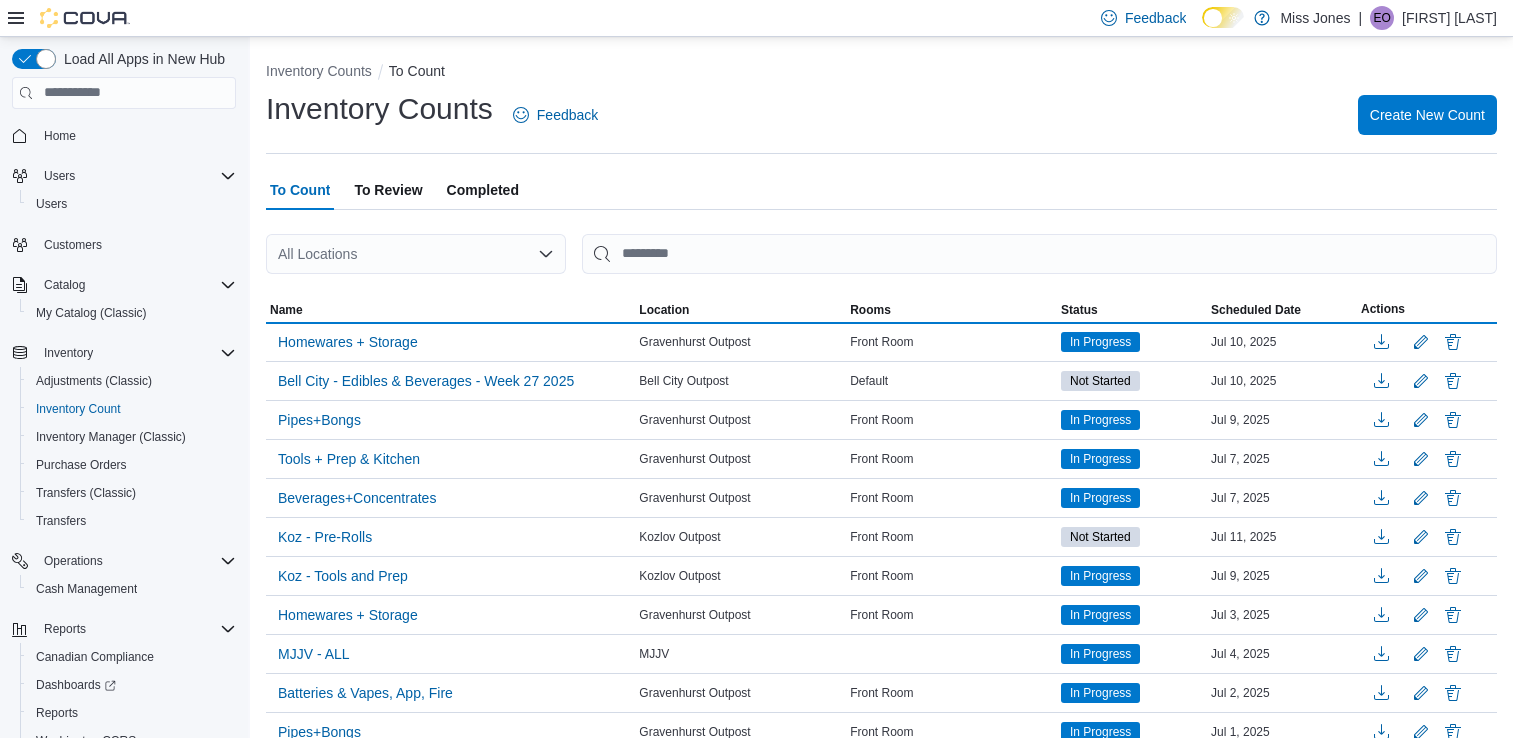 scroll, scrollTop: 0, scrollLeft: 0, axis: both 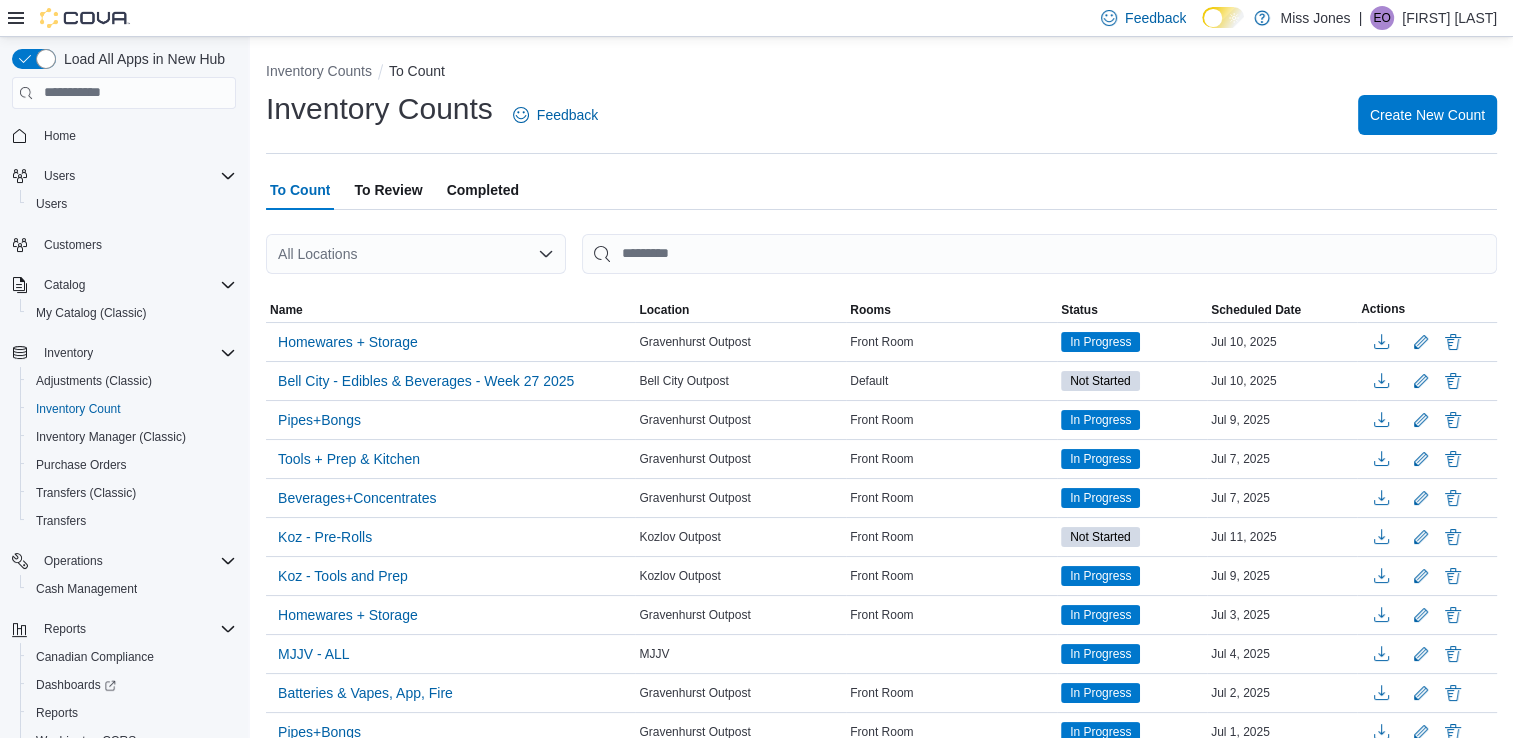 click on "All Locations" at bounding box center (416, 254) 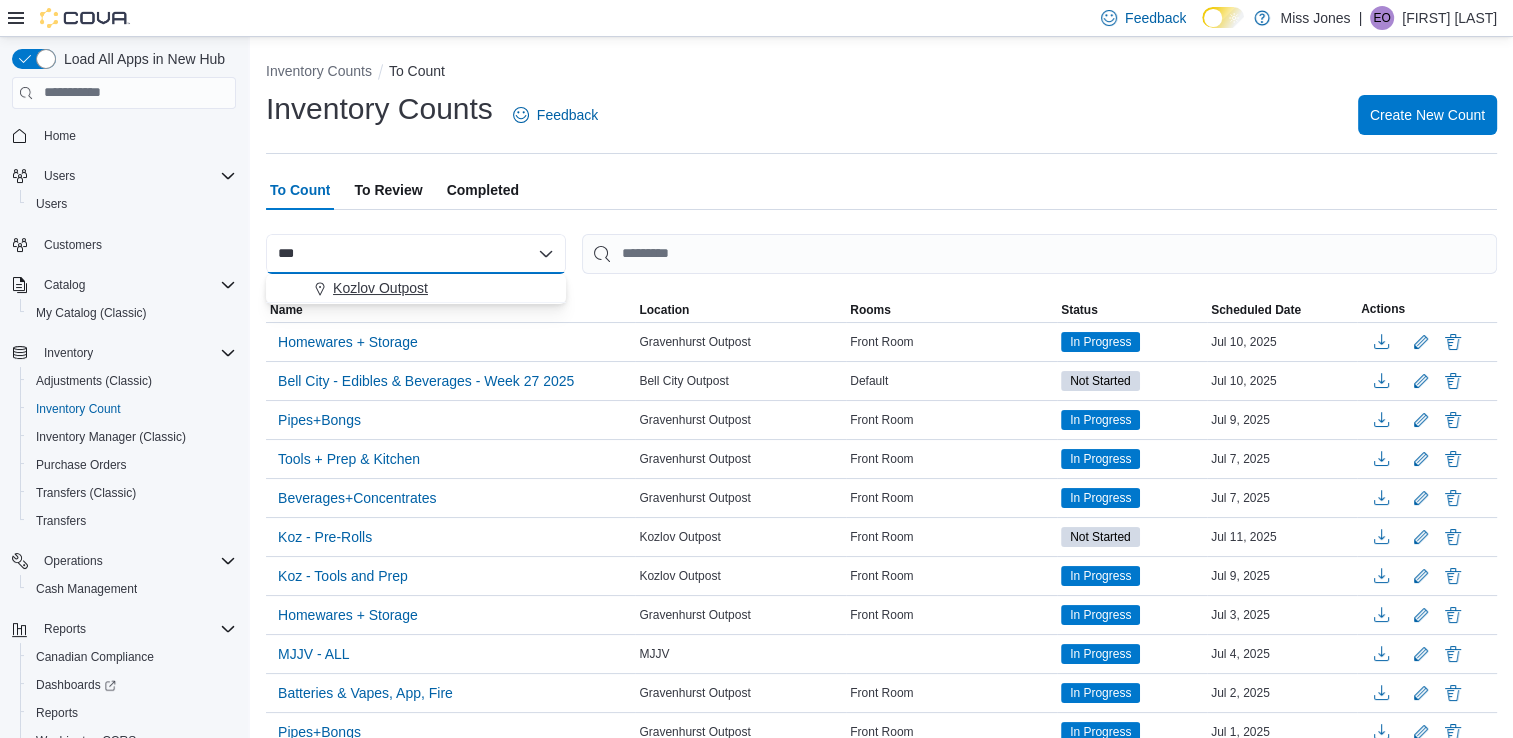 type on "***" 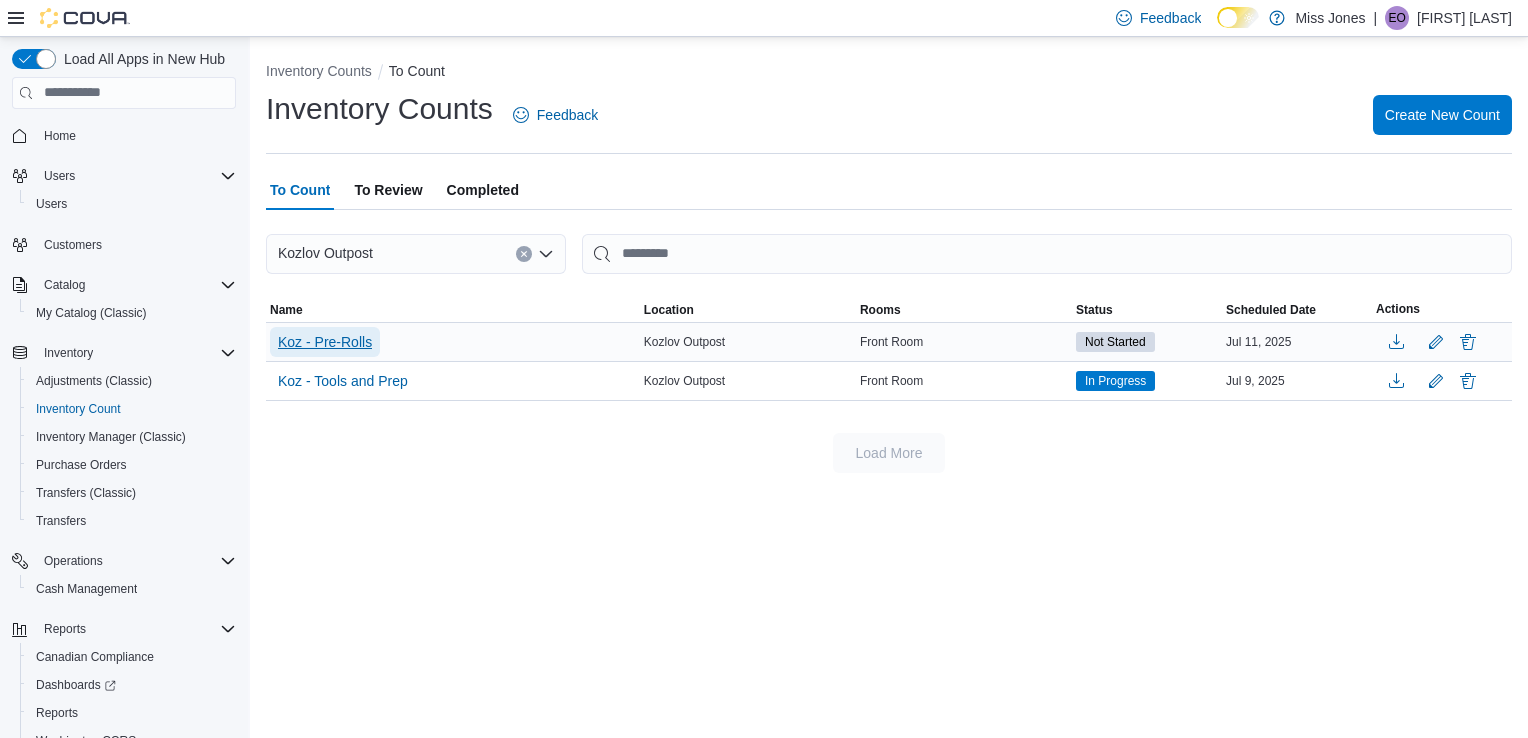 click on "Koz - Pre-Rolls" at bounding box center [325, 342] 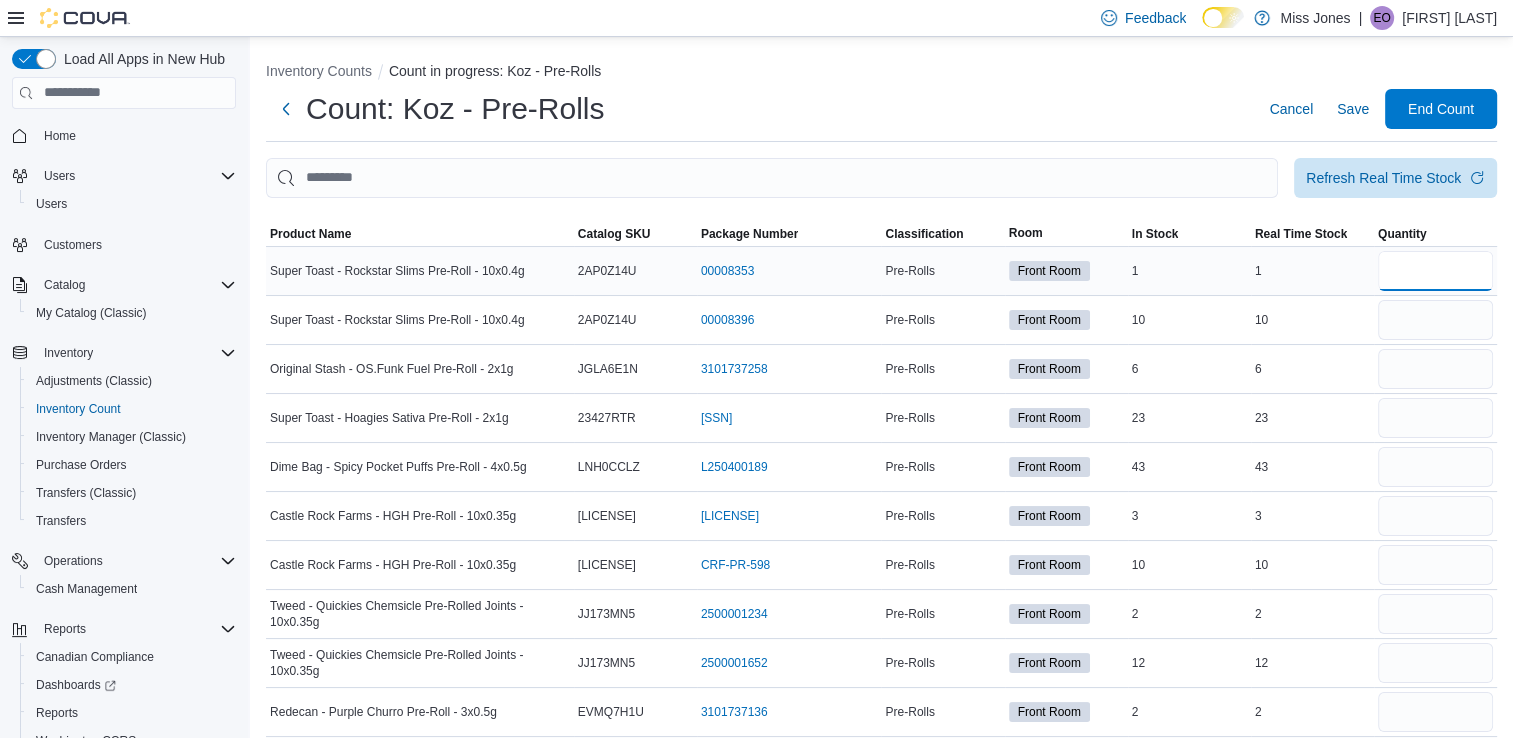 click at bounding box center [1435, 271] 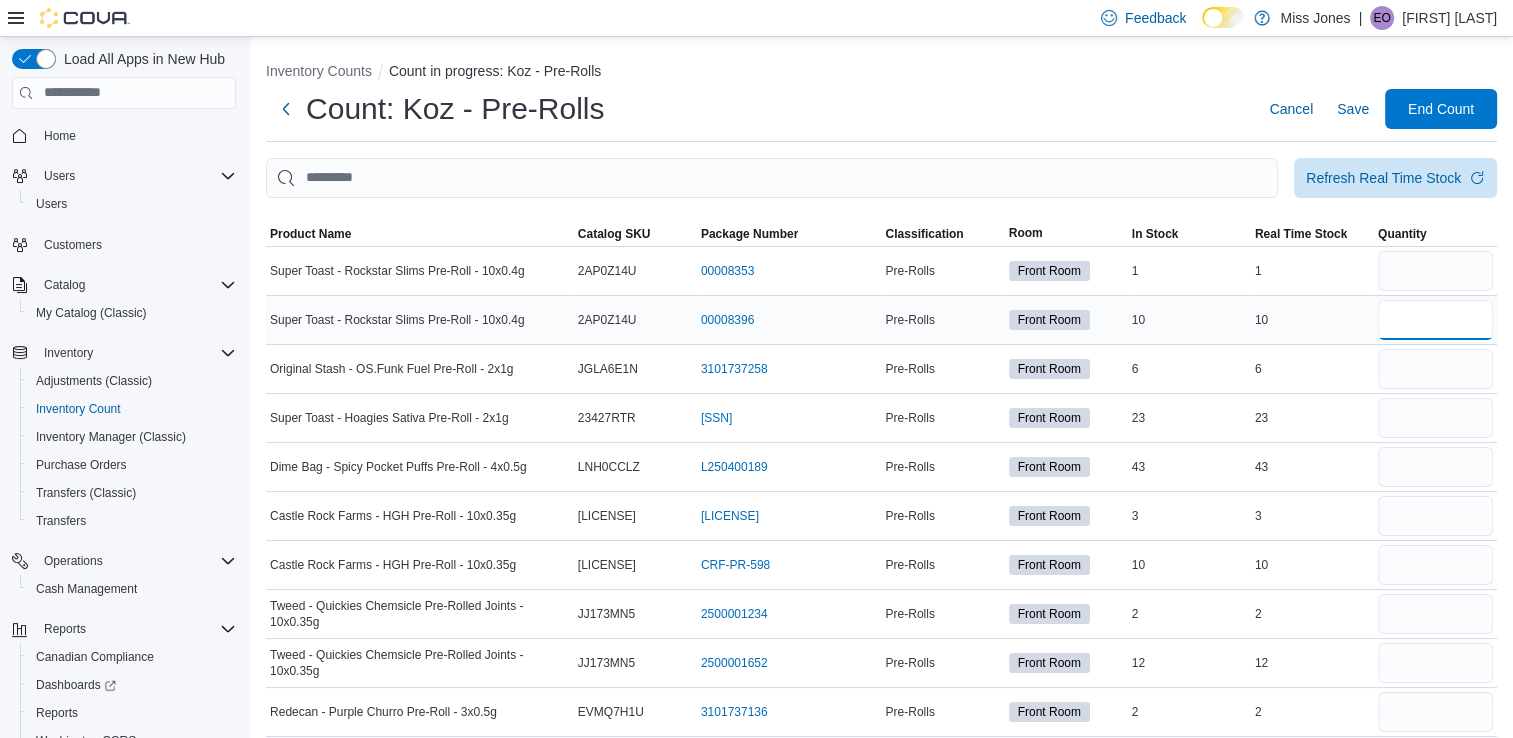 click at bounding box center [1435, 320] 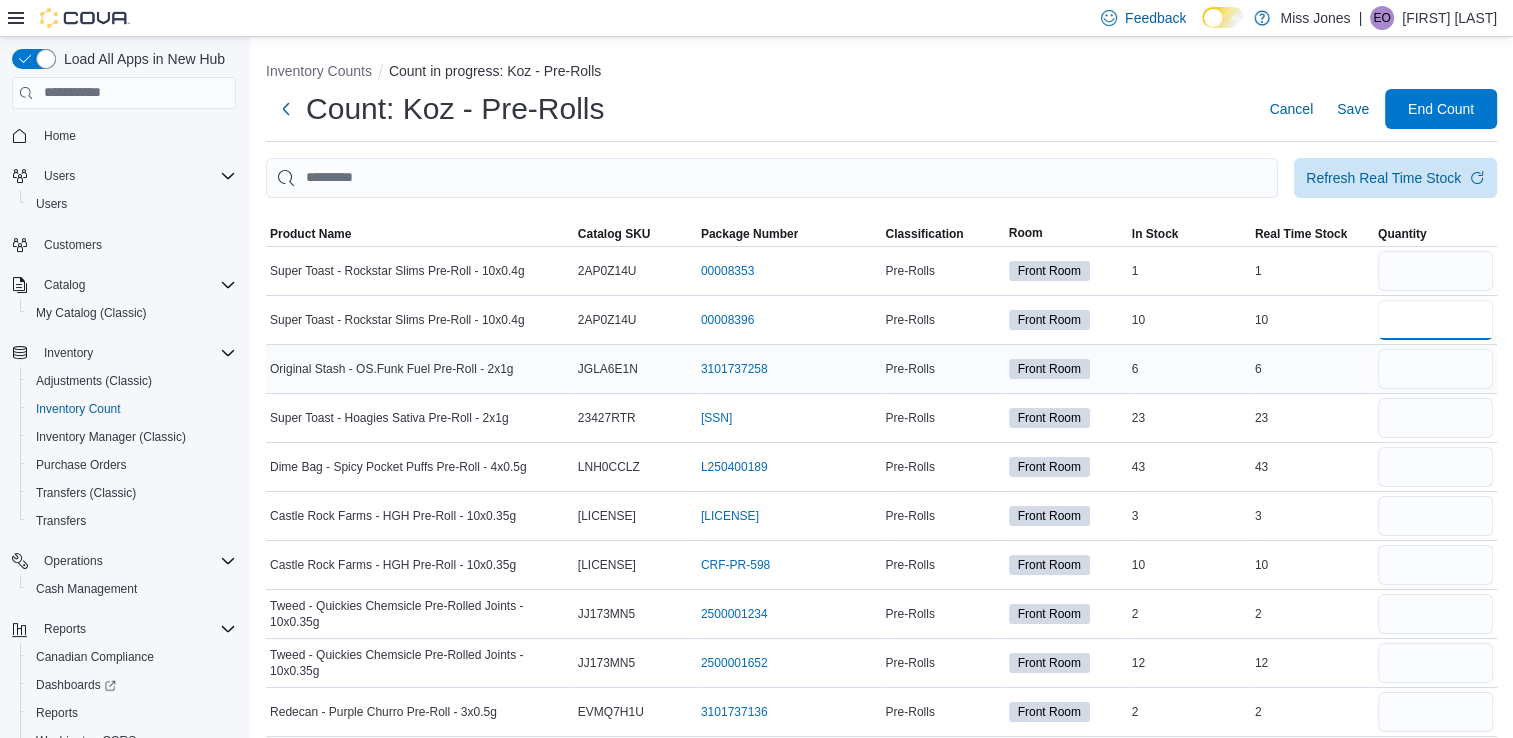 type on "**" 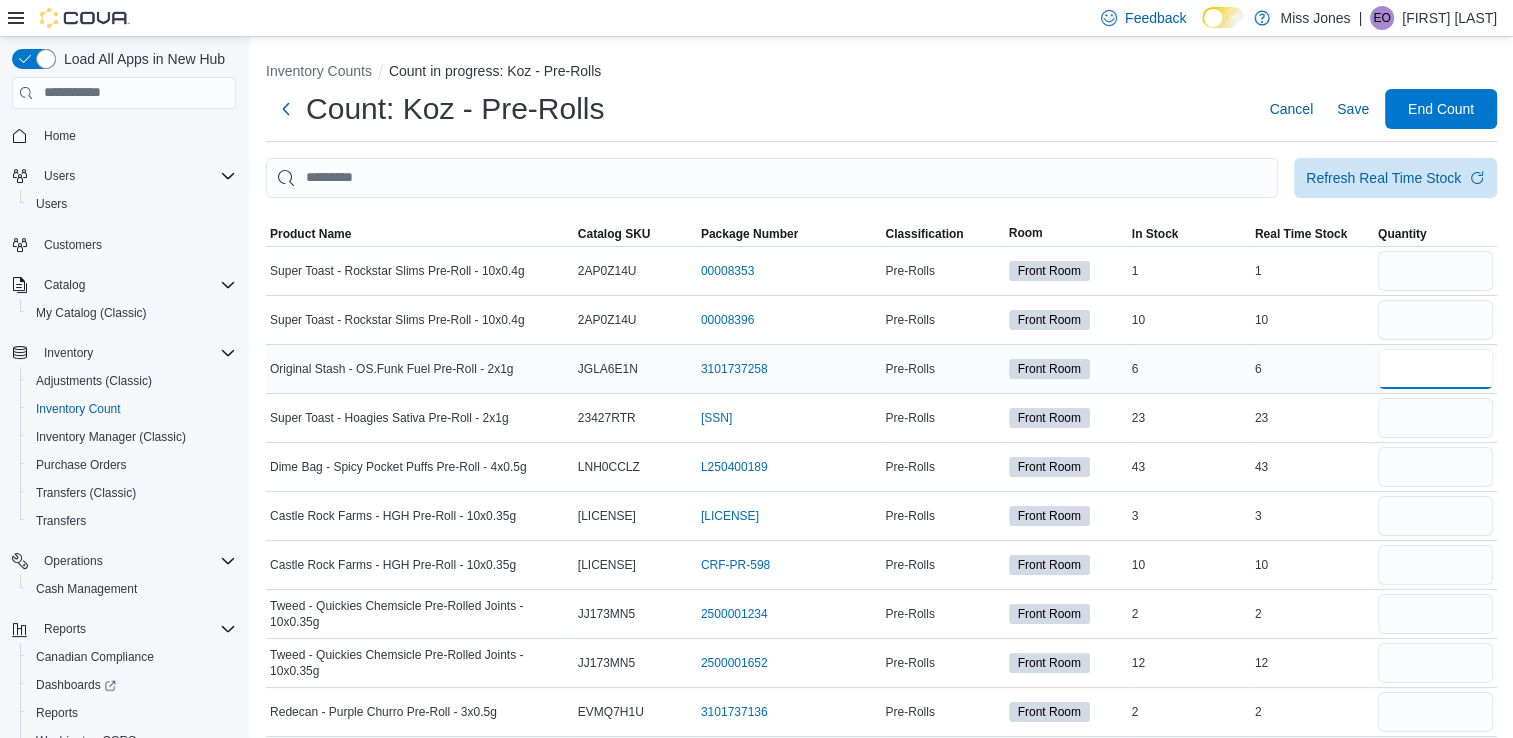 click at bounding box center [1435, 369] 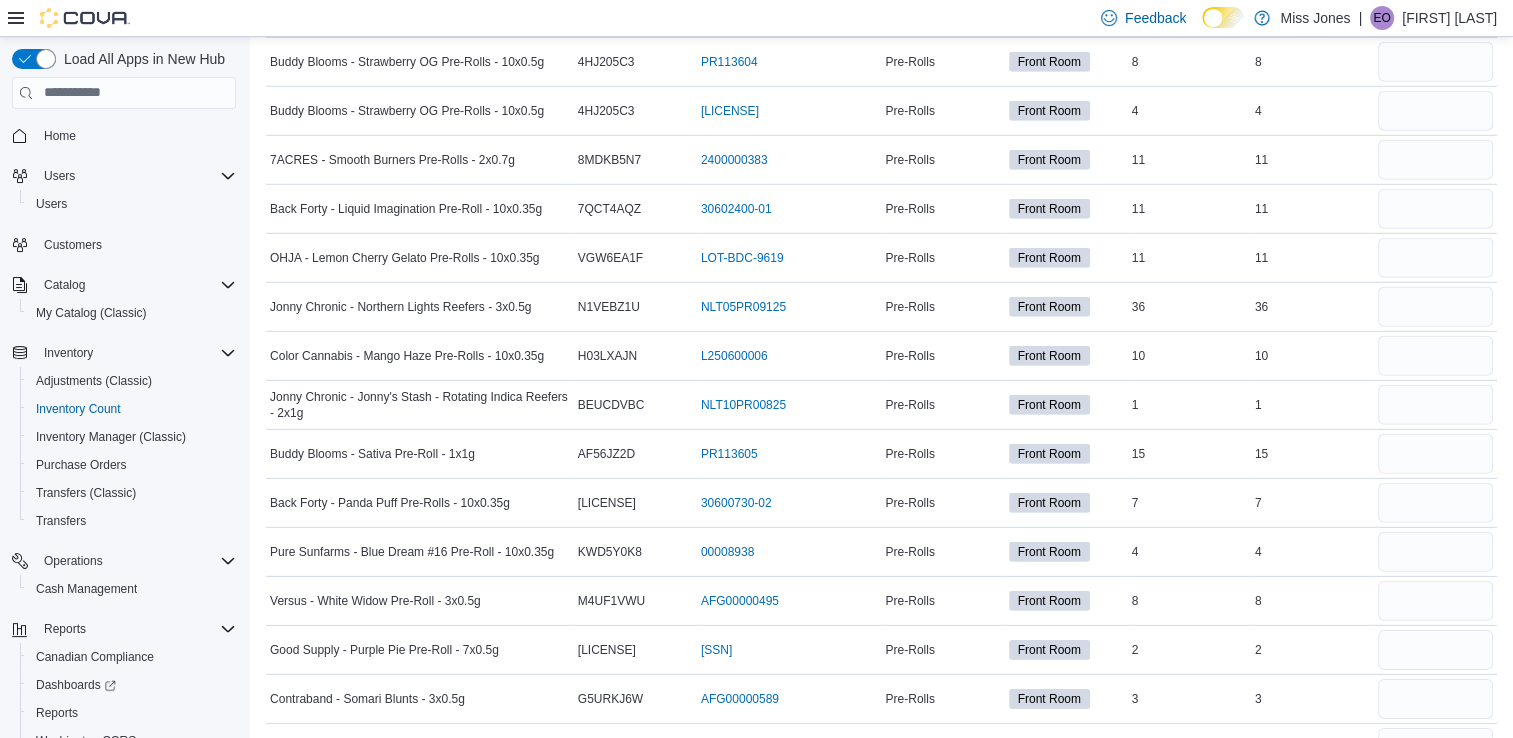 scroll, scrollTop: 6014, scrollLeft: 0, axis: vertical 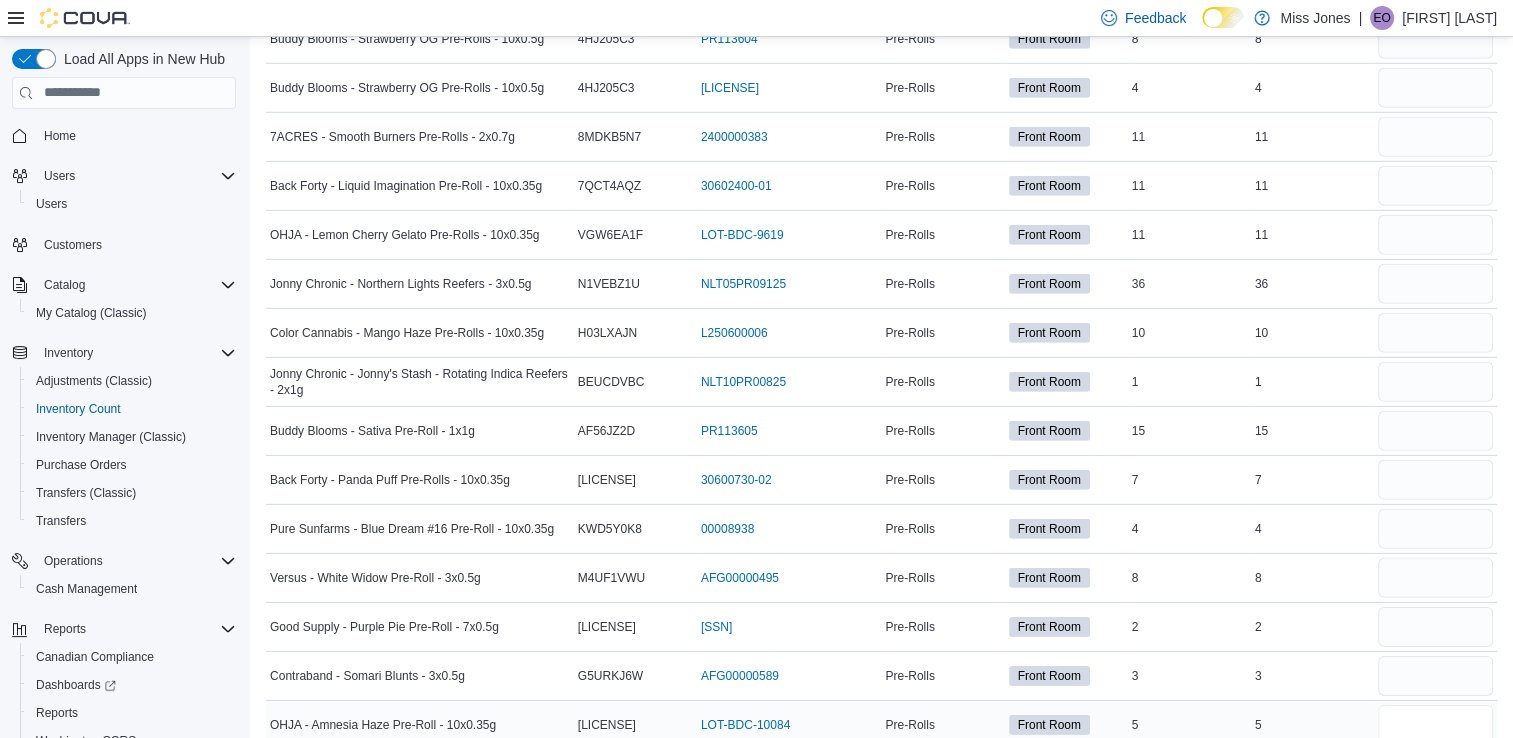 click at bounding box center [1435, 725] 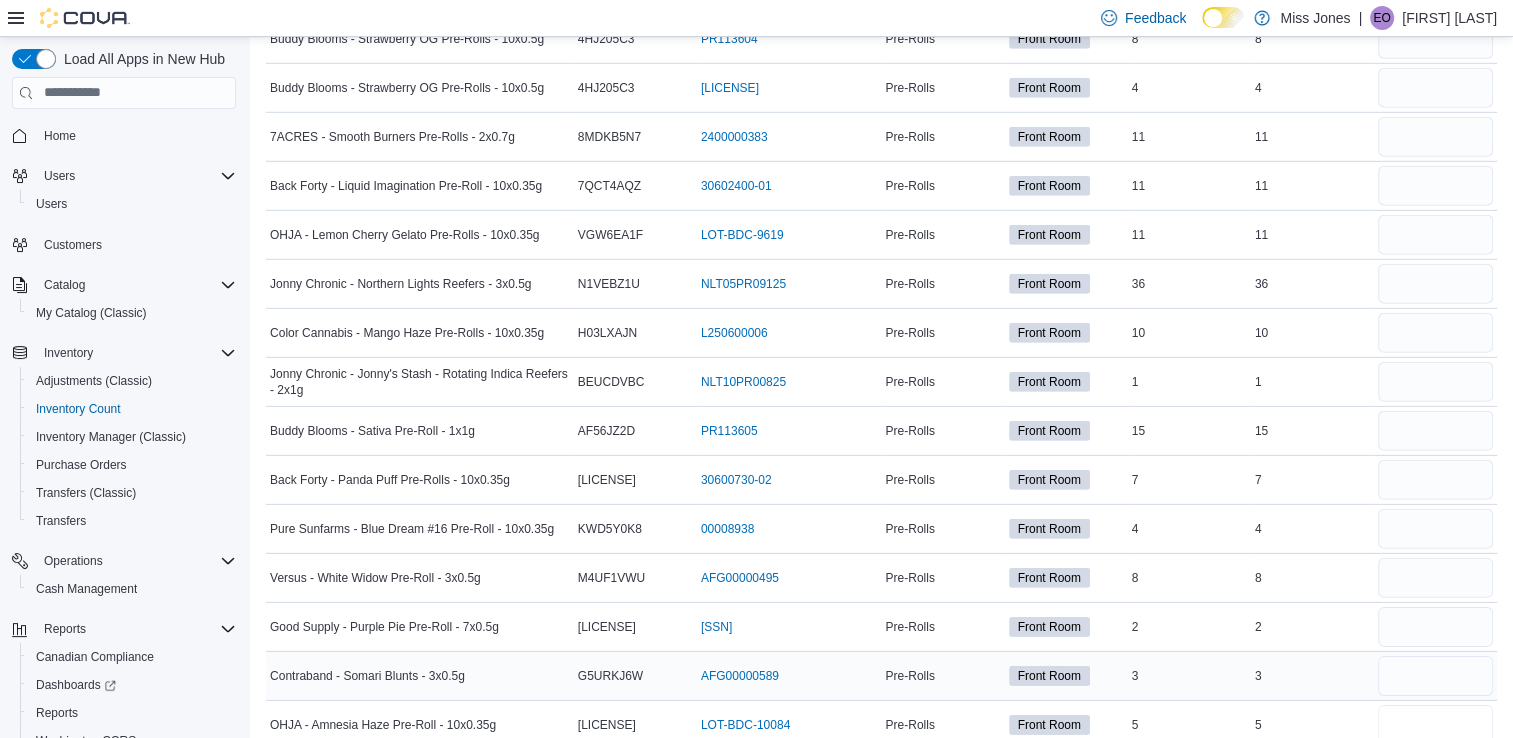type on "*" 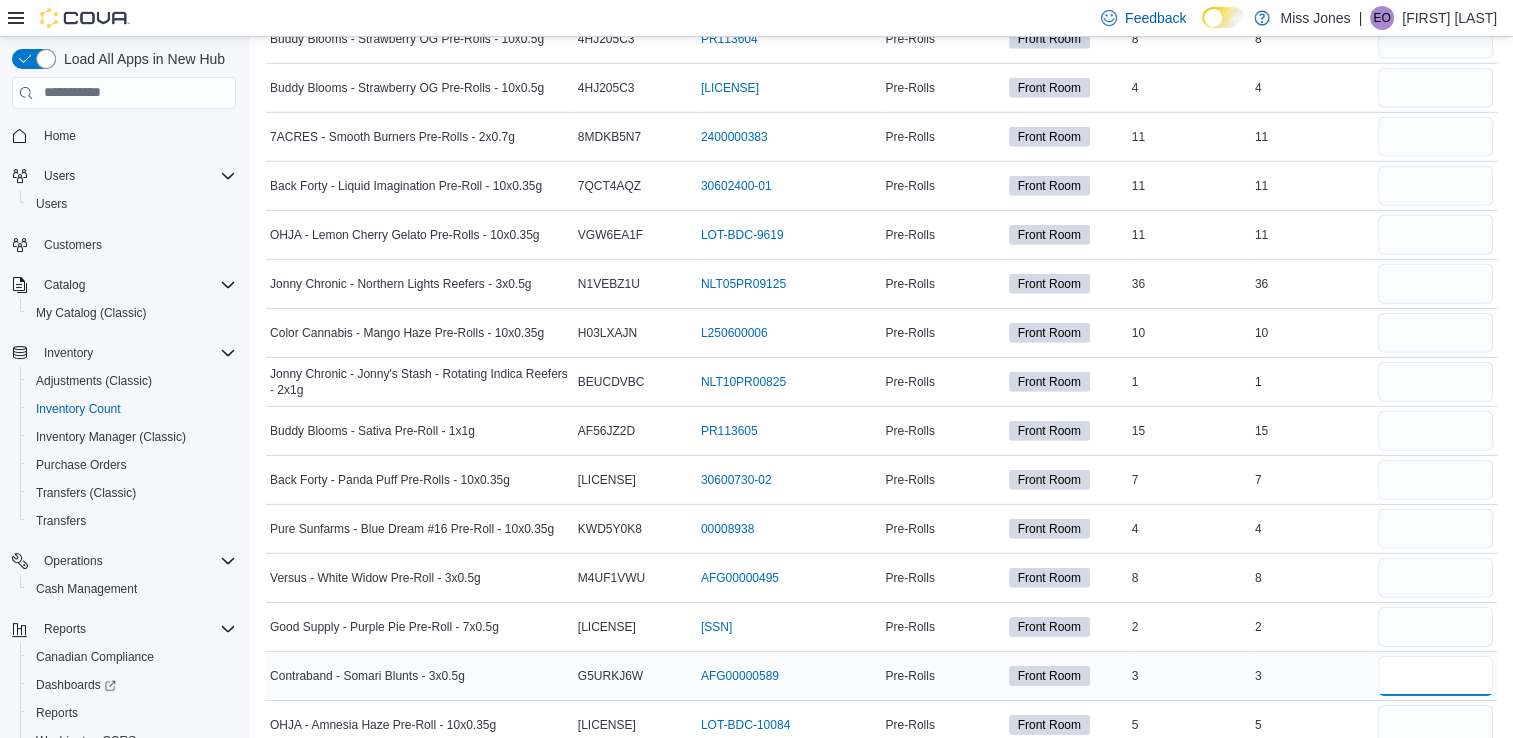 click at bounding box center (1435, 676) 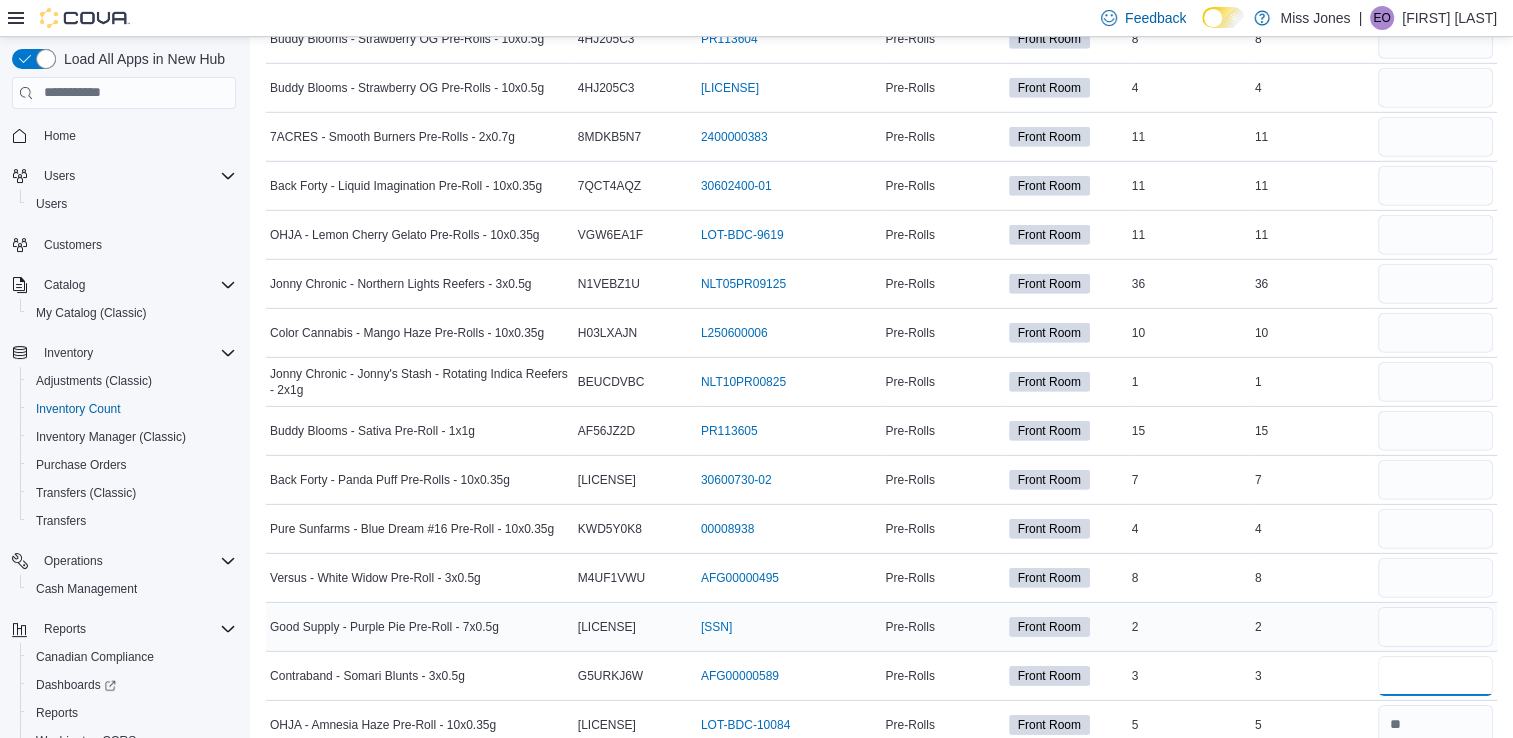 type on "*" 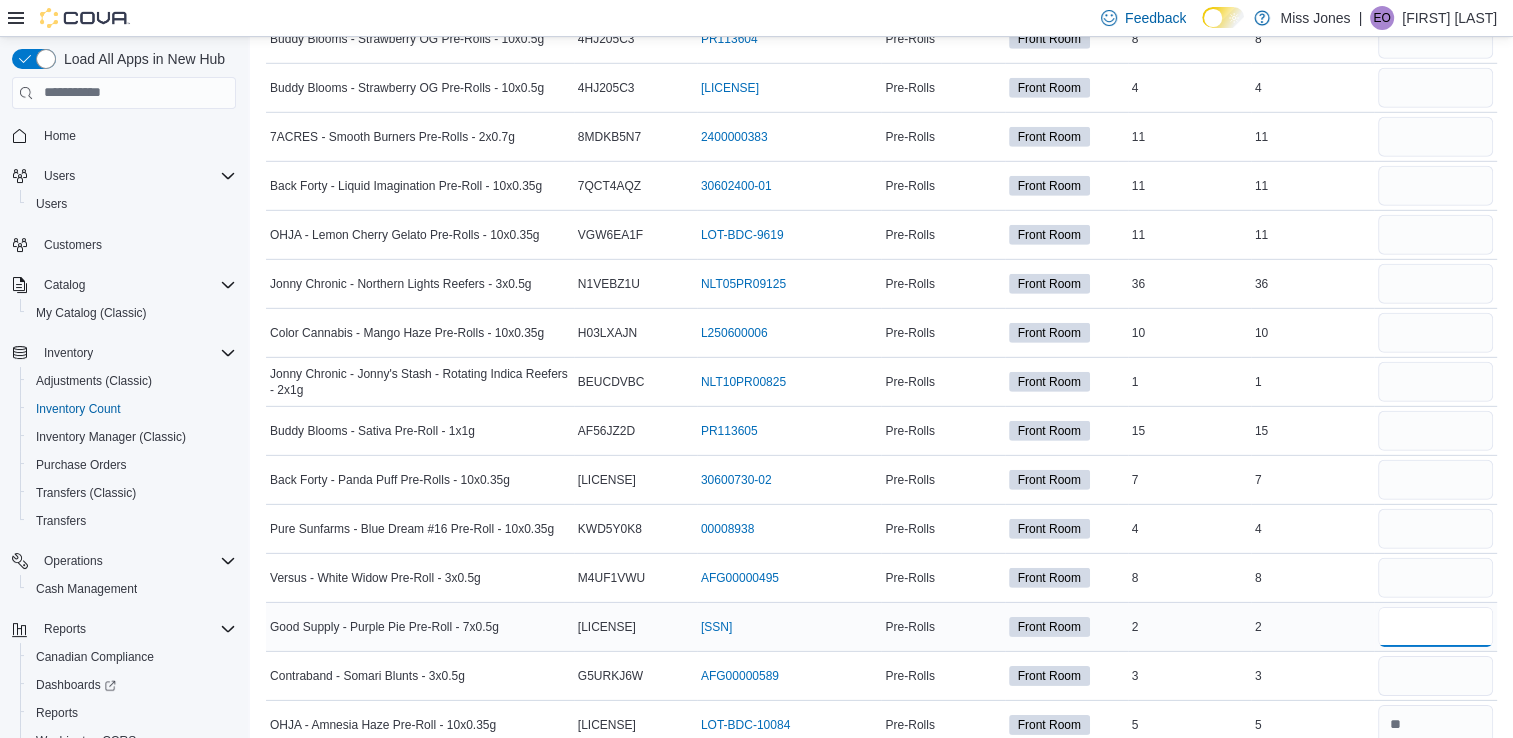click at bounding box center (1435, 627) 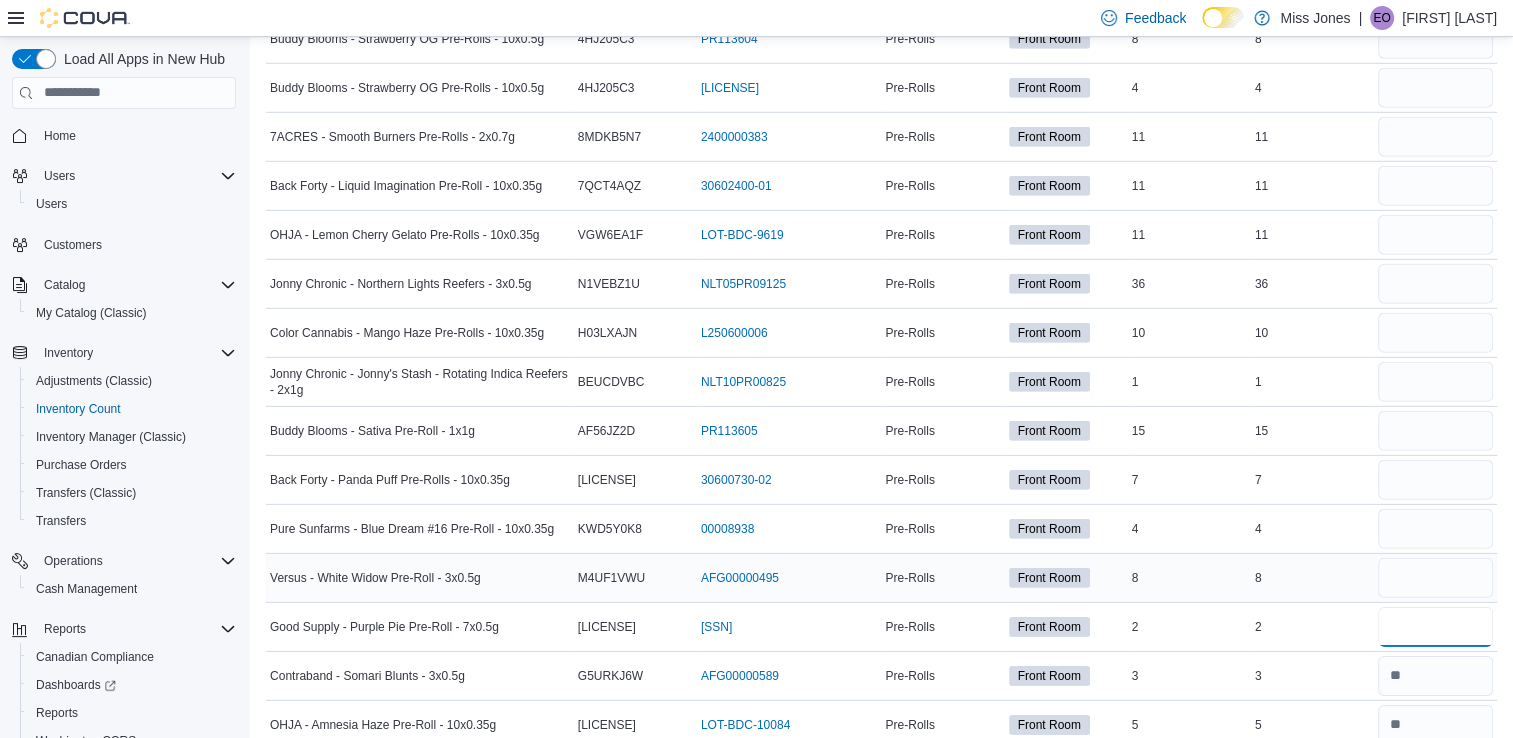 type on "*" 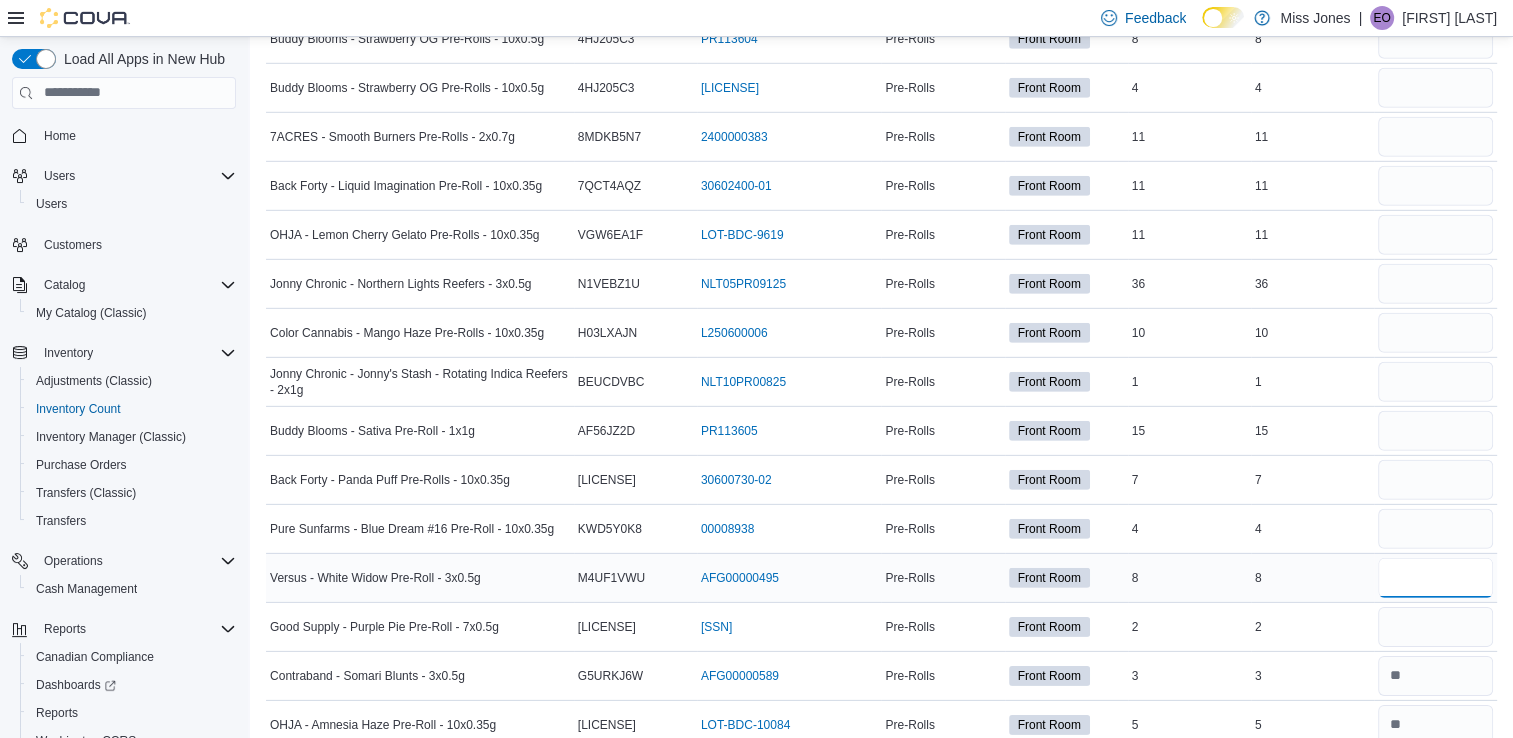 type 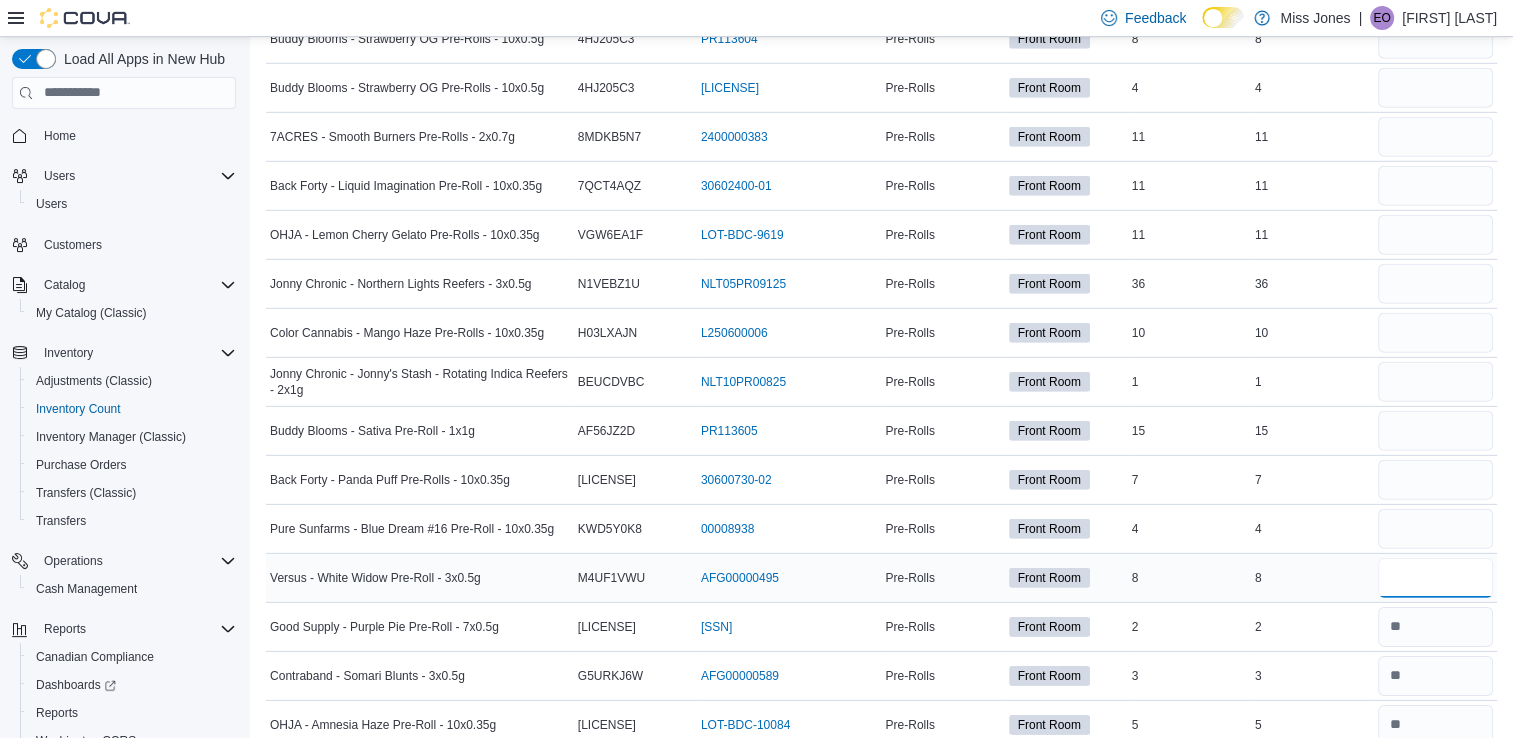 click at bounding box center (1435, 578) 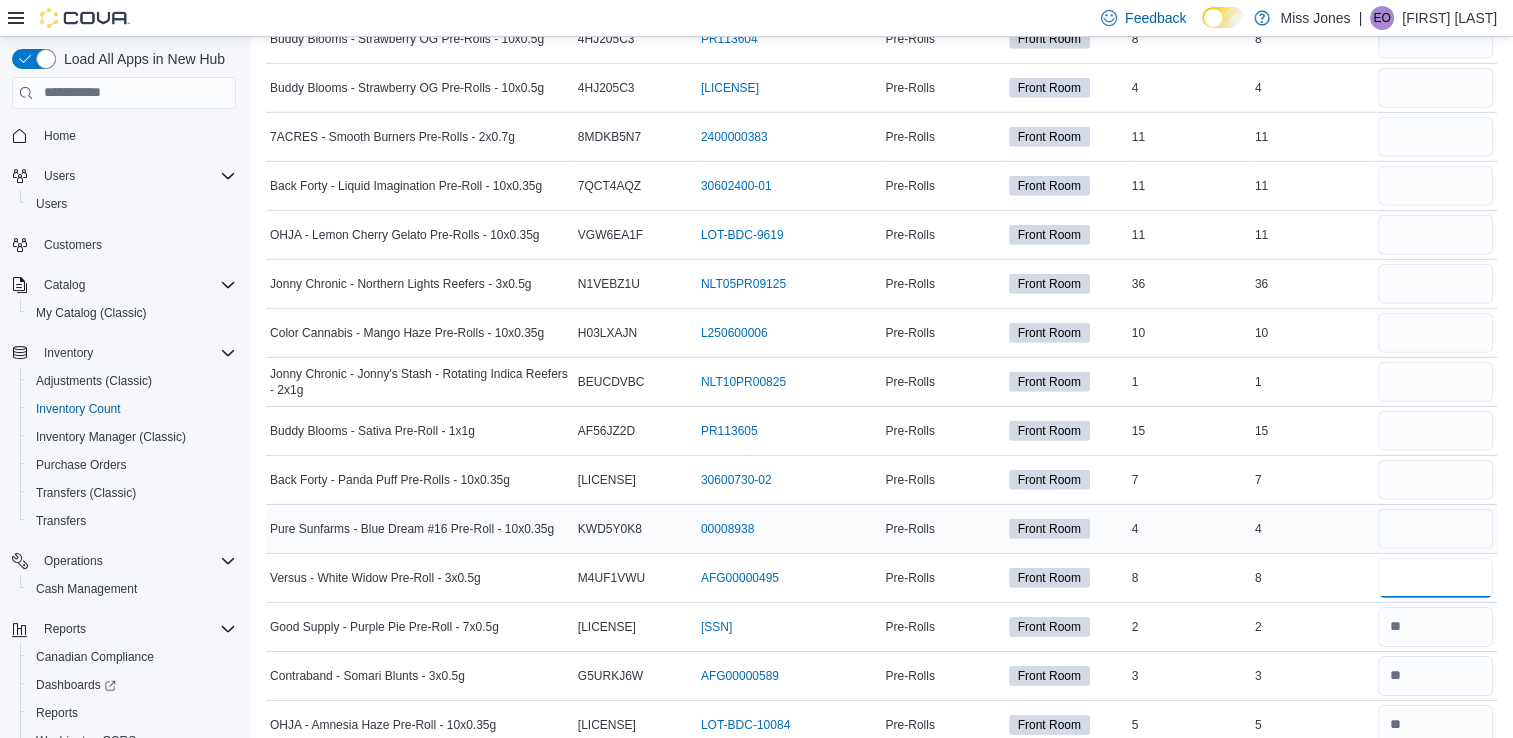 type on "*" 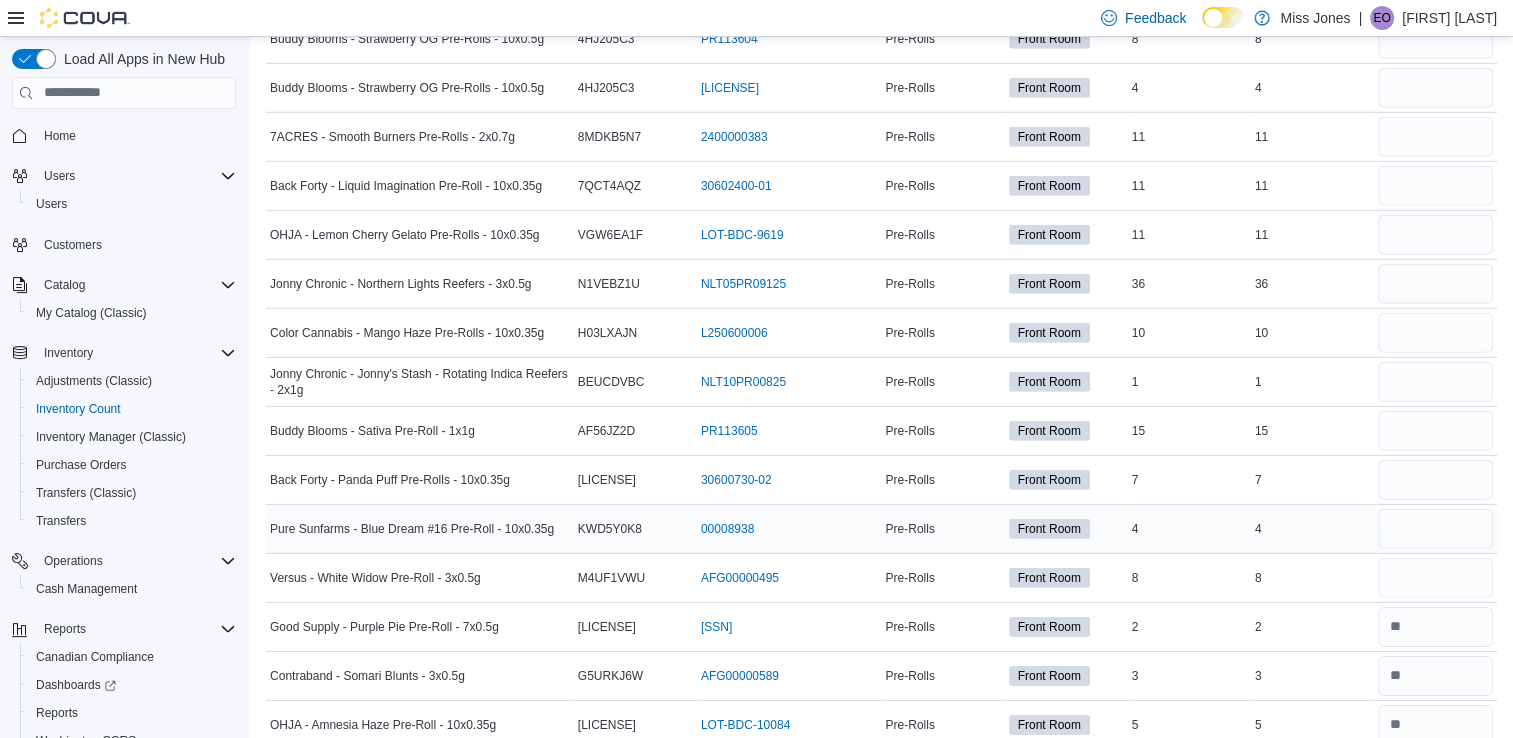 type 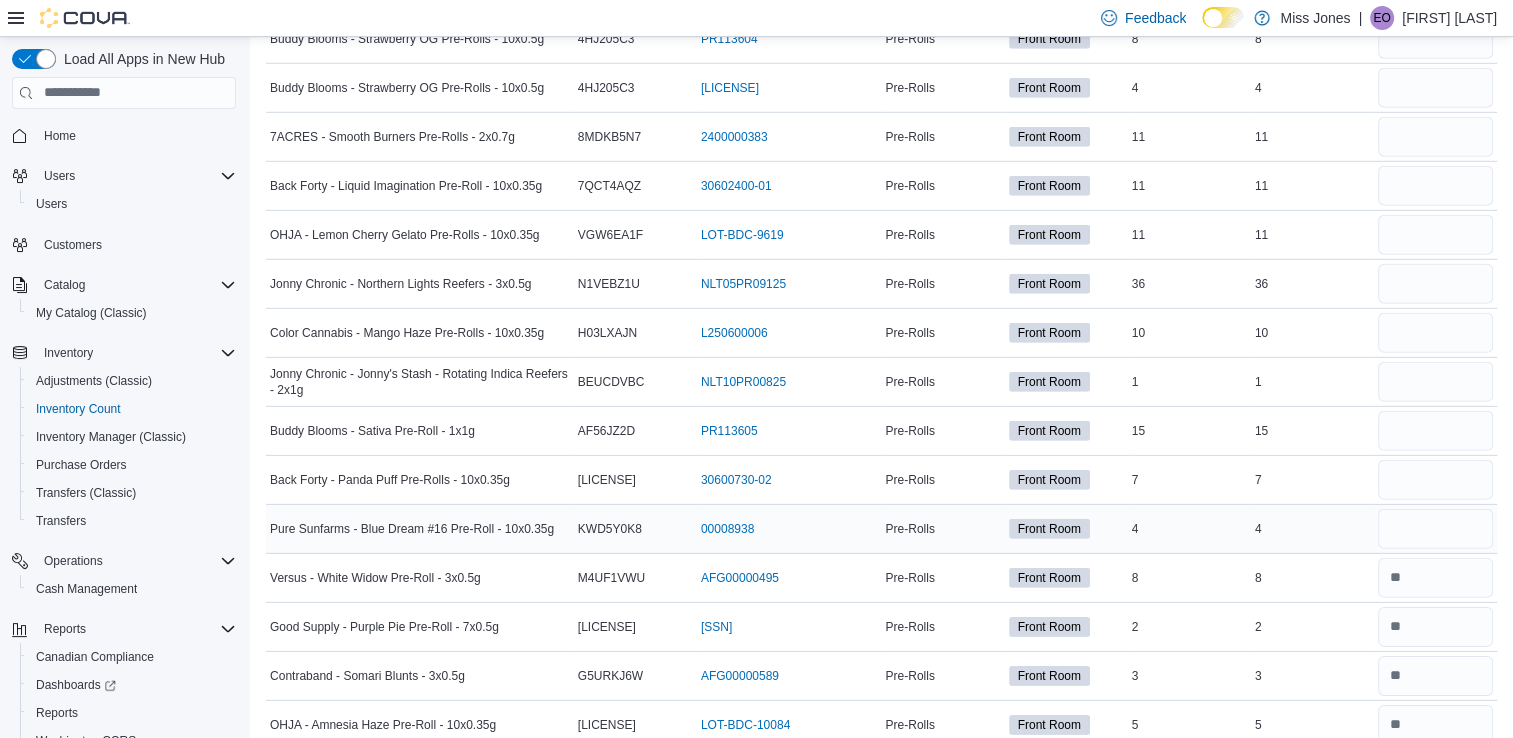 click at bounding box center [1435, 529] 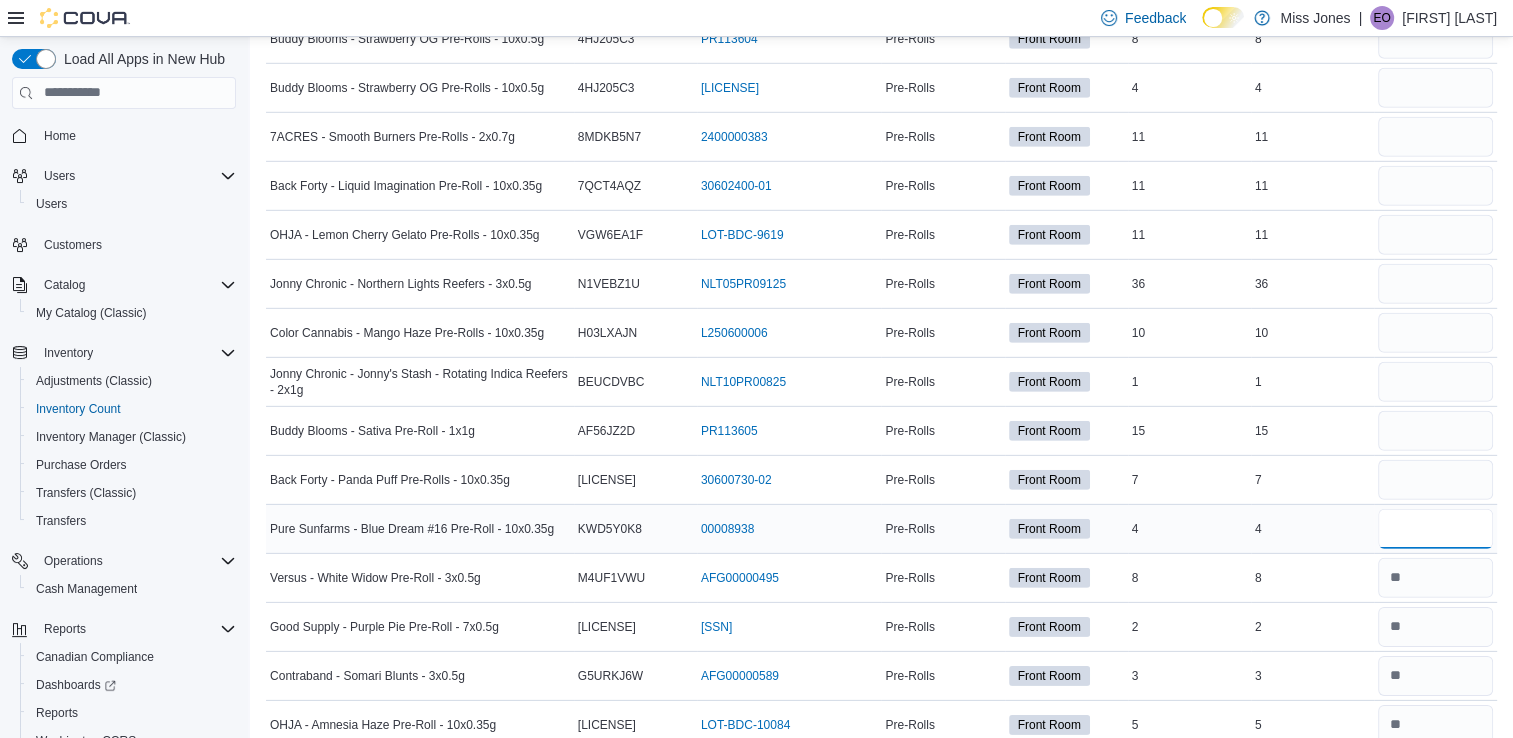 click at bounding box center (1435, 529) 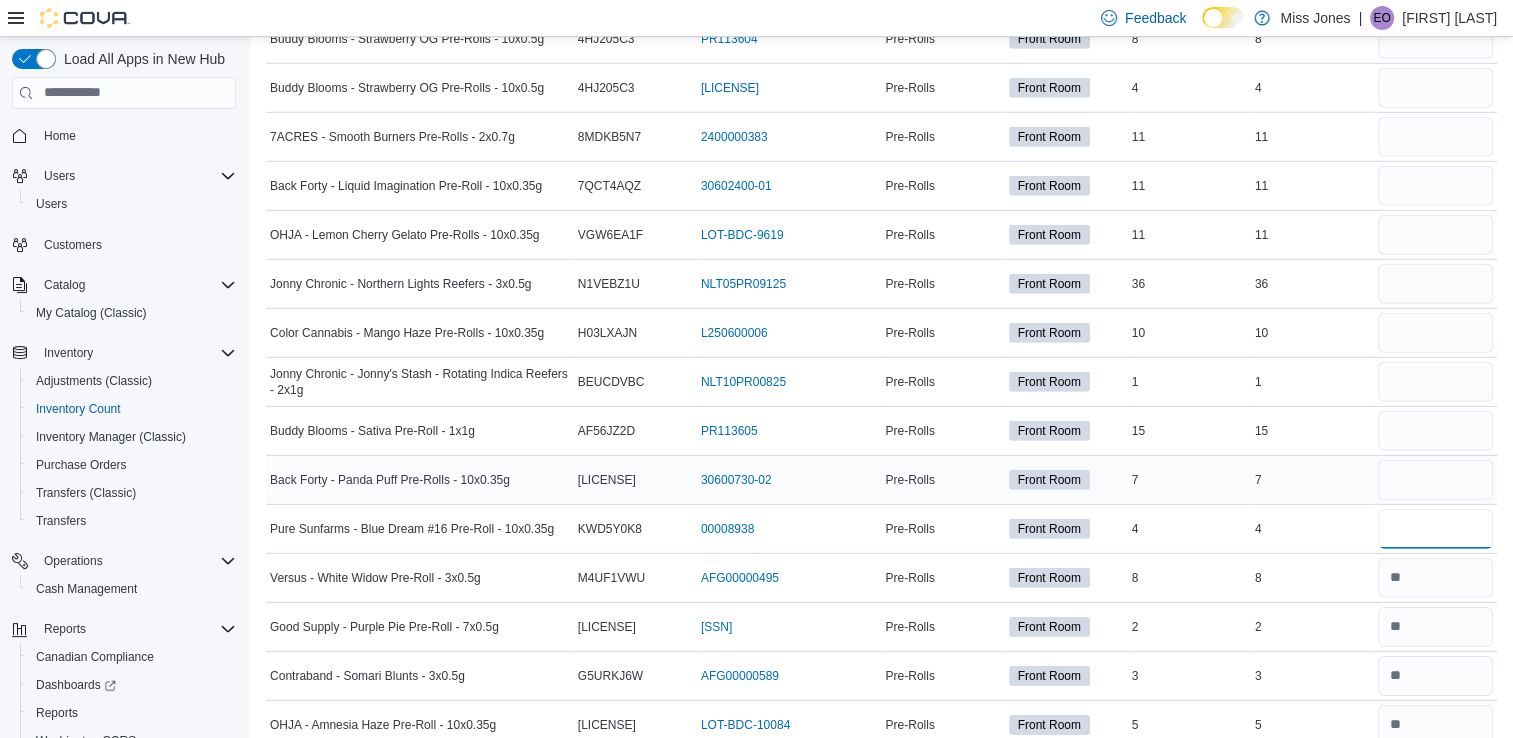 type on "*" 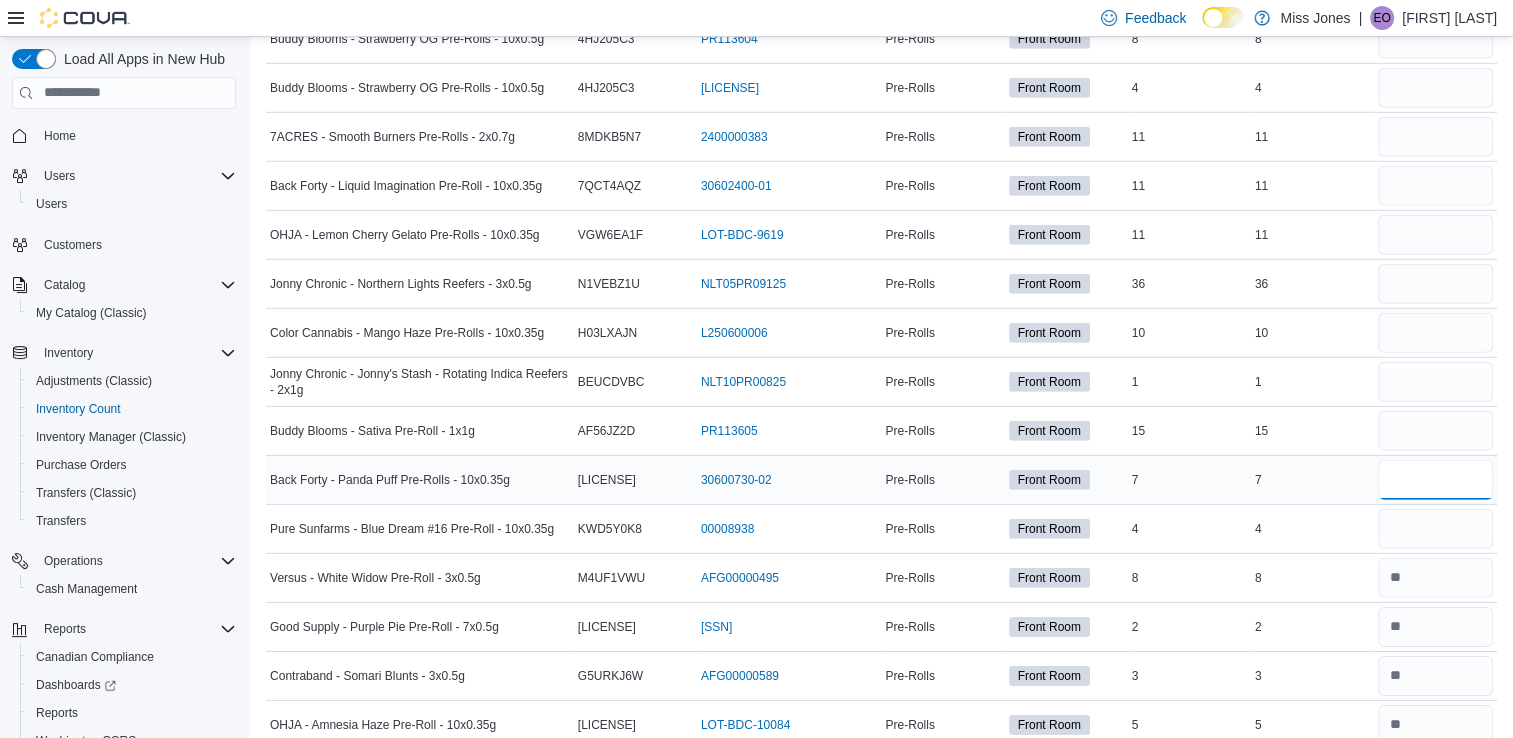 type 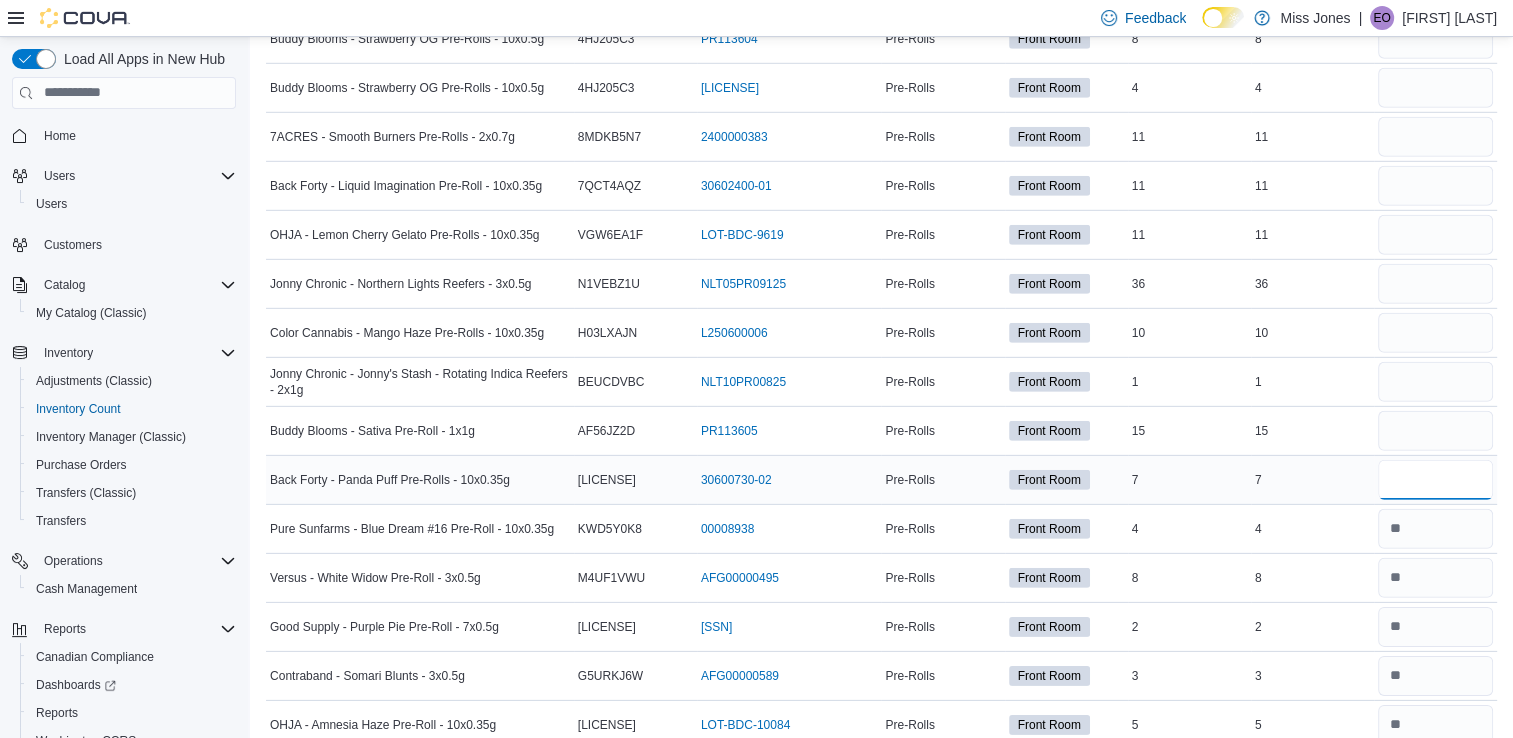 click at bounding box center (1435, 480) 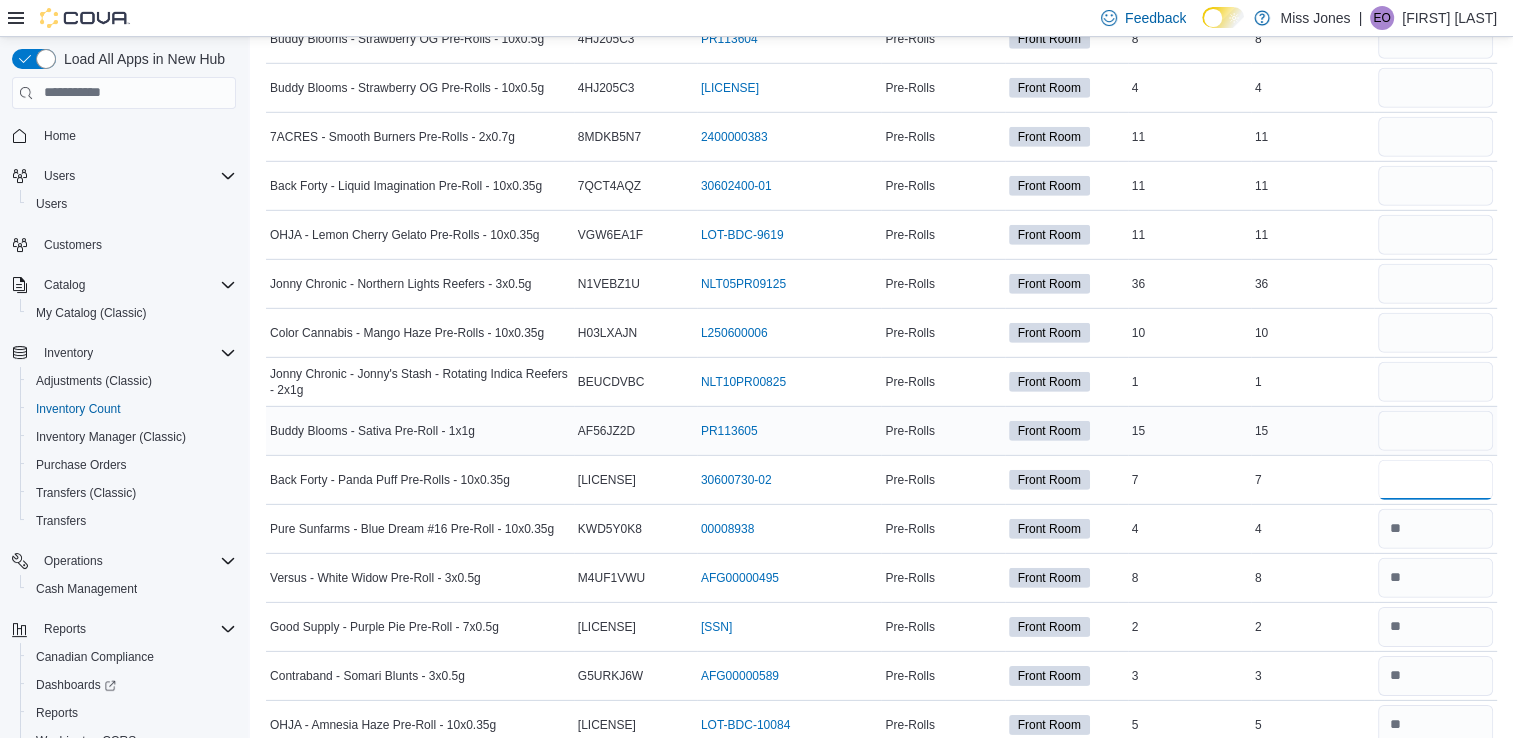type on "*" 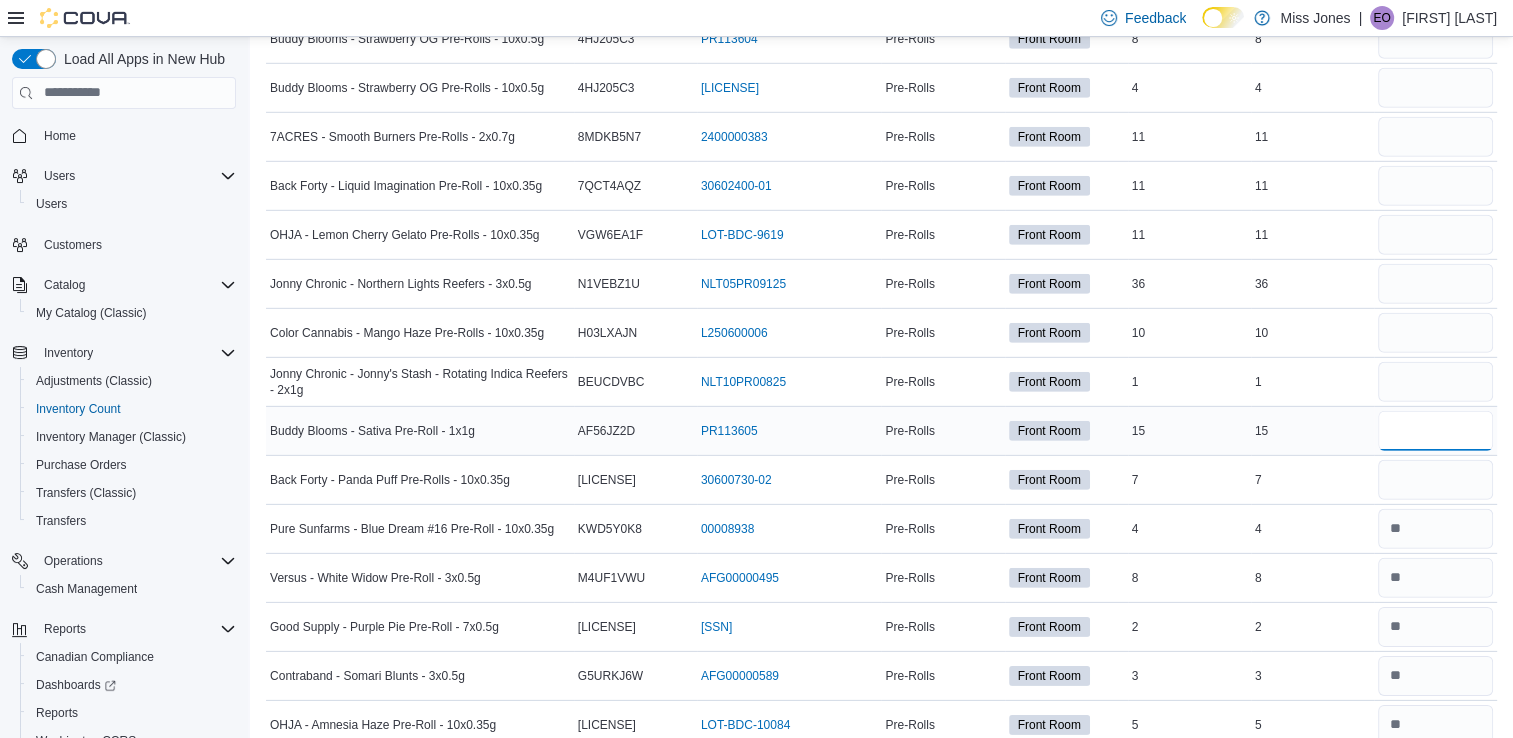 type 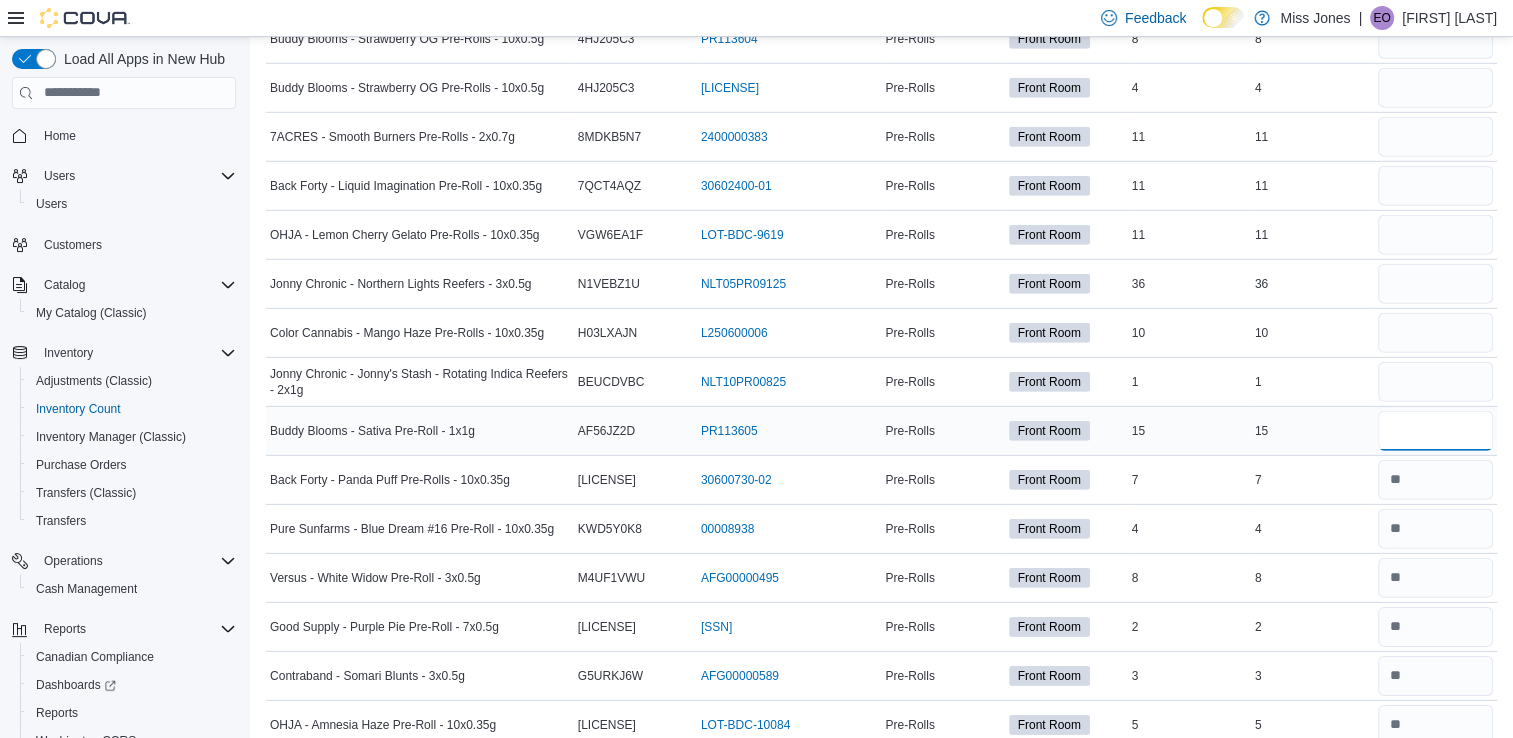 click at bounding box center [1435, 431] 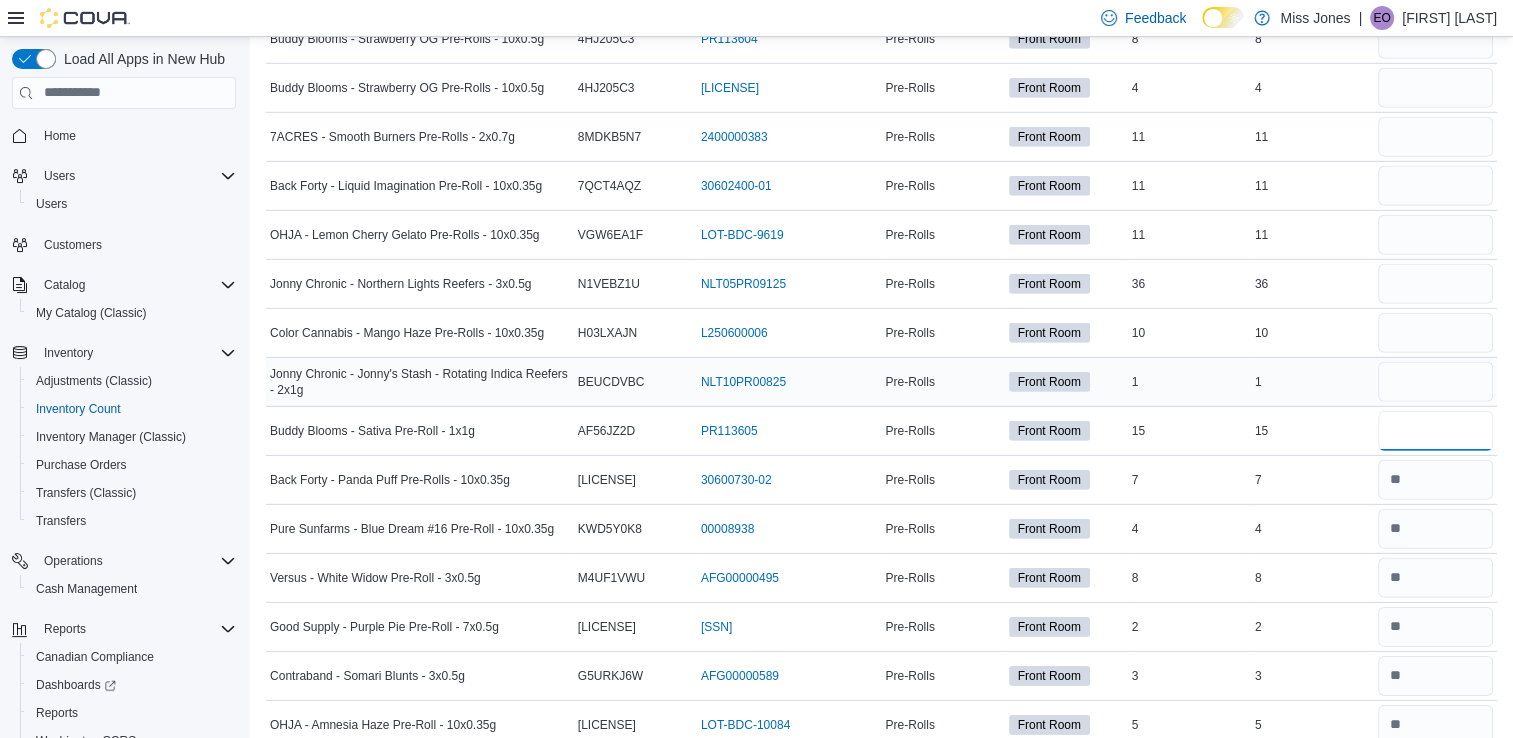 type on "**" 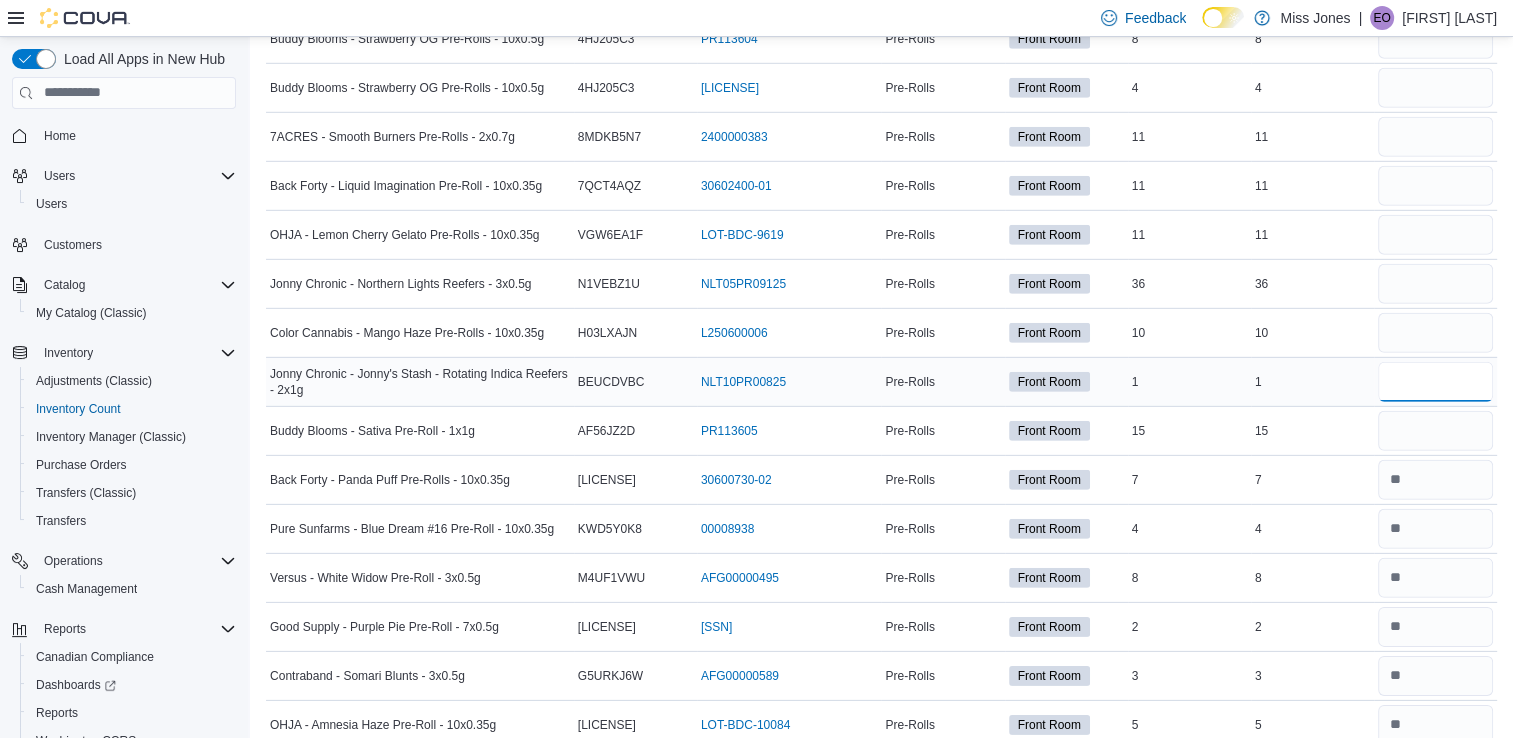 click at bounding box center (1435, 382) 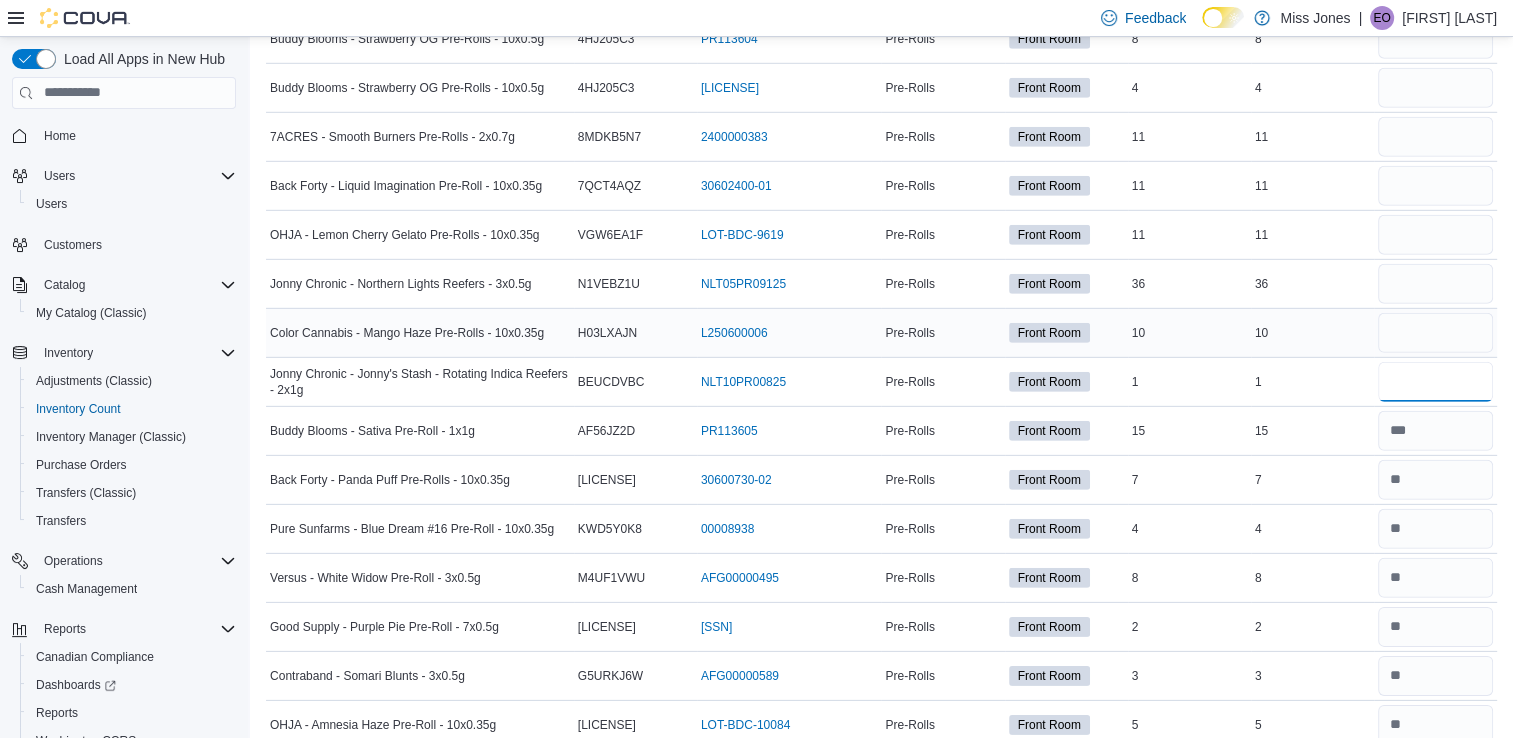 type on "*" 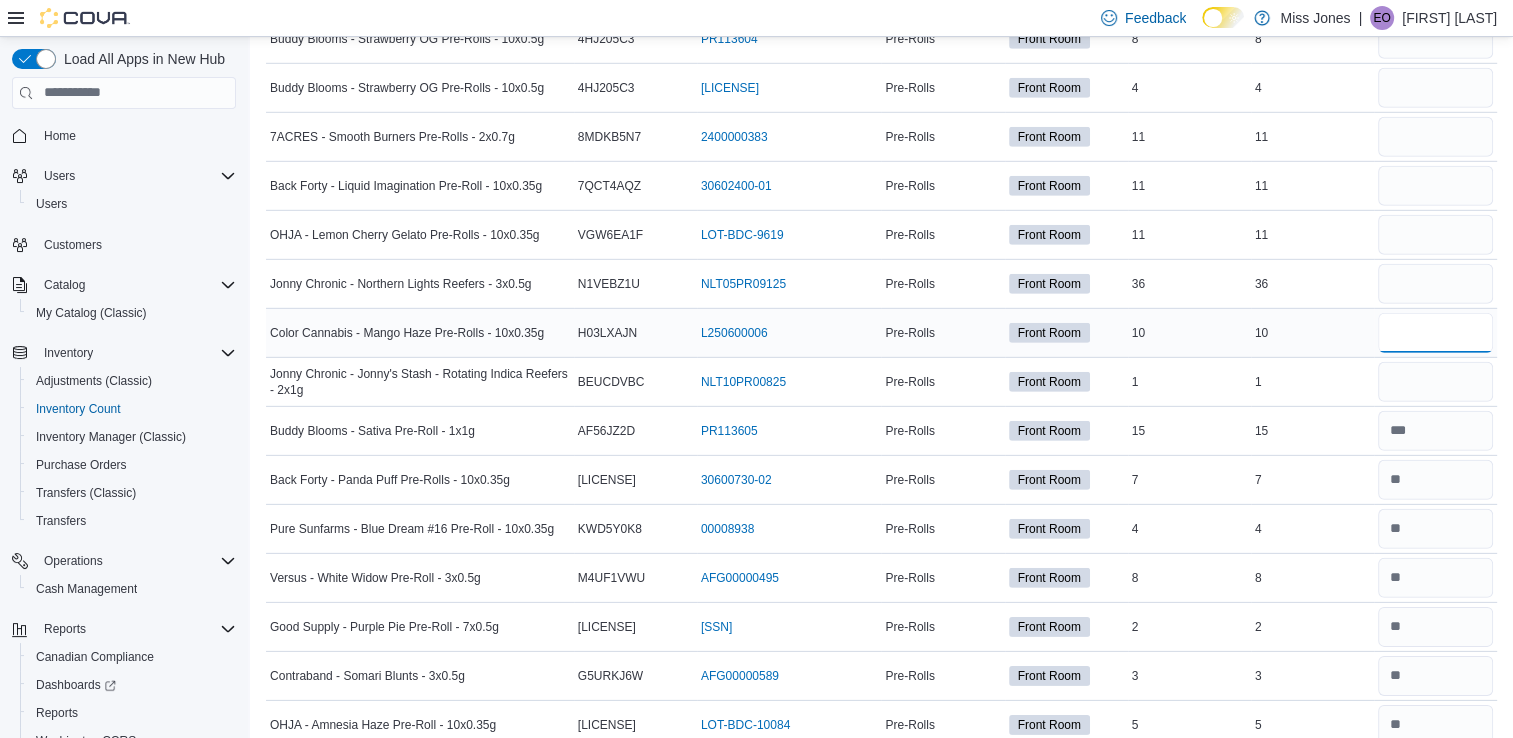 click at bounding box center (1435, 333) 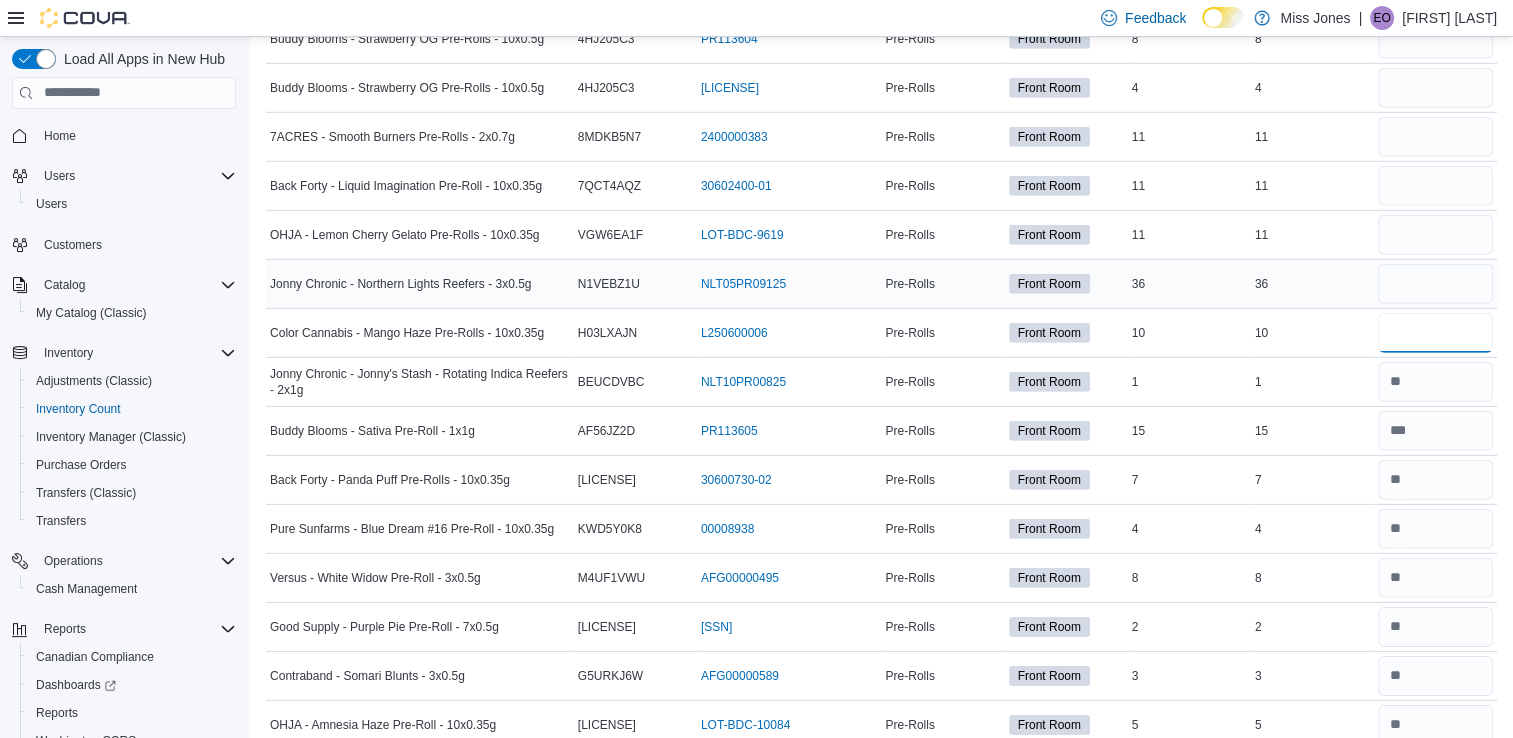 type on "**" 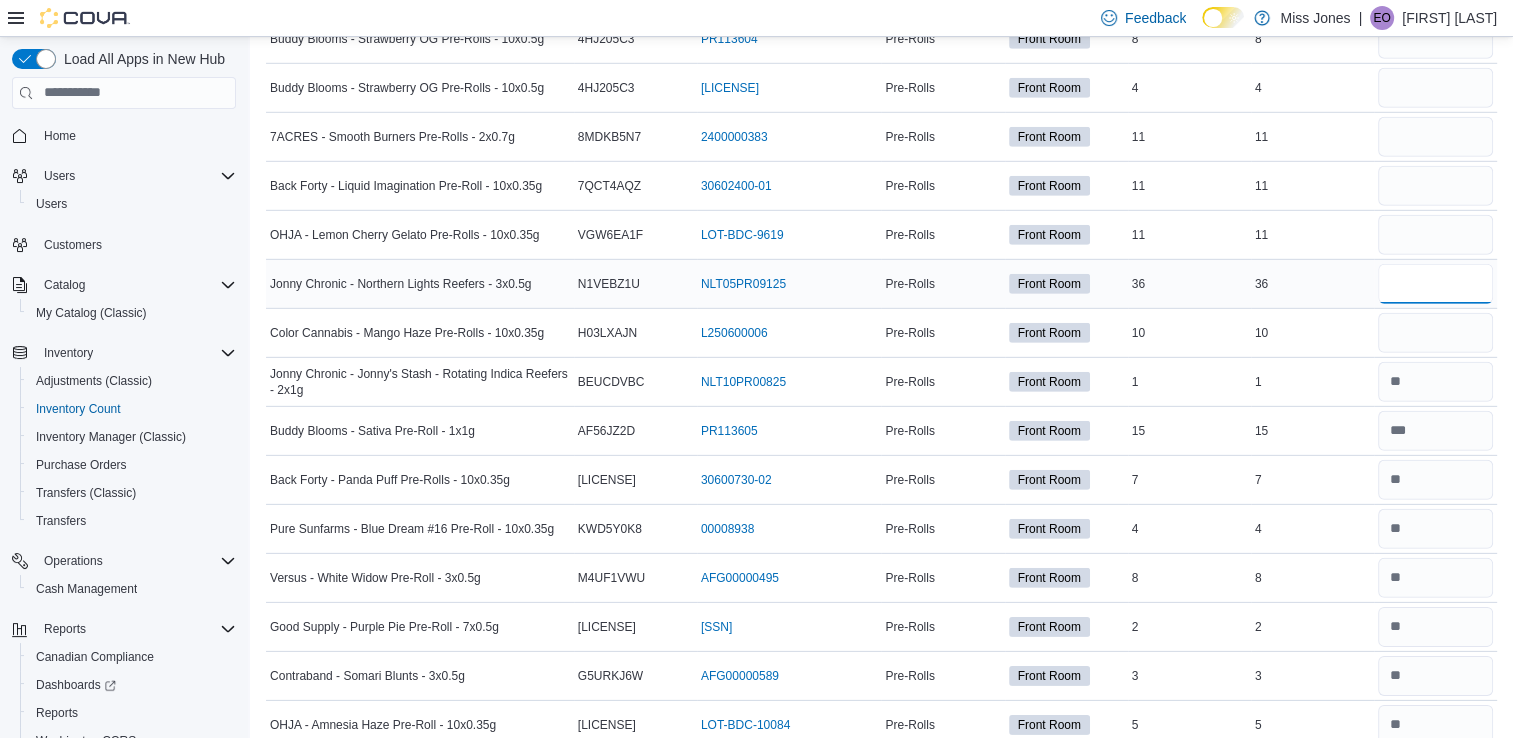 type 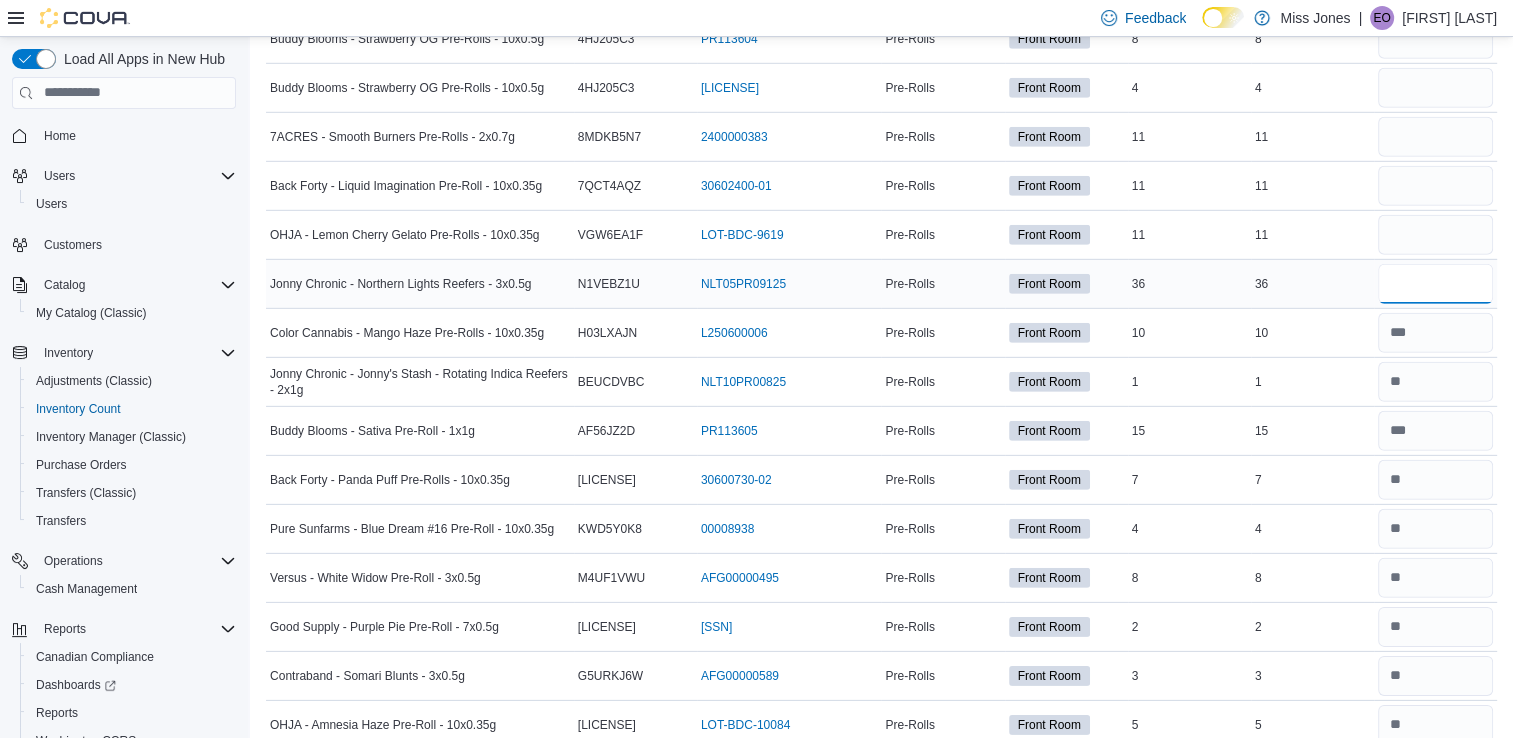click at bounding box center [1435, 284] 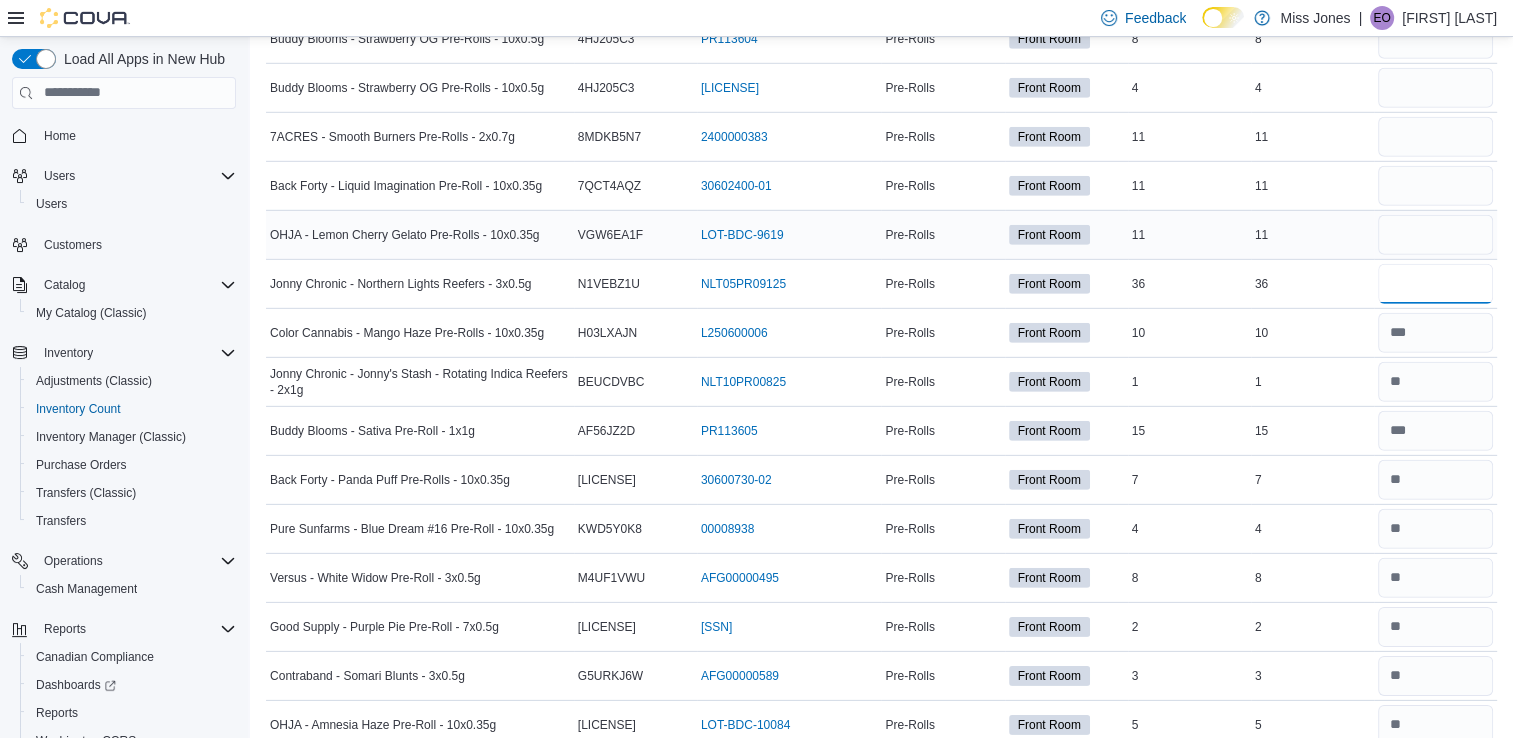 type on "**" 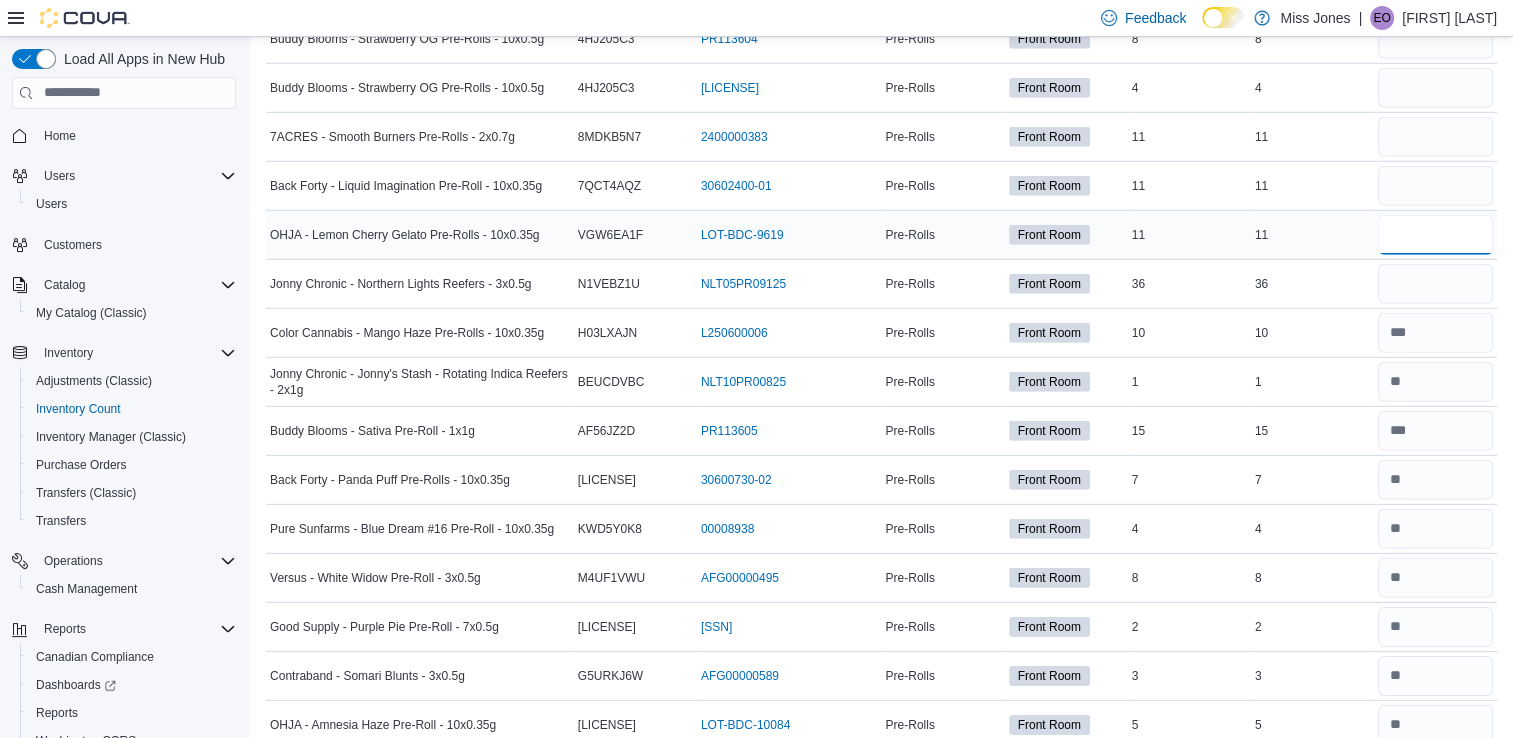 type 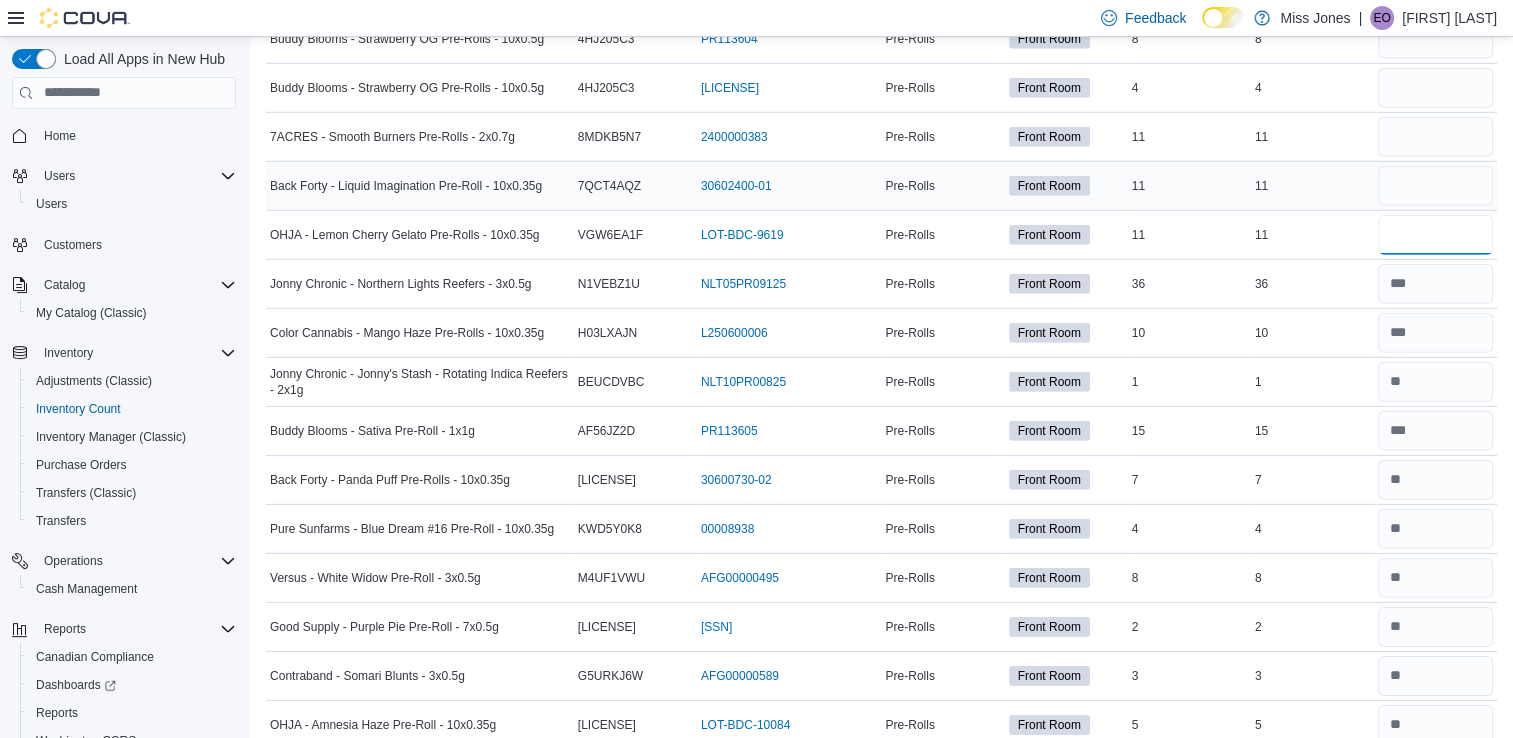 type on "**" 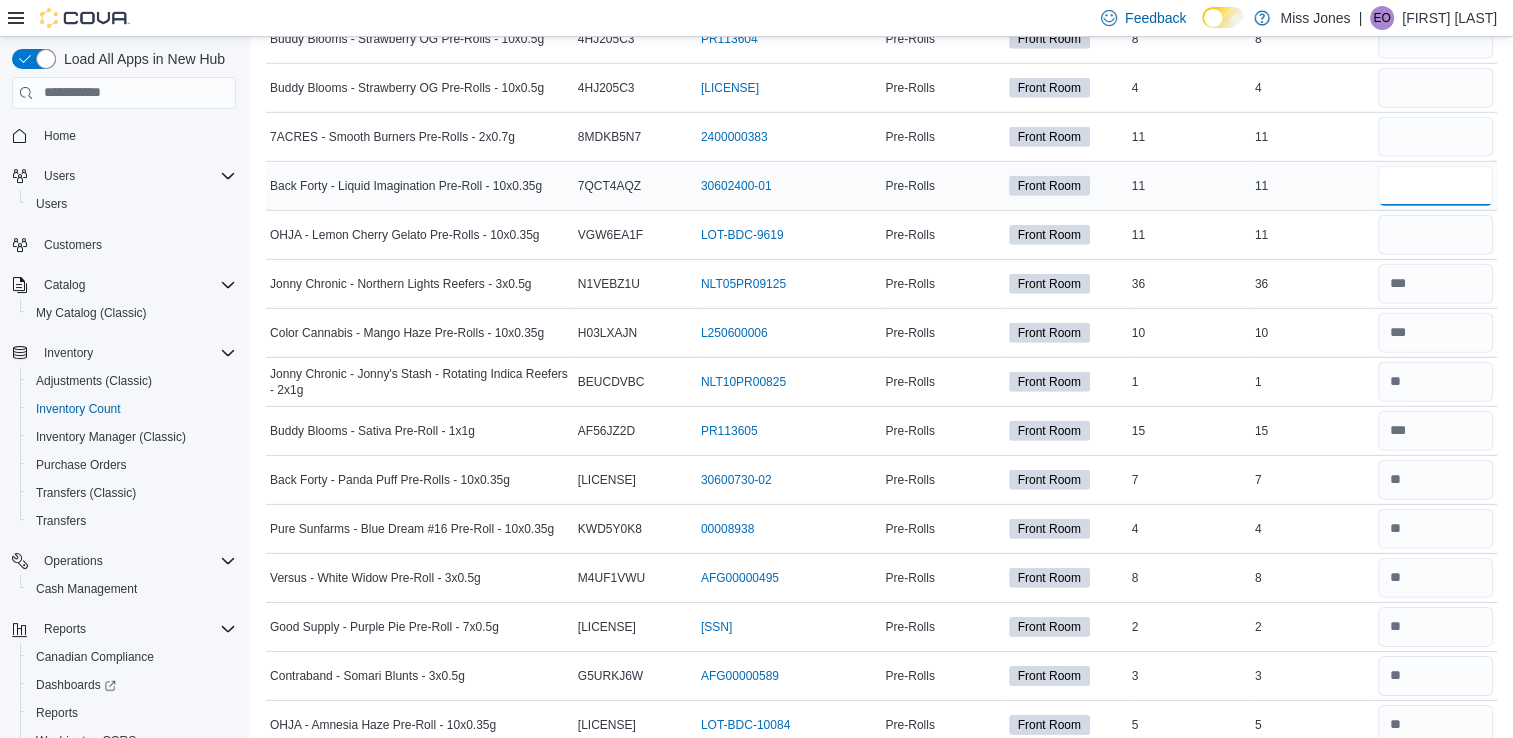 type 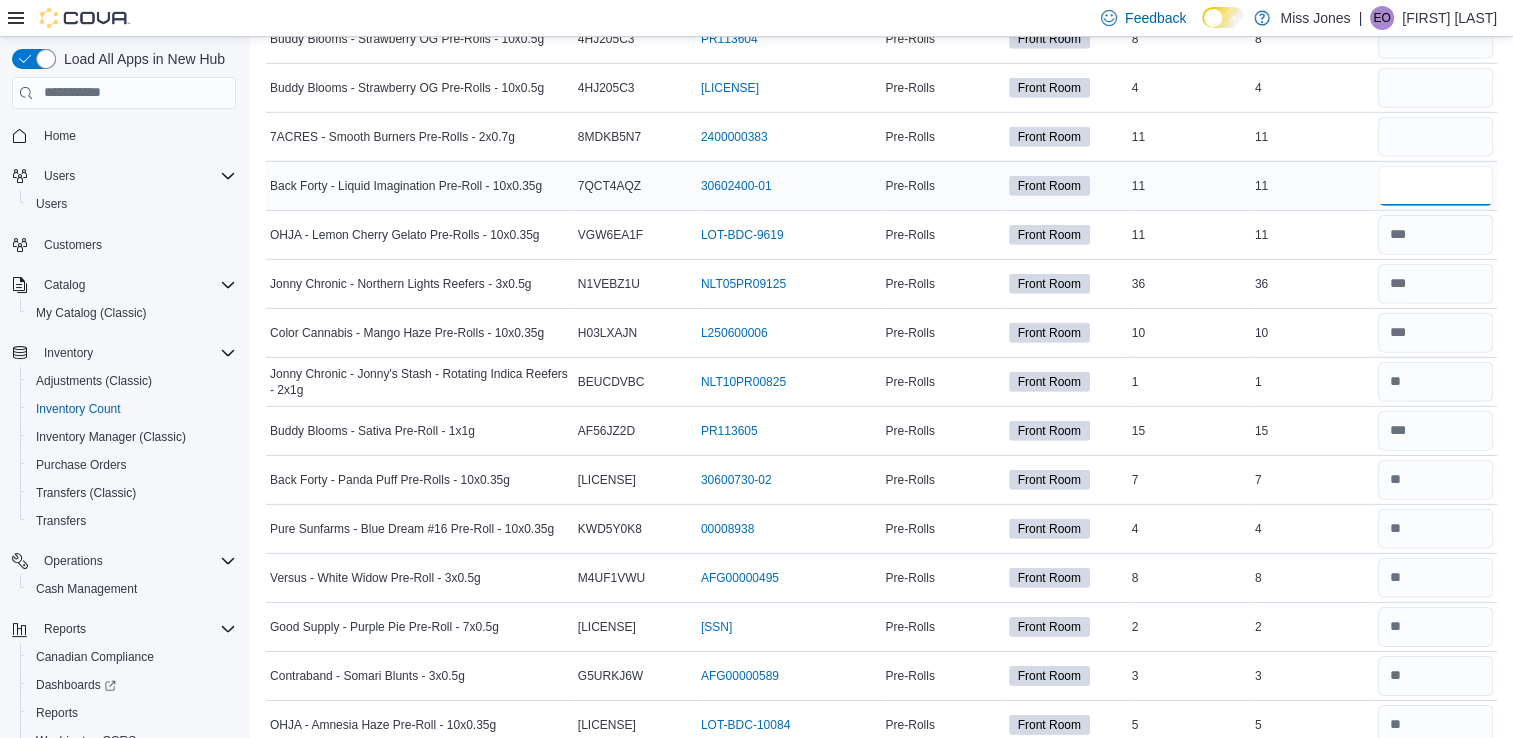 click at bounding box center [1435, 186] 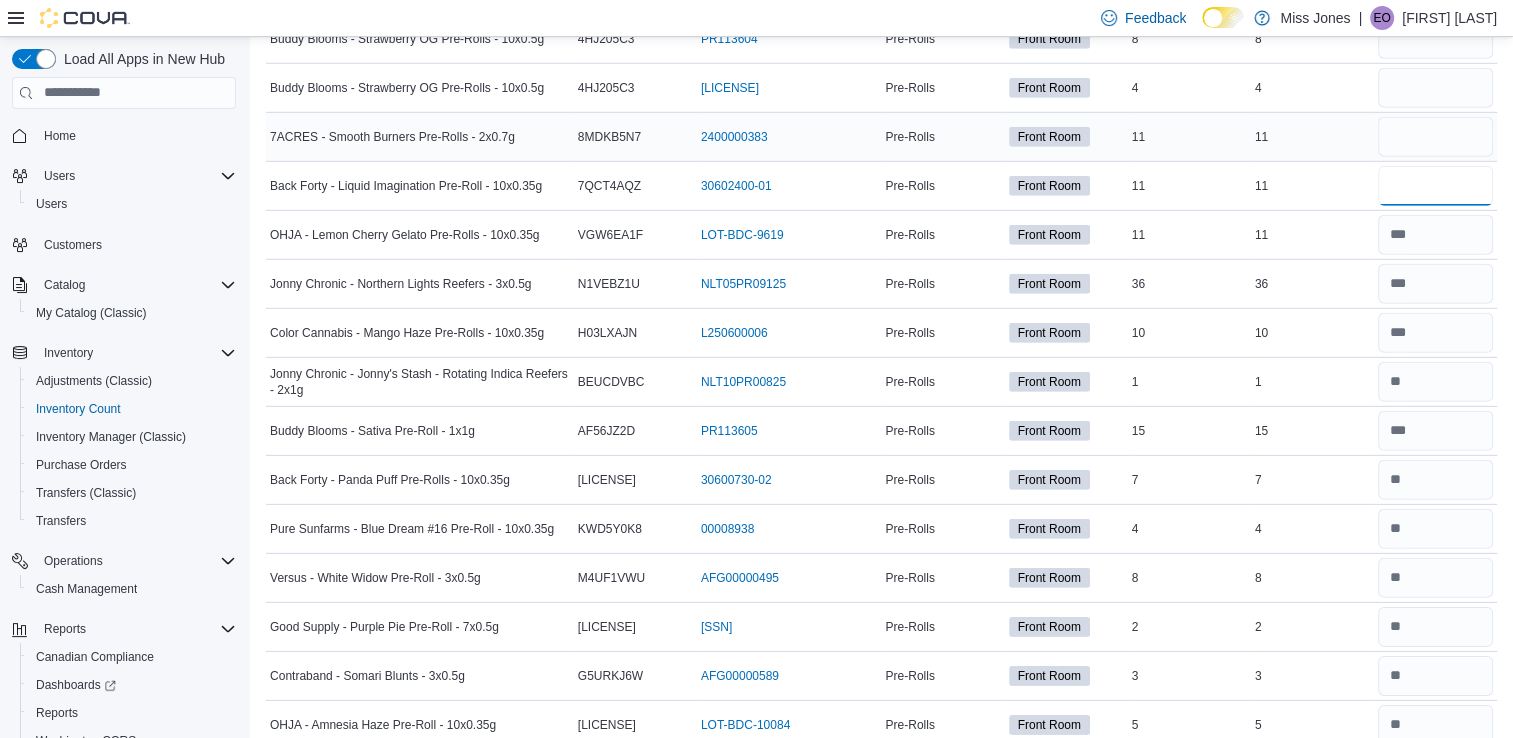 type on "**" 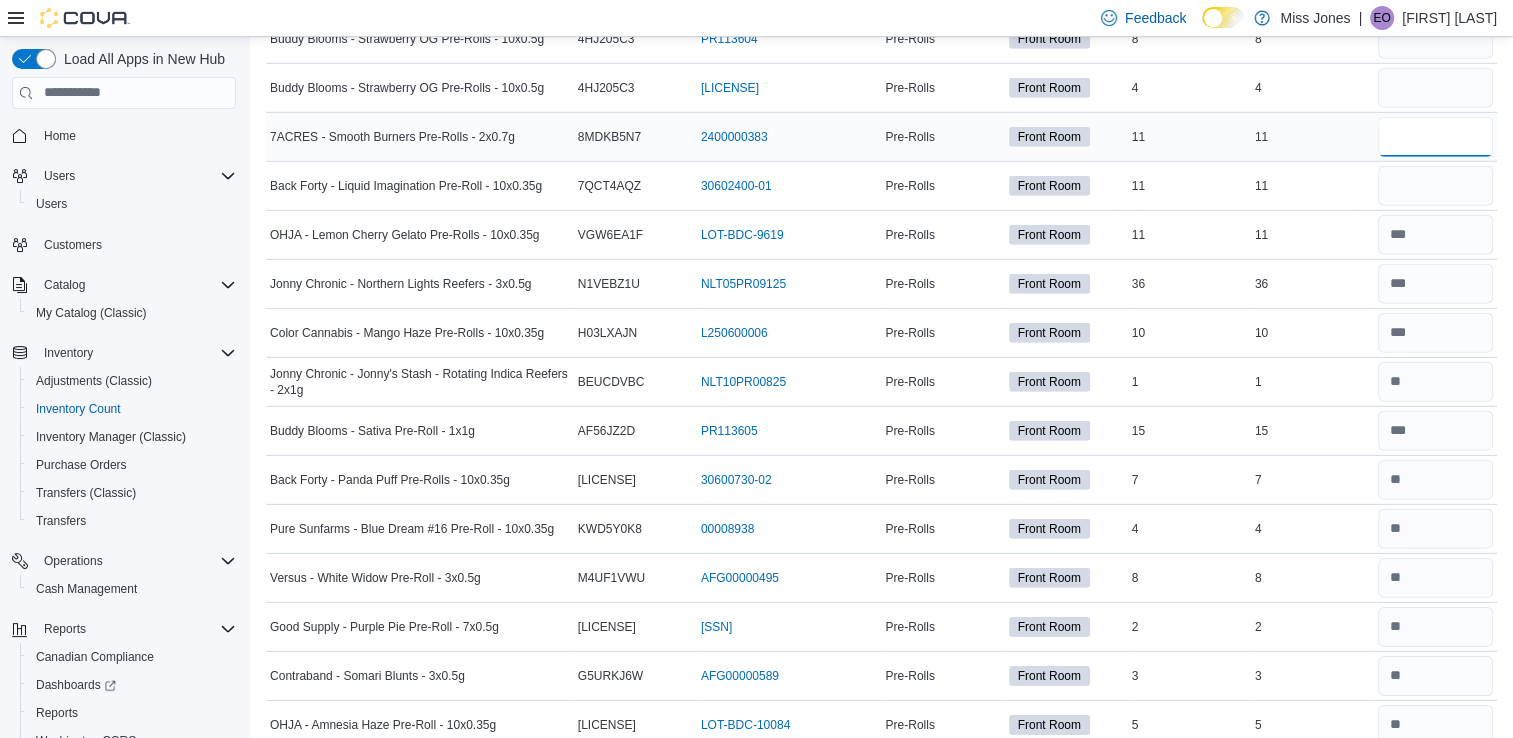 click at bounding box center (1435, 137) 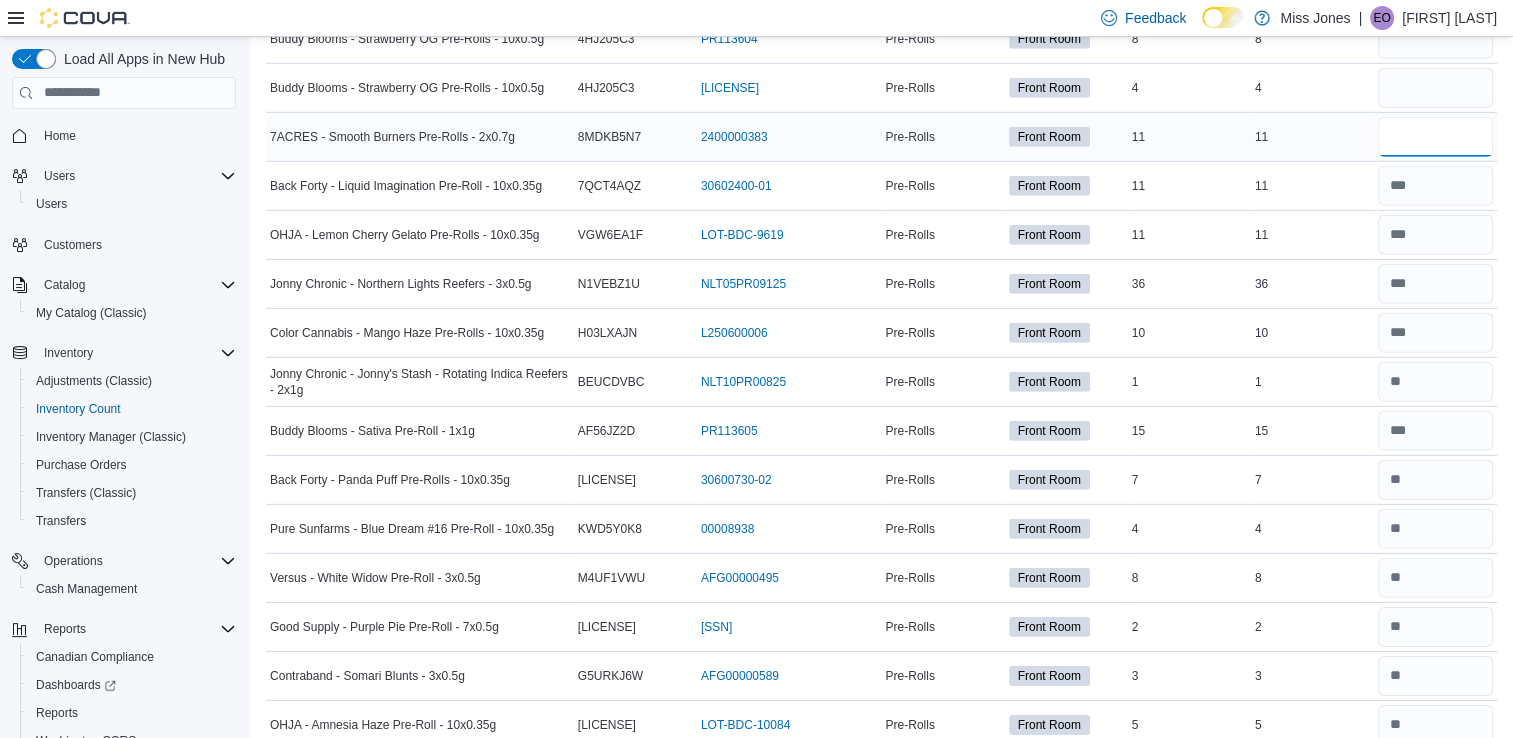 type on "**" 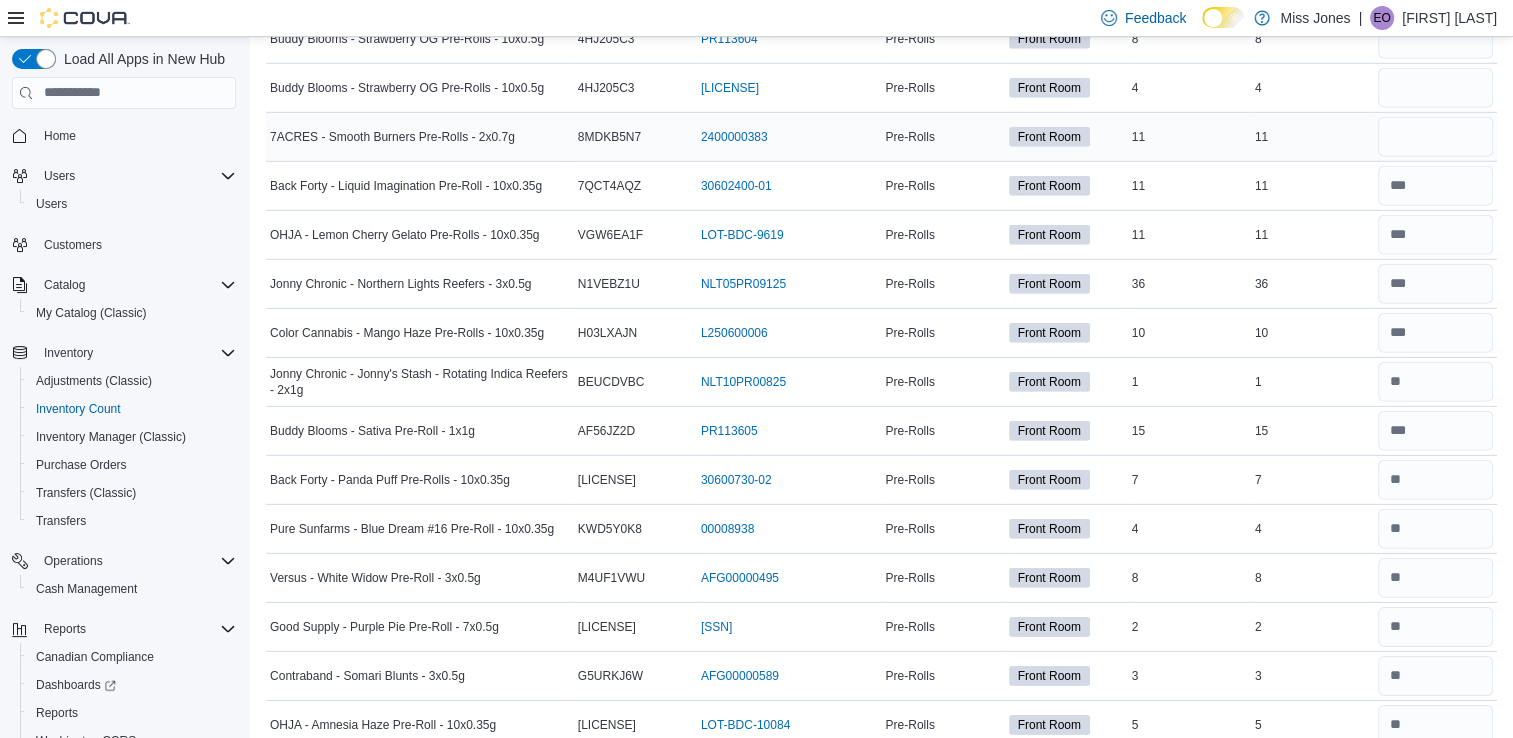 type 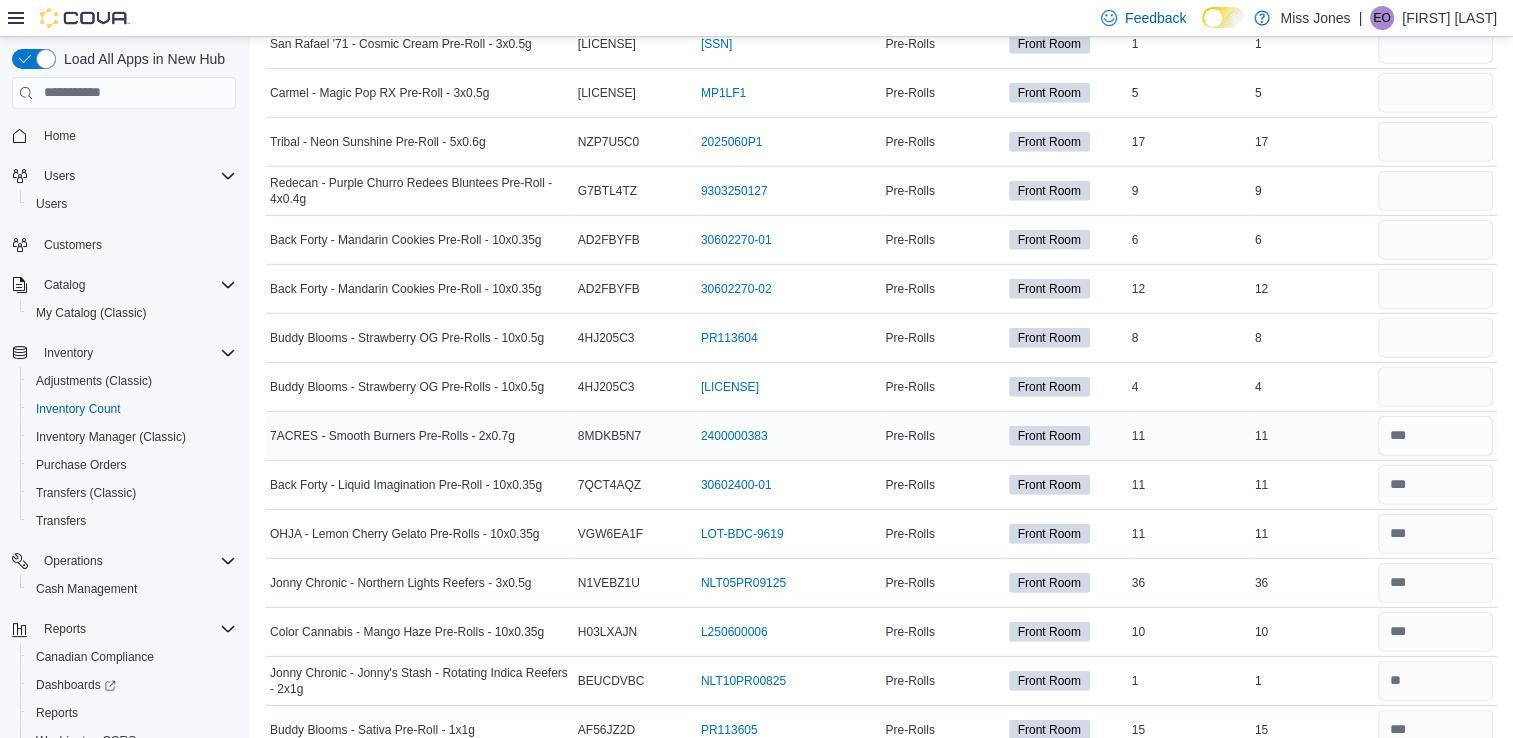 scroll, scrollTop: 5714, scrollLeft: 0, axis: vertical 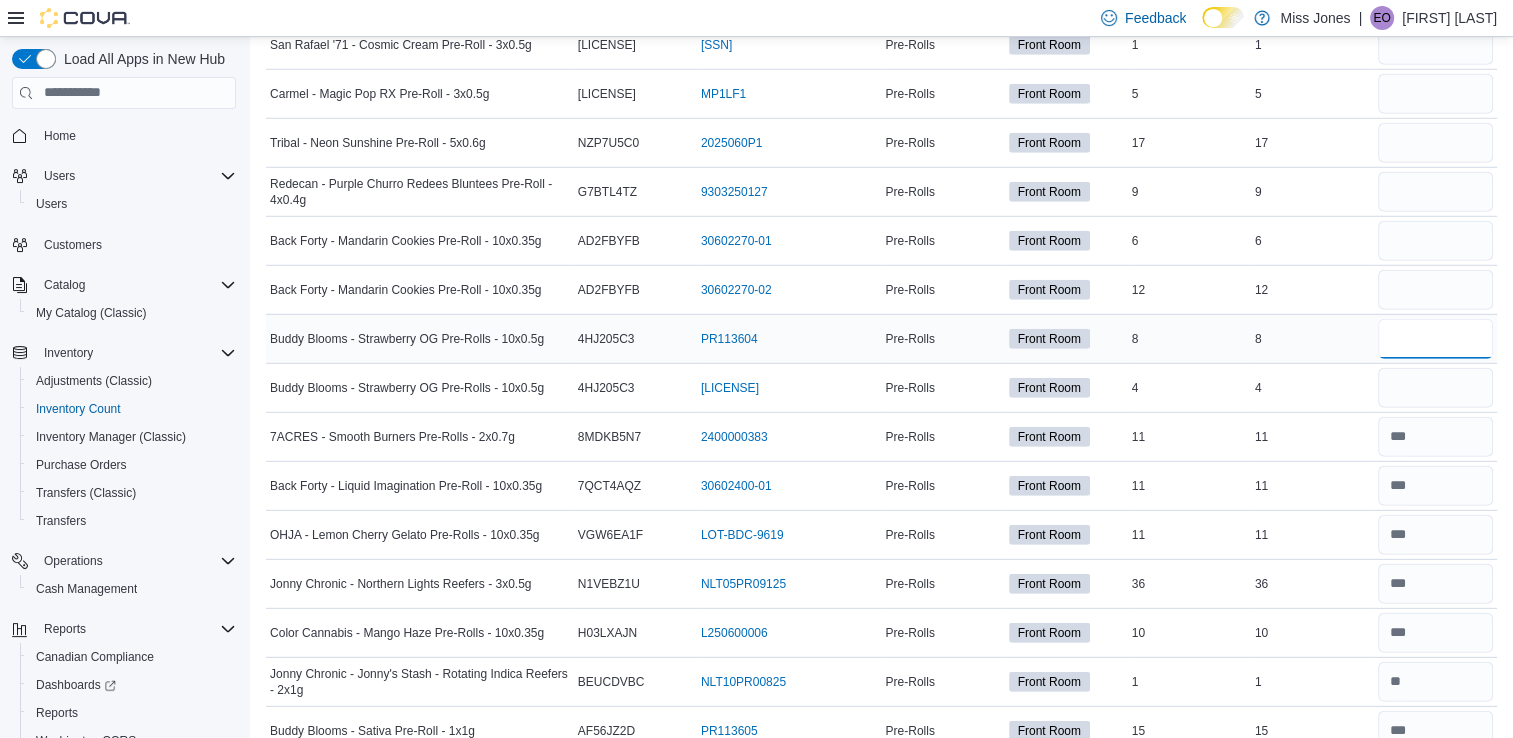 click at bounding box center (1435, 339) 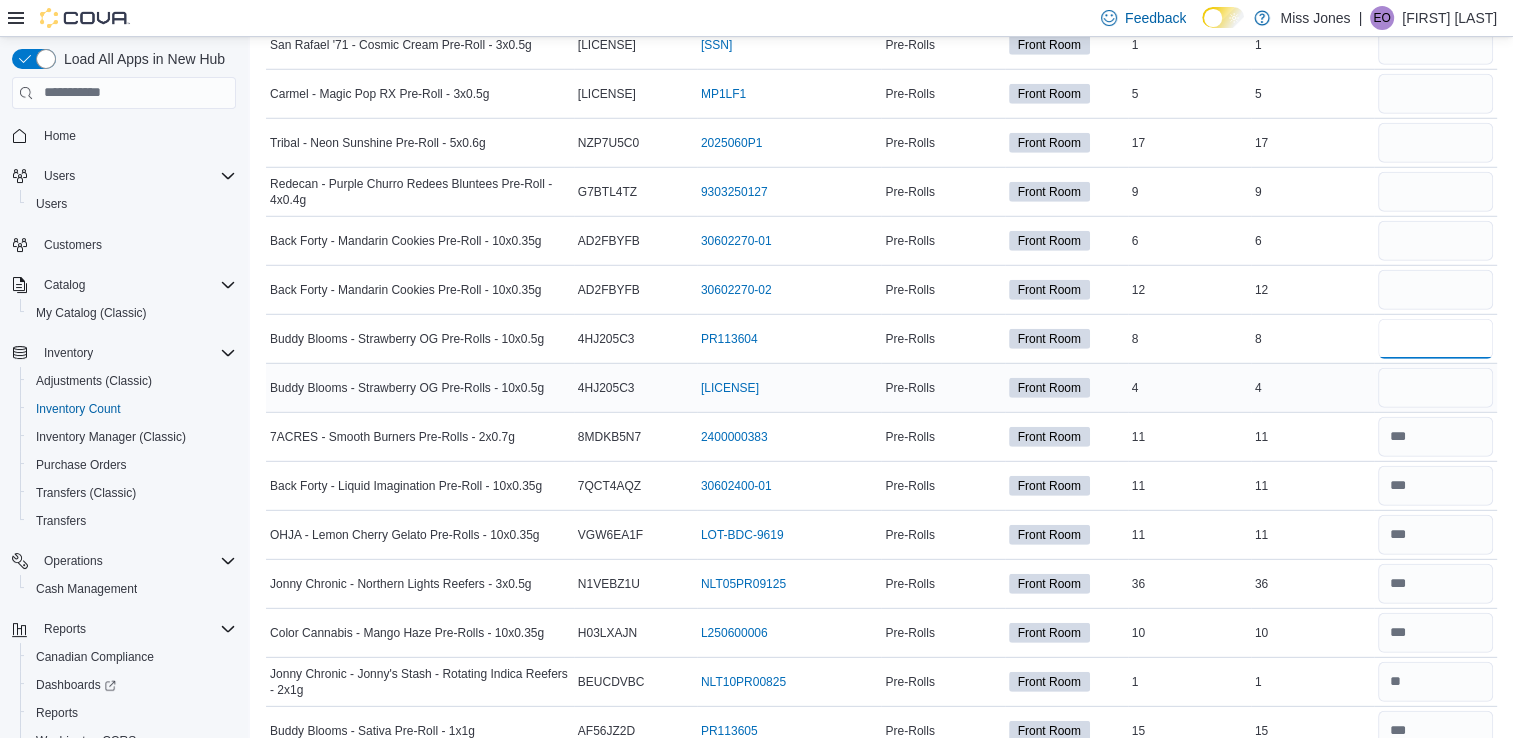 type on "*" 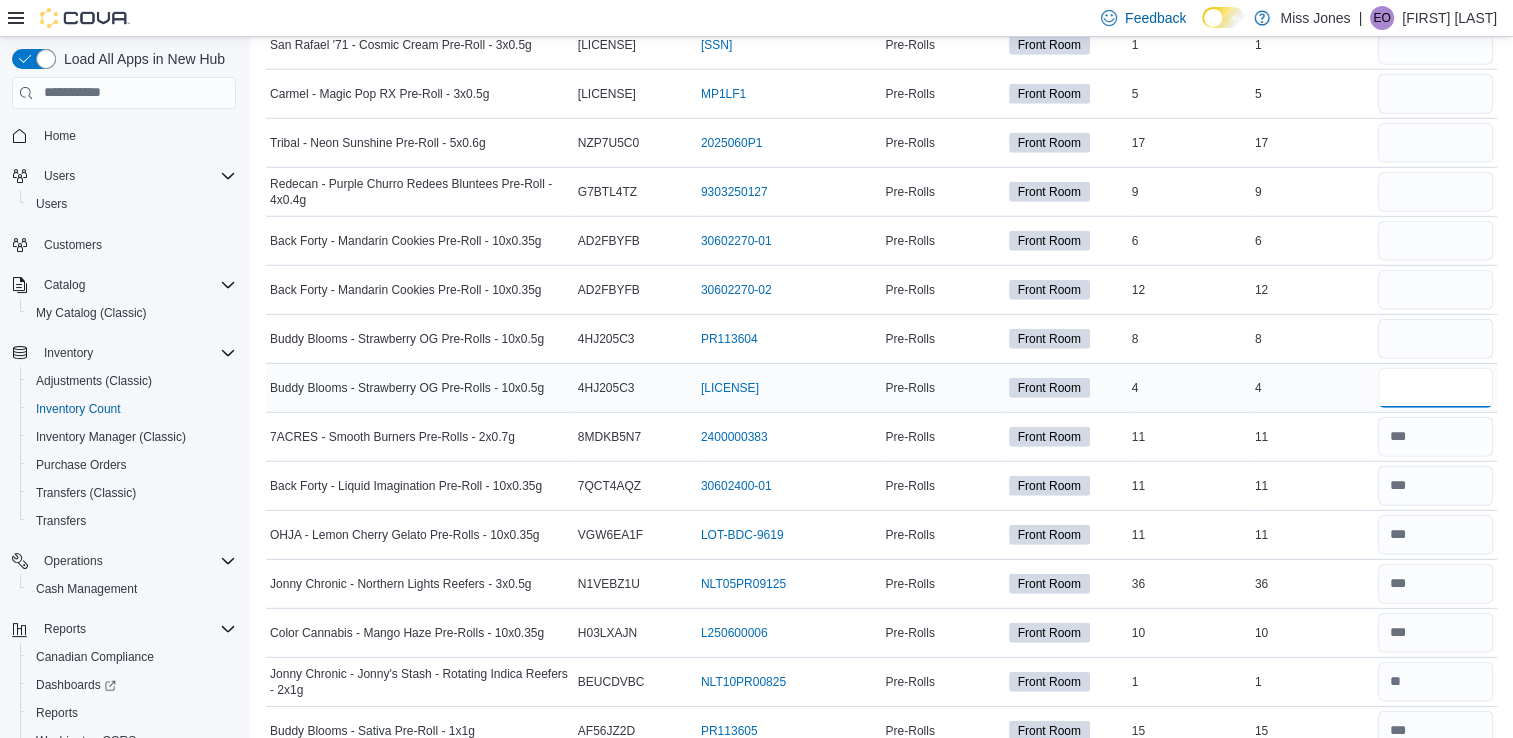 click at bounding box center (1435, 388) 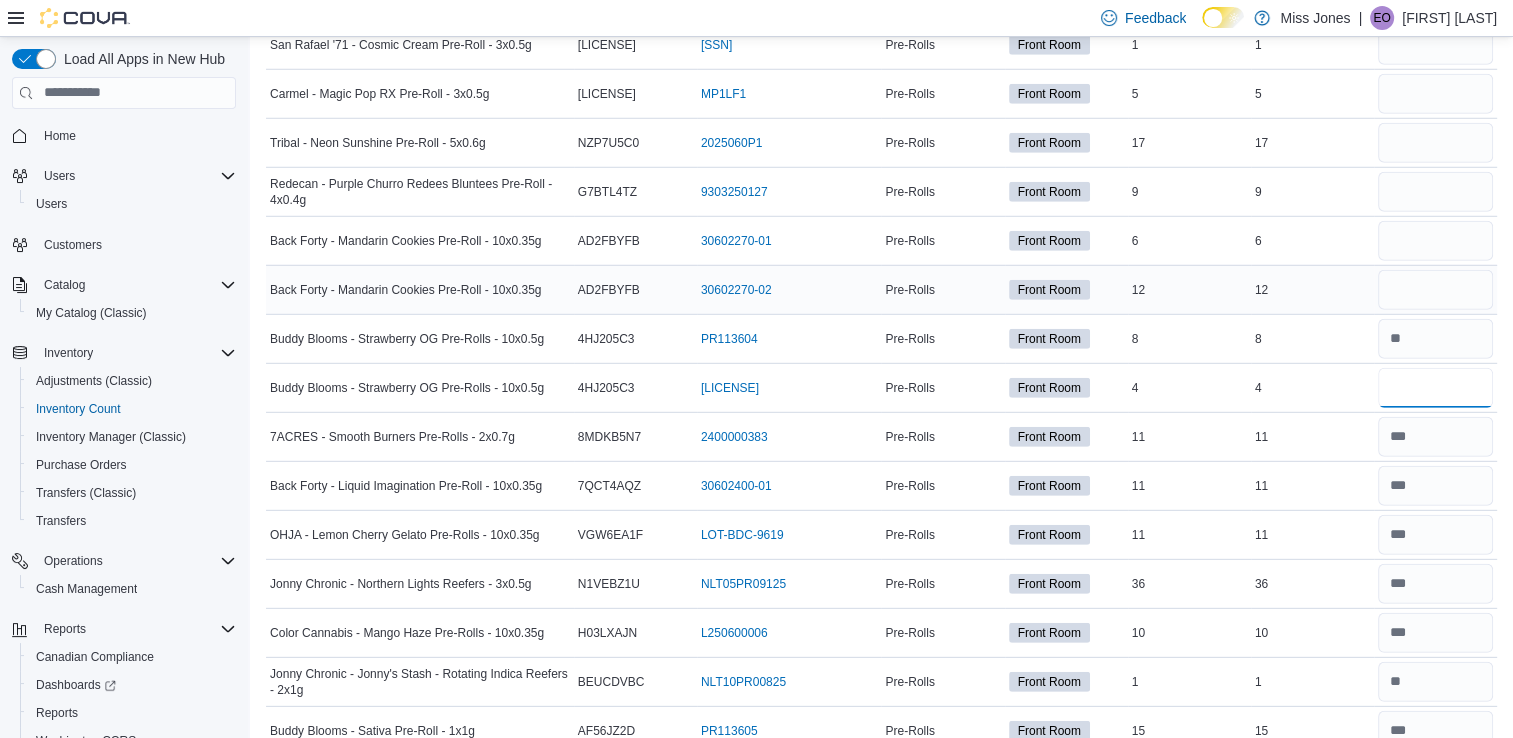 type on "*" 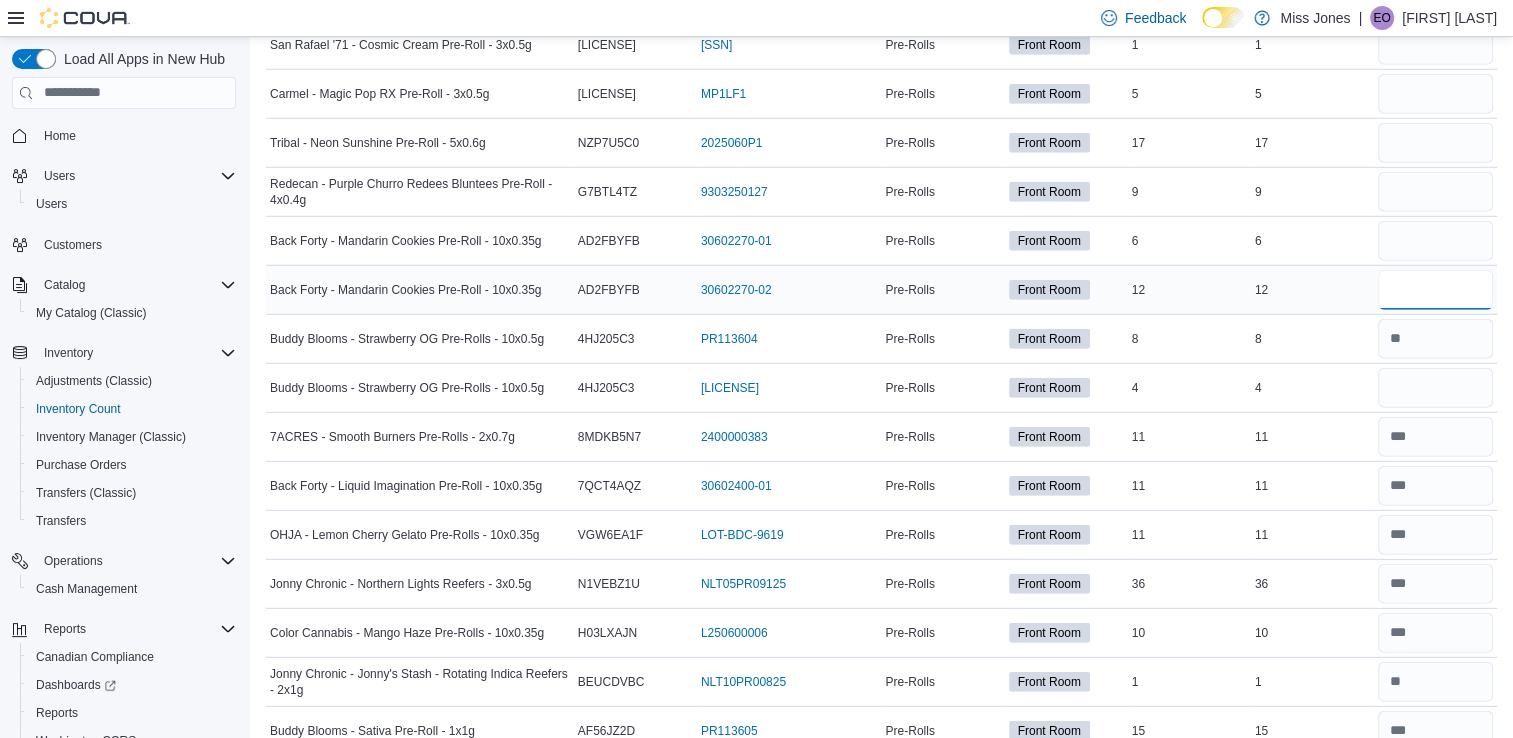type 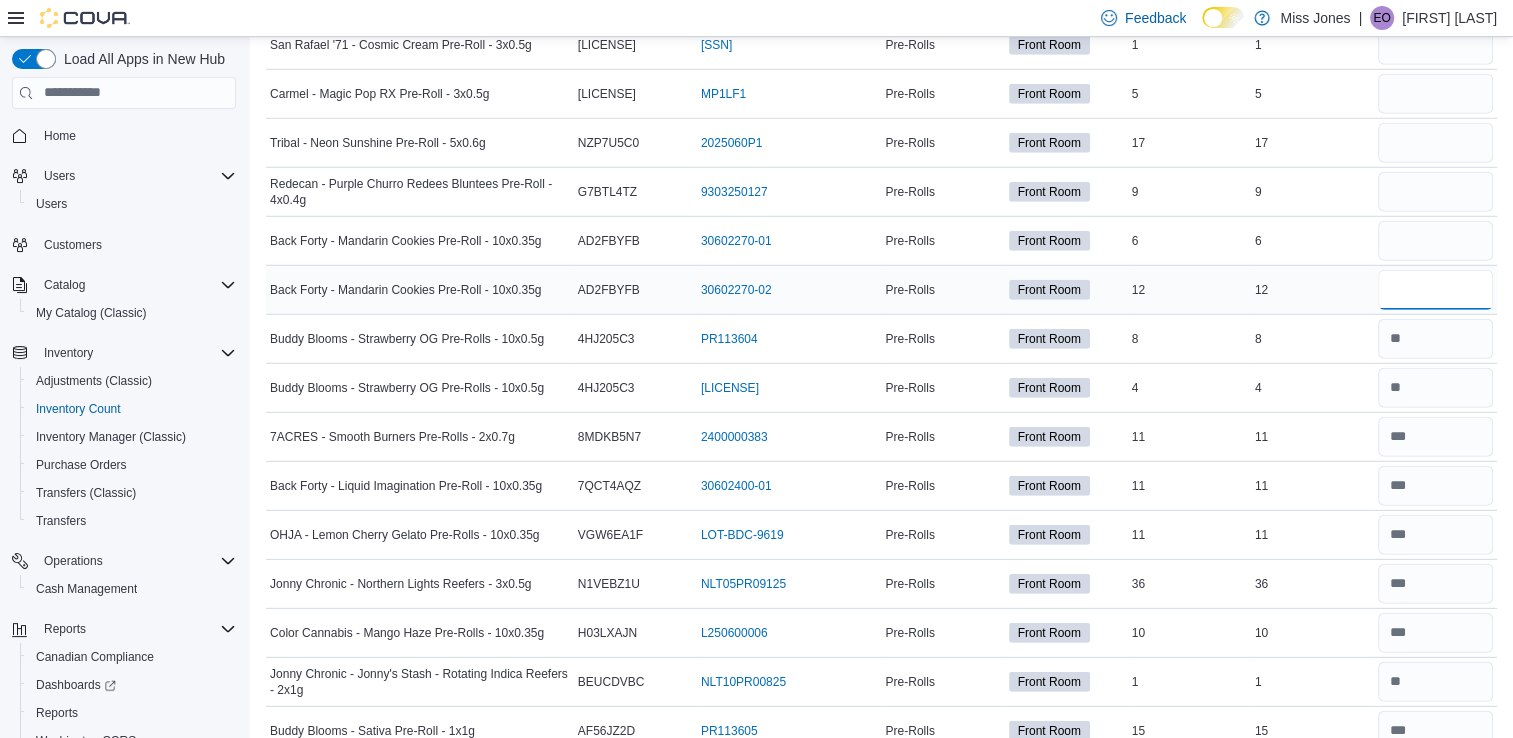 click at bounding box center [1435, 290] 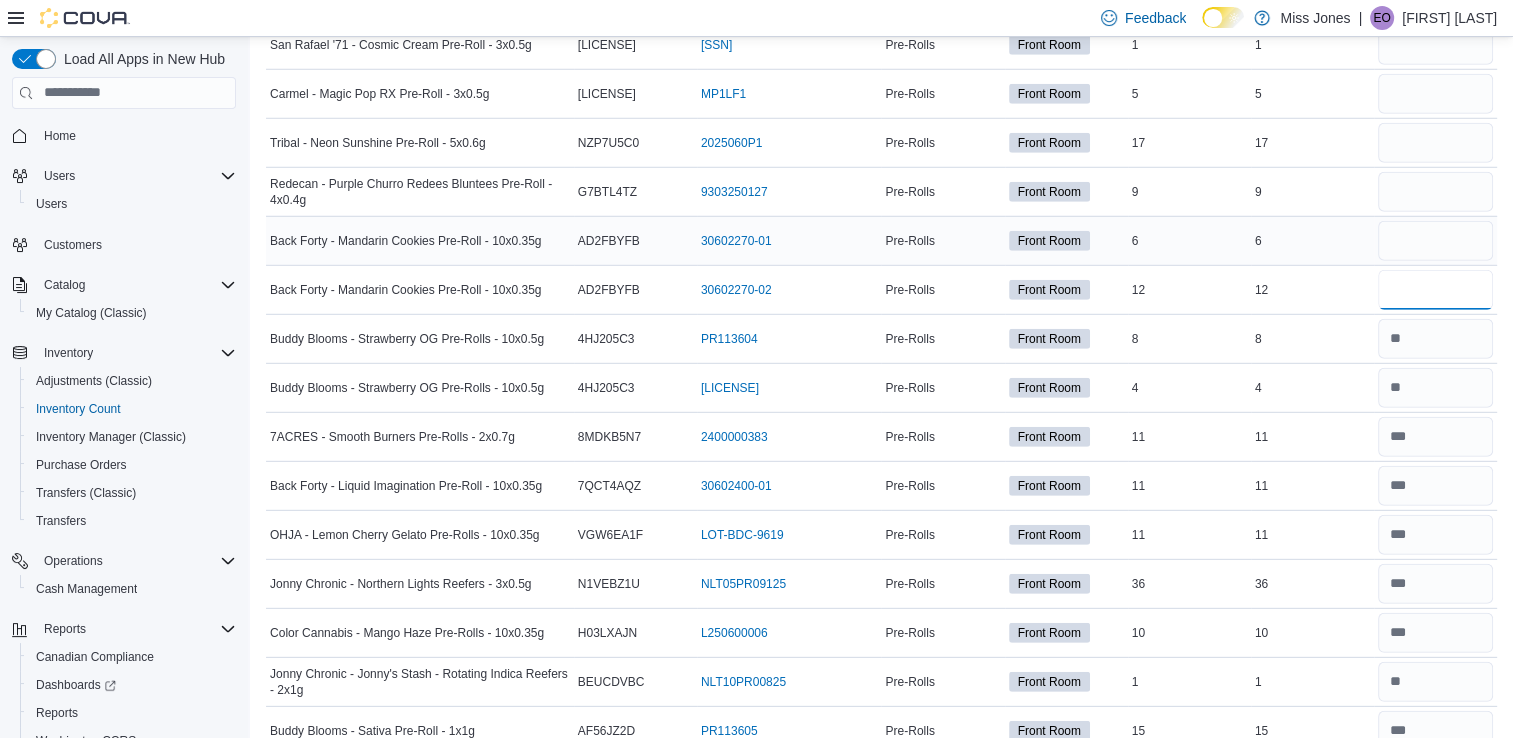 type on "**" 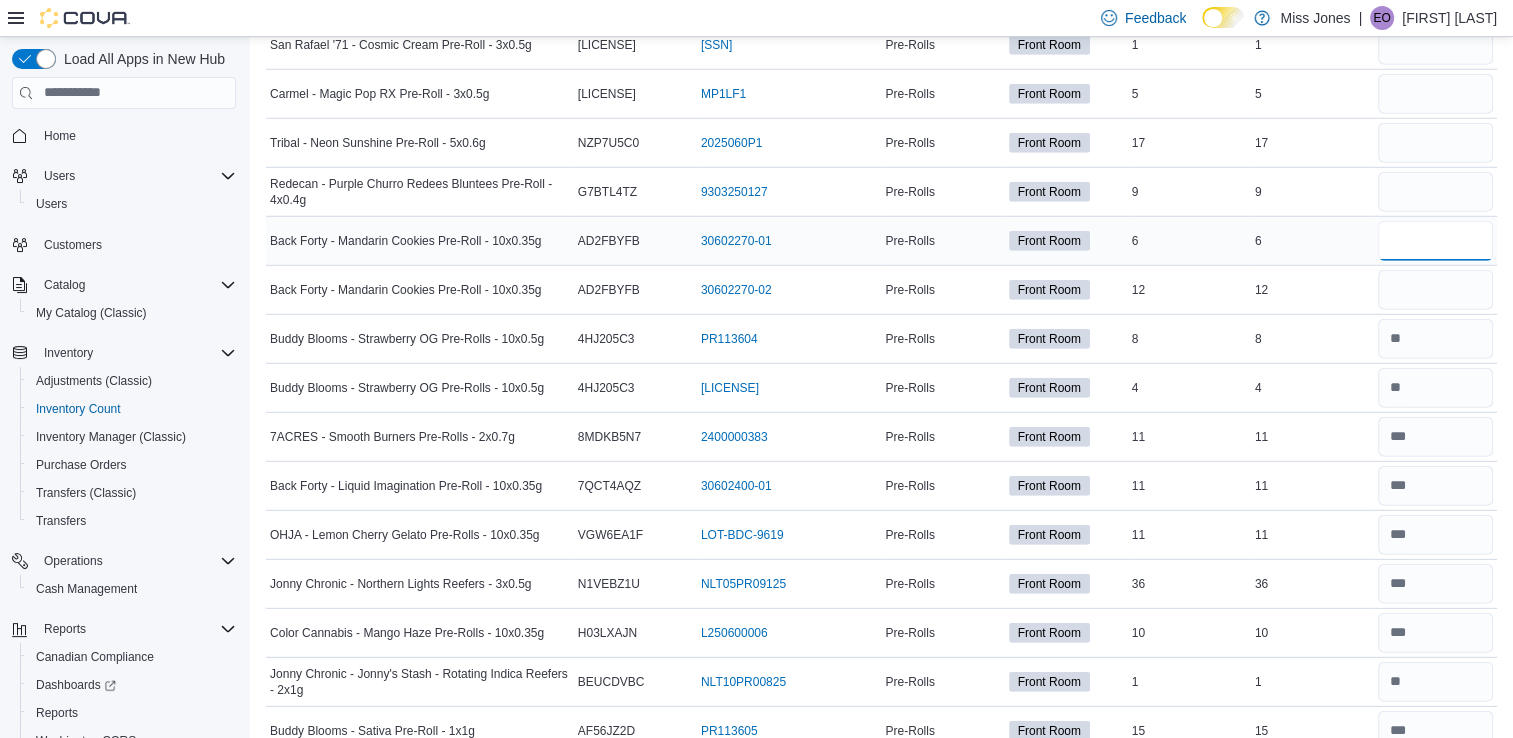 type 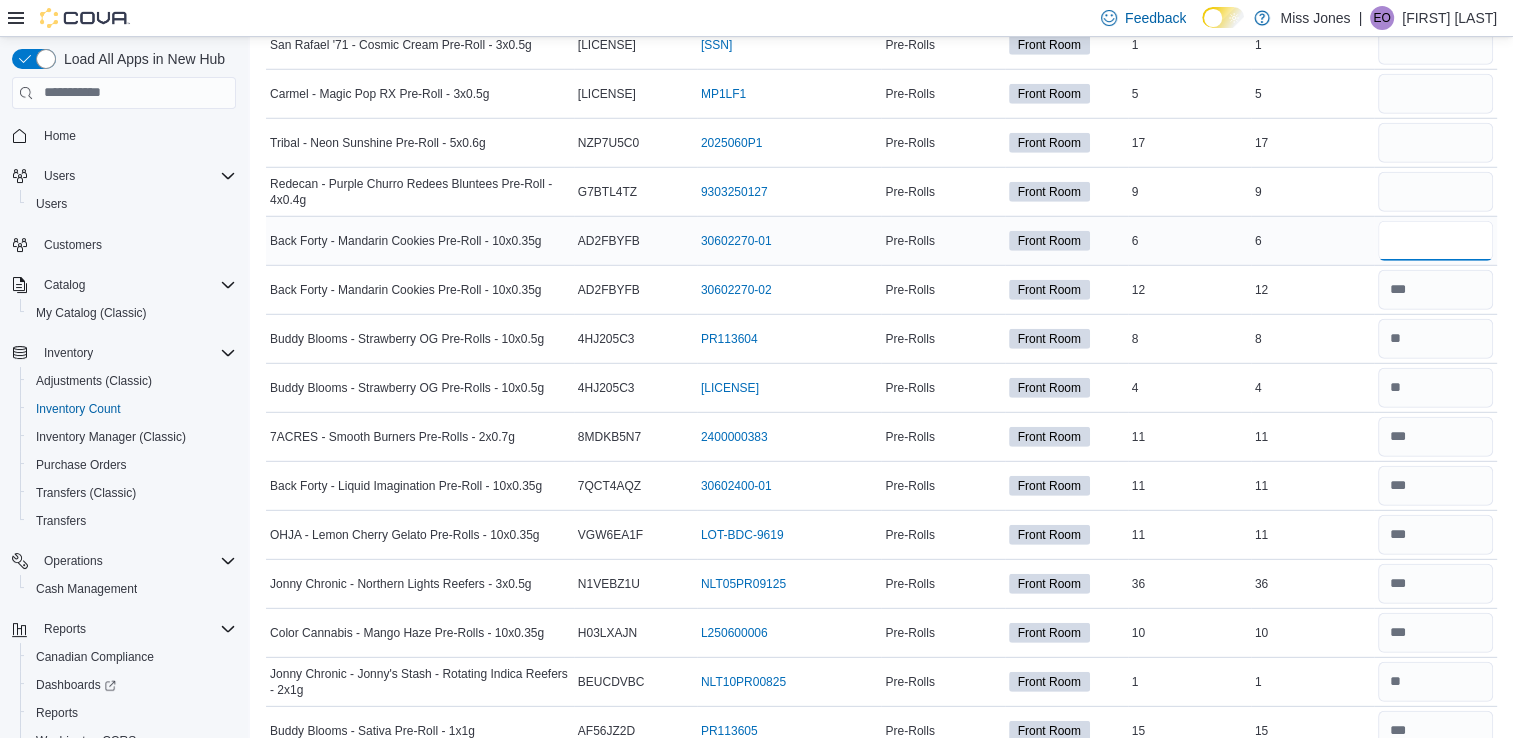 click at bounding box center [1435, 241] 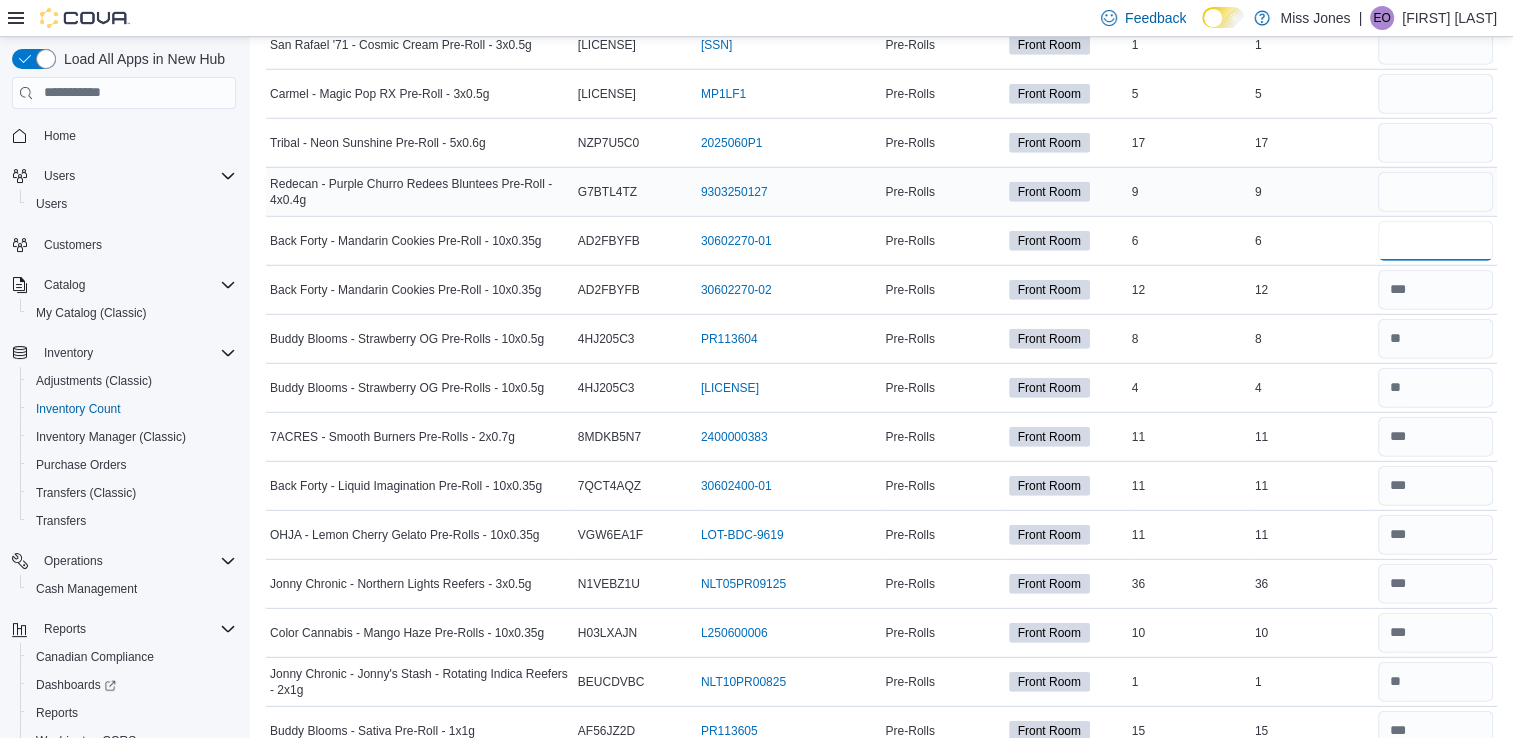 type on "*" 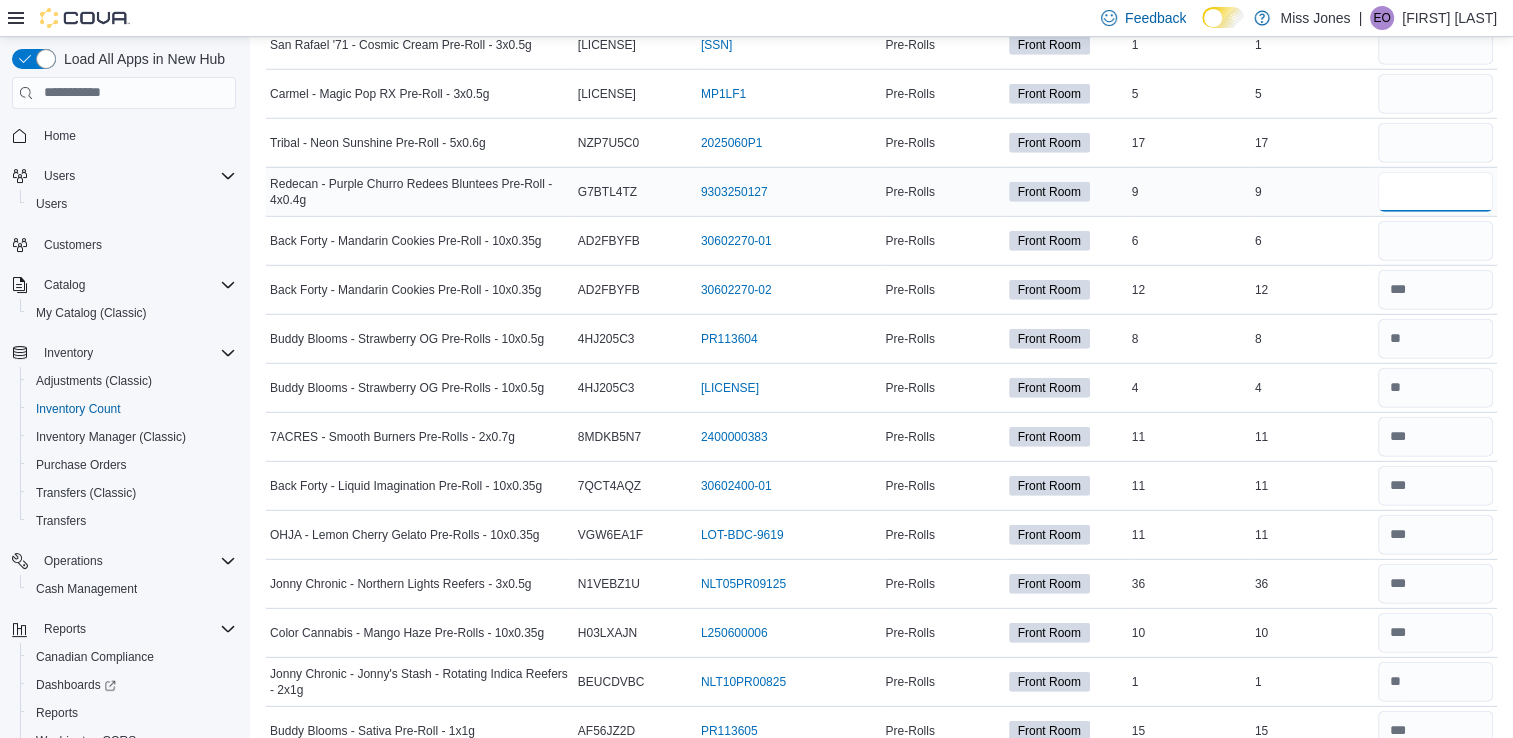 type 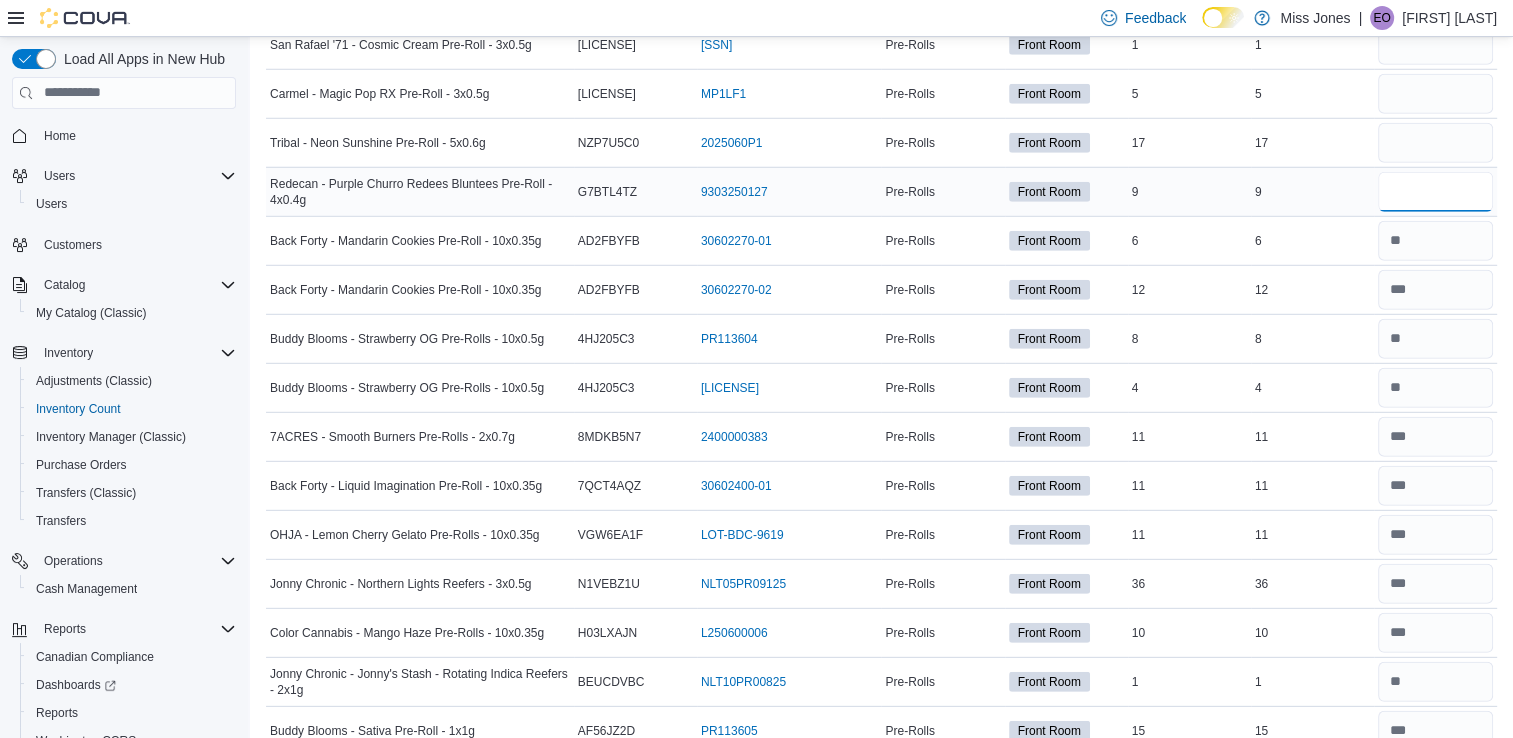 click at bounding box center [1435, 192] 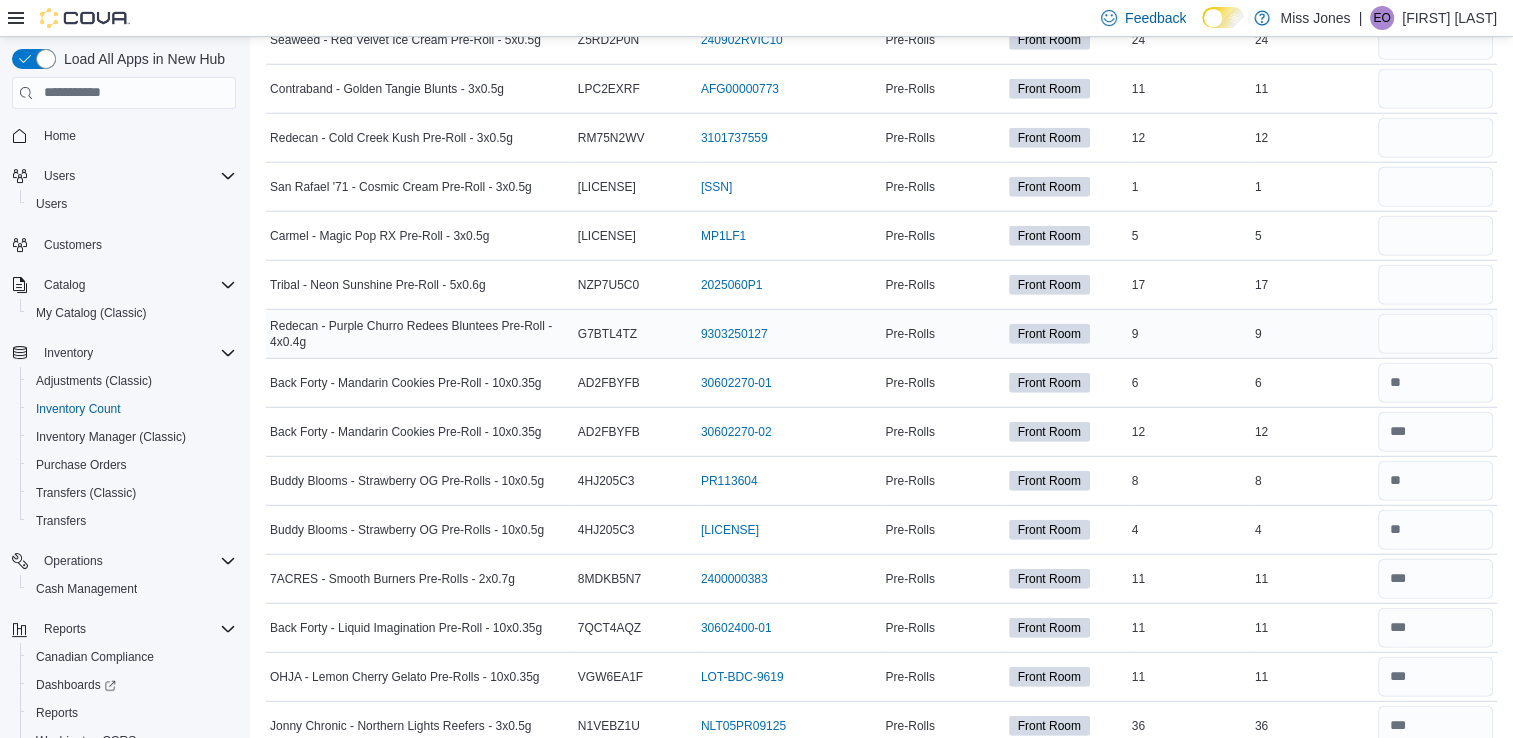 scroll, scrollTop: 5322, scrollLeft: 0, axis: vertical 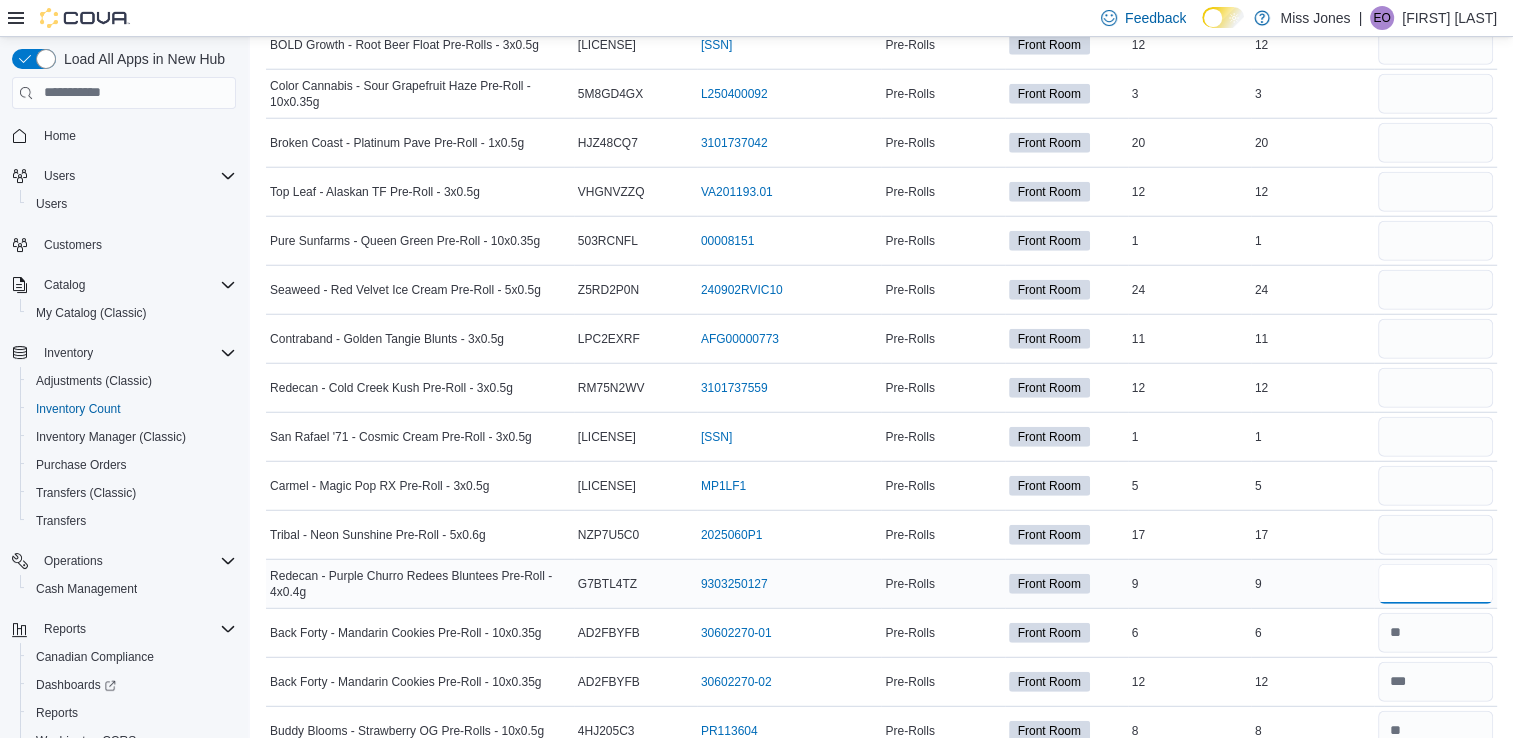 click at bounding box center [1435, 584] 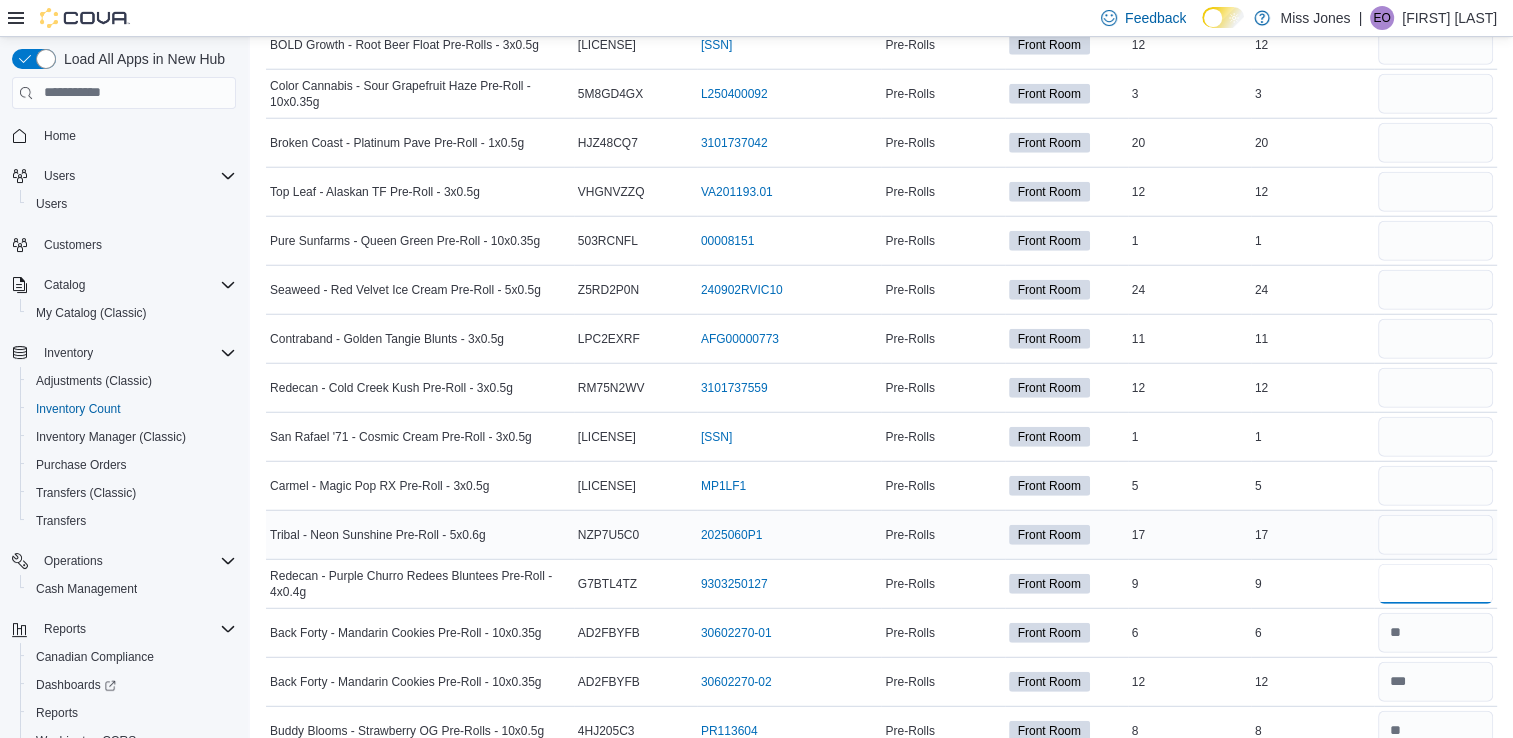 type on "*" 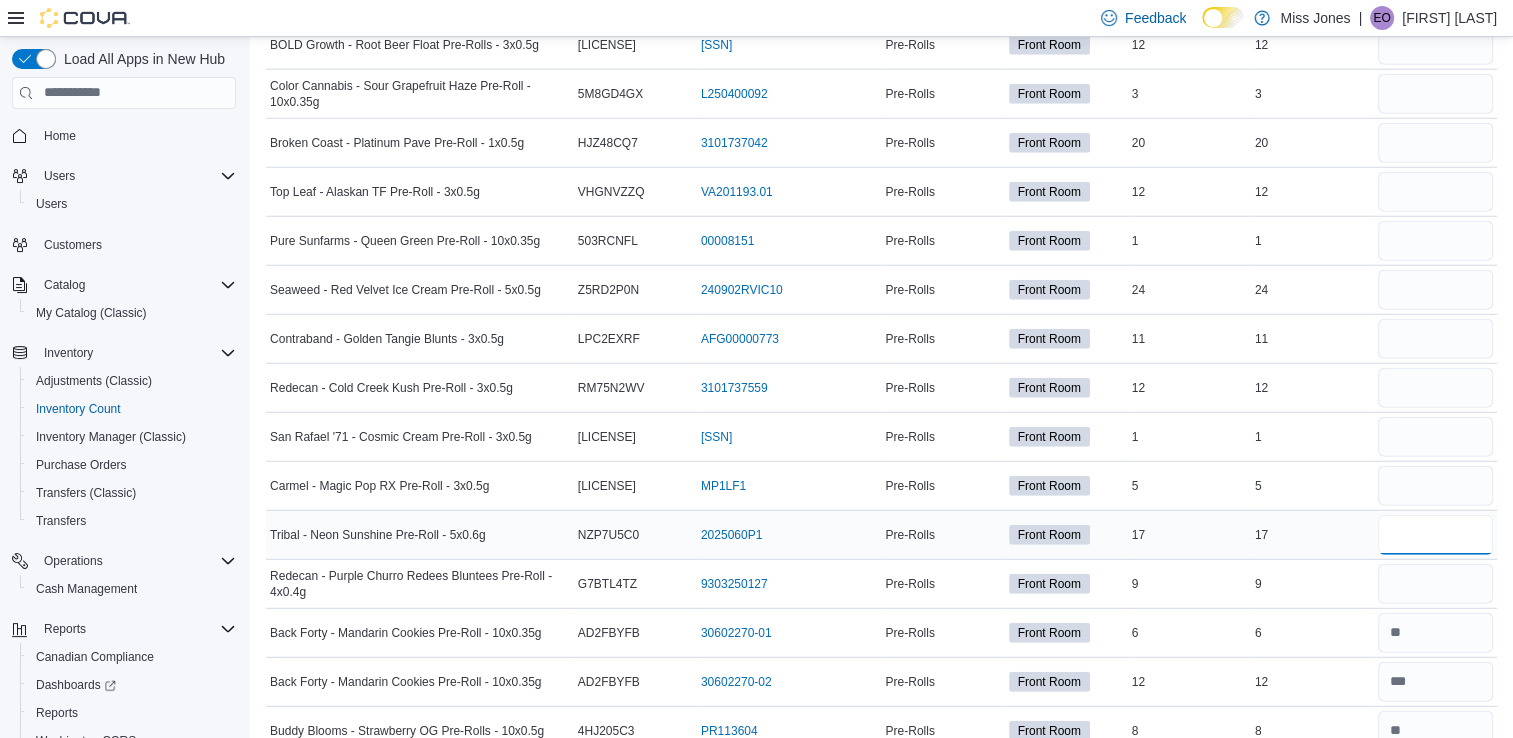 type 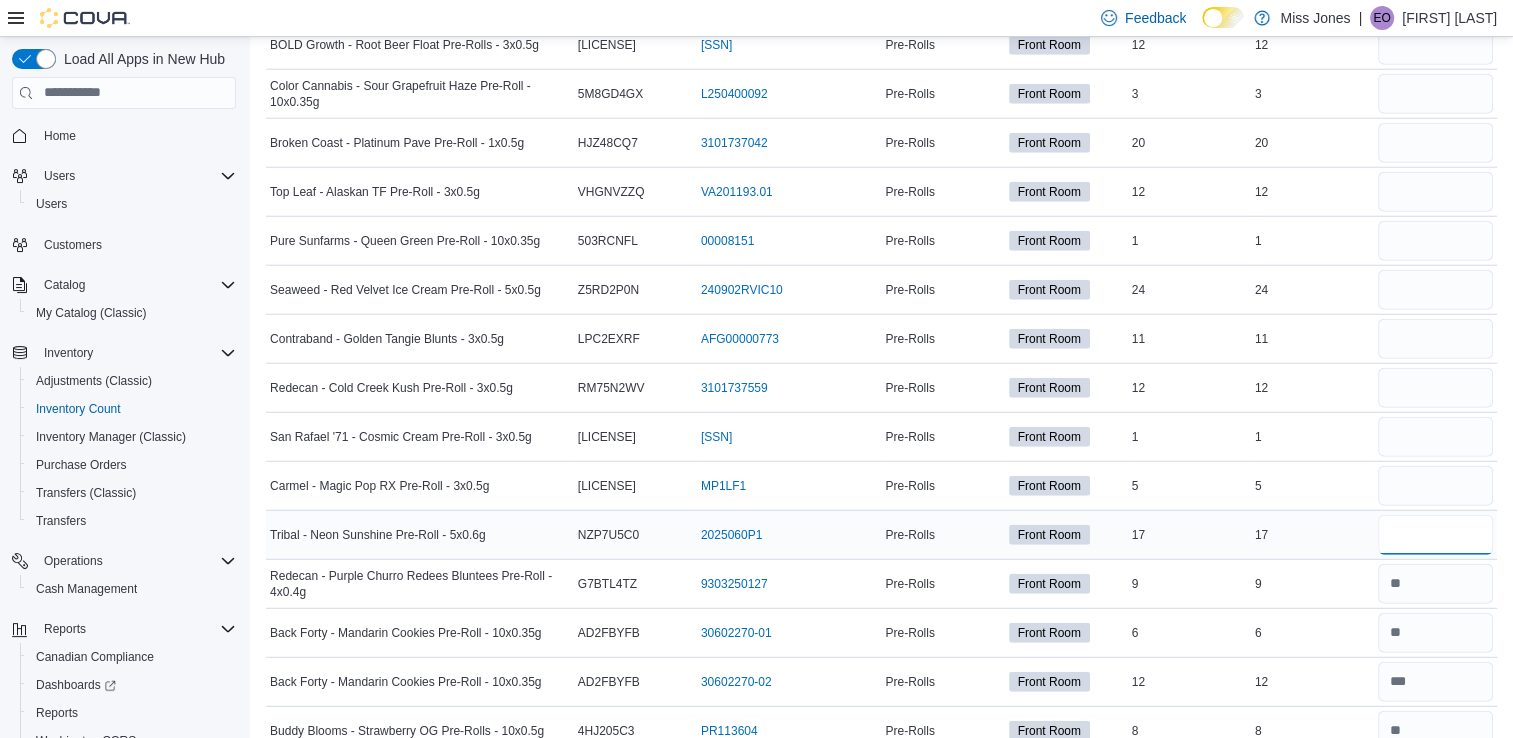 click at bounding box center [1435, 535] 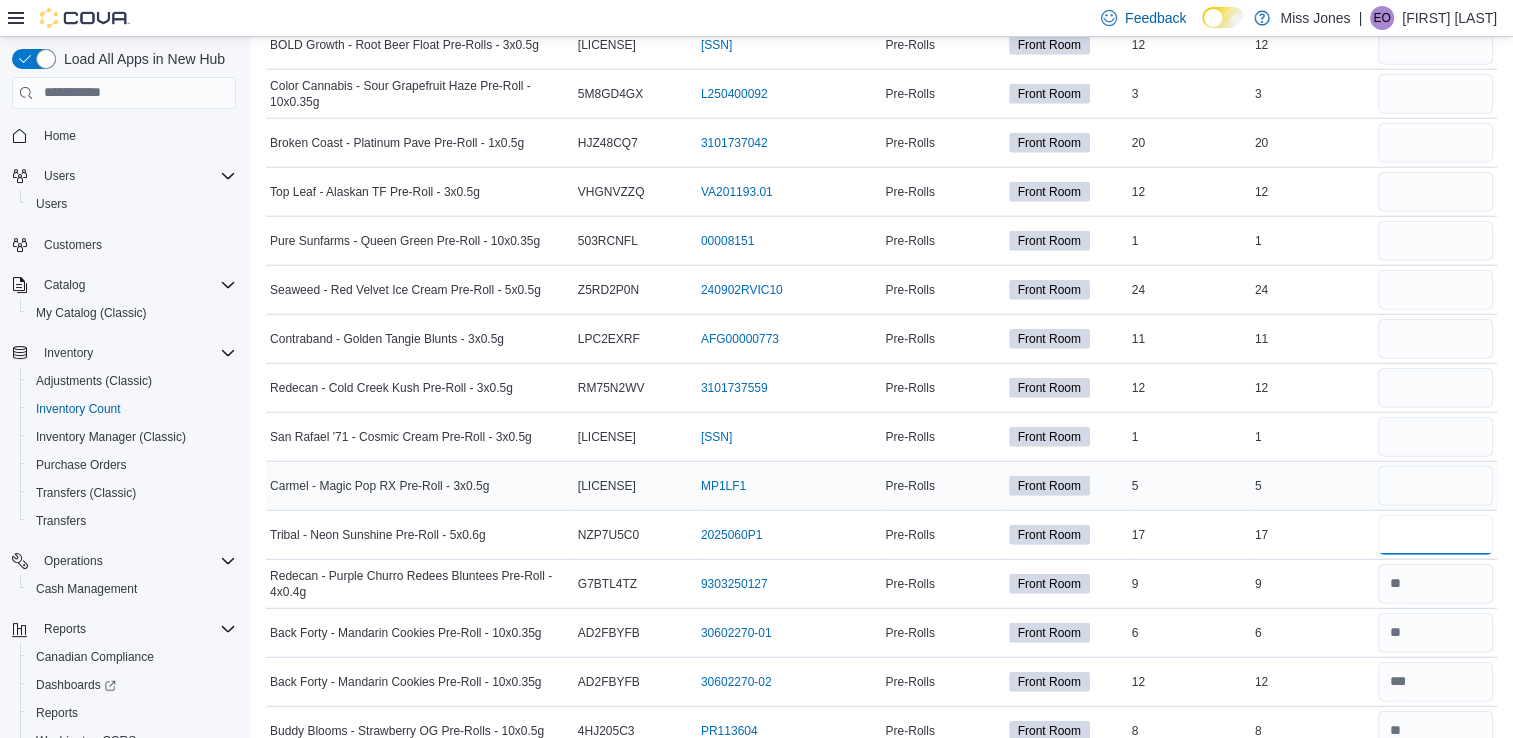 type on "**" 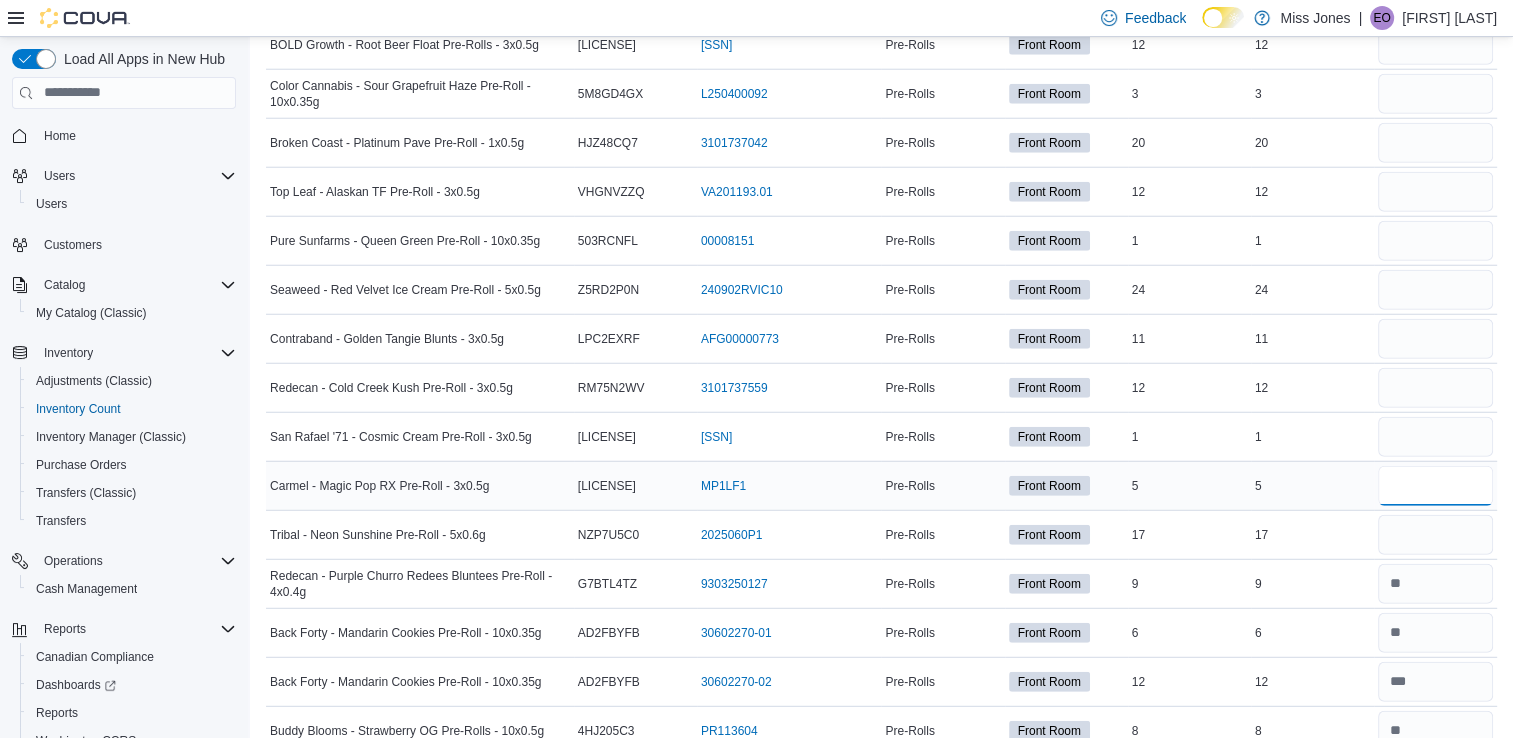 click at bounding box center [1435, 486] 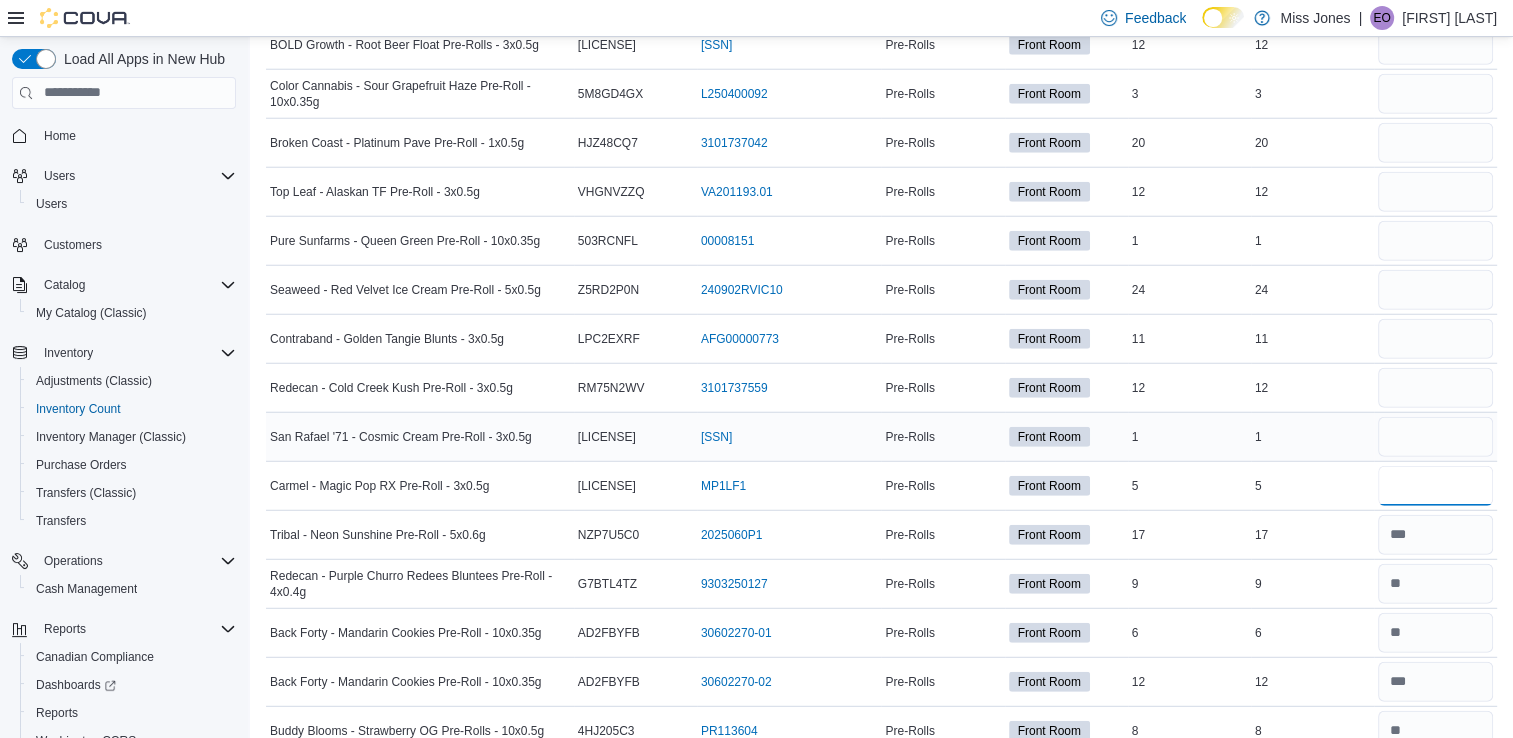type on "*" 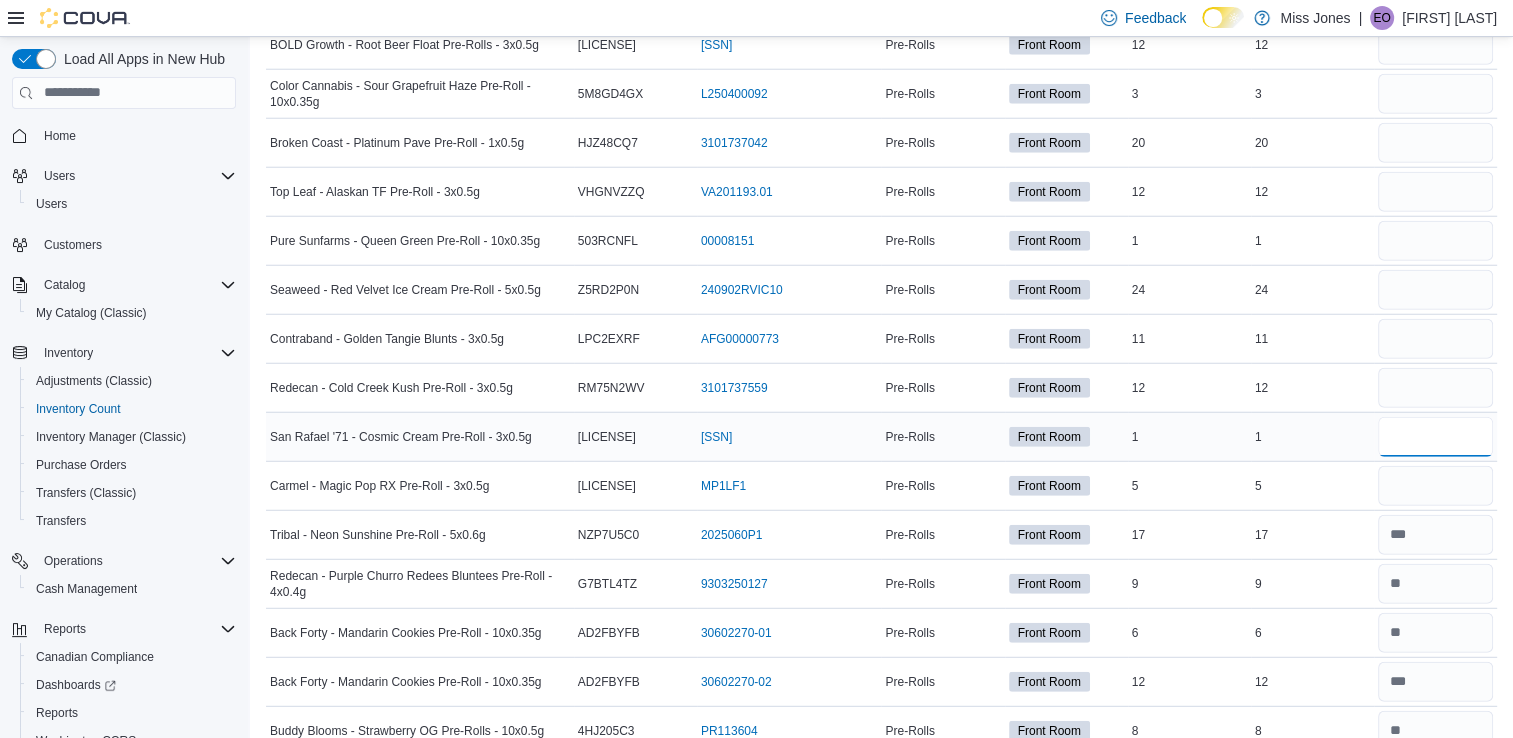 click at bounding box center [1435, 437] 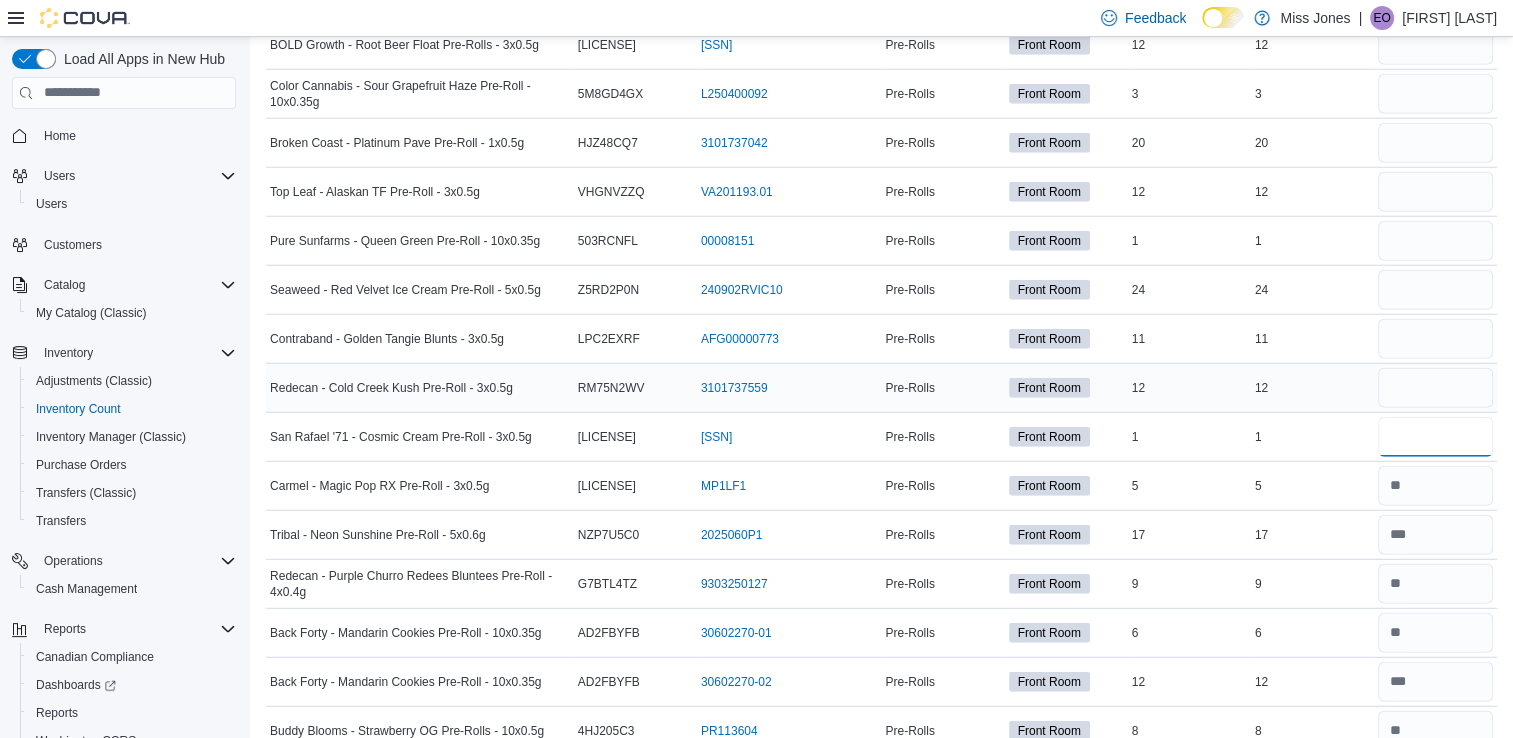 type on "*" 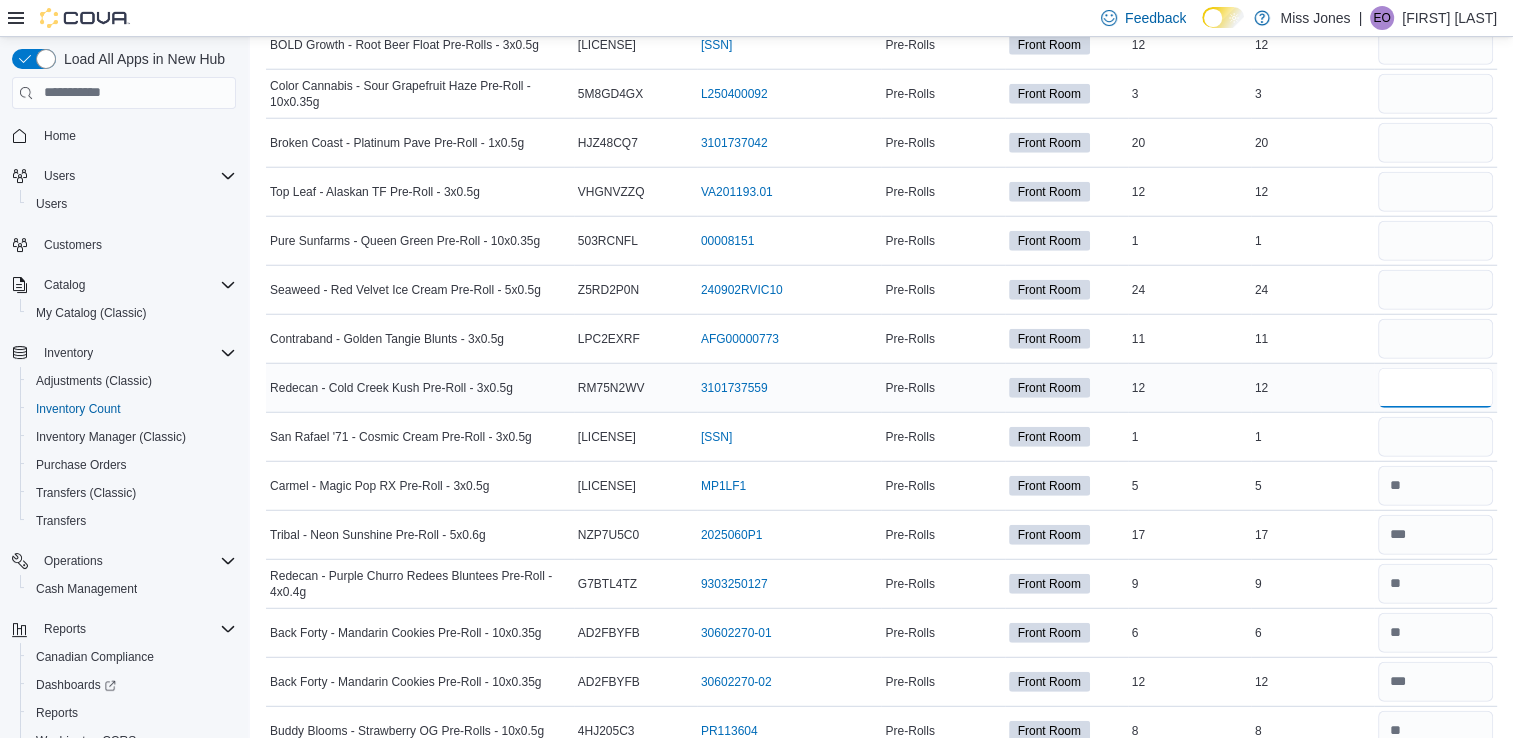 type 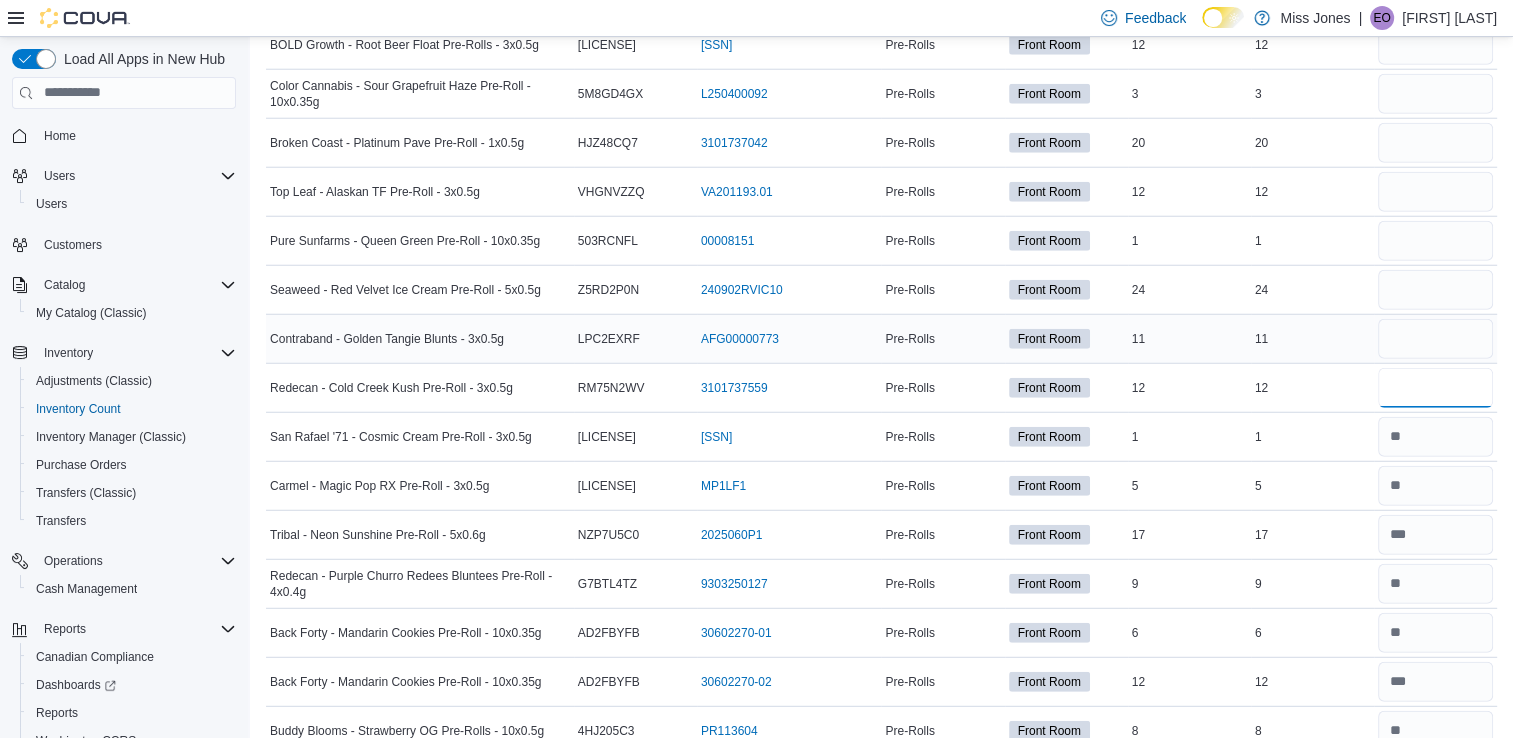type on "**" 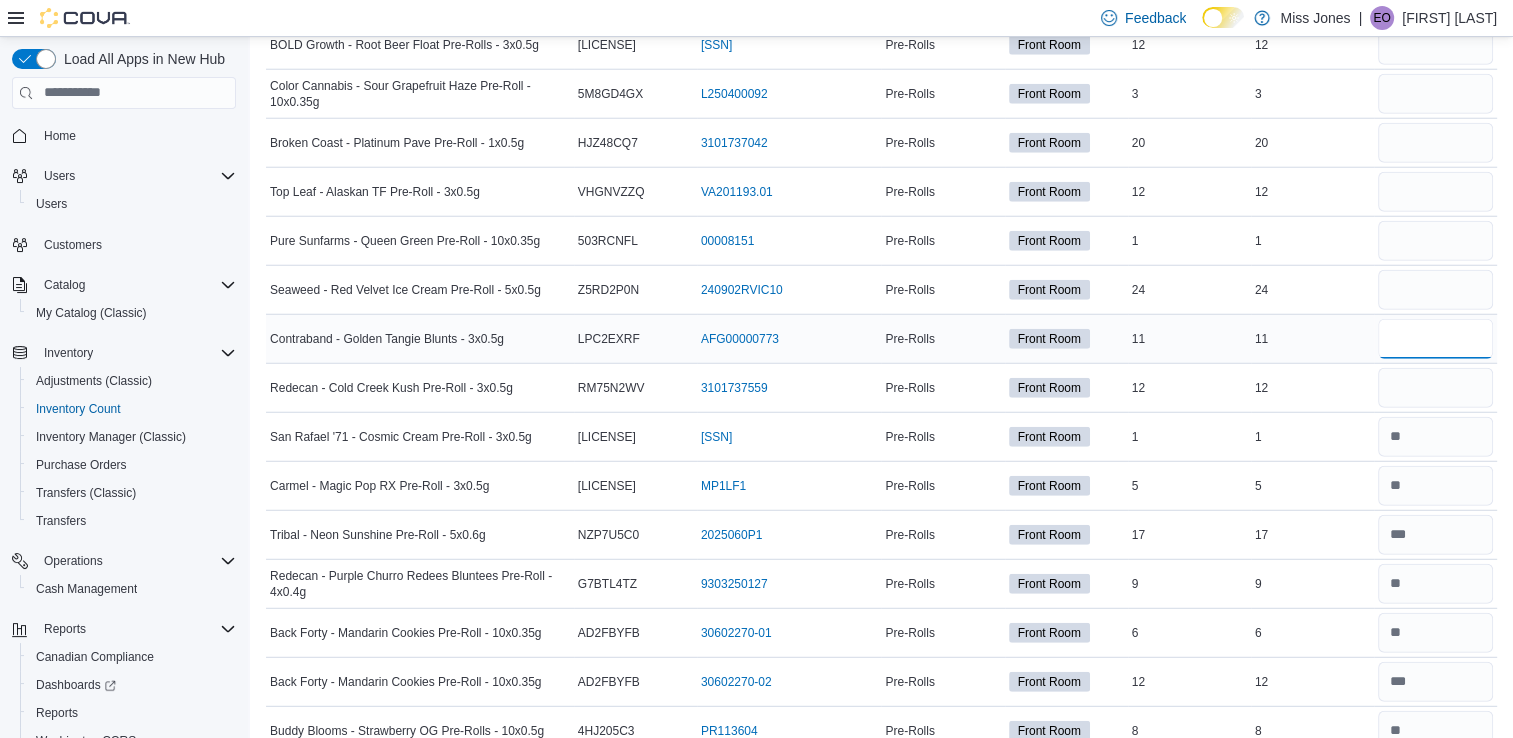 click at bounding box center (1435, 339) 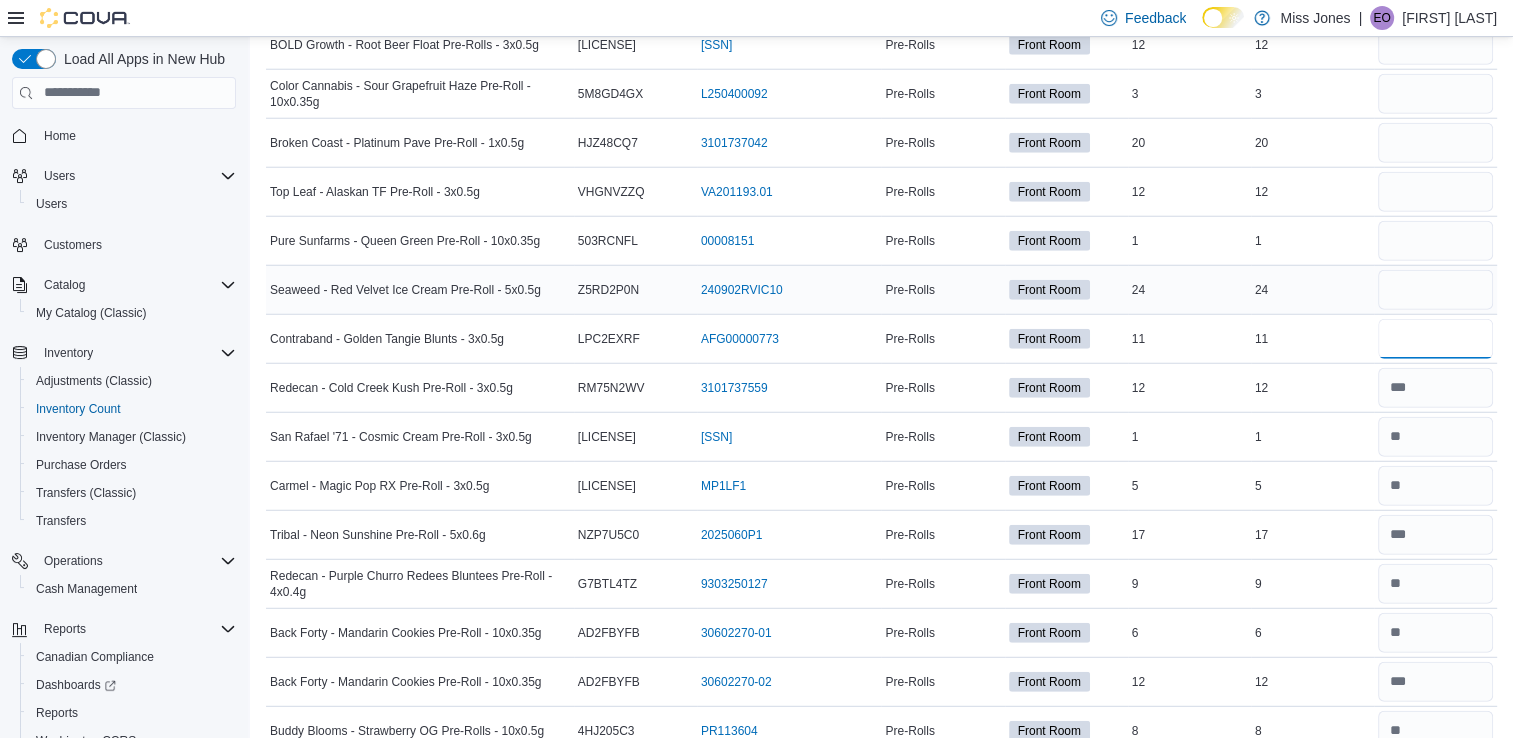 type on "**" 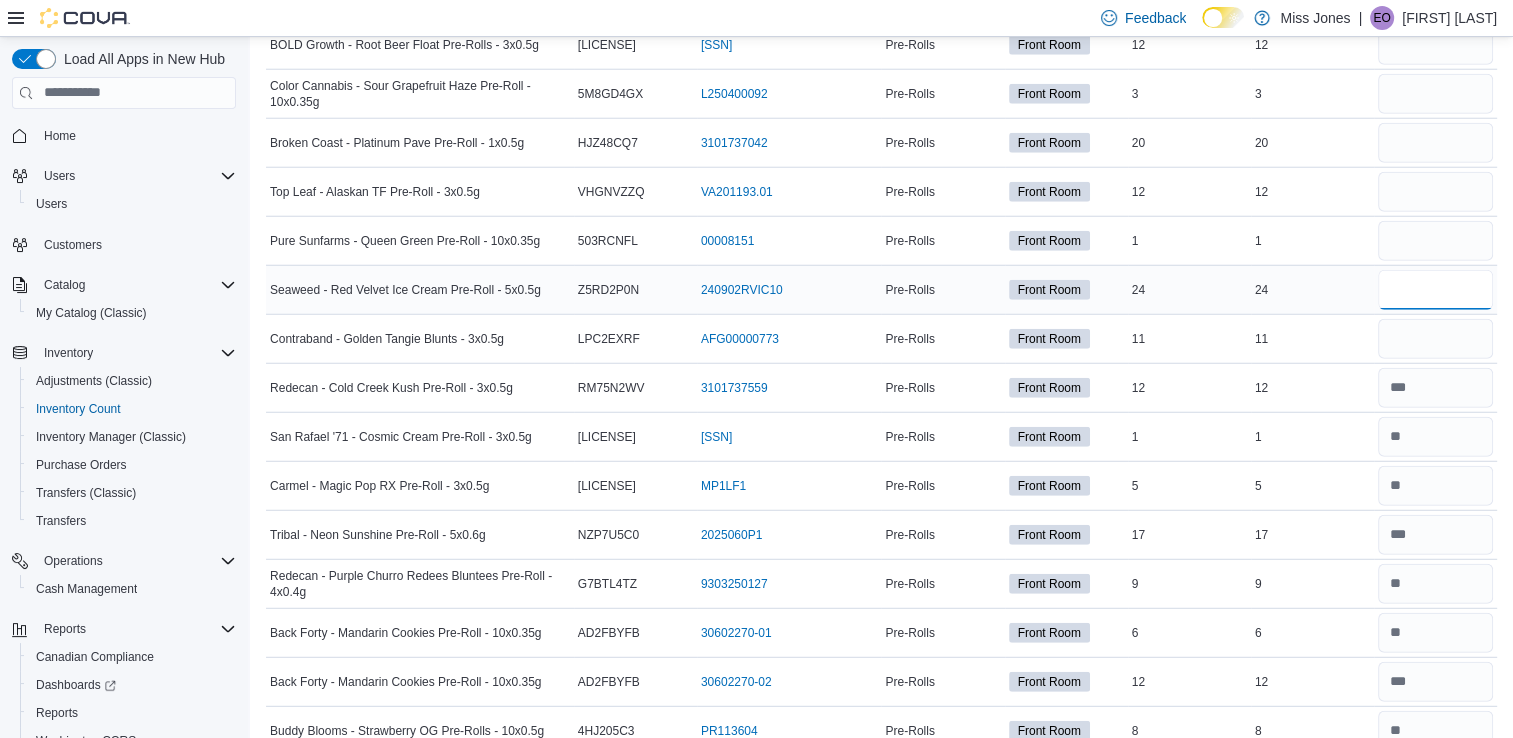type 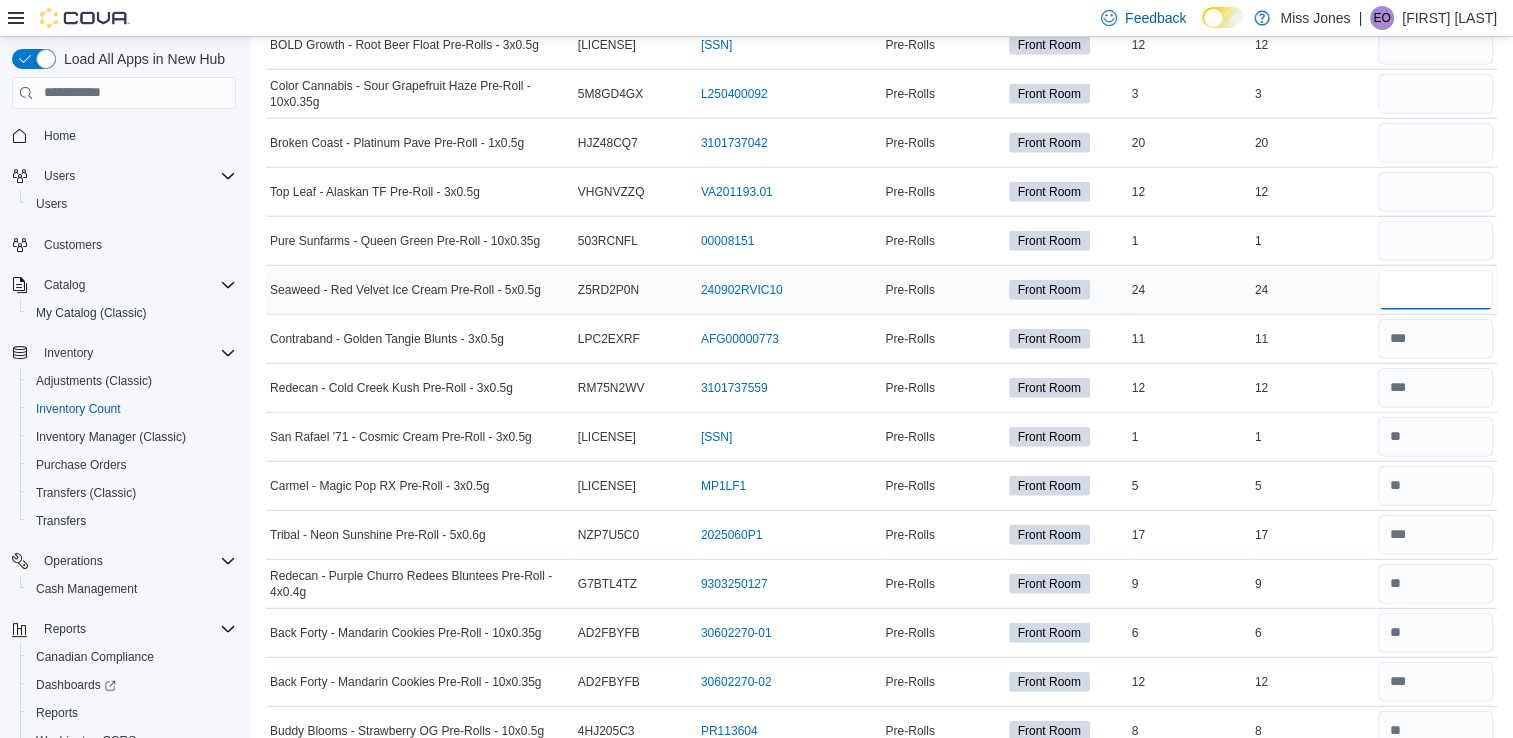 click at bounding box center [1435, 290] 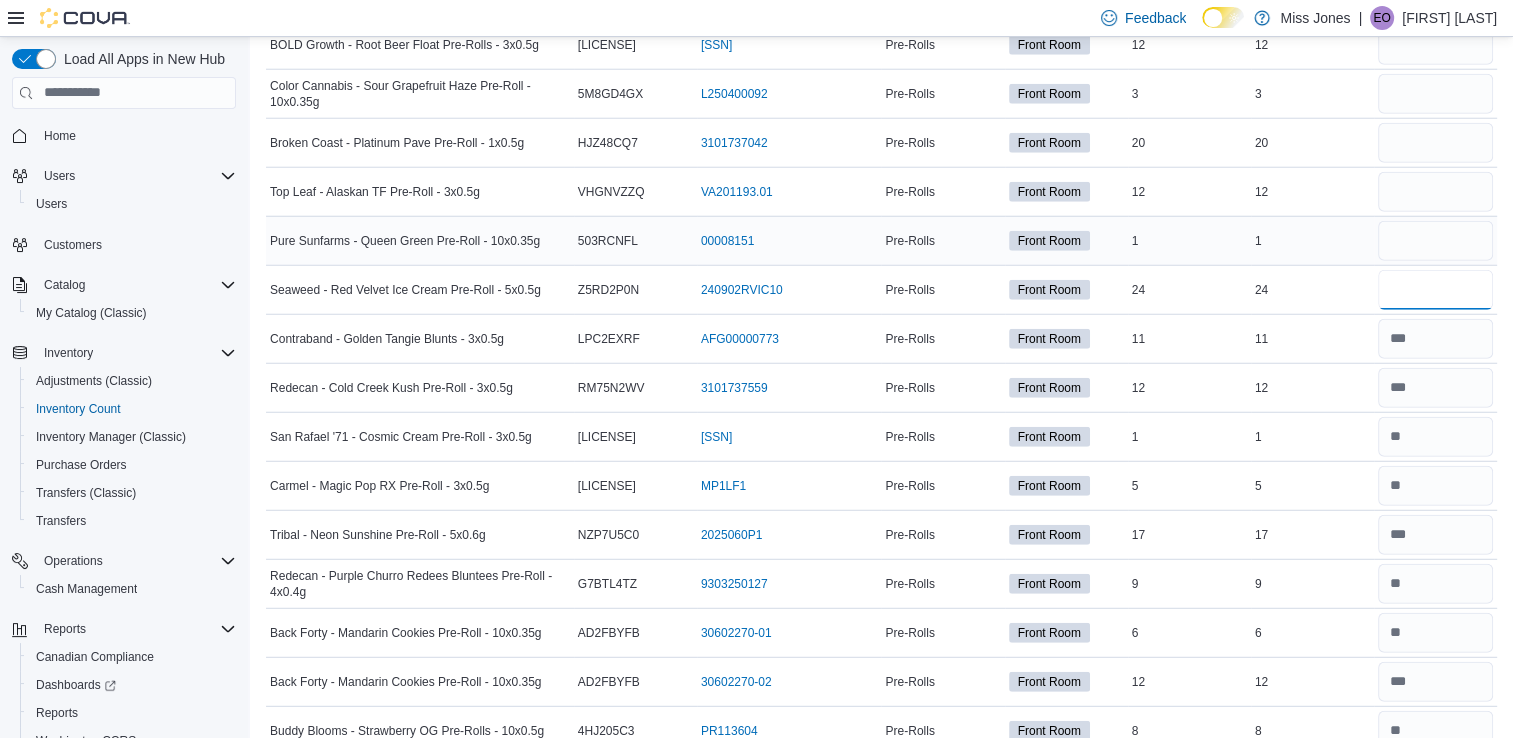 type on "**" 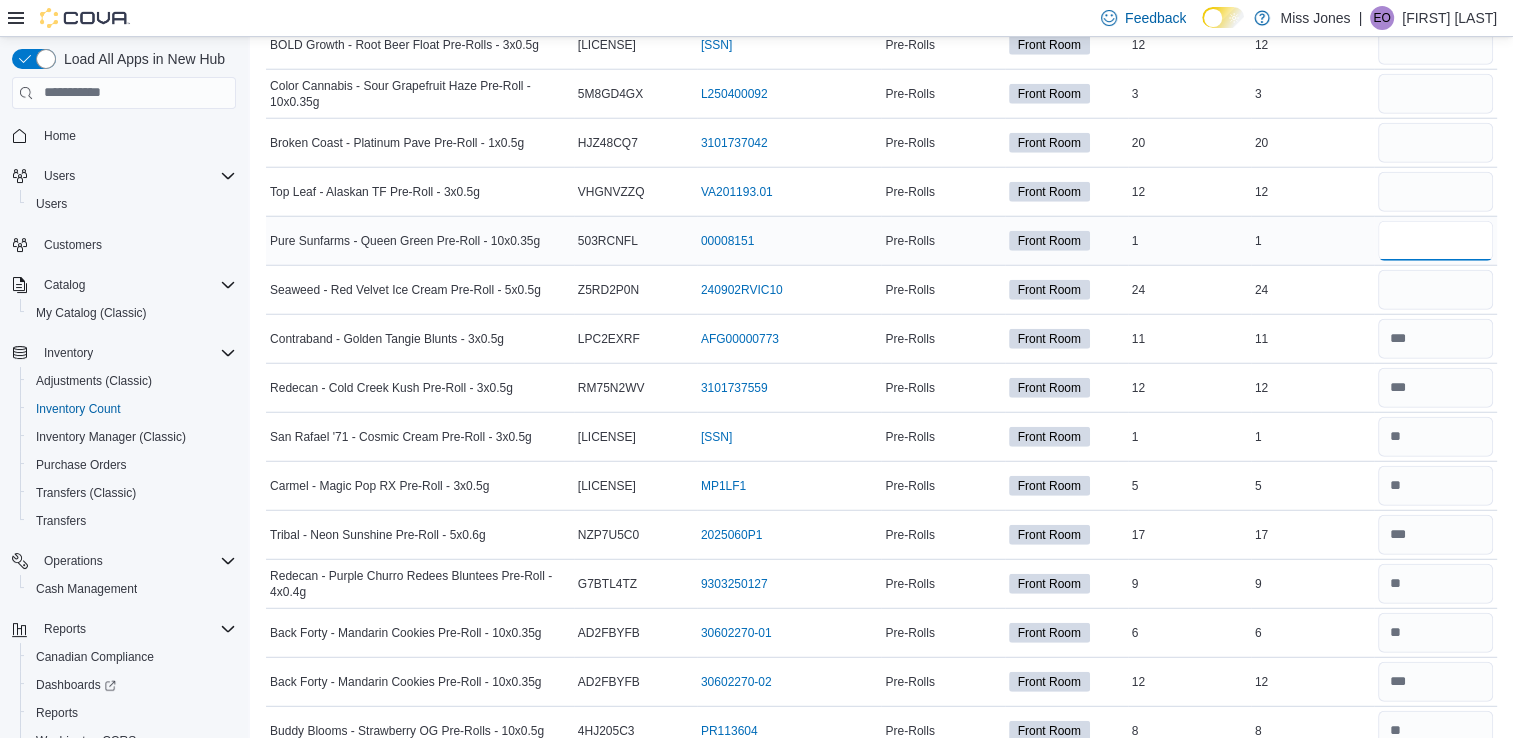 click at bounding box center [1435, 241] 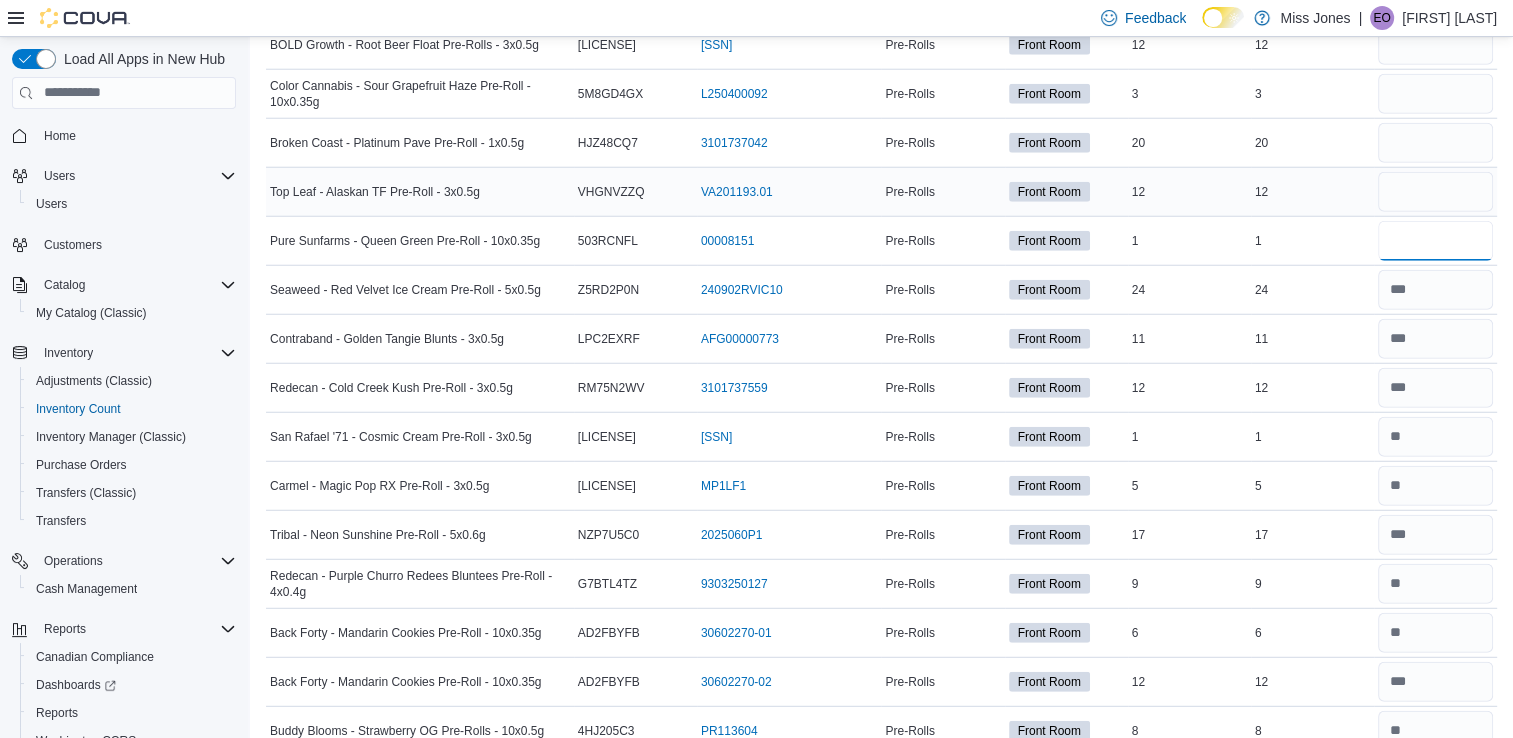 type on "*" 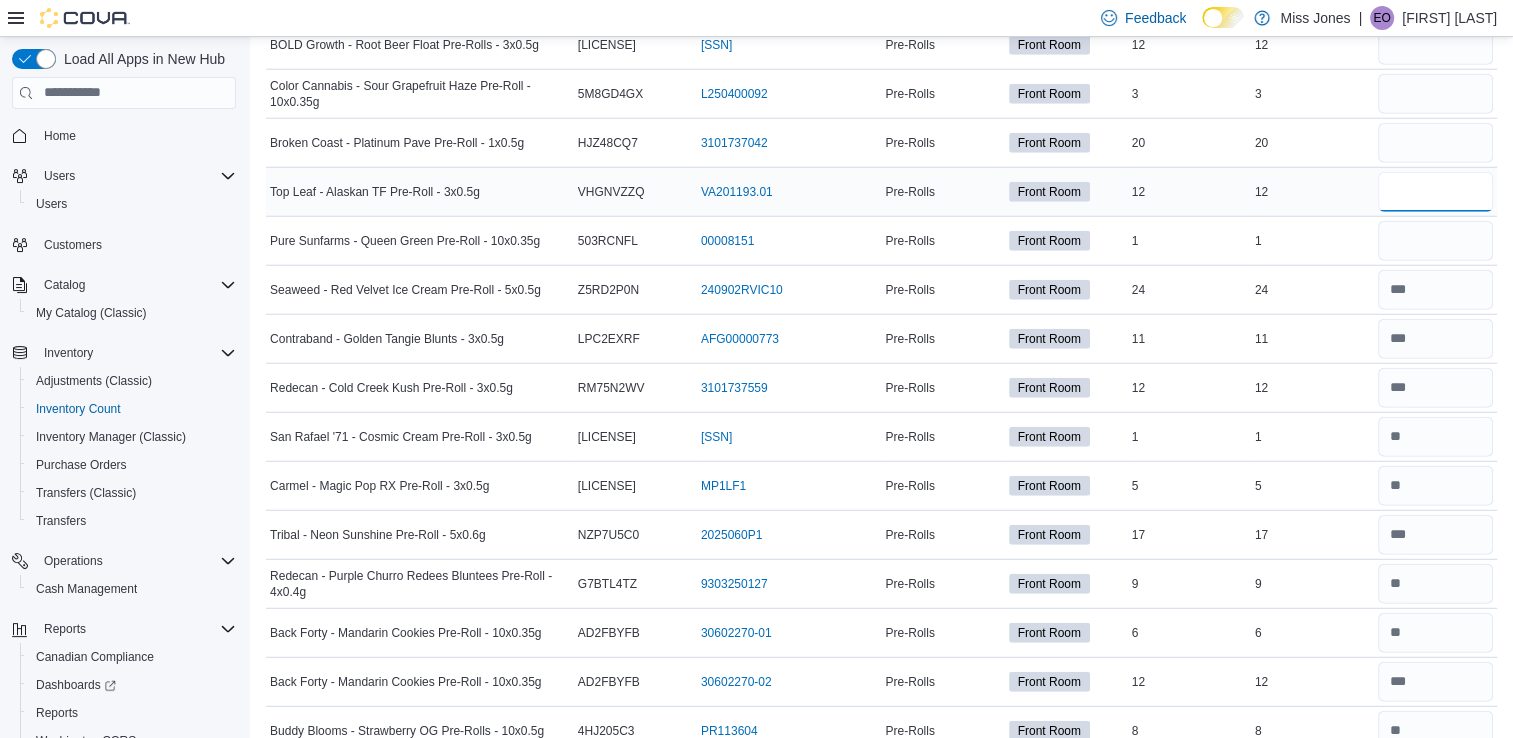 type 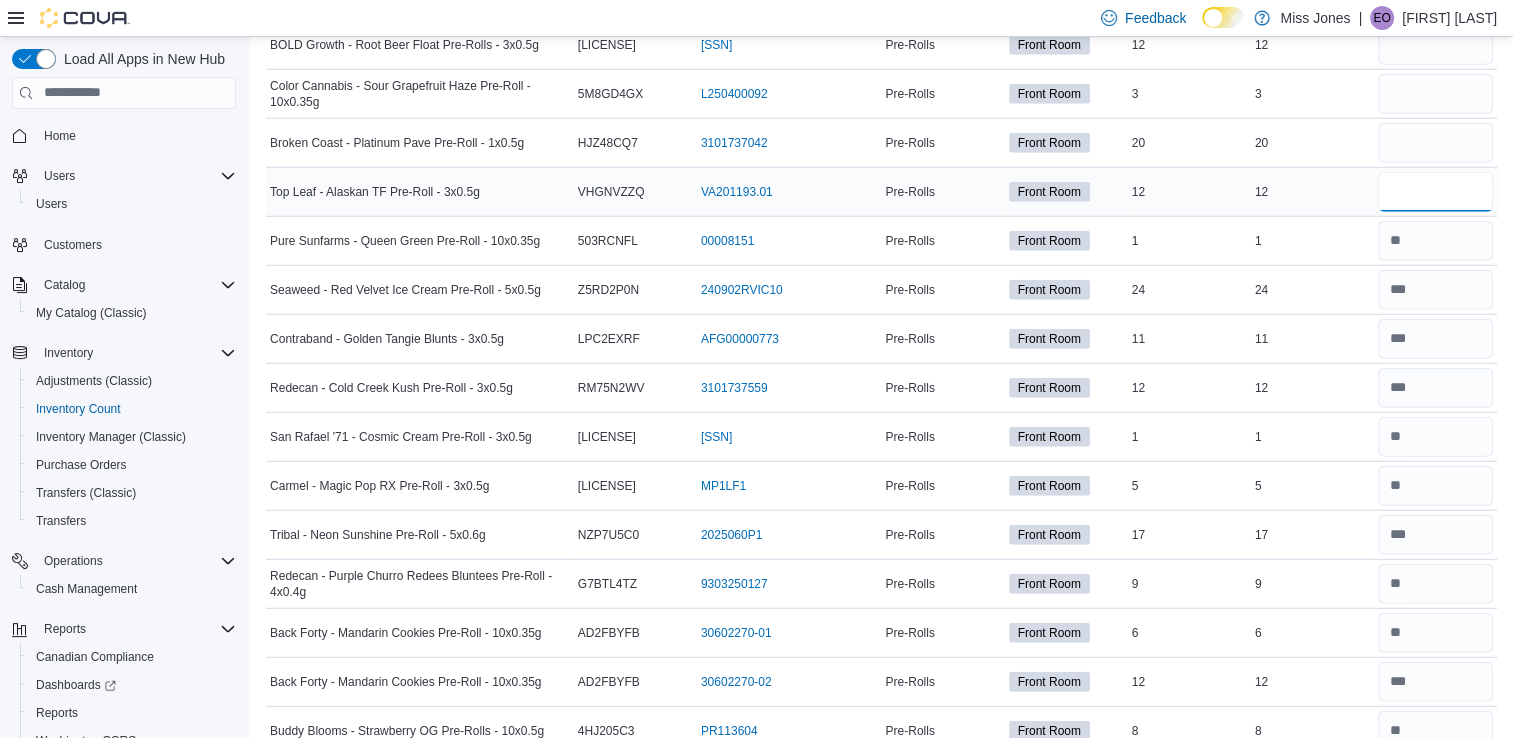 click at bounding box center [1435, 192] 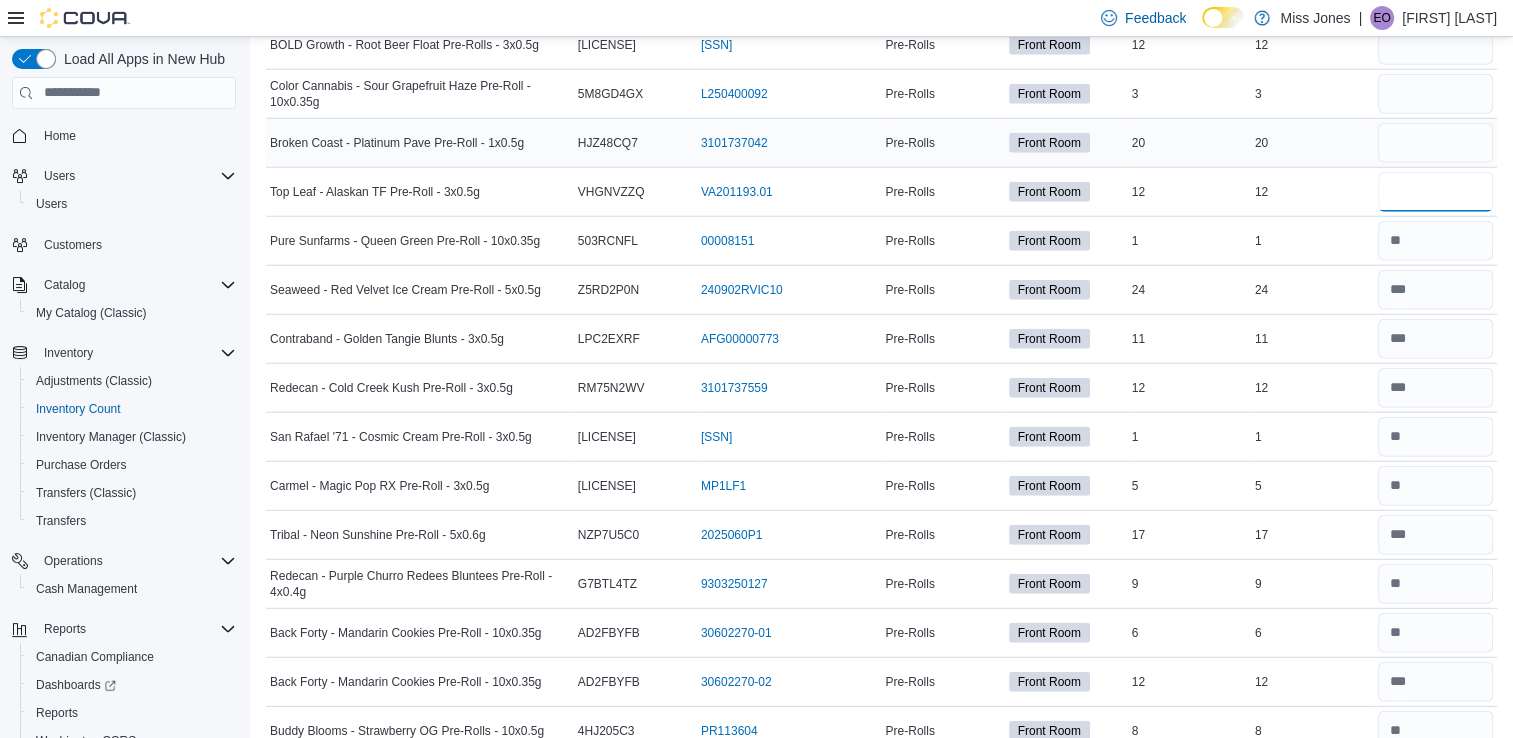 type on "**" 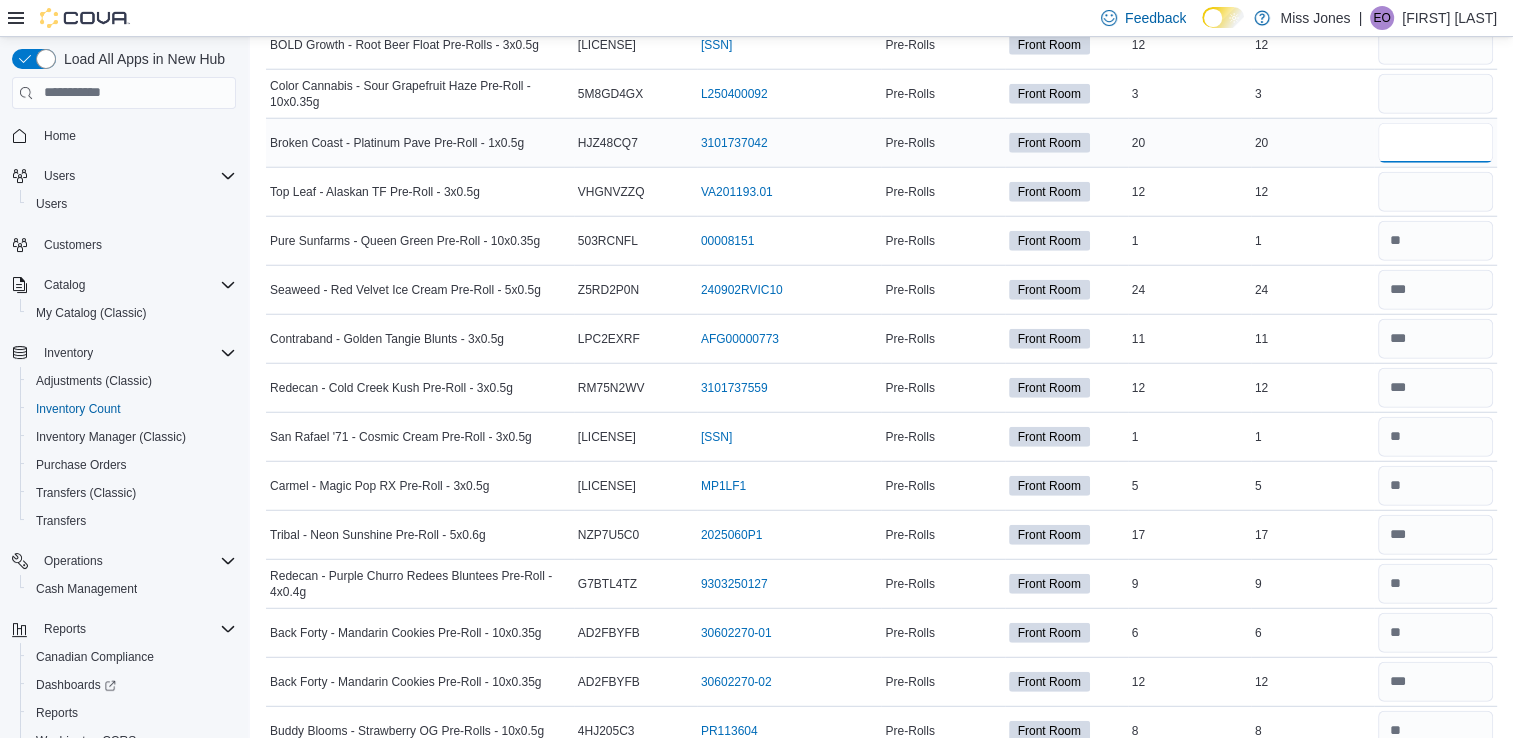 type 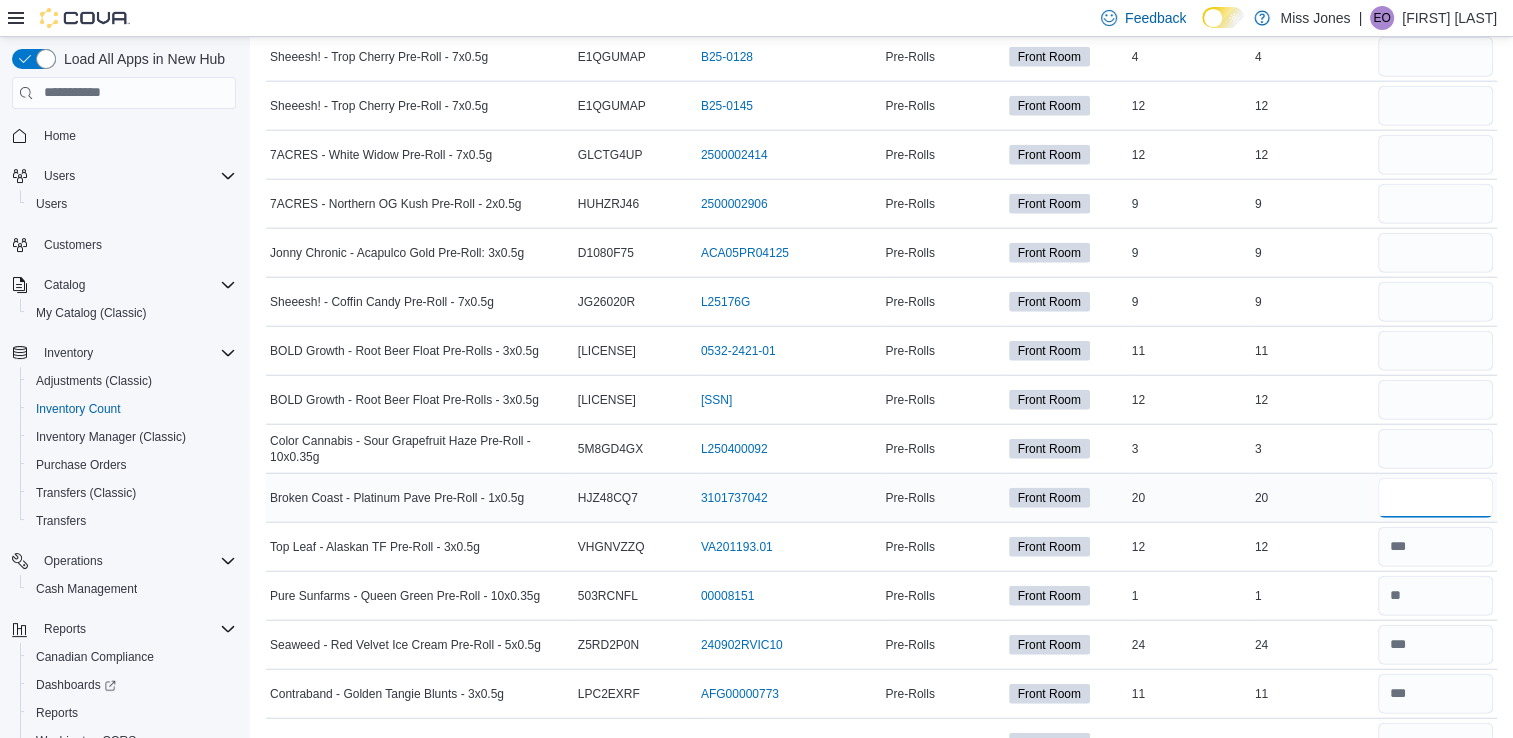 scroll, scrollTop: 4950, scrollLeft: 0, axis: vertical 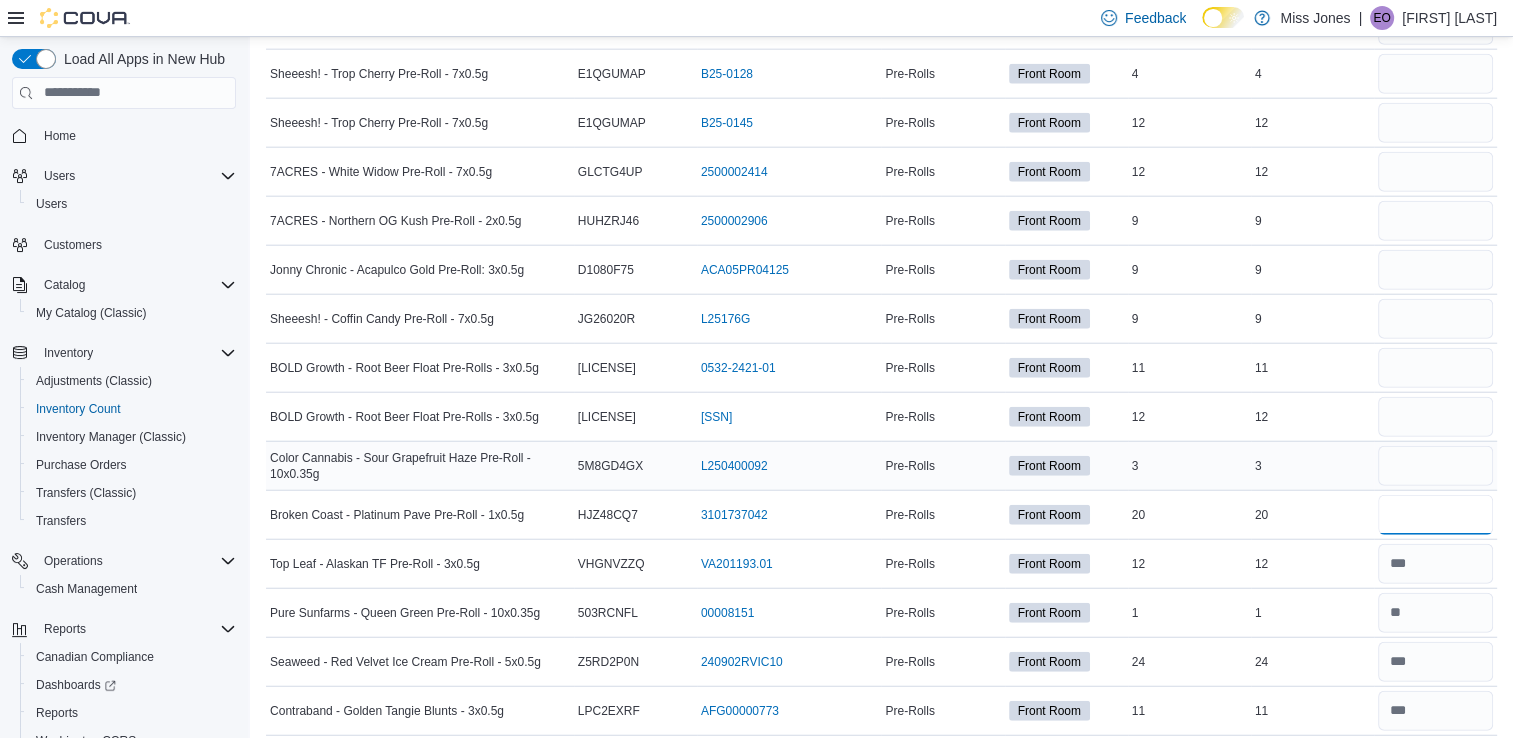 type on "**" 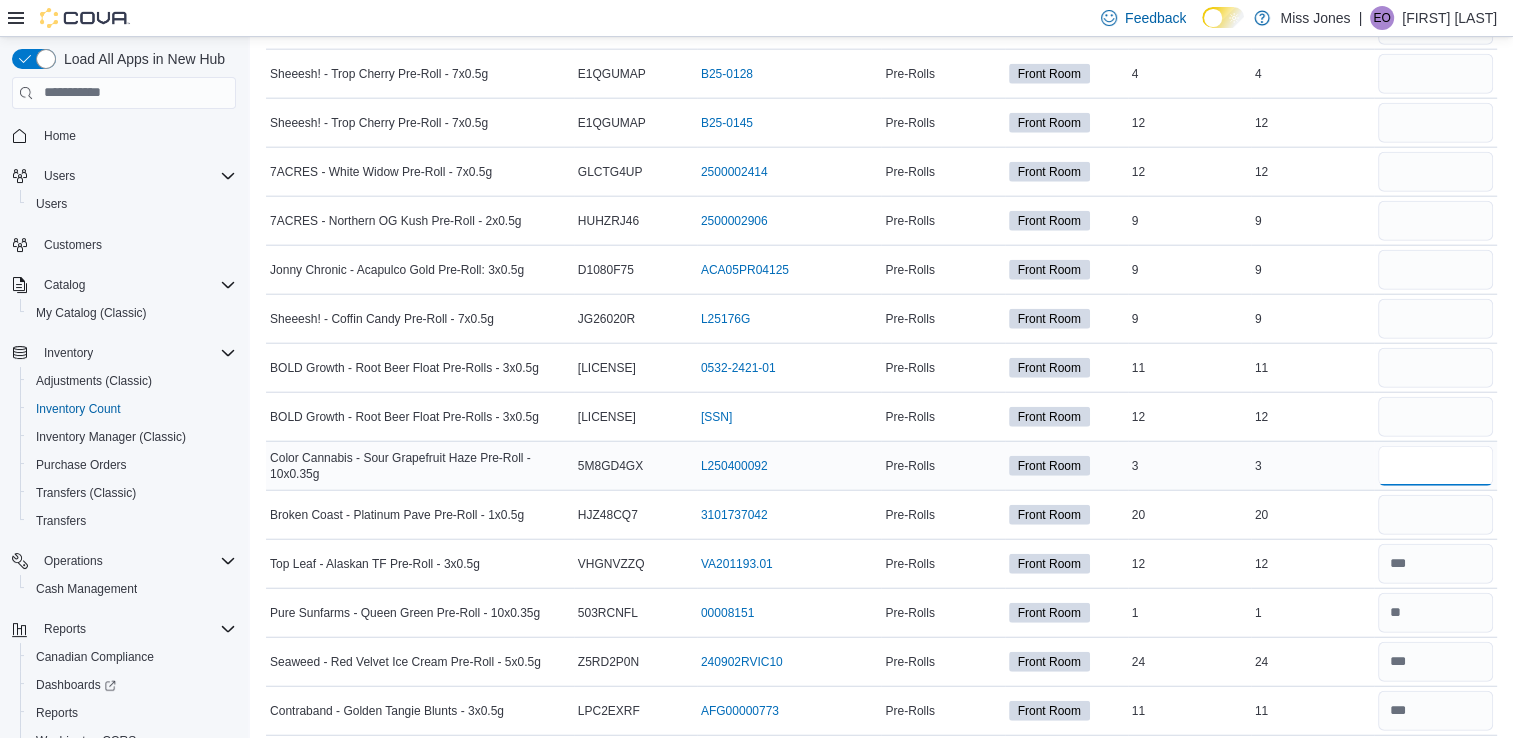 click at bounding box center (1435, 466) 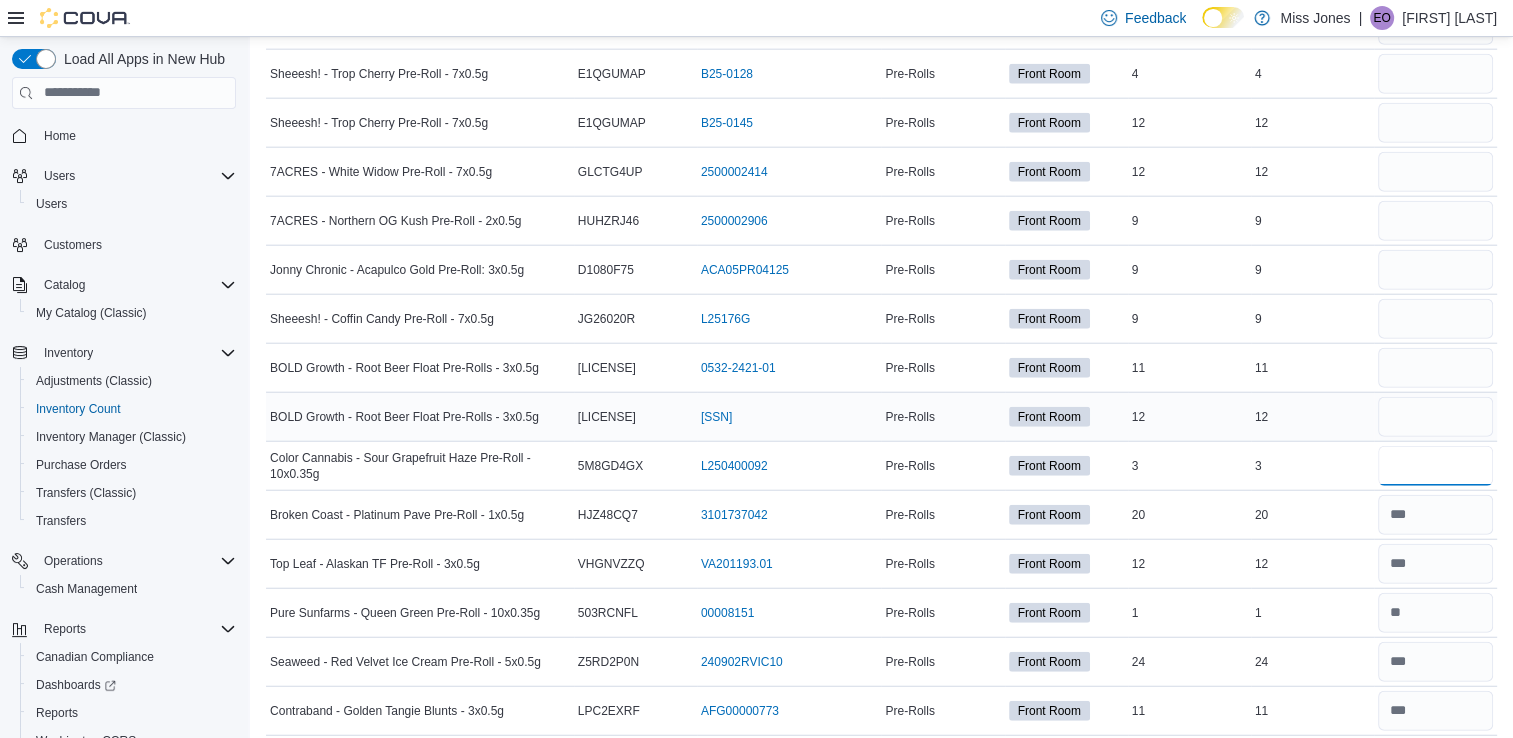 type on "*" 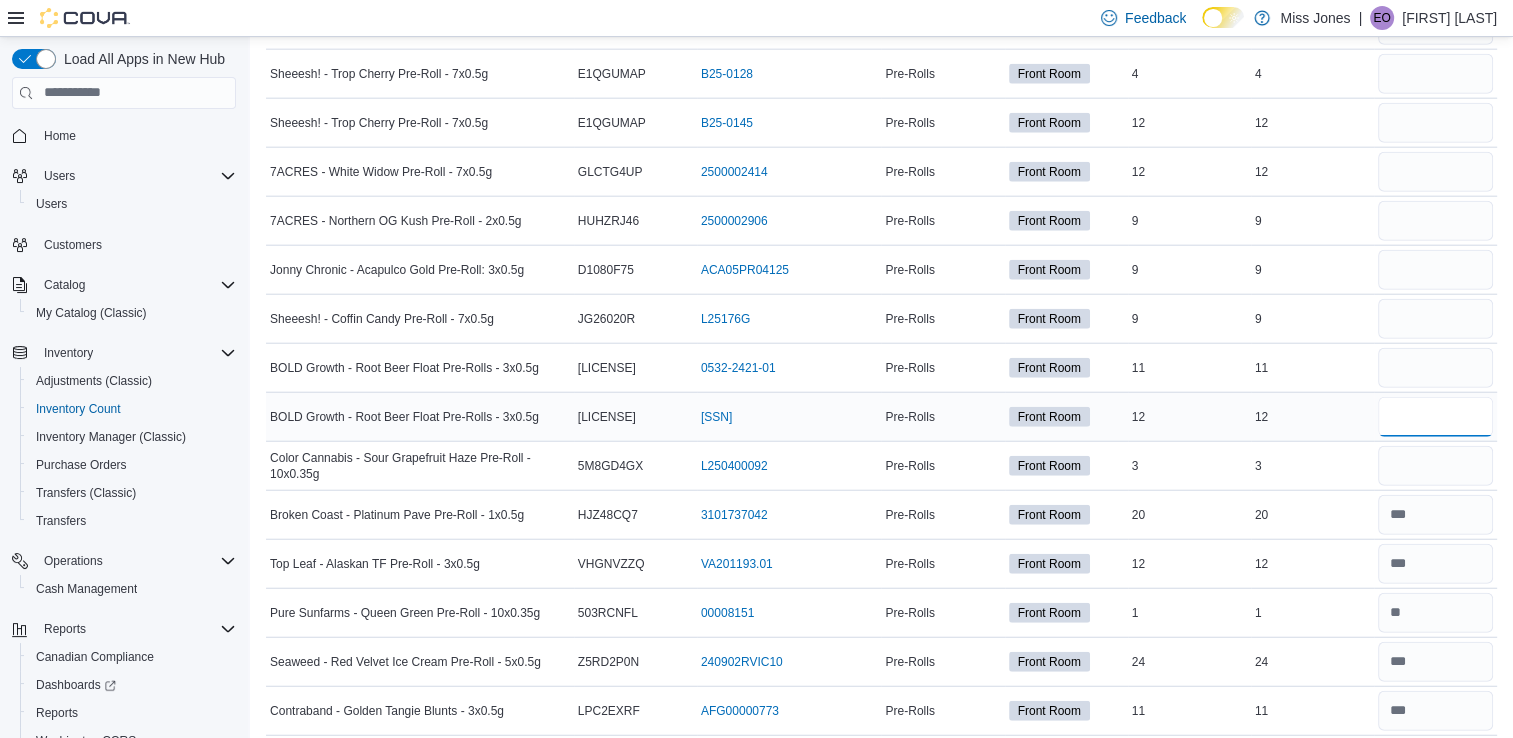 click at bounding box center [1435, 417] 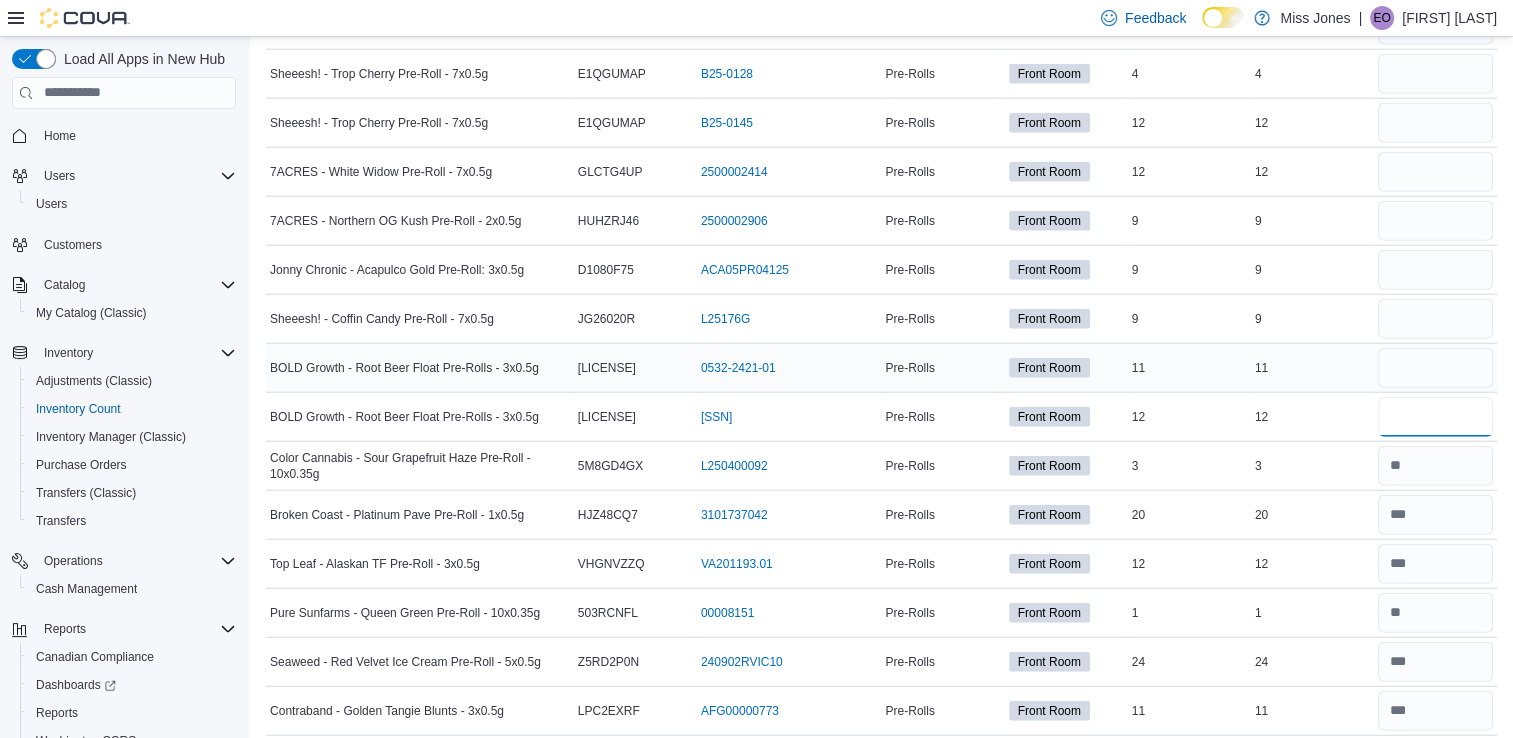 type on "**" 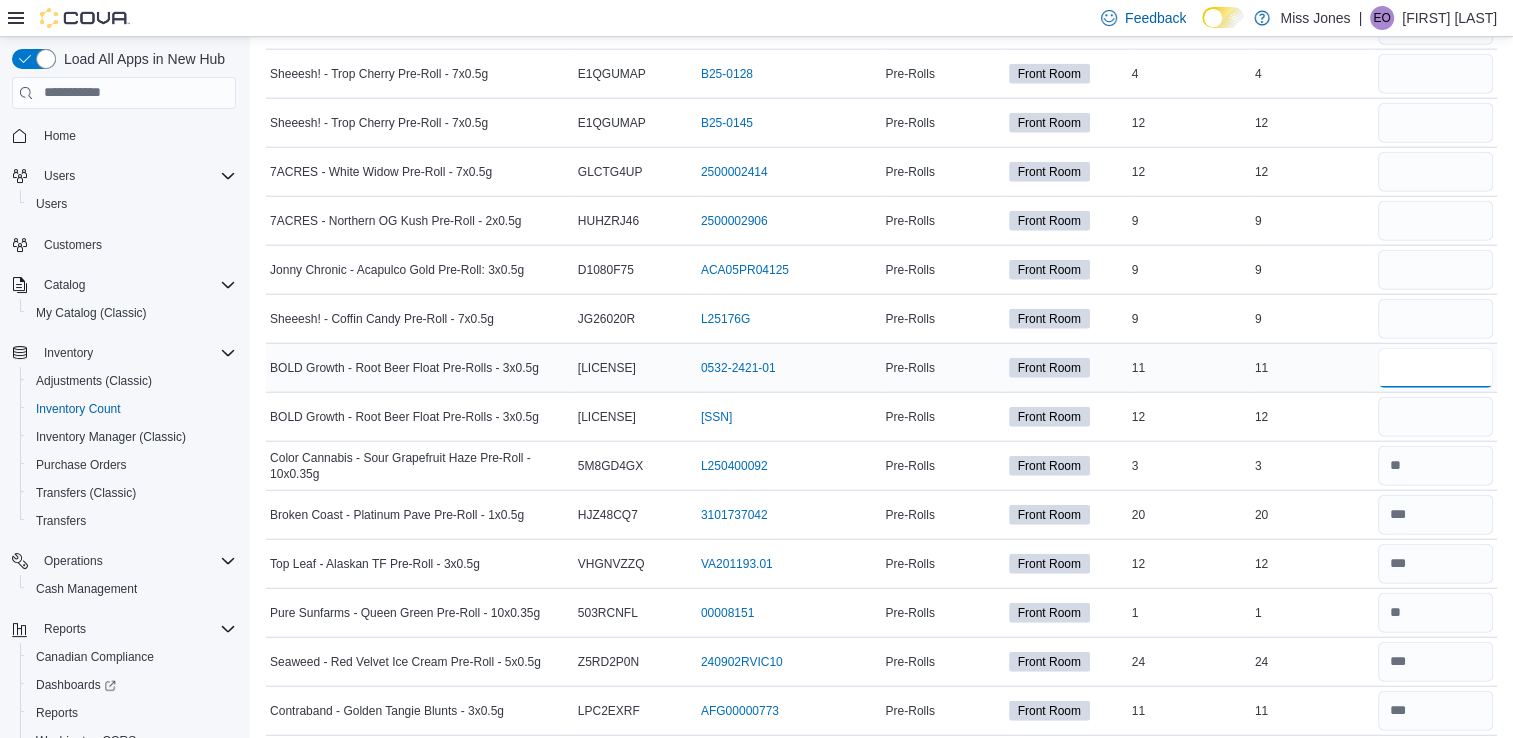 click at bounding box center (1435, 368) 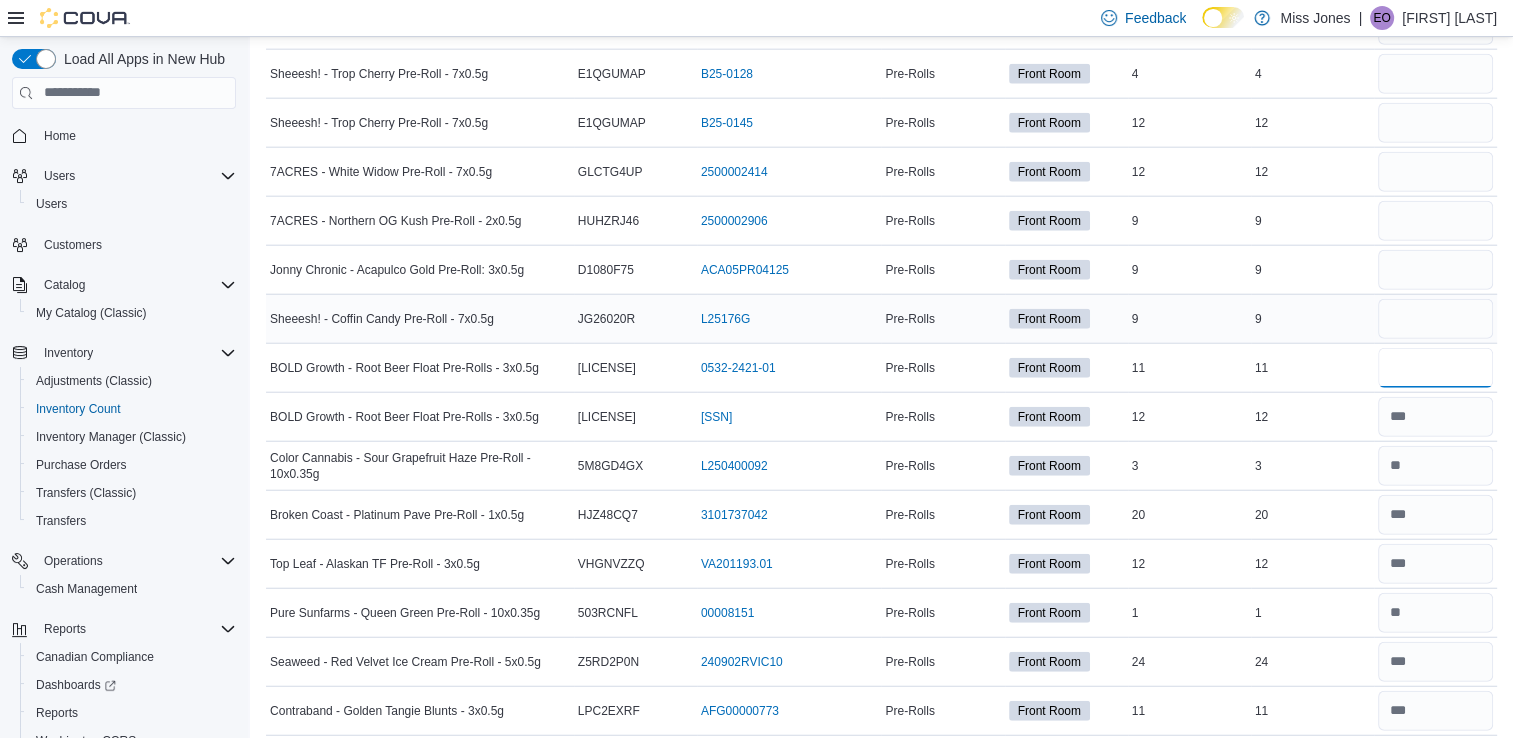 type on "**" 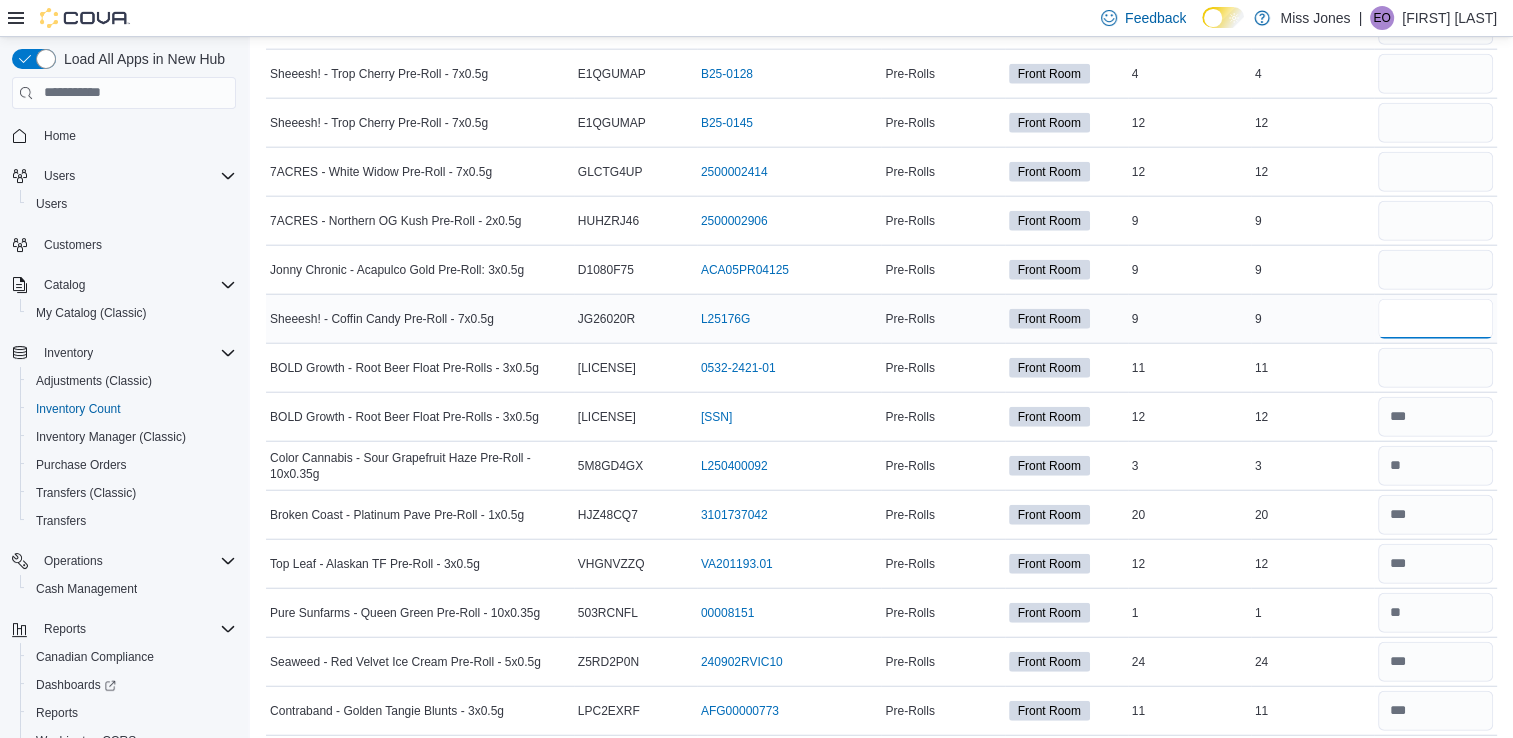 type 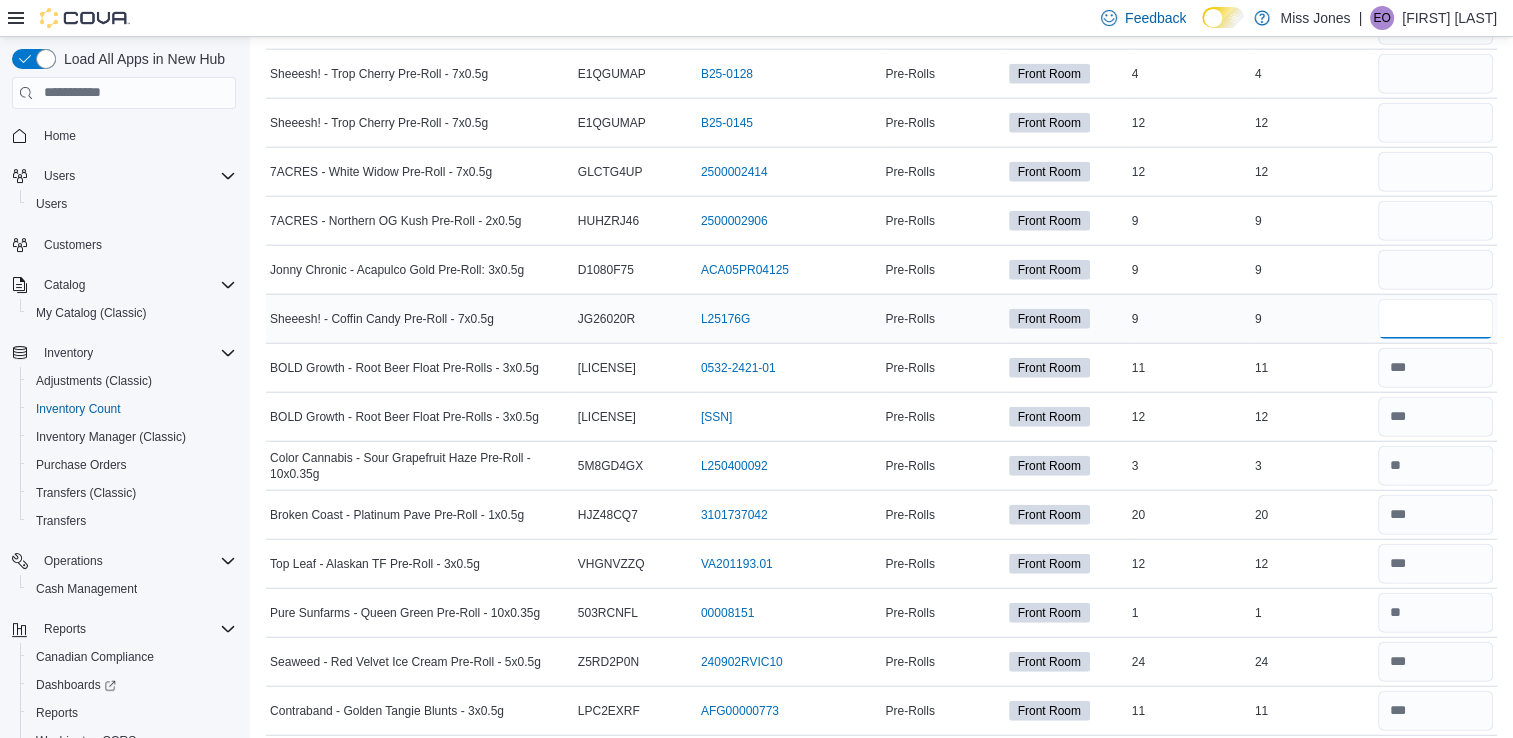click at bounding box center [1435, 319] 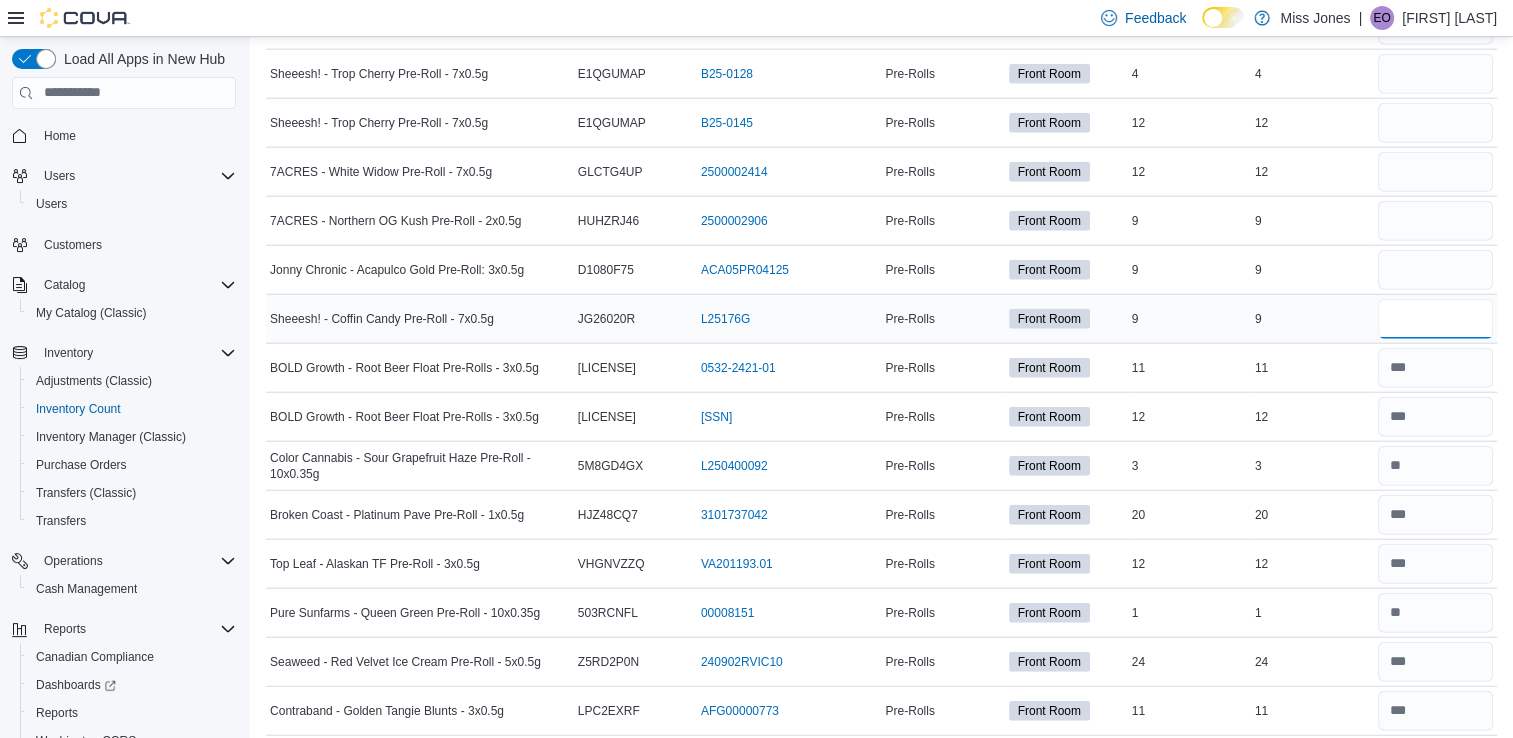 type on "*" 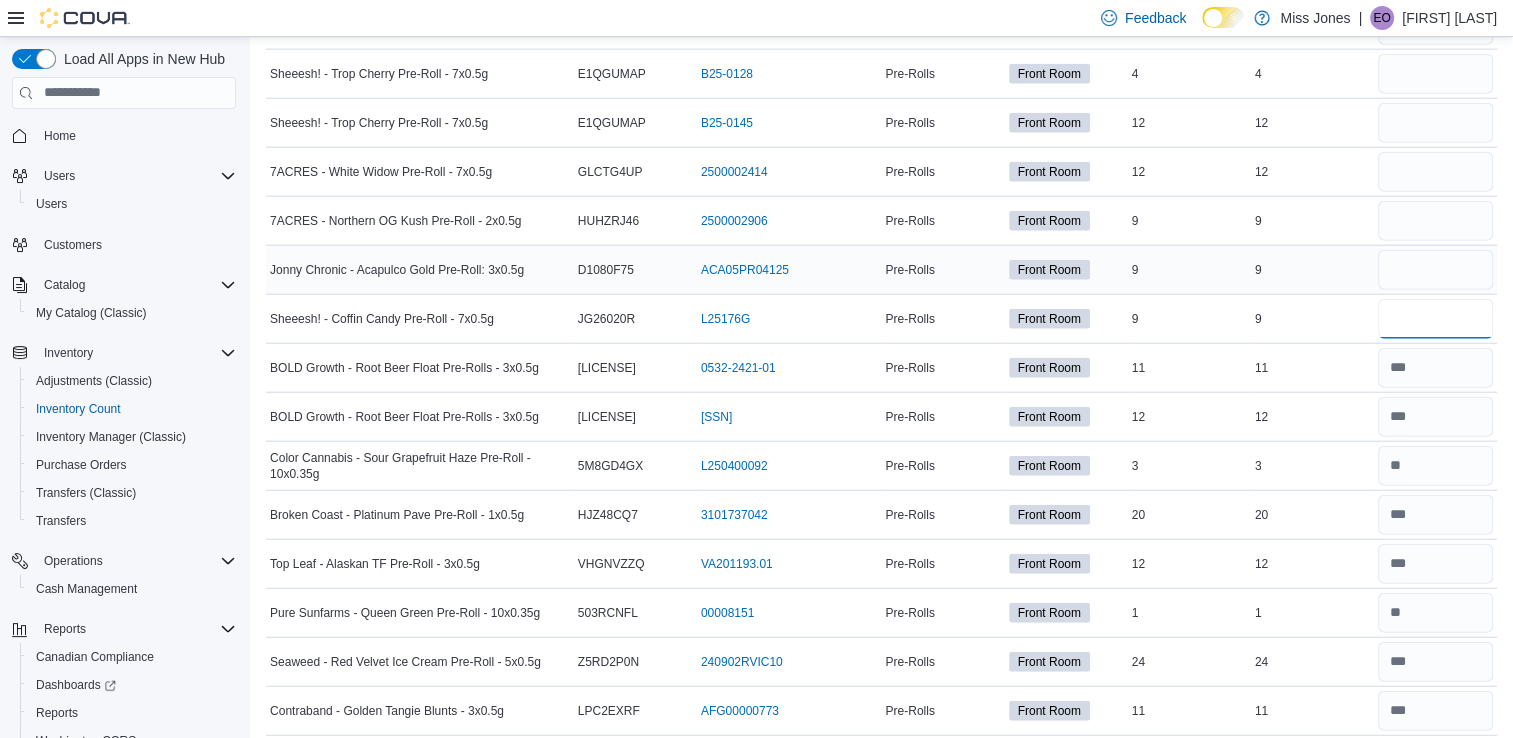 type on "*" 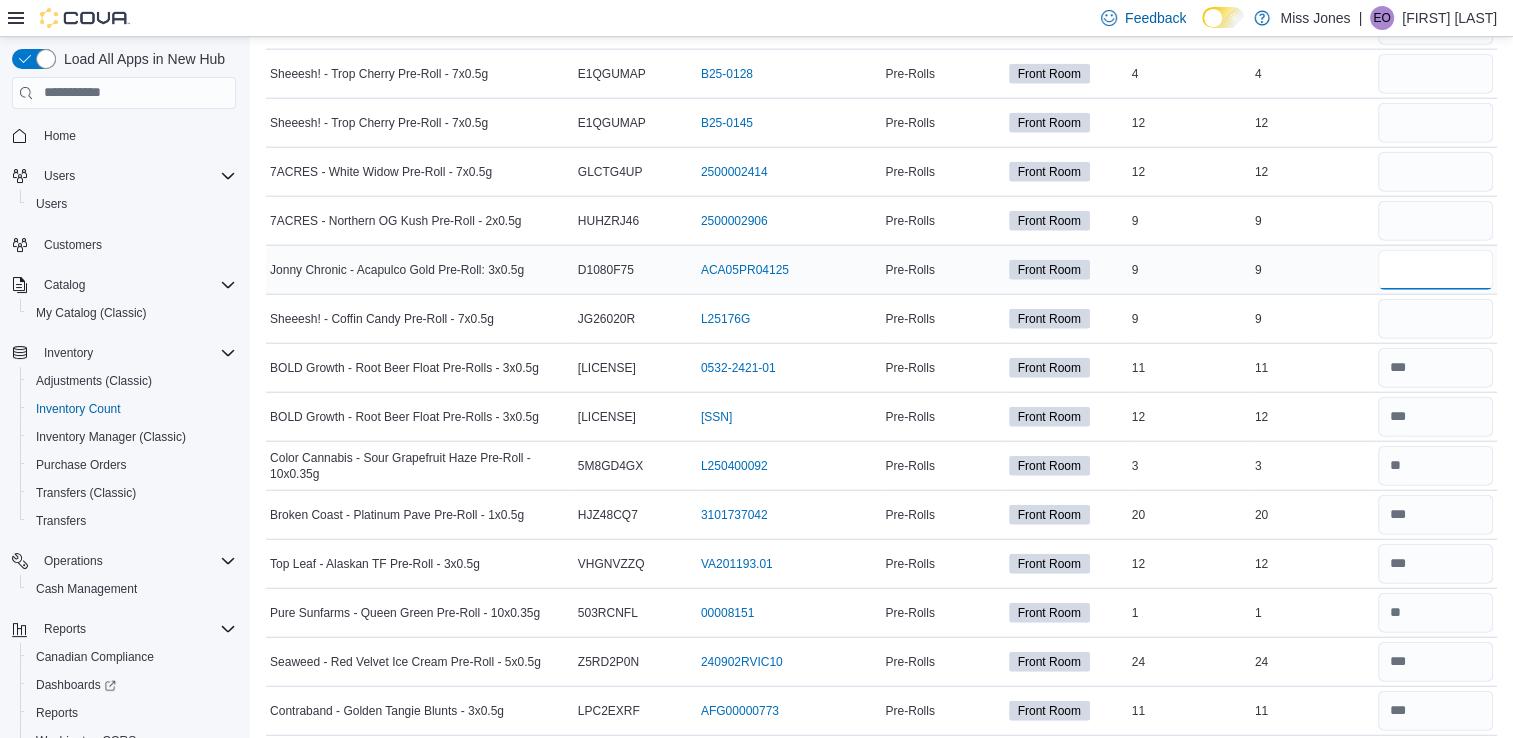 type 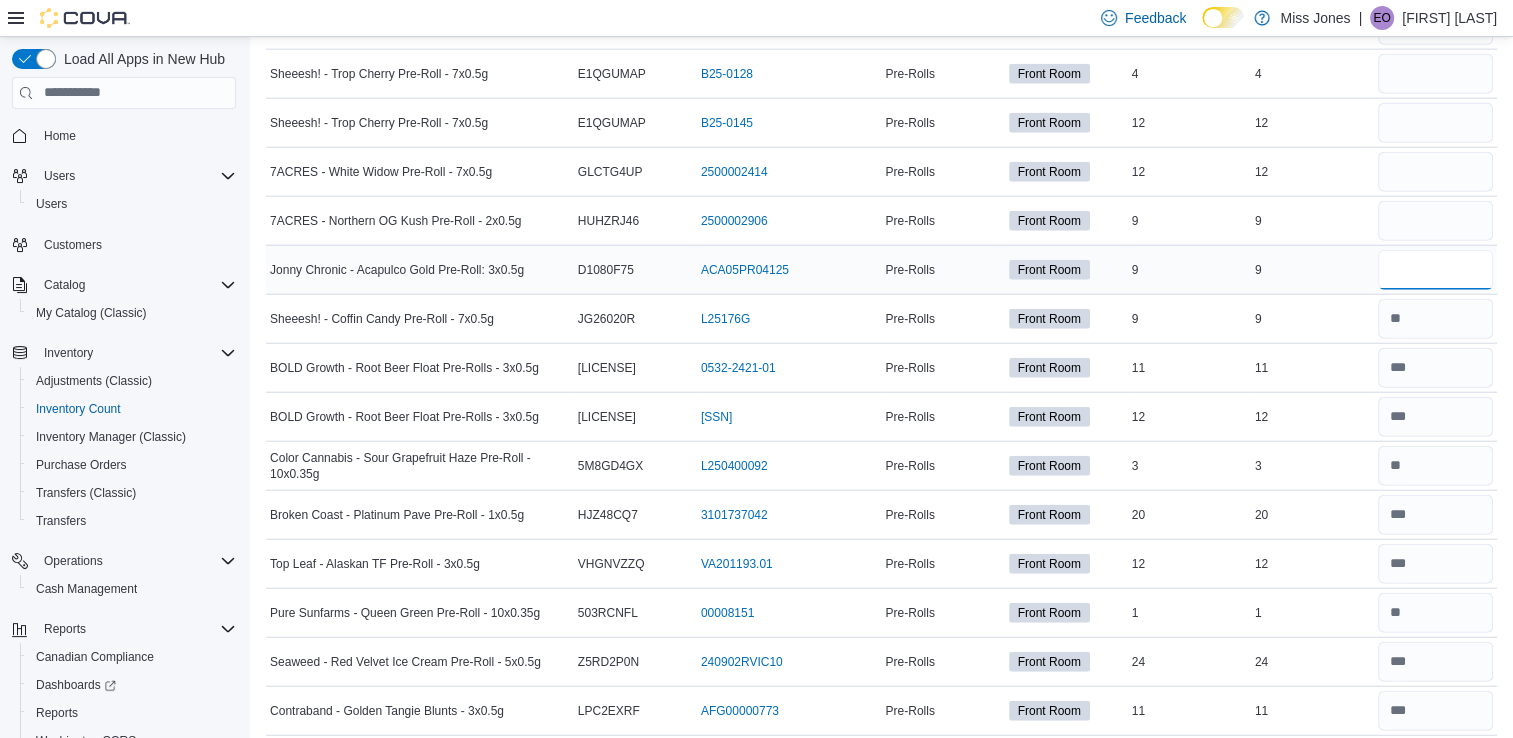 click at bounding box center [1435, 270] 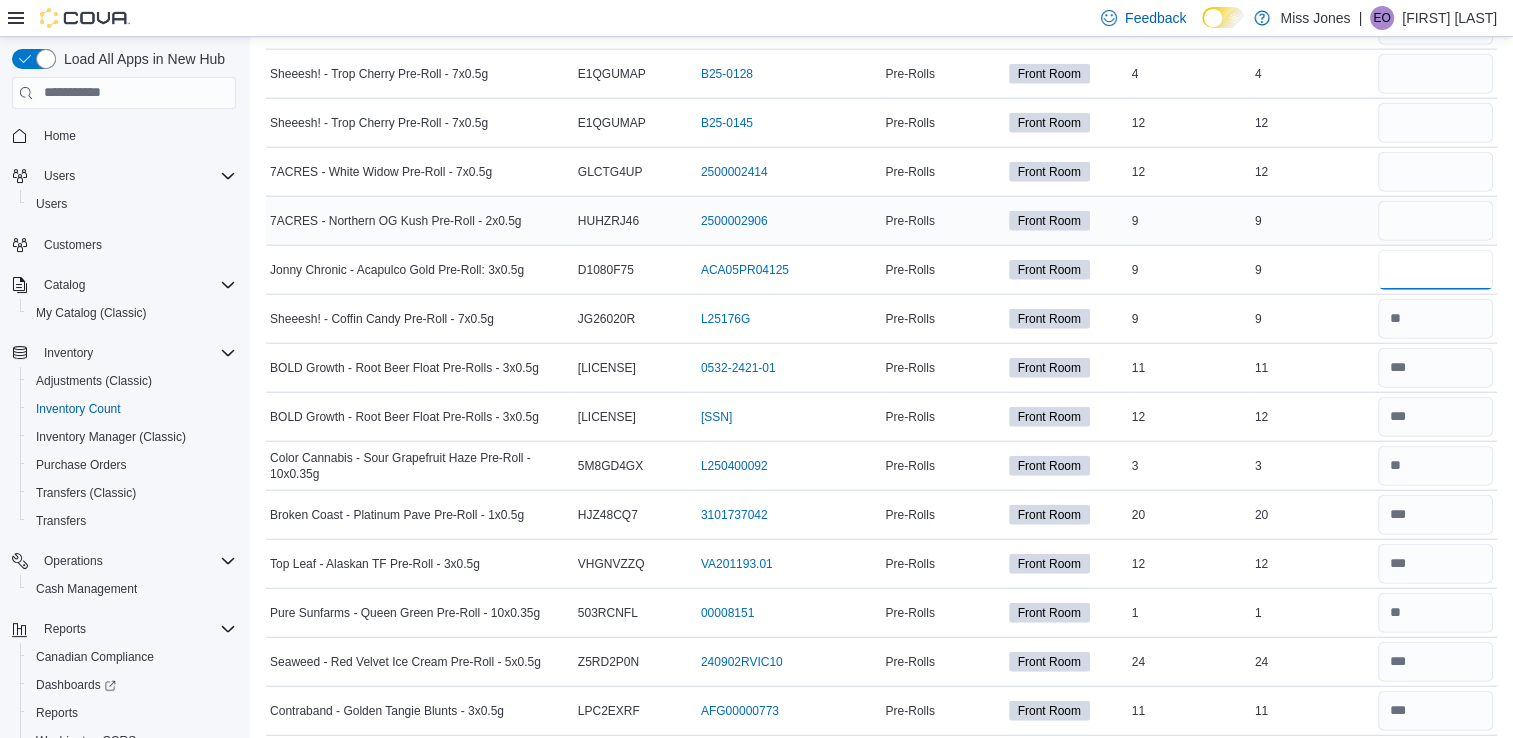type on "*" 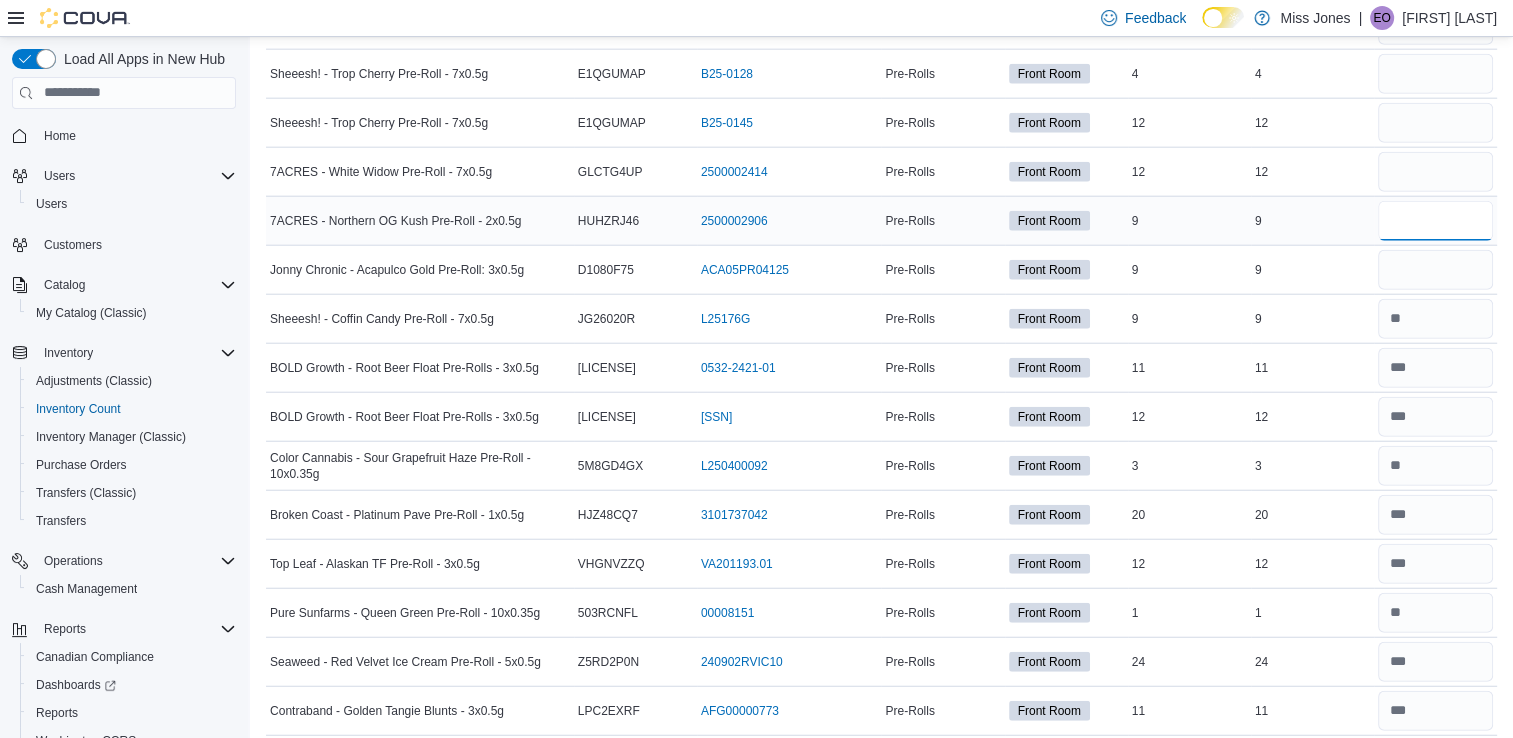 type 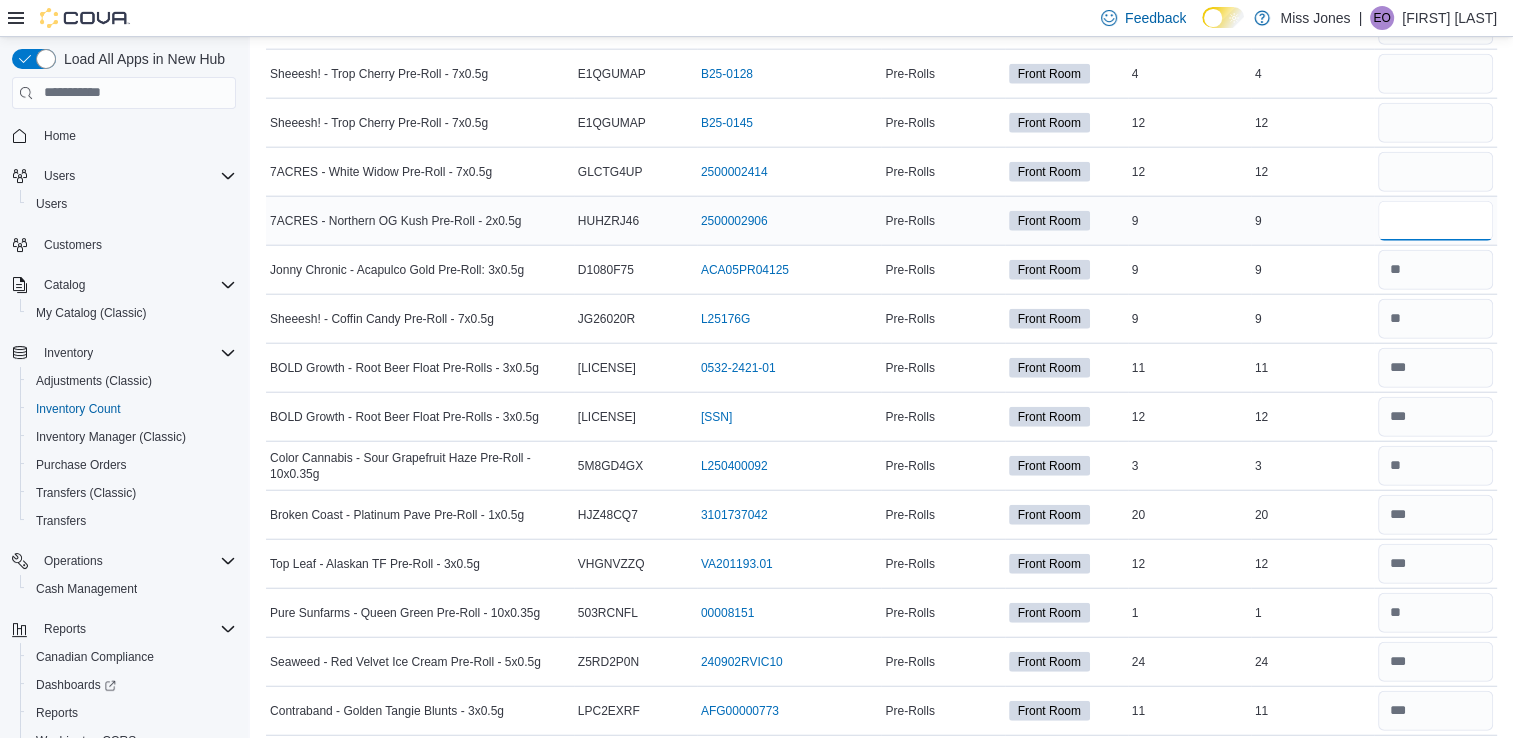 click at bounding box center (1435, 221) 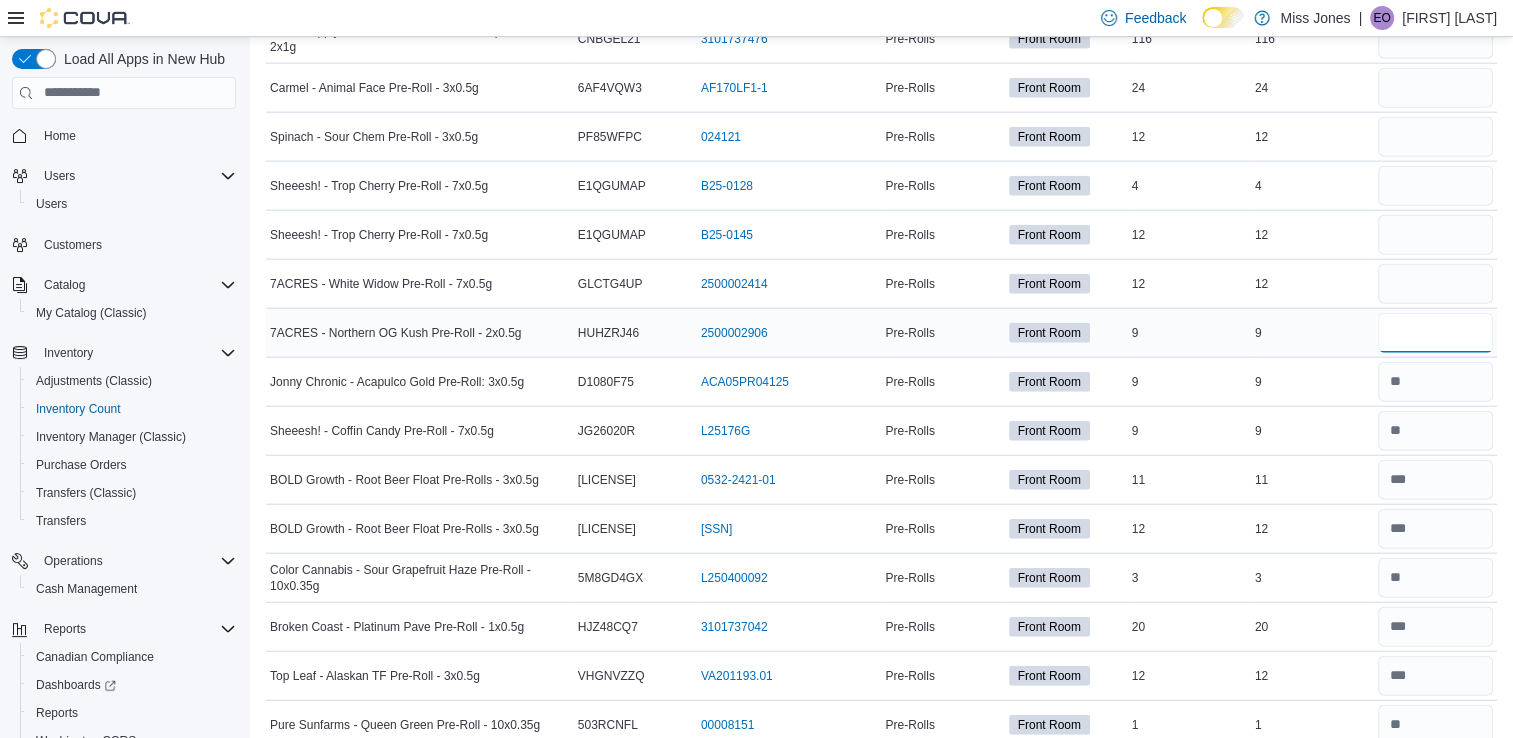 scroll, scrollTop: 4837, scrollLeft: 0, axis: vertical 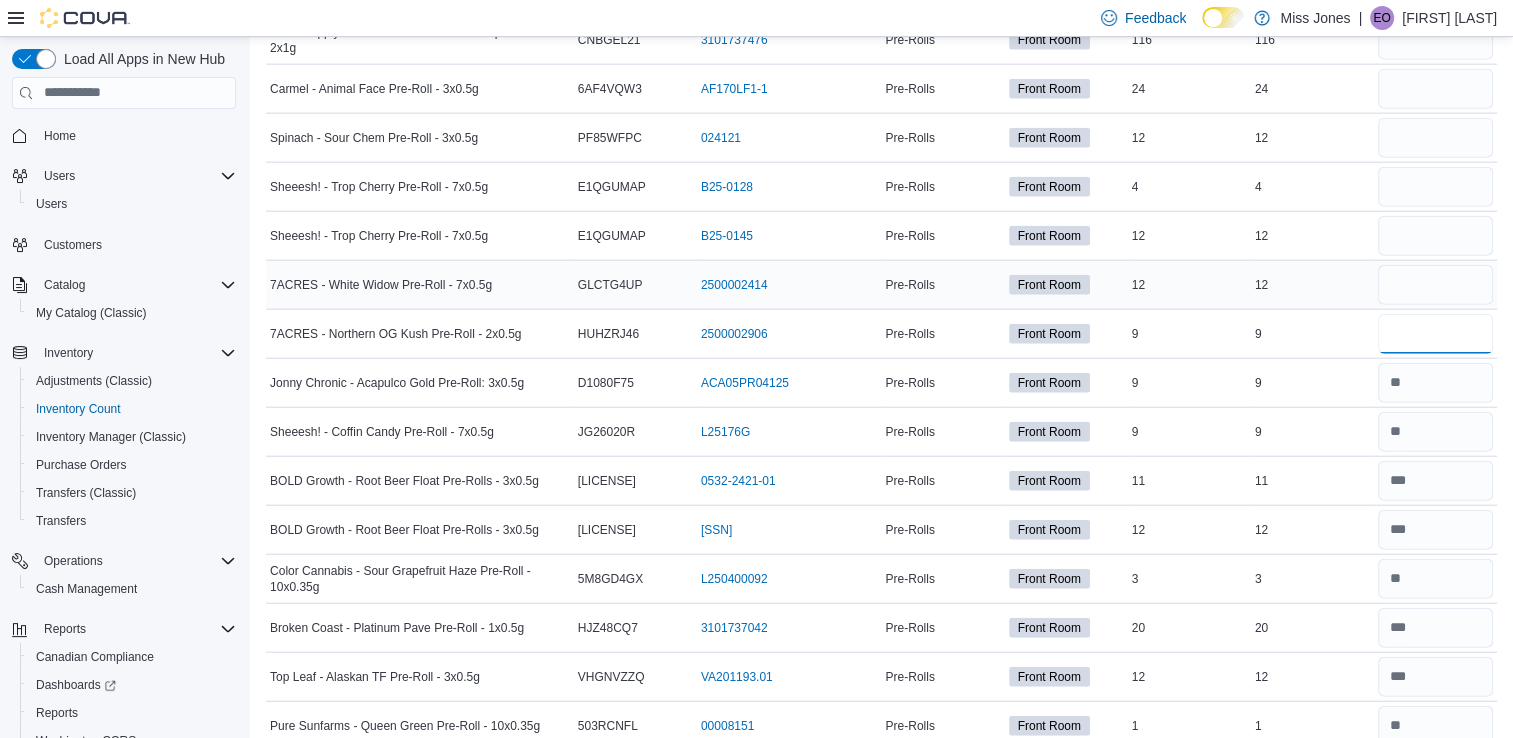 type on "*" 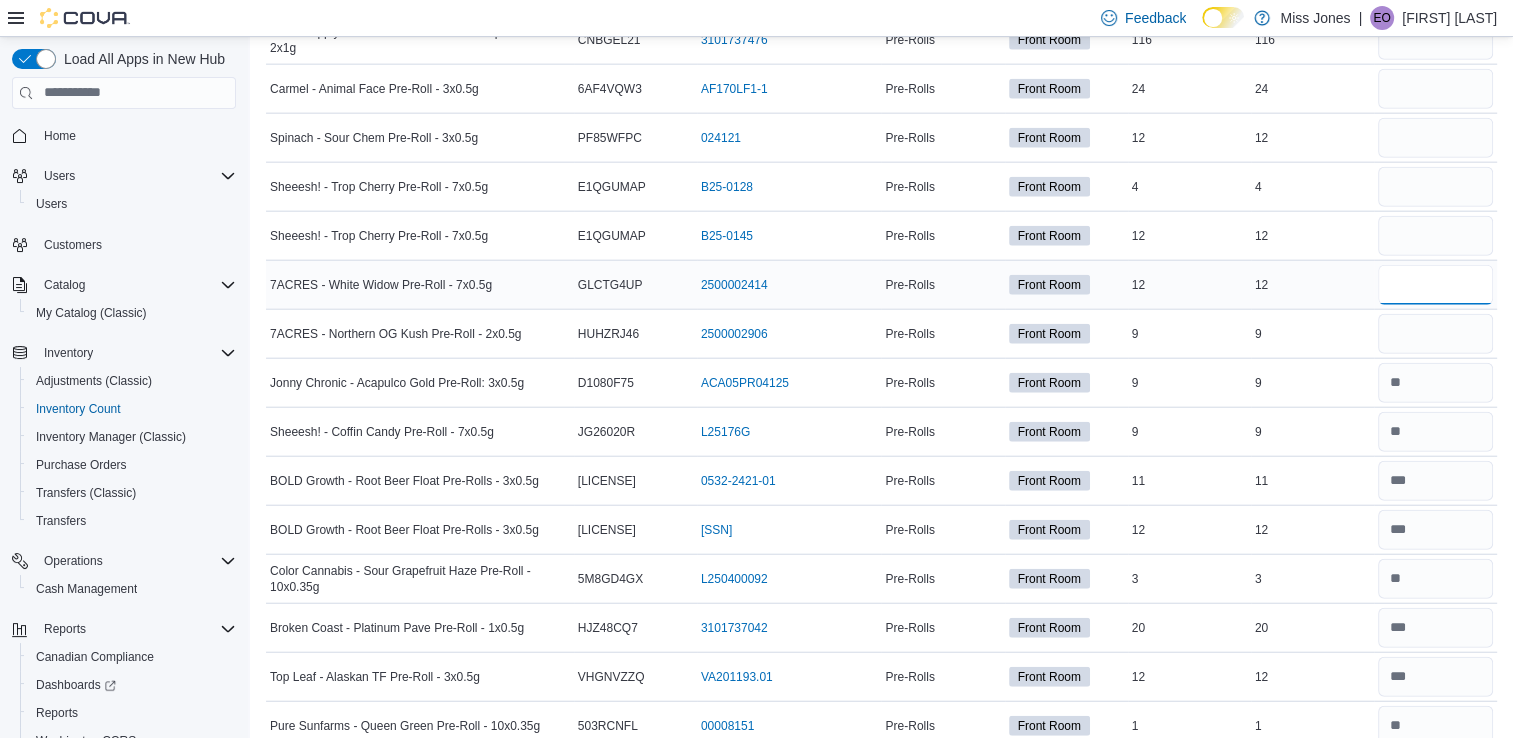 click at bounding box center (1435, 285) 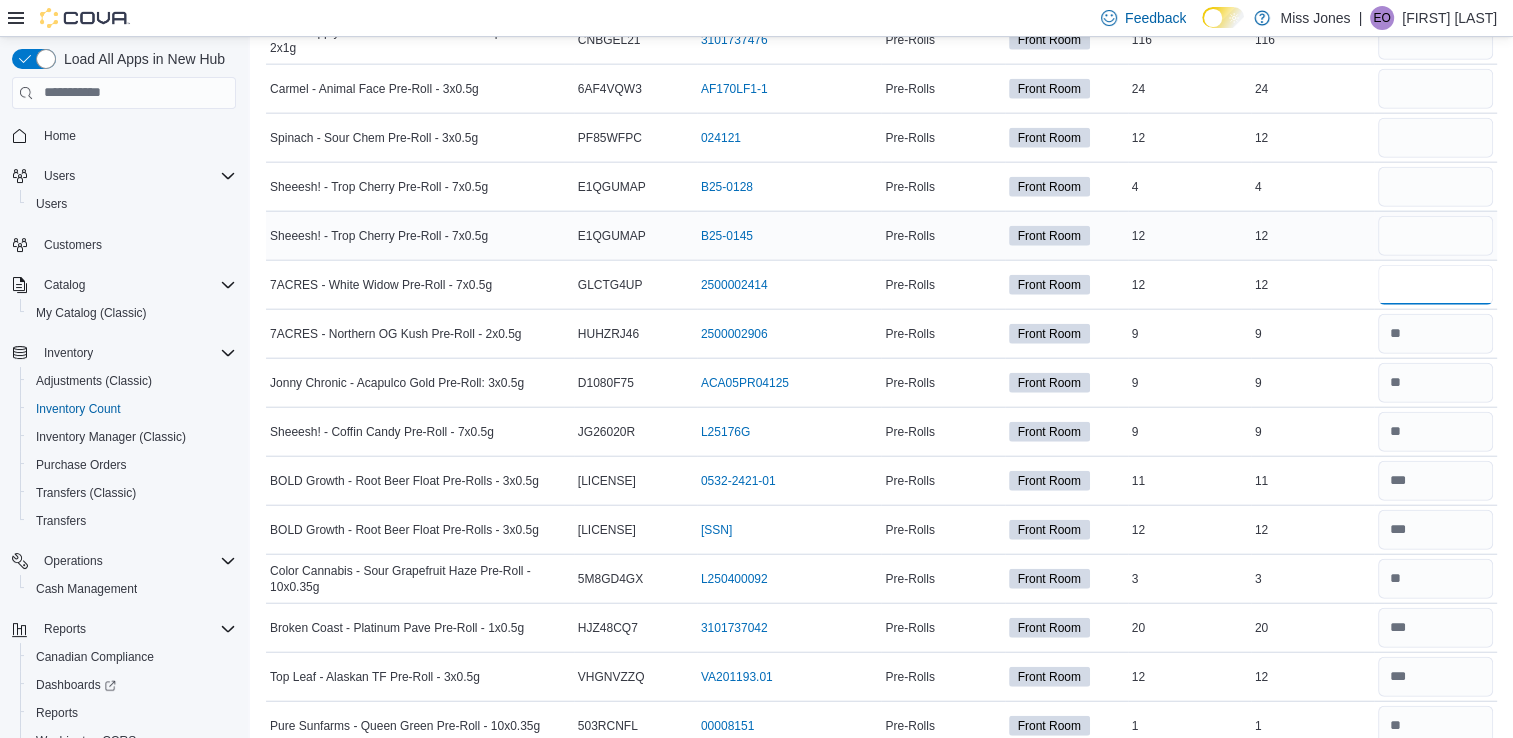 type on "**" 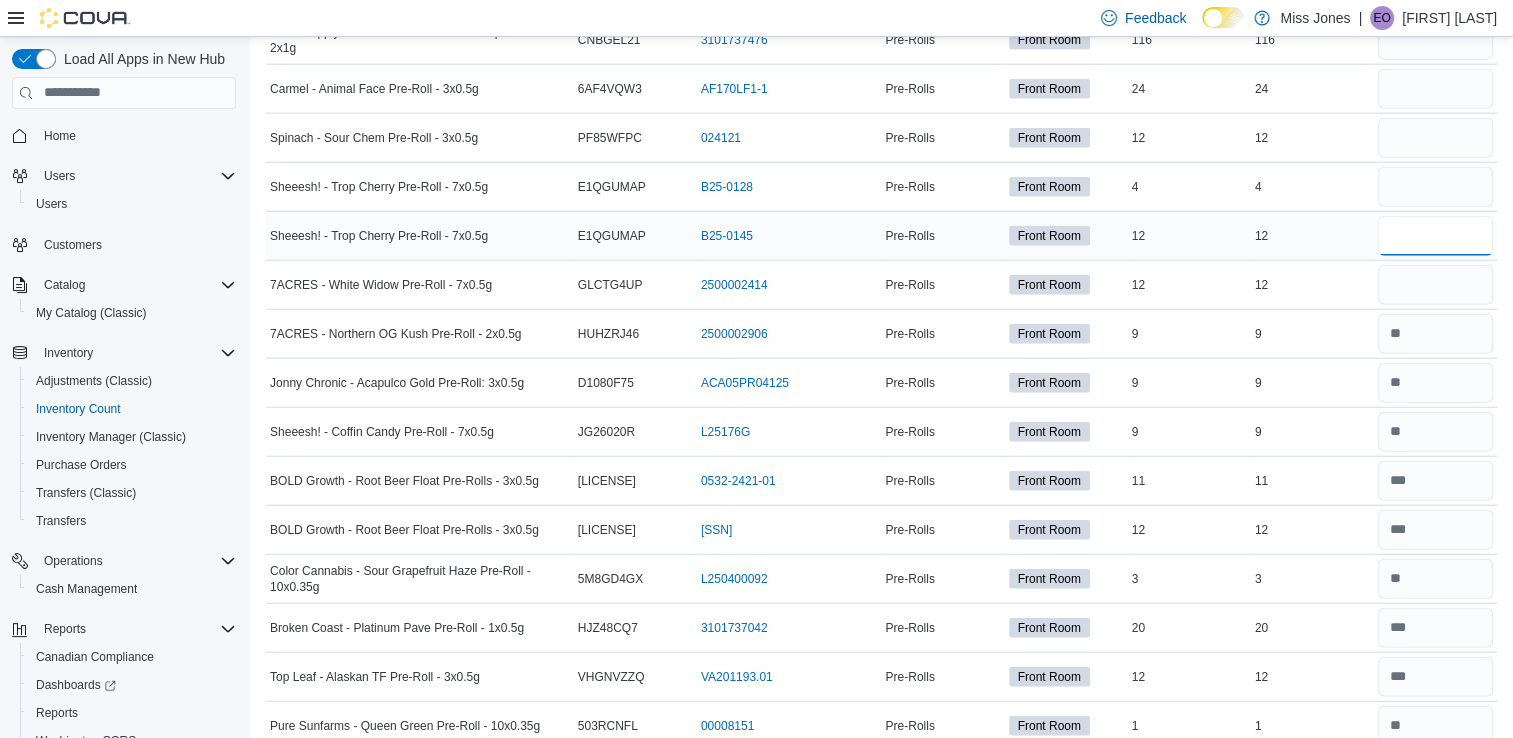 click at bounding box center (1435, 236) 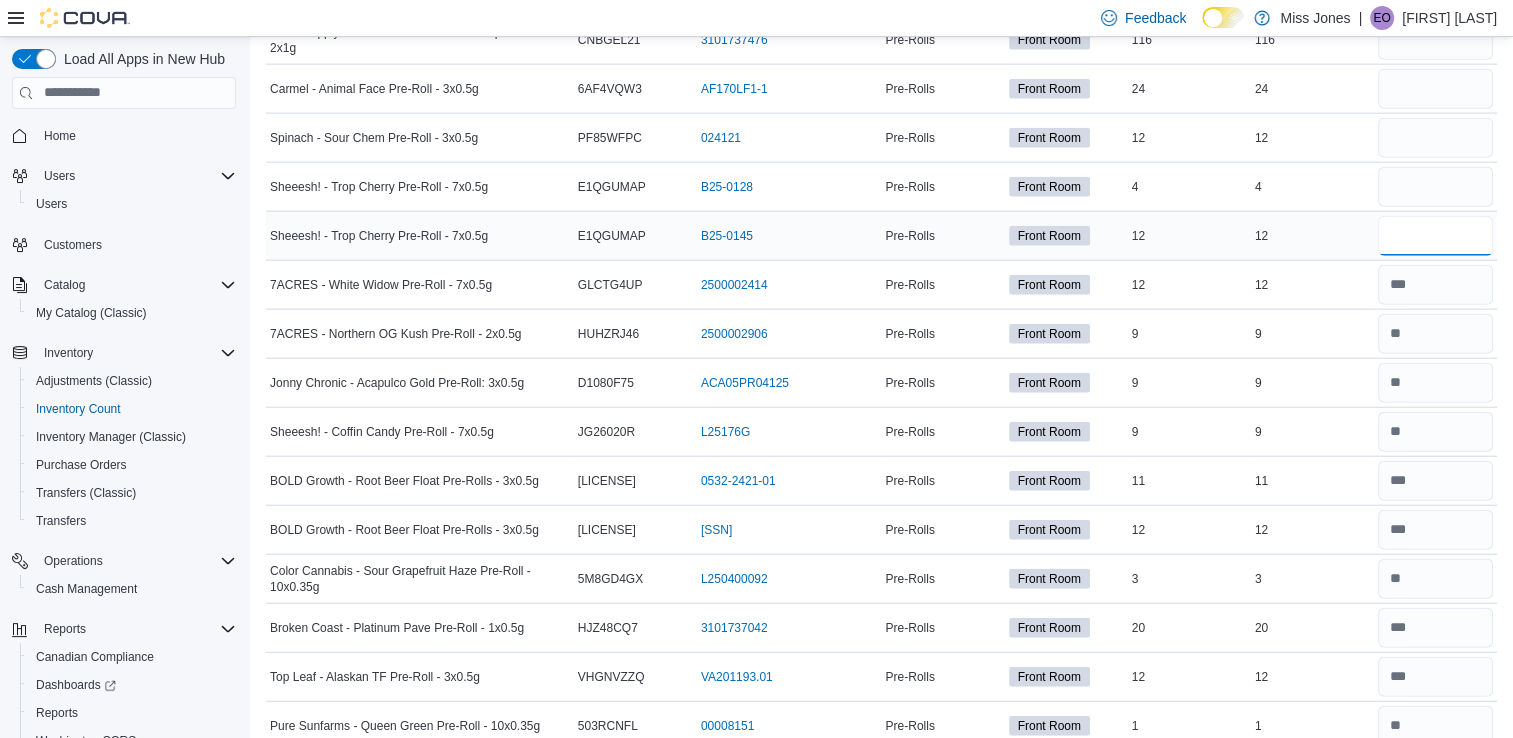 type 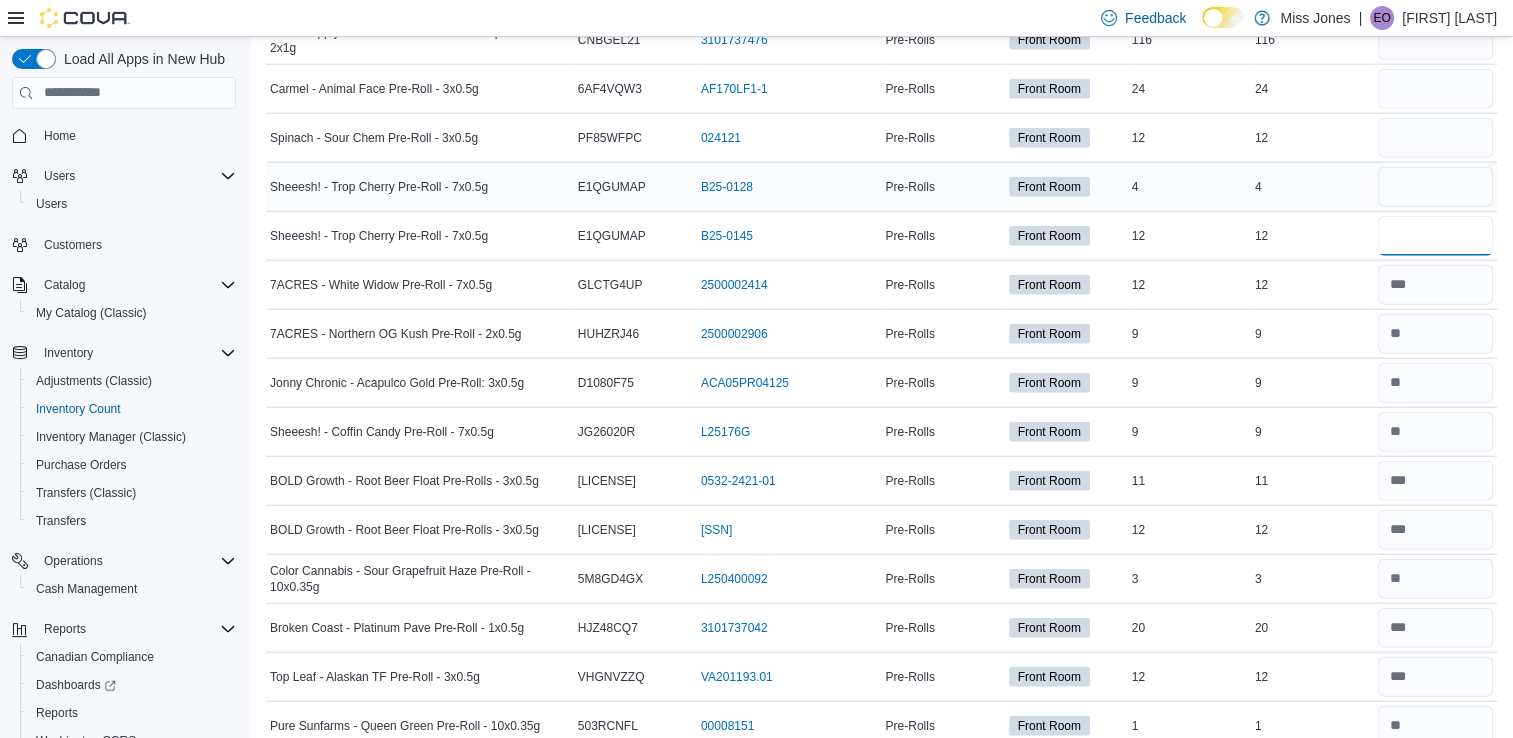 type on "**" 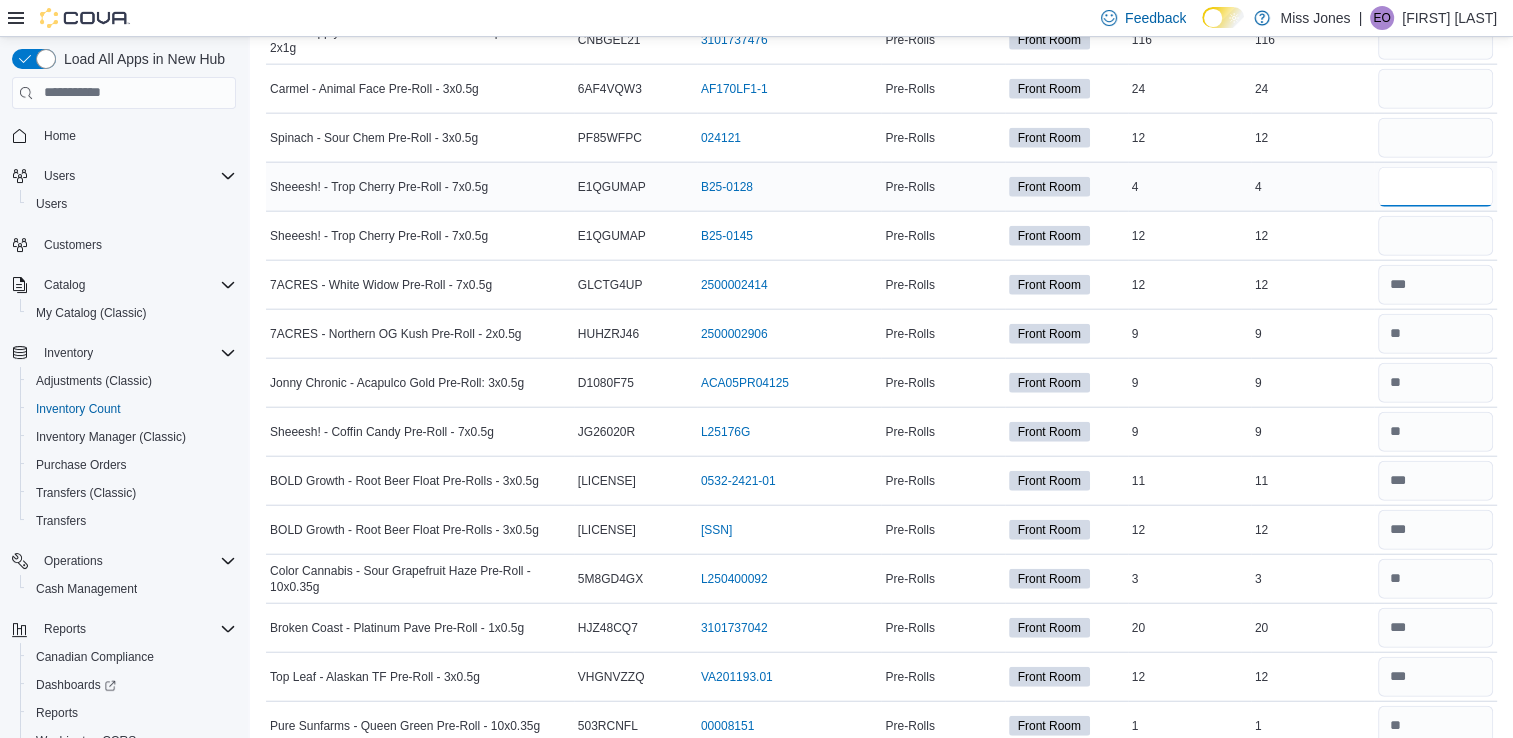 click at bounding box center [1435, 187] 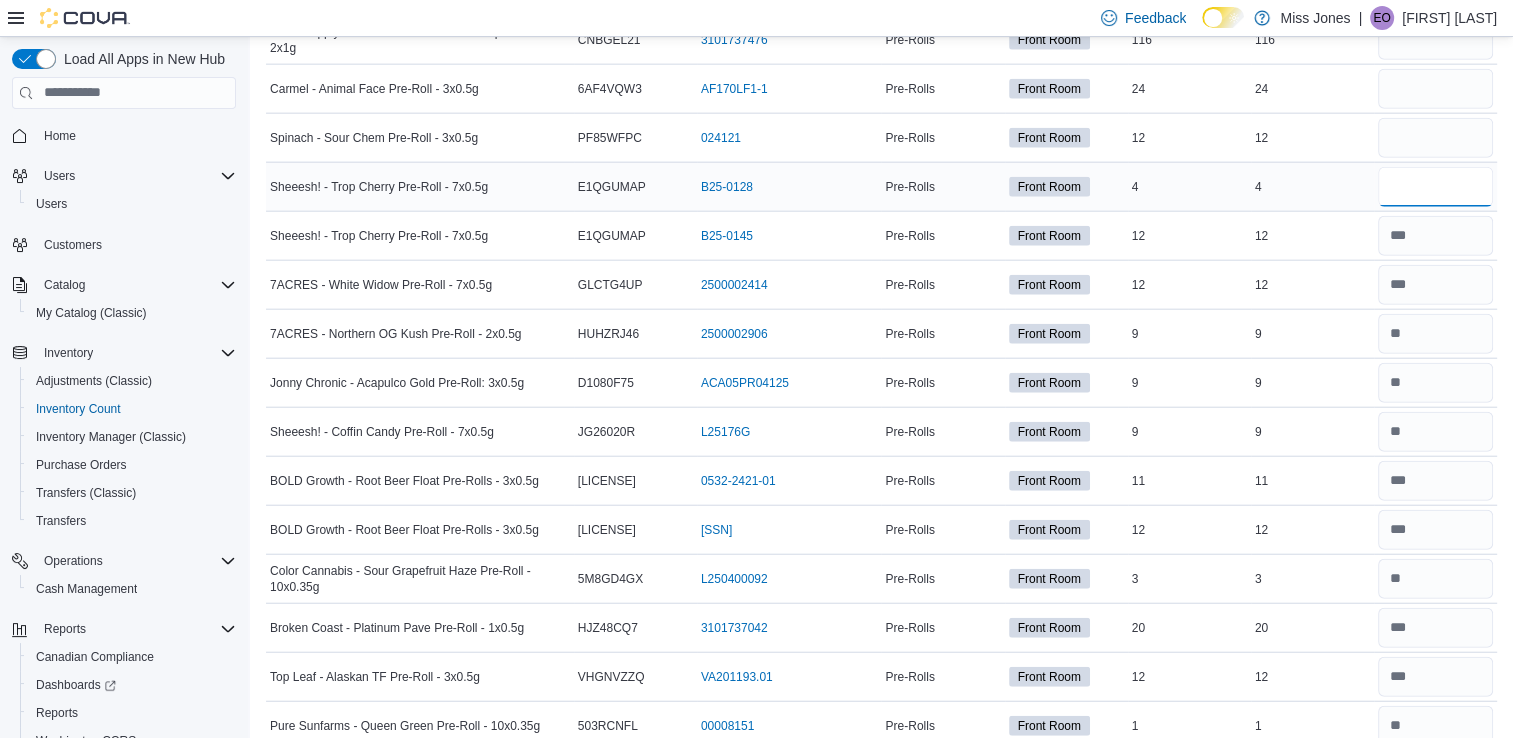 type on "*" 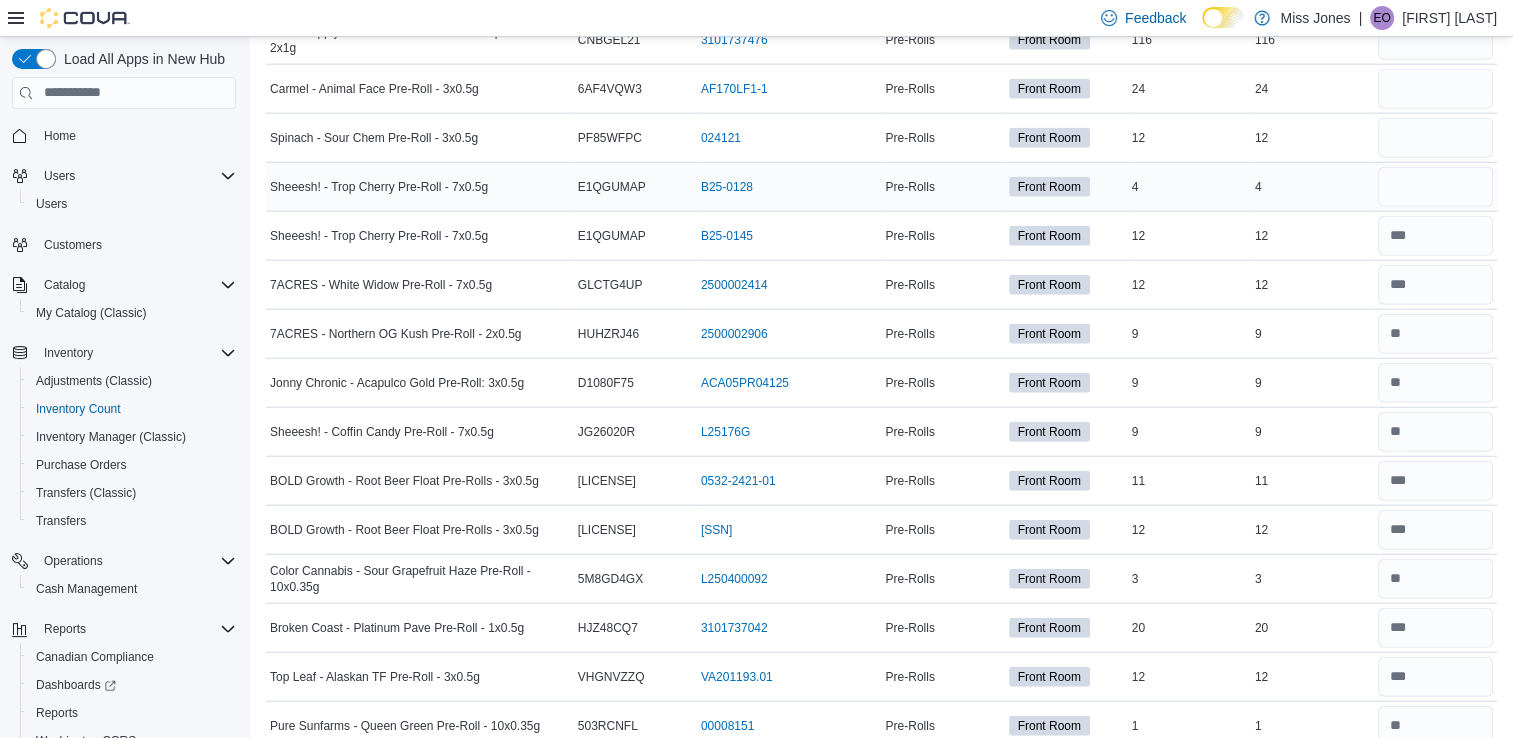 type 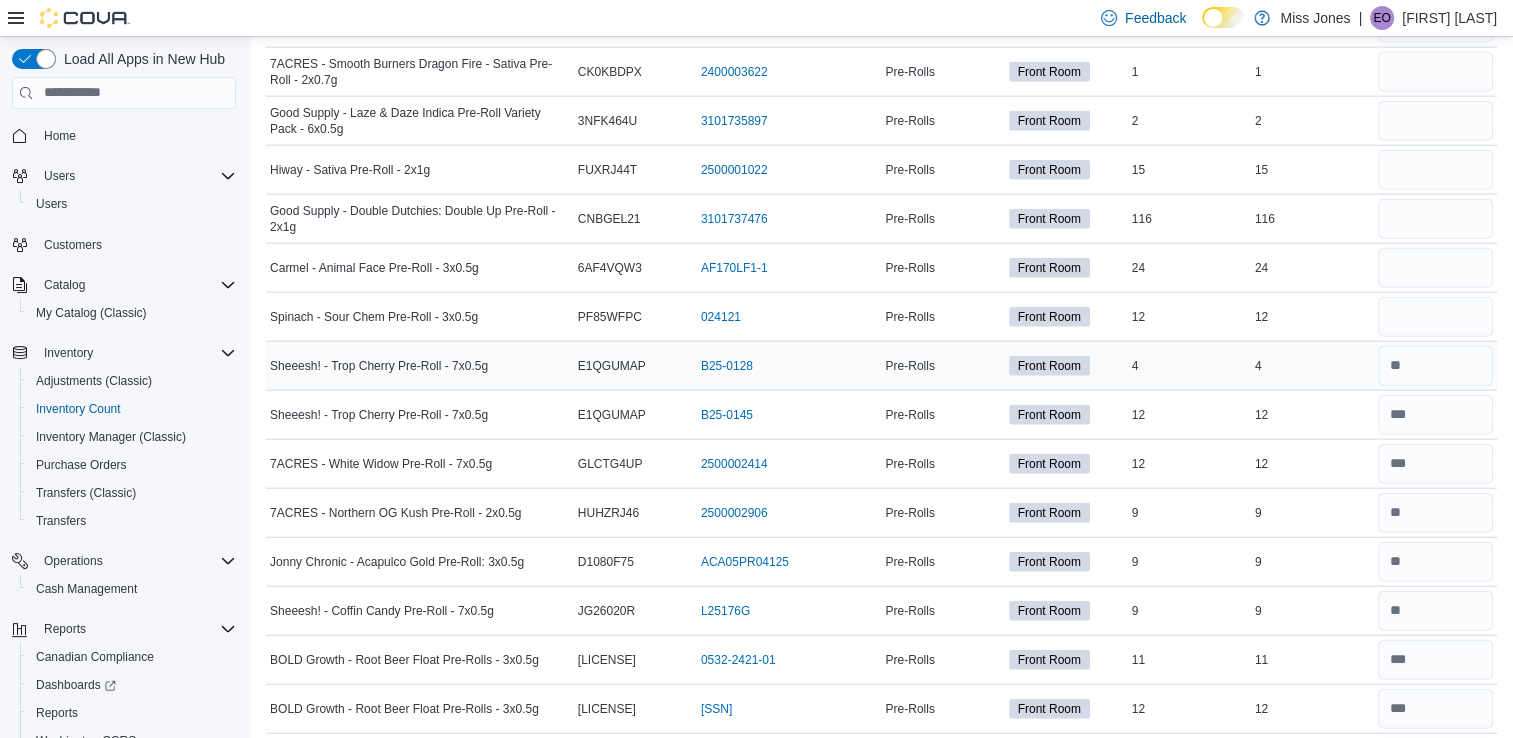 scroll, scrollTop: 4657, scrollLeft: 0, axis: vertical 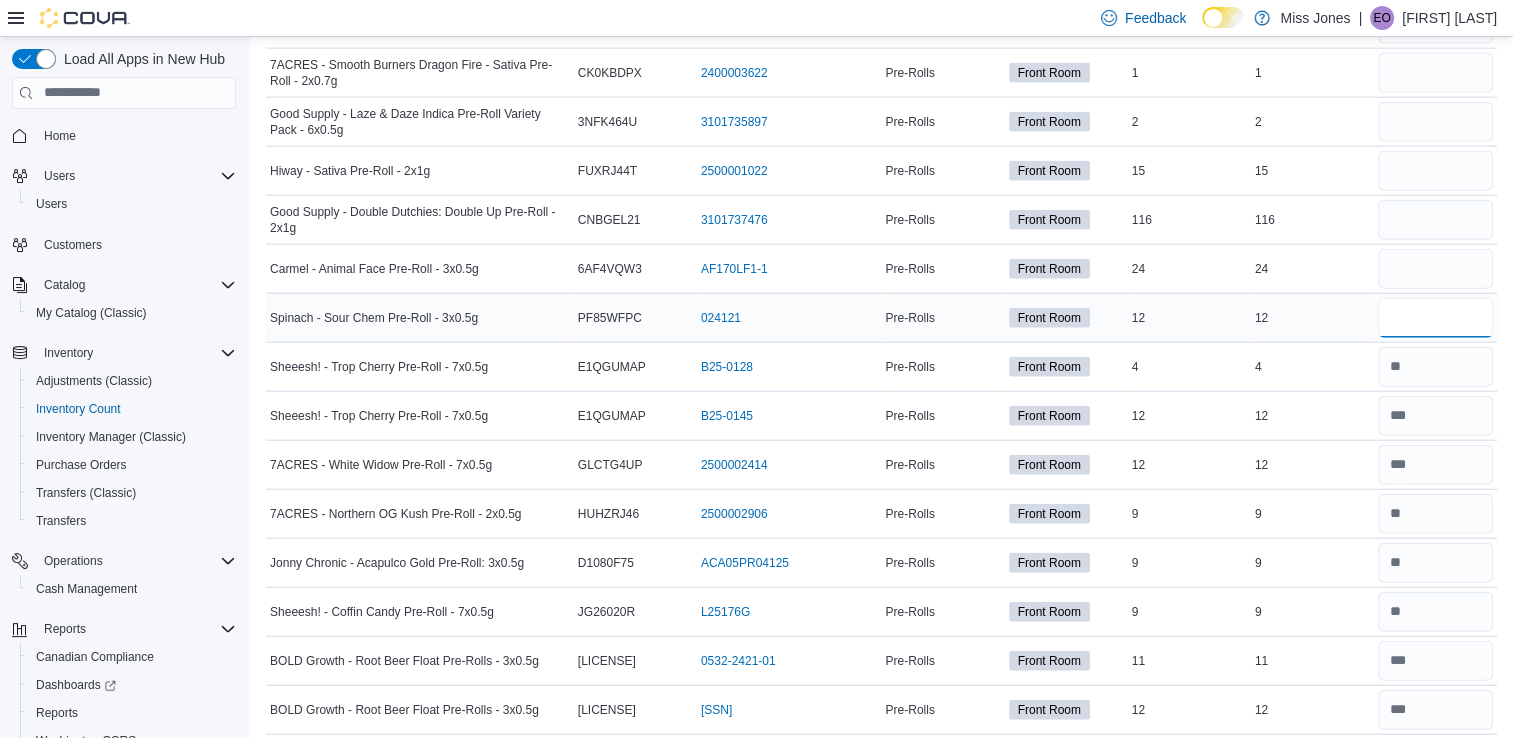 click at bounding box center [1435, 318] 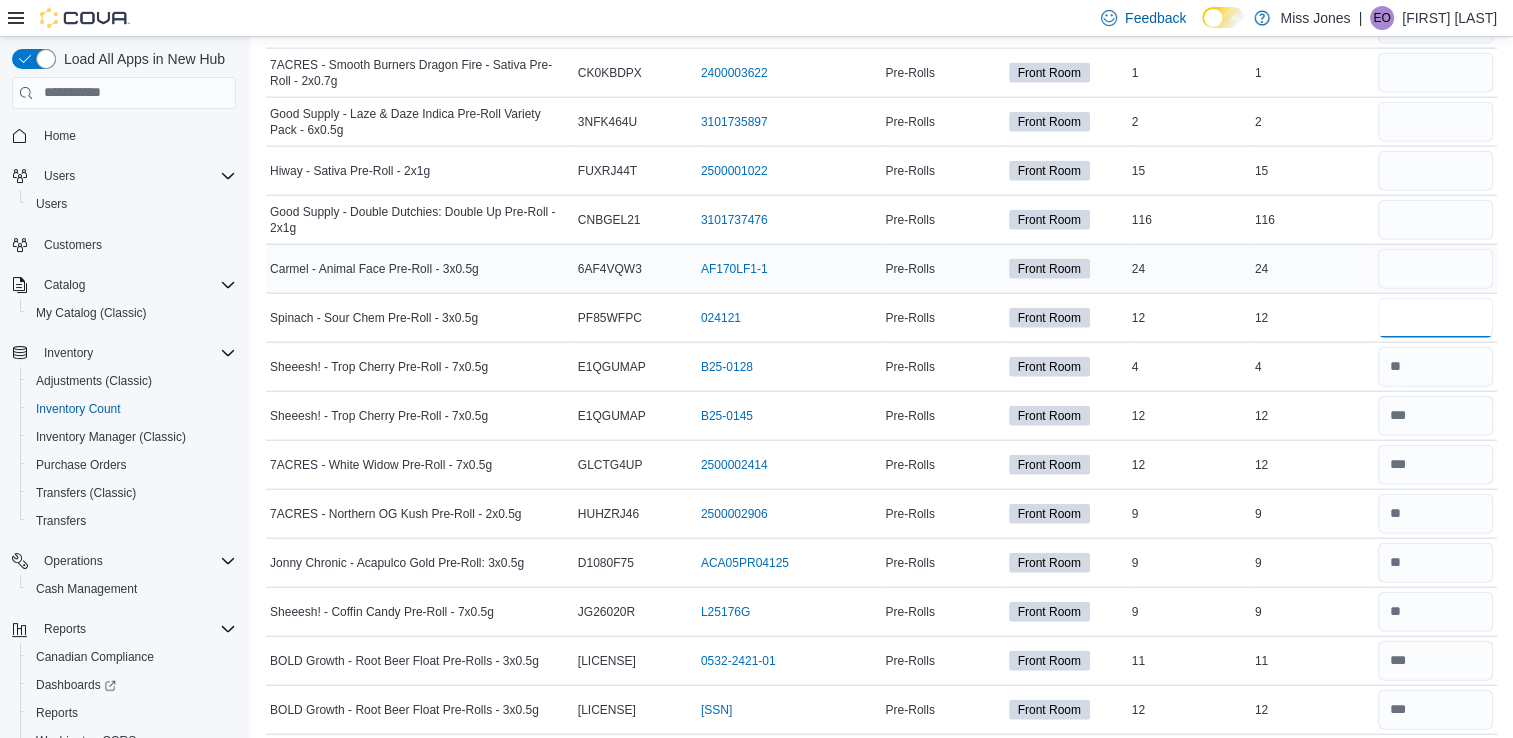 type on "**" 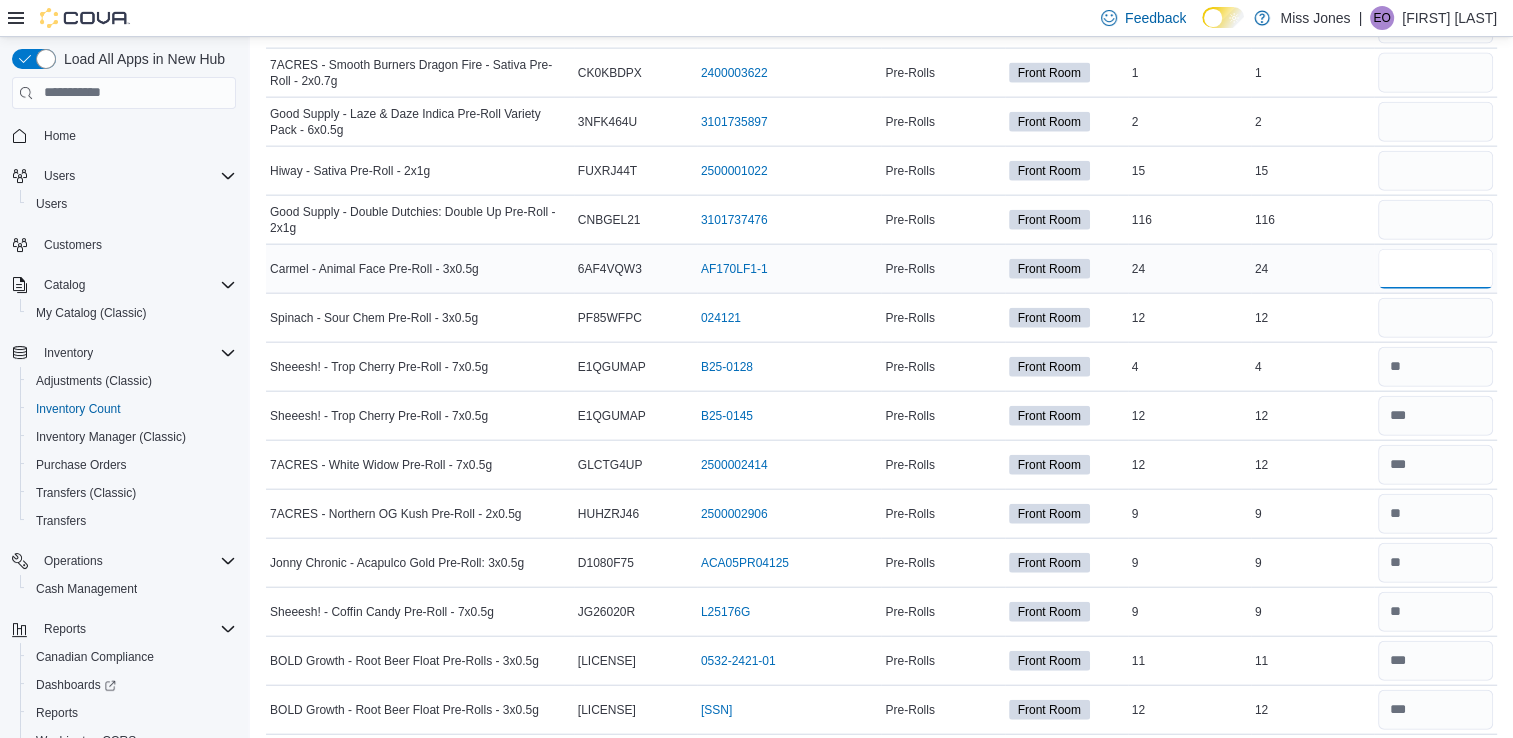click at bounding box center [1435, 269] 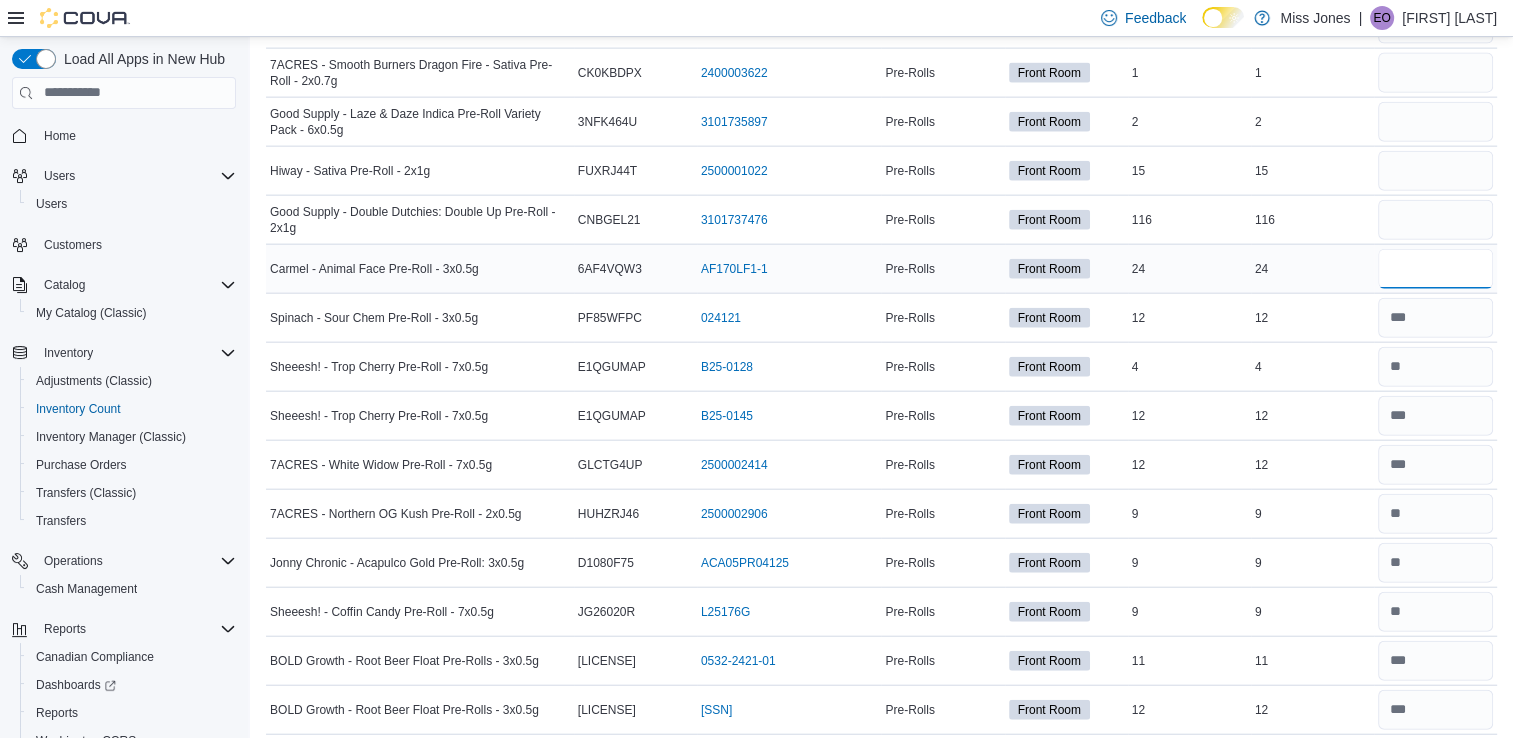 type on "**" 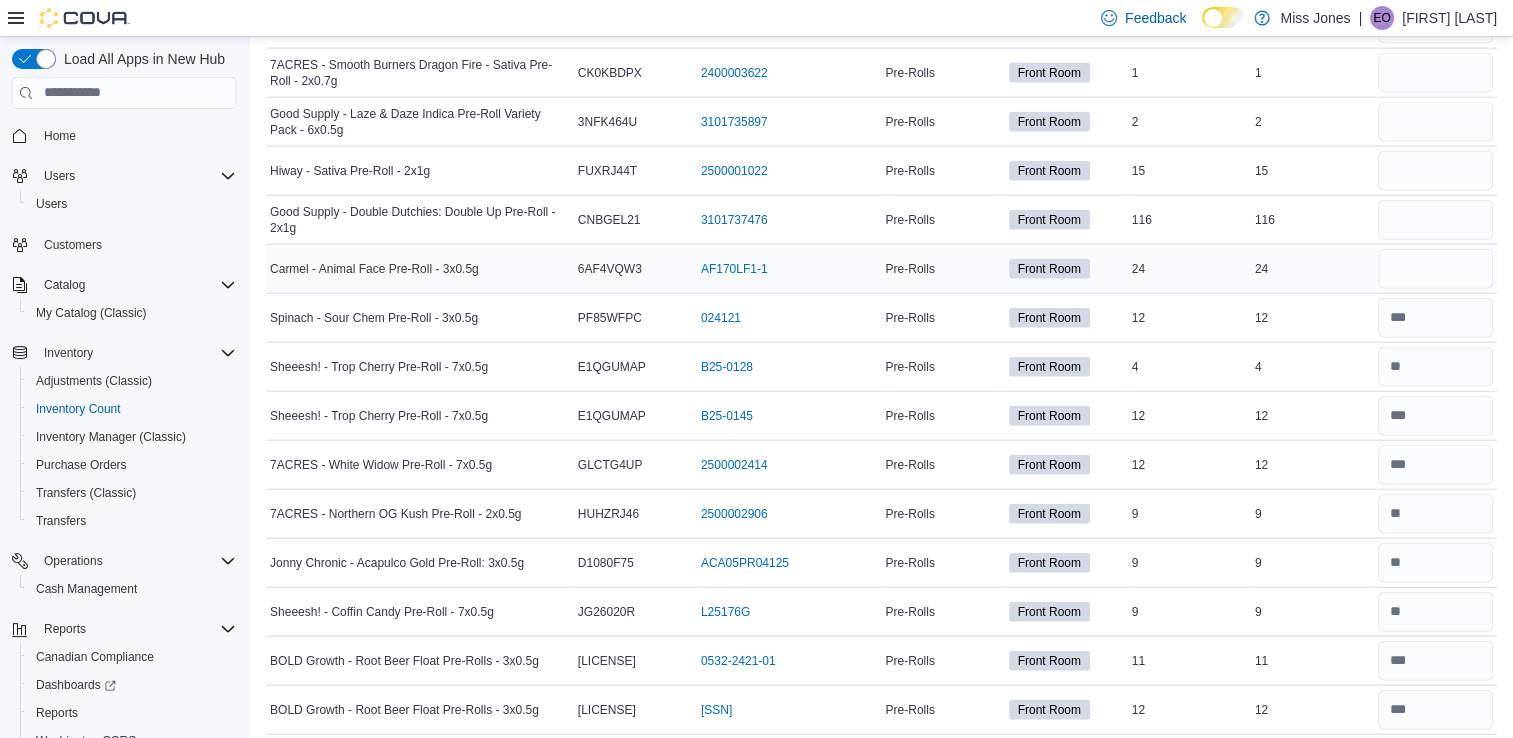 type 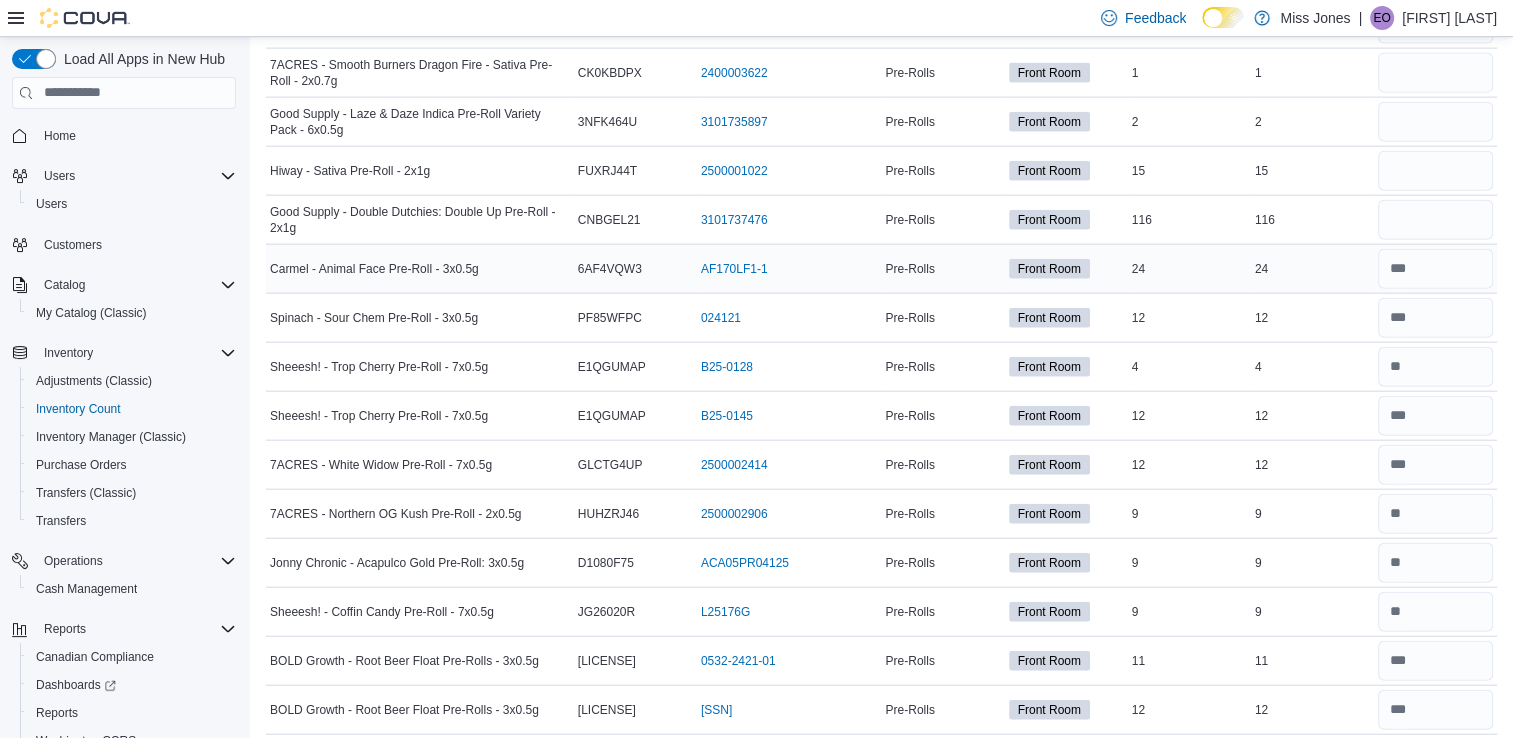 scroll, scrollTop: 4404, scrollLeft: 0, axis: vertical 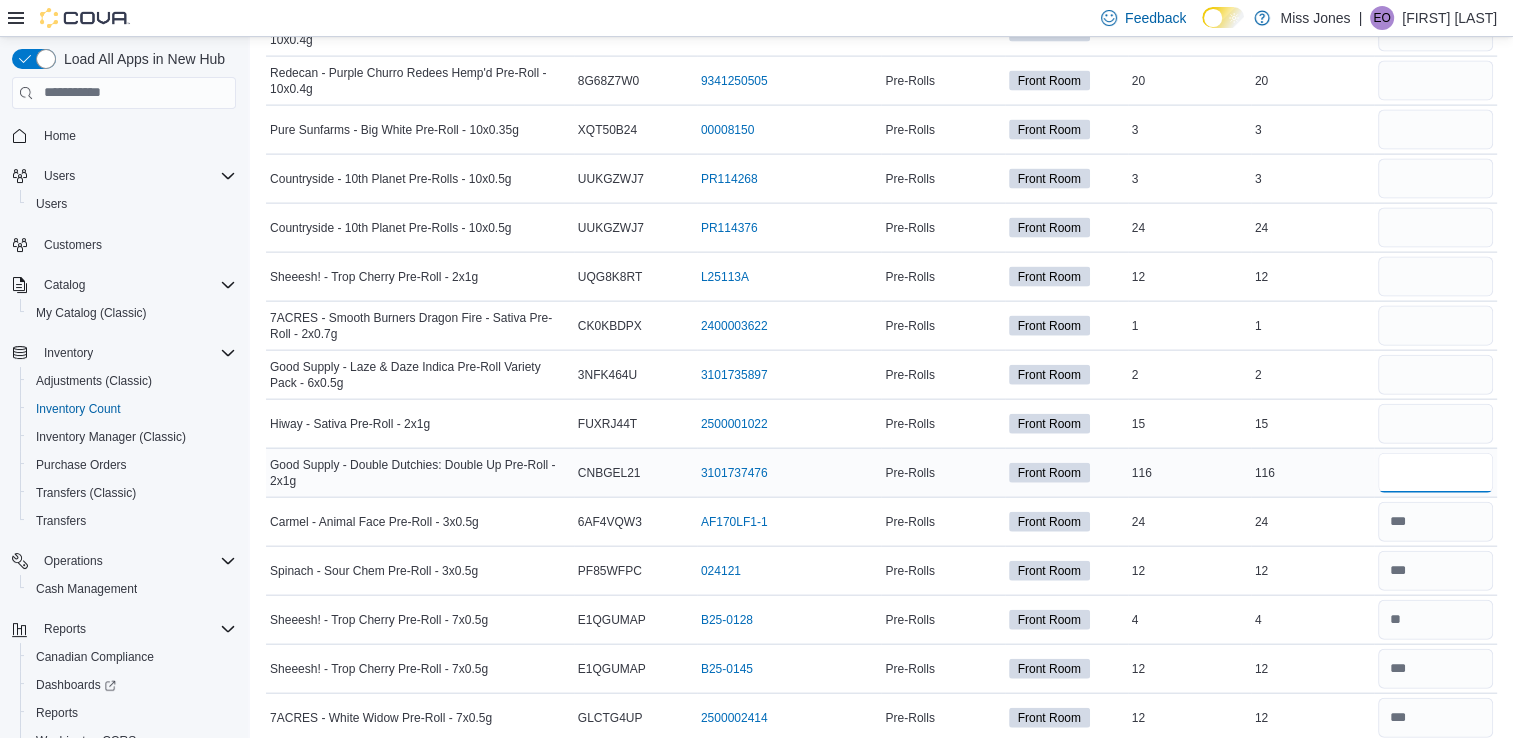 click at bounding box center (1435, 473) 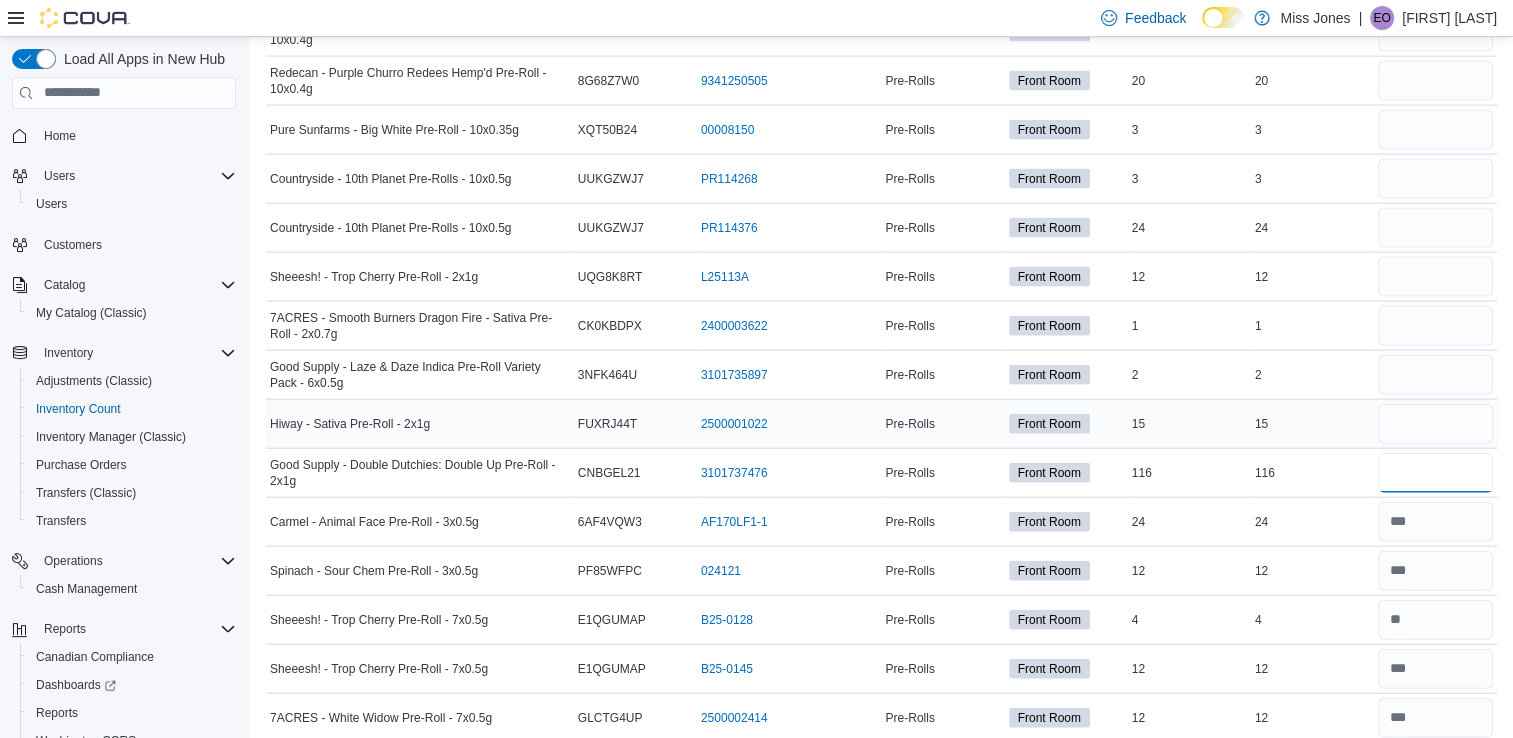 type on "***" 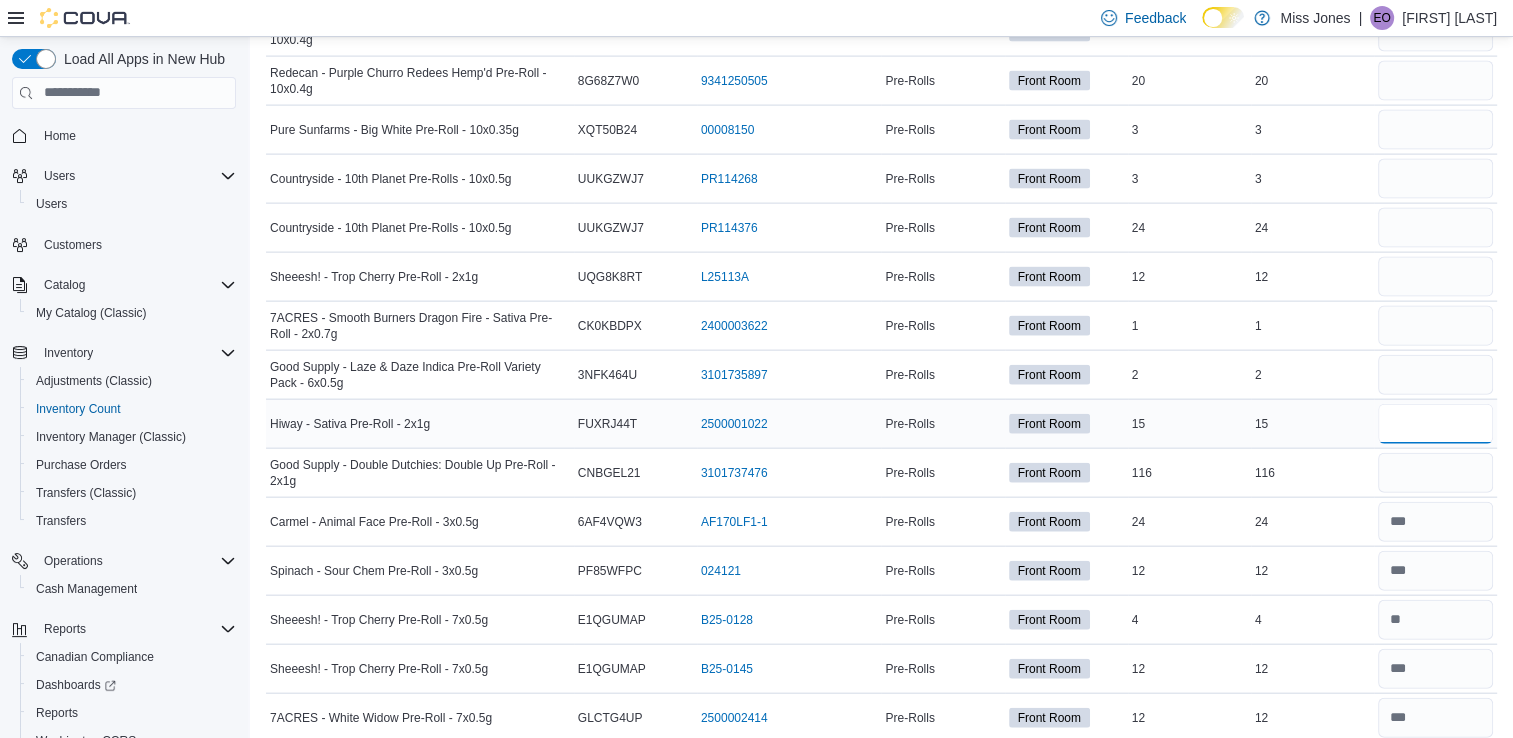 click at bounding box center (1435, 424) 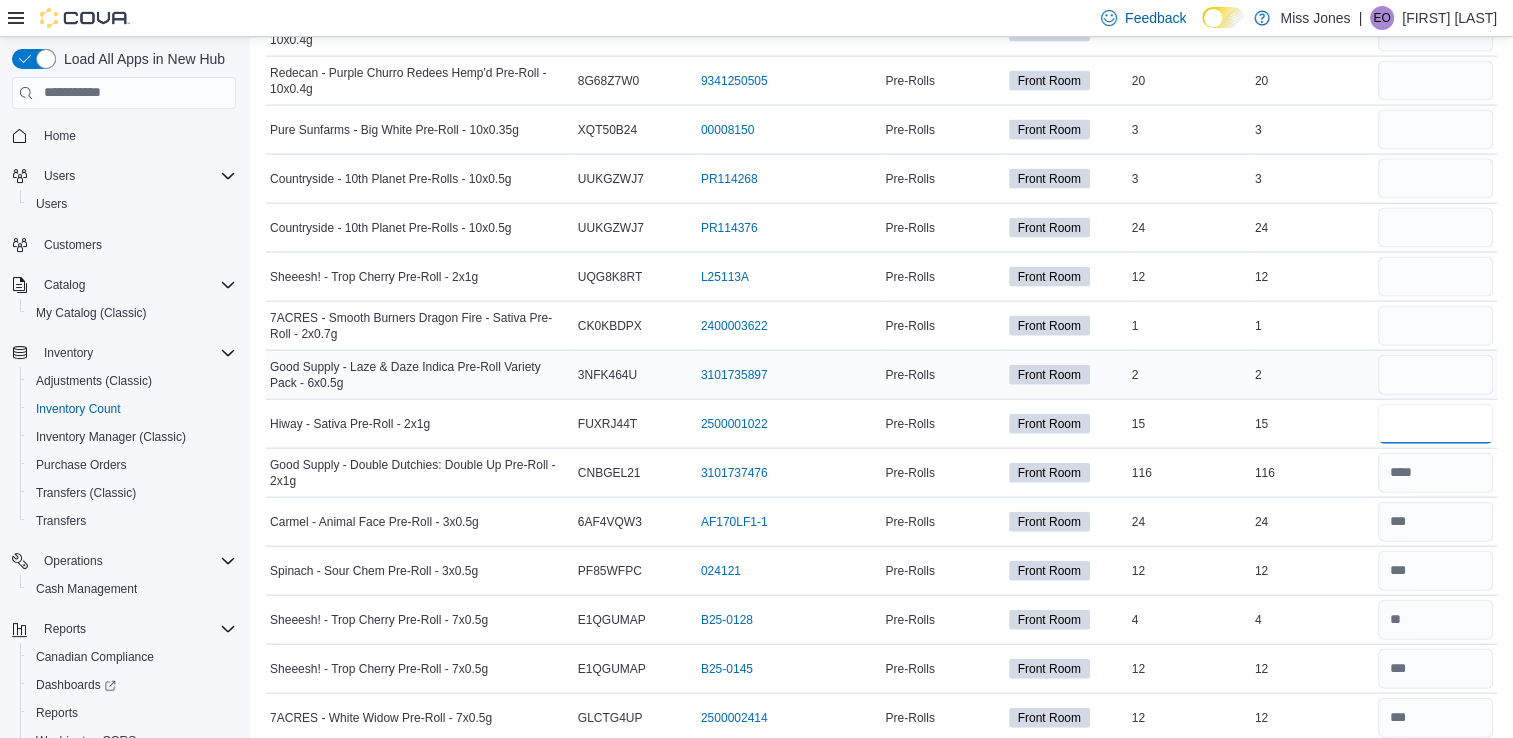 type on "**" 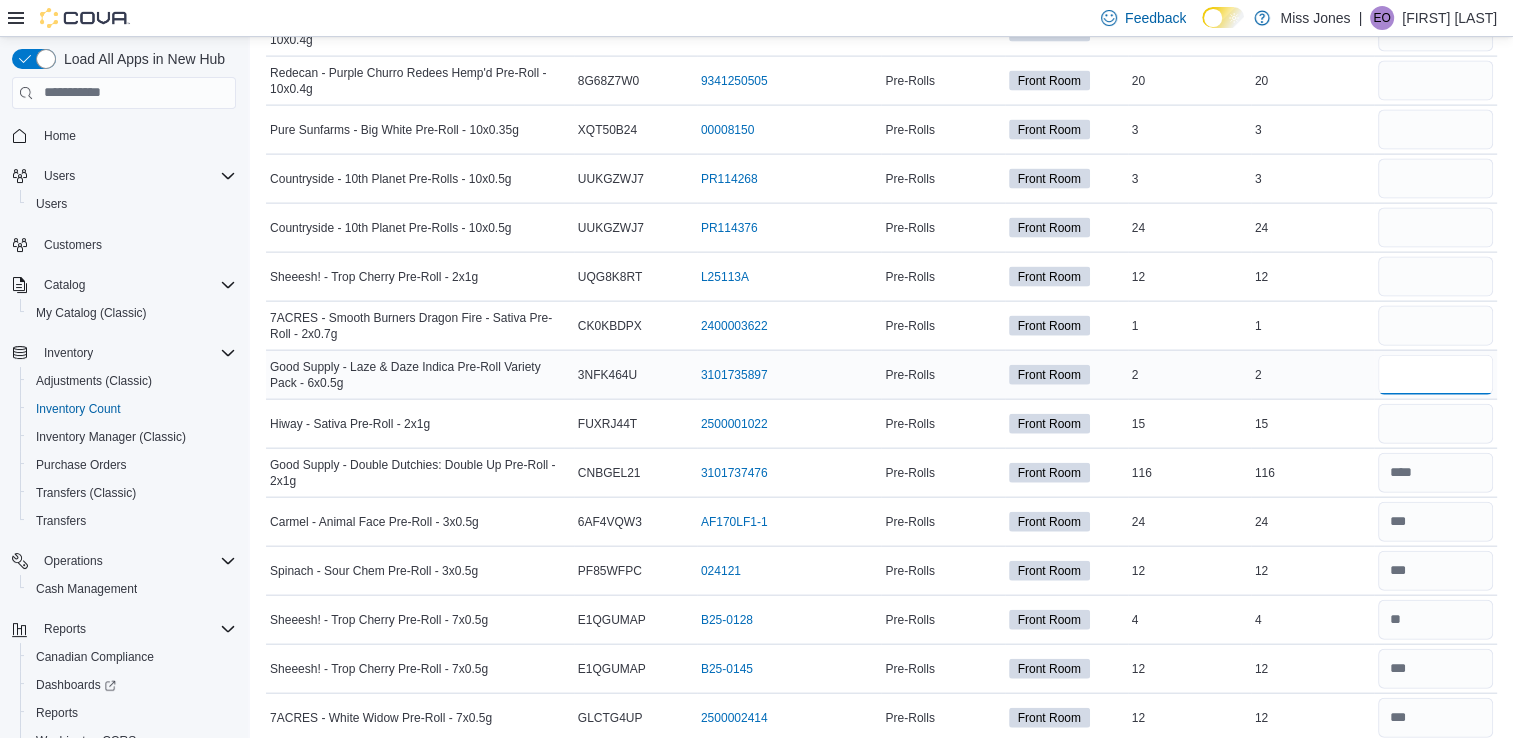 click at bounding box center [1435, 375] 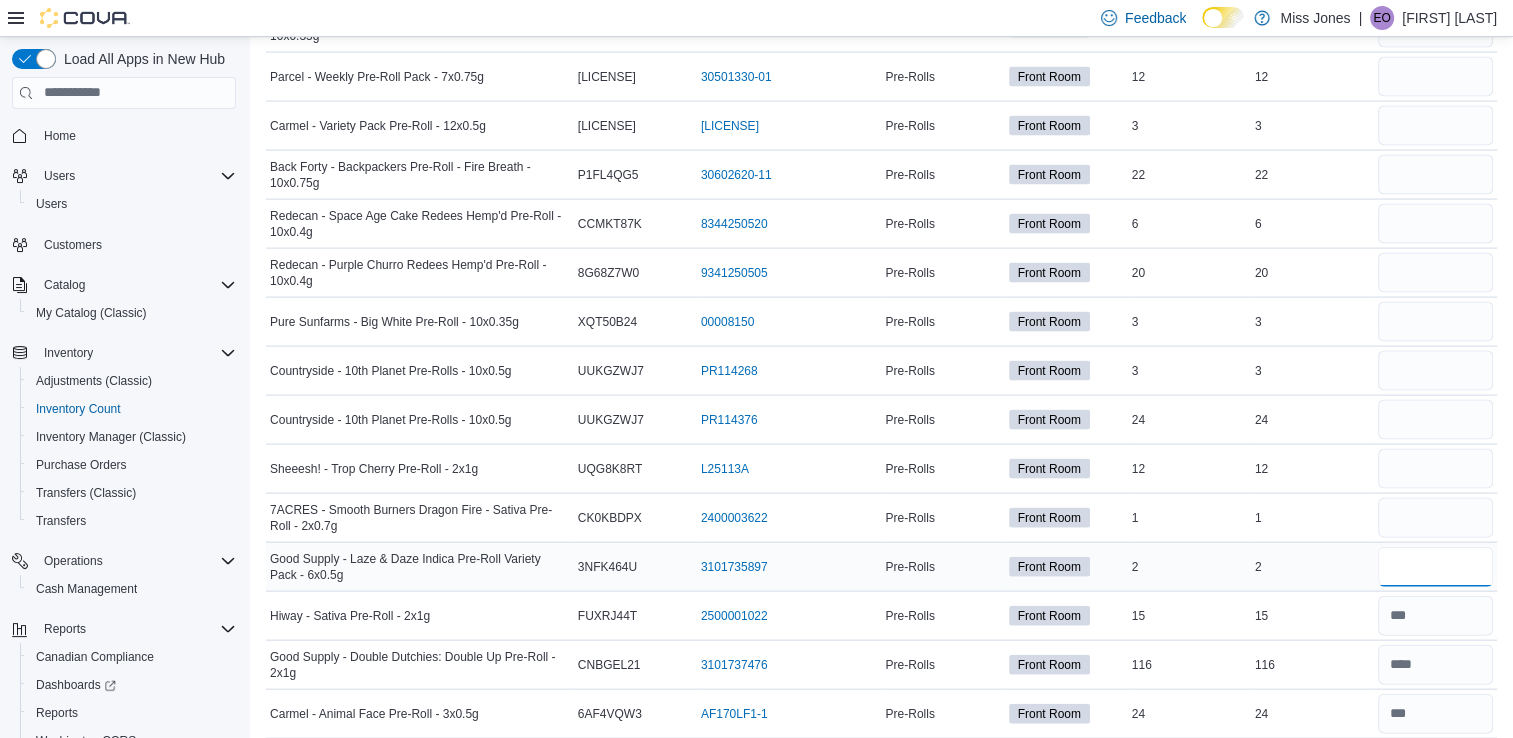 scroll, scrollTop: 4196, scrollLeft: 0, axis: vertical 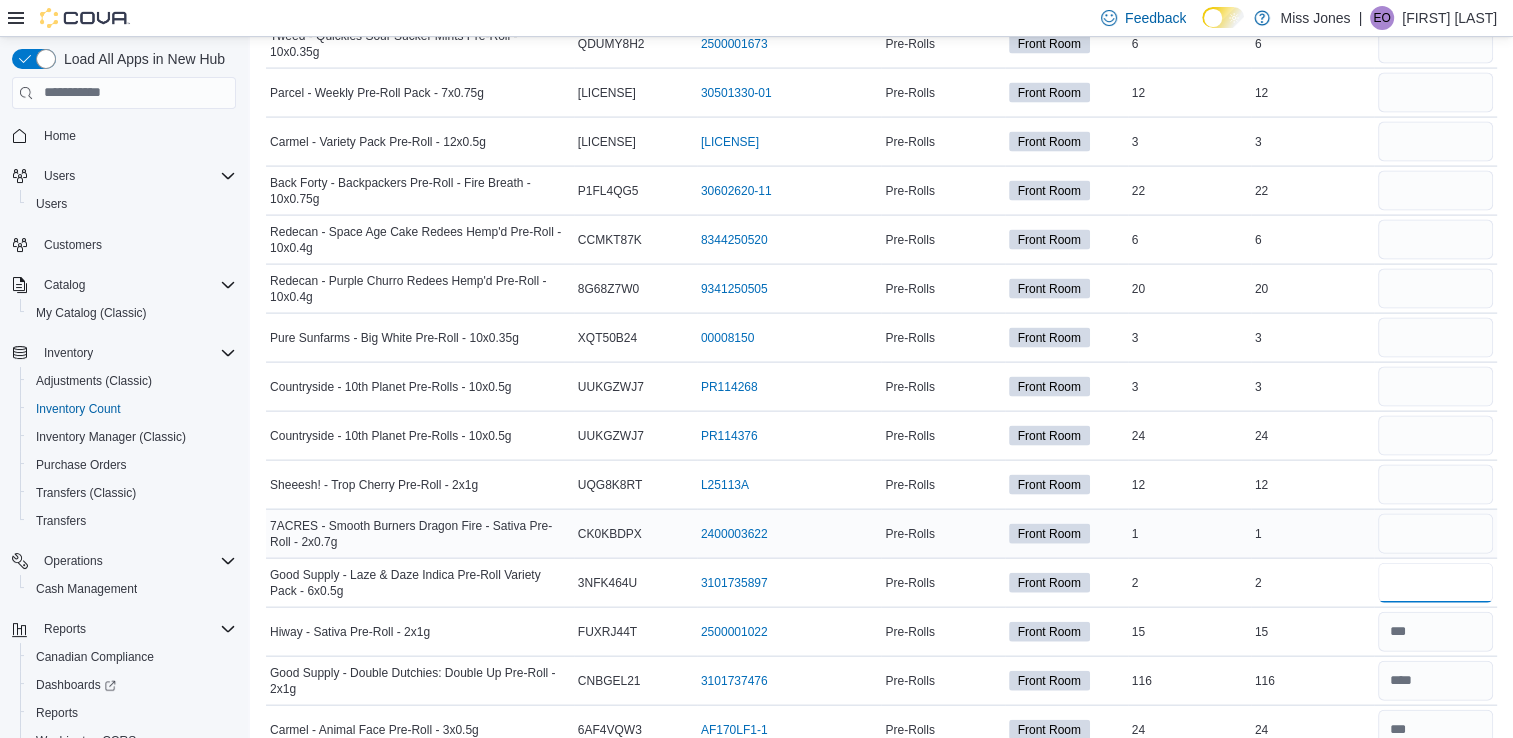 type on "*" 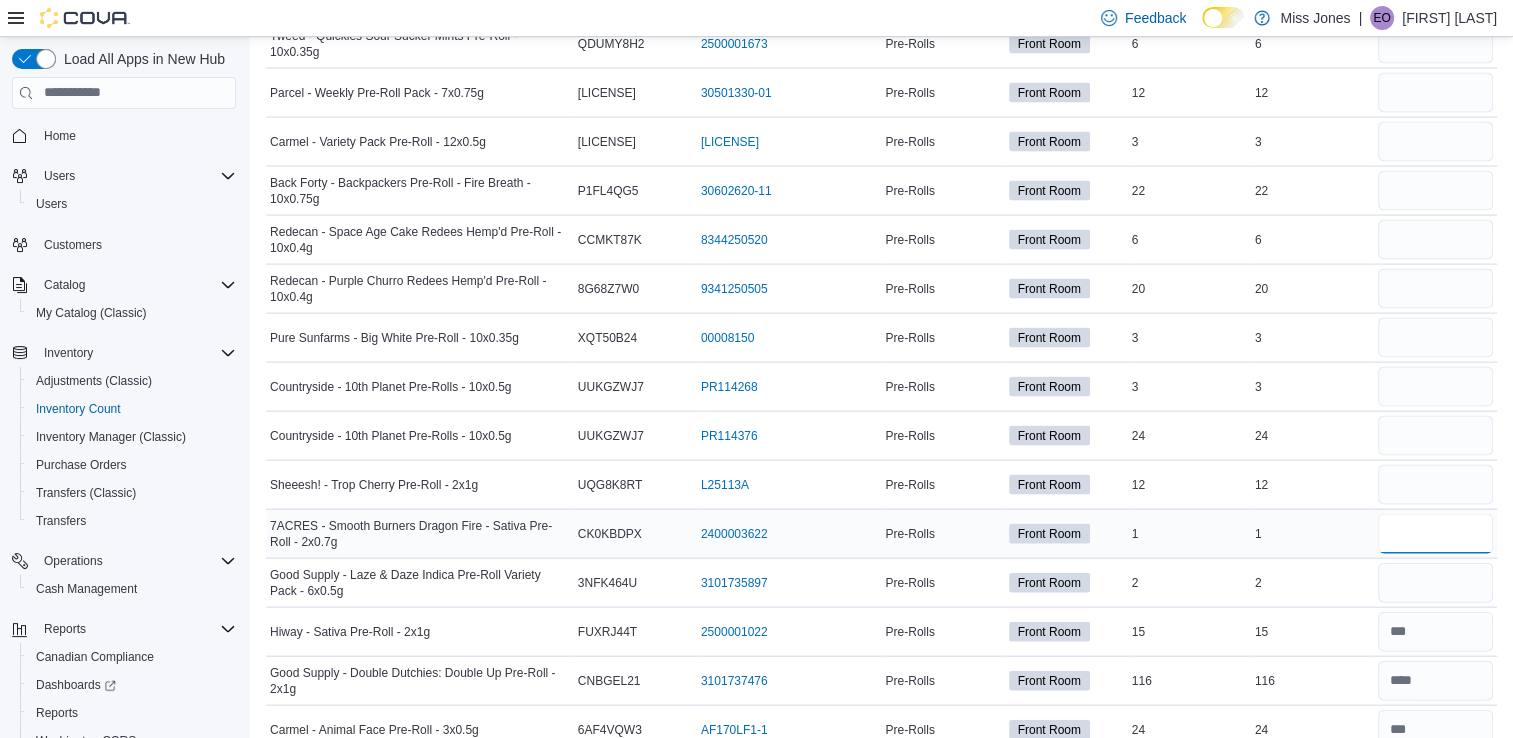 click at bounding box center [1435, 534] 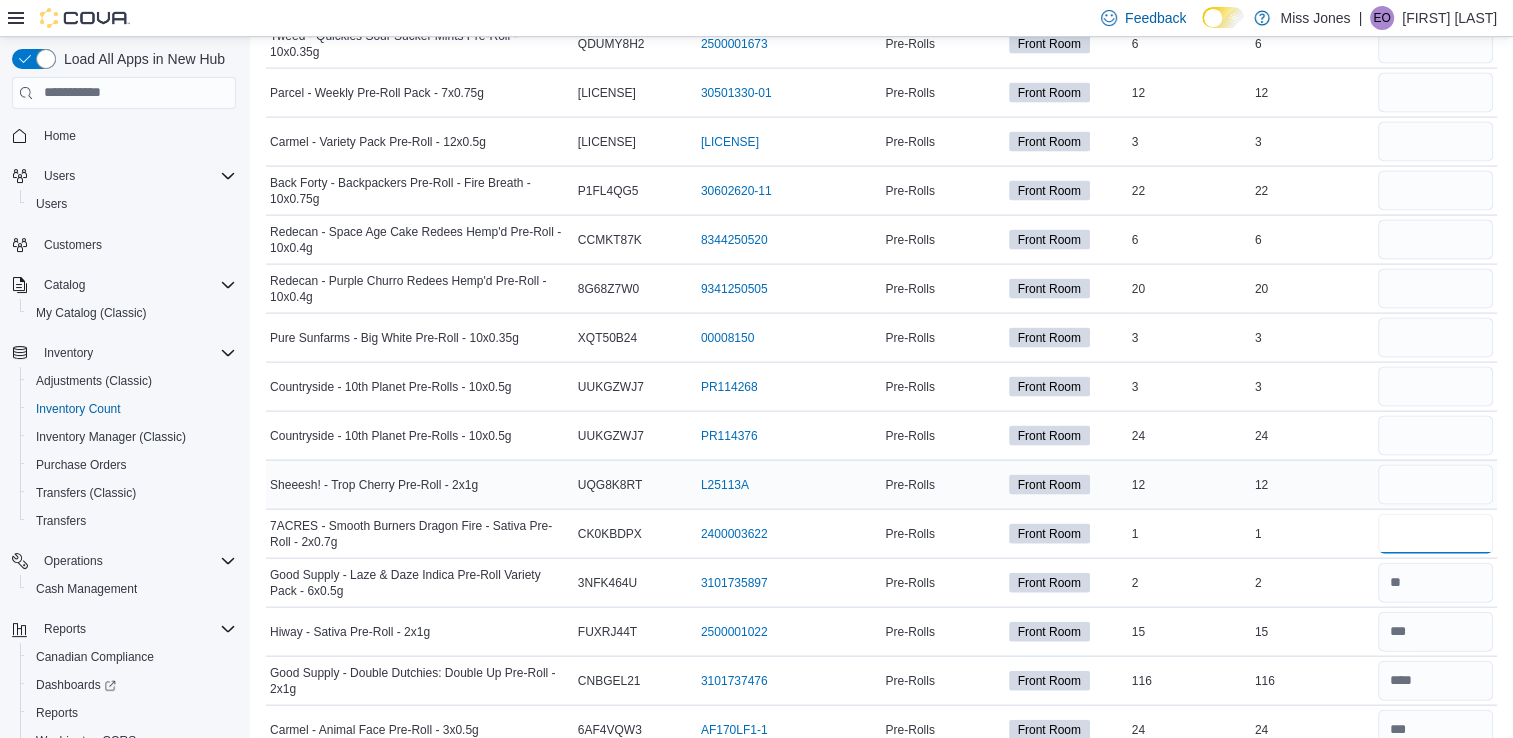 type on "*" 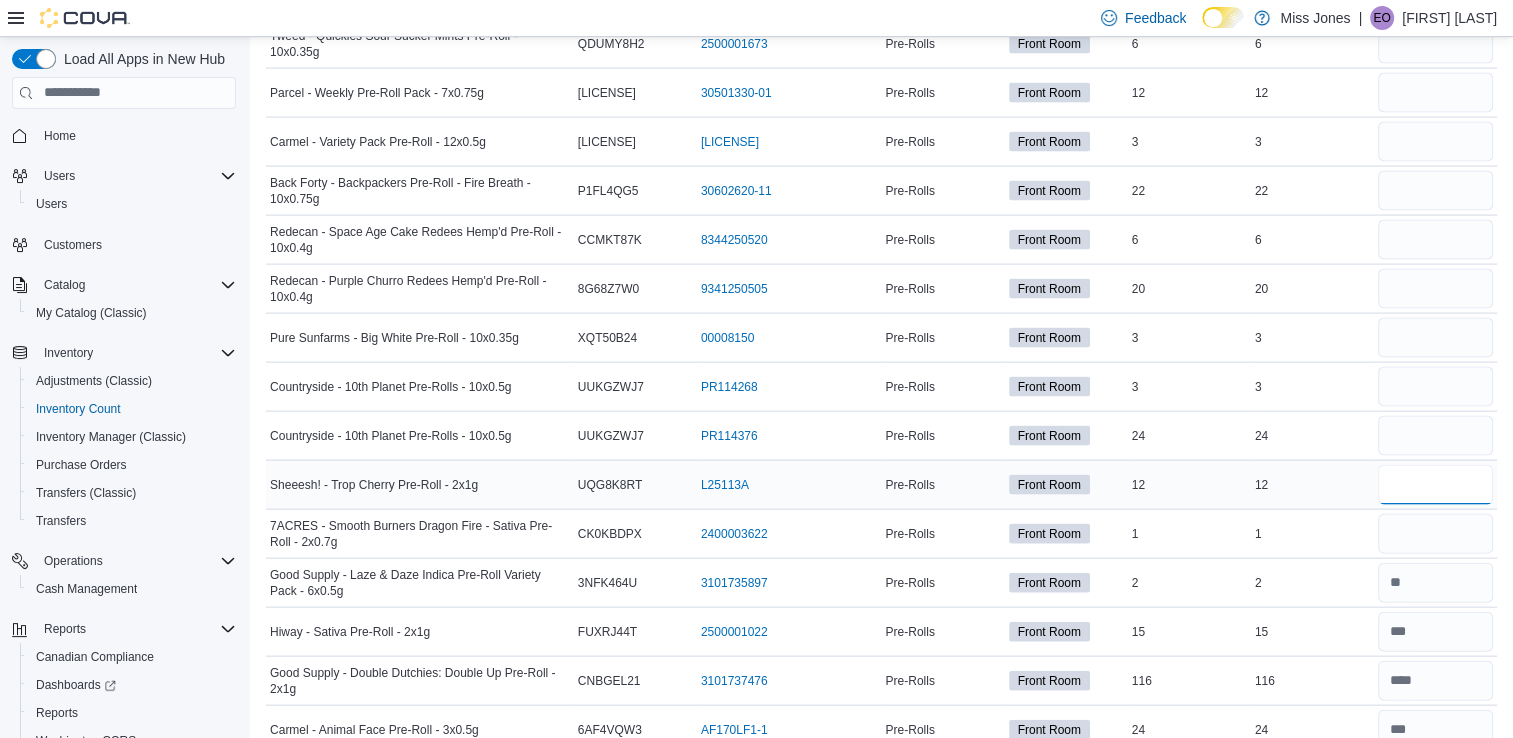 click at bounding box center [1435, 485] 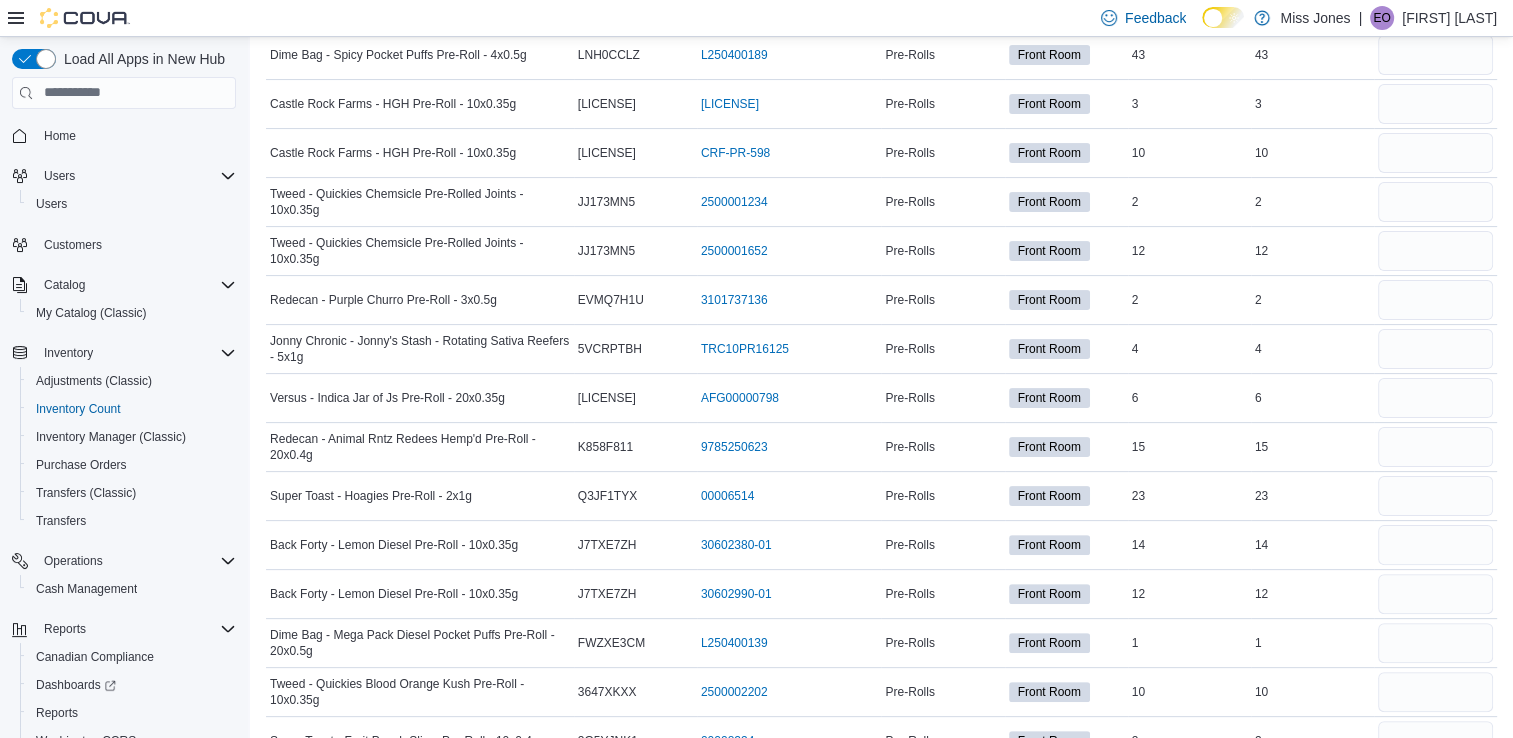 scroll, scrollTop: 0, scrollLeft: 0, axis: both 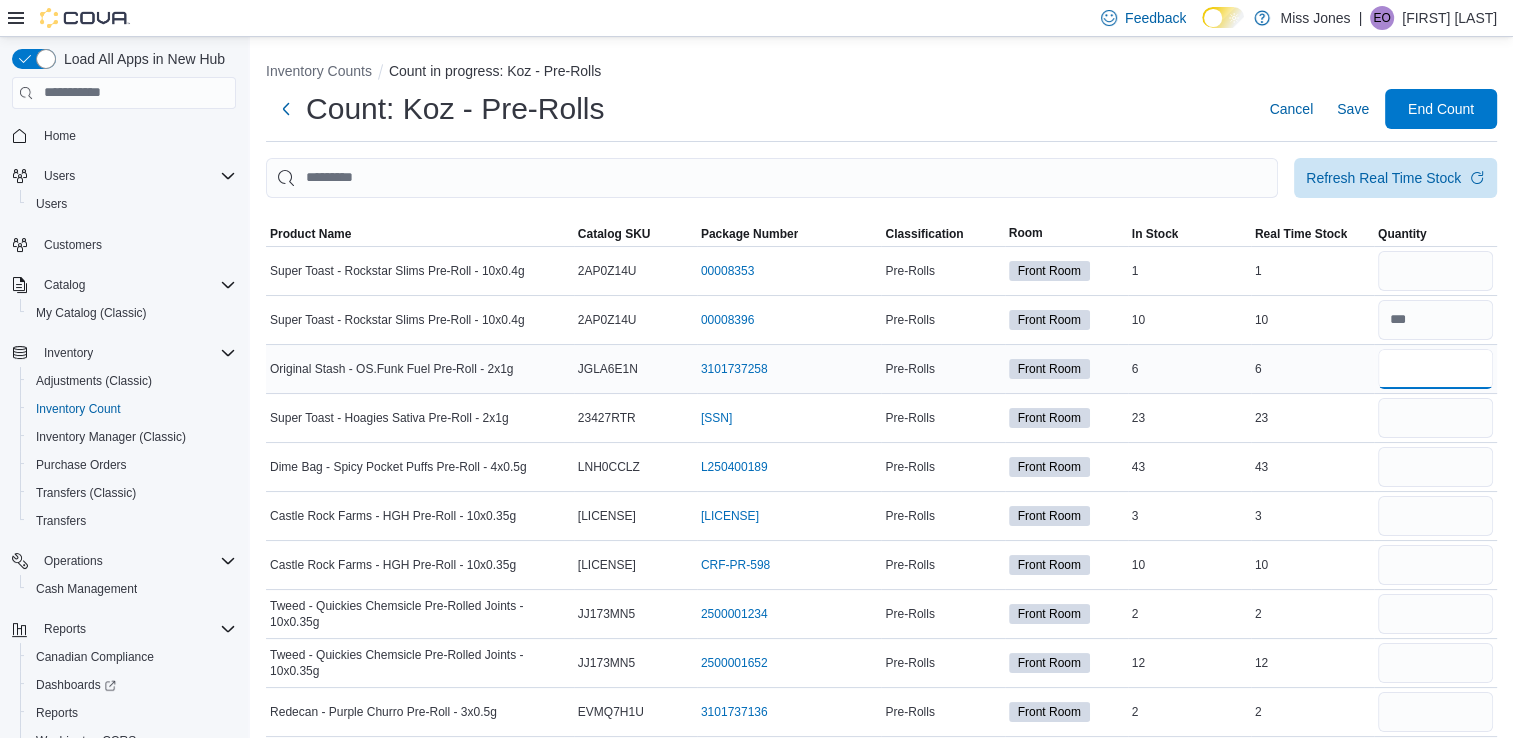 click at bounding box center [1435, 369] 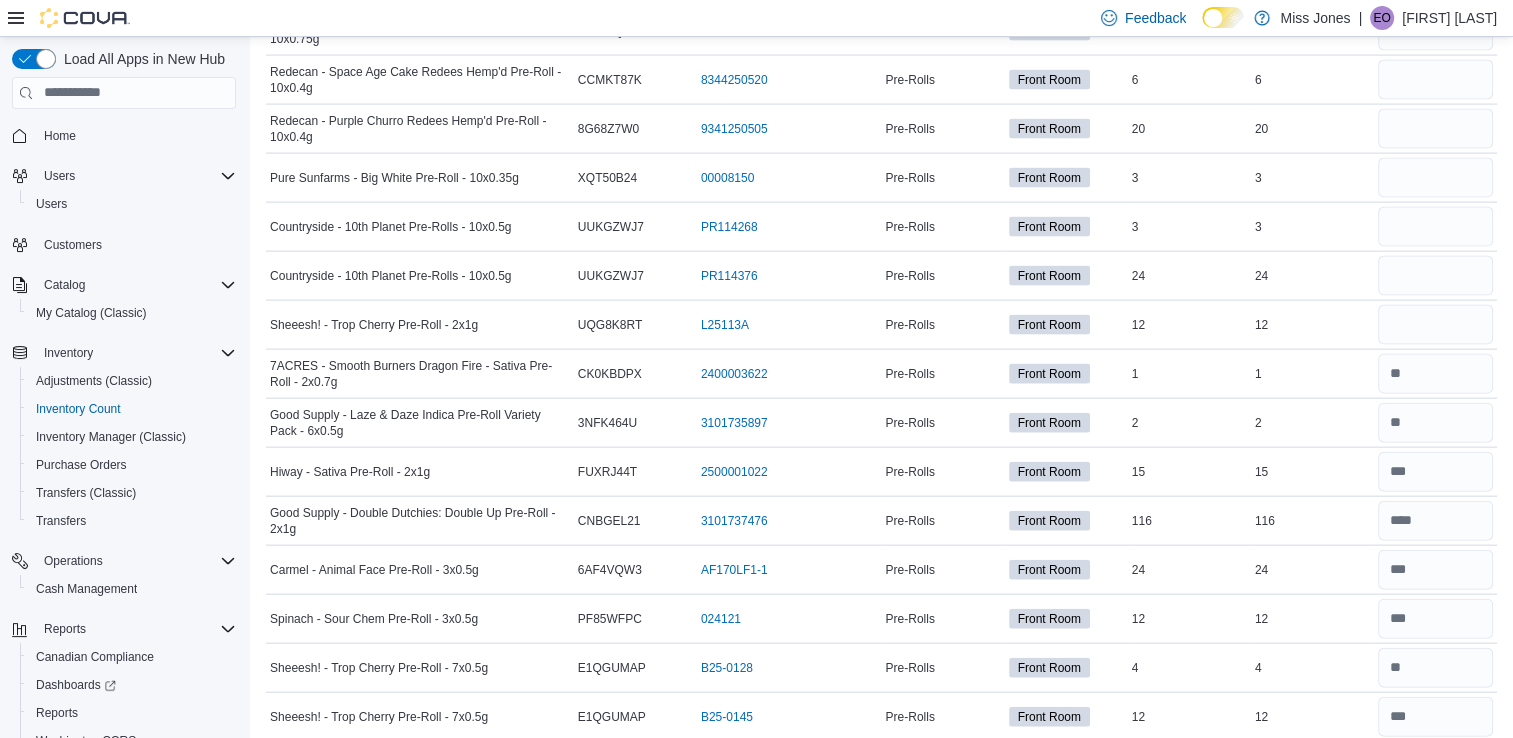 scroll, scrollTop: 4312, scrollLeft: 0, axis: vertical 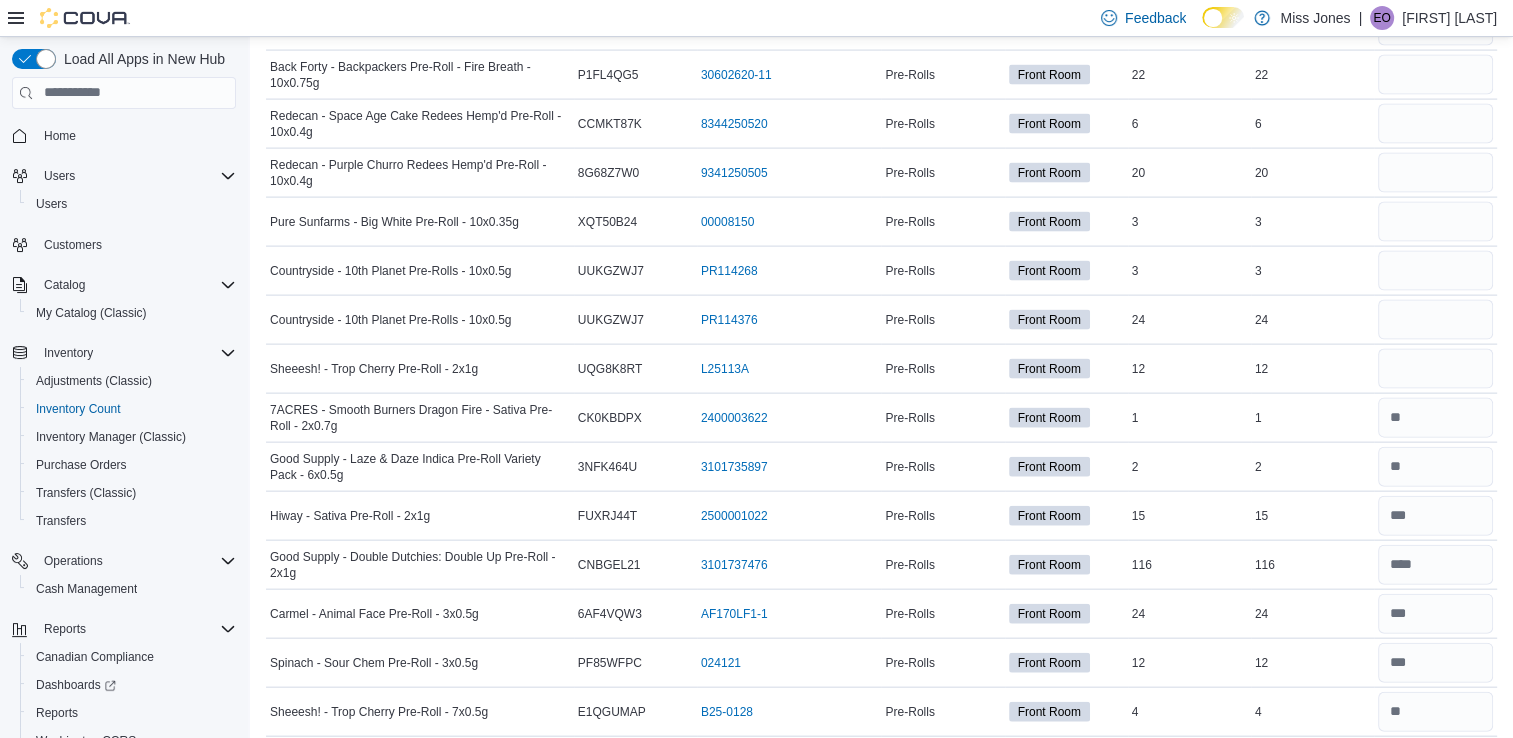 type on "*" 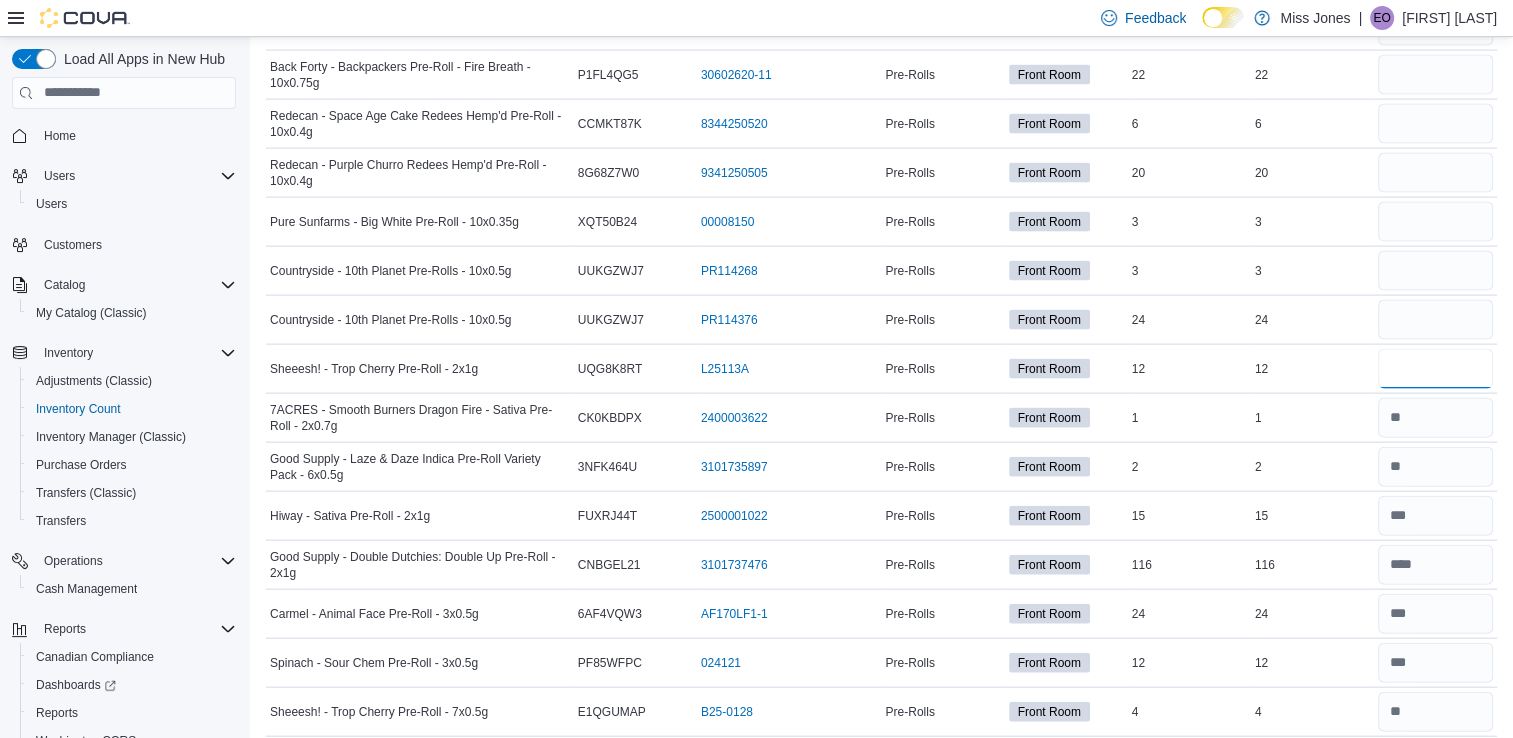 click at bounding box center (1435, 369) 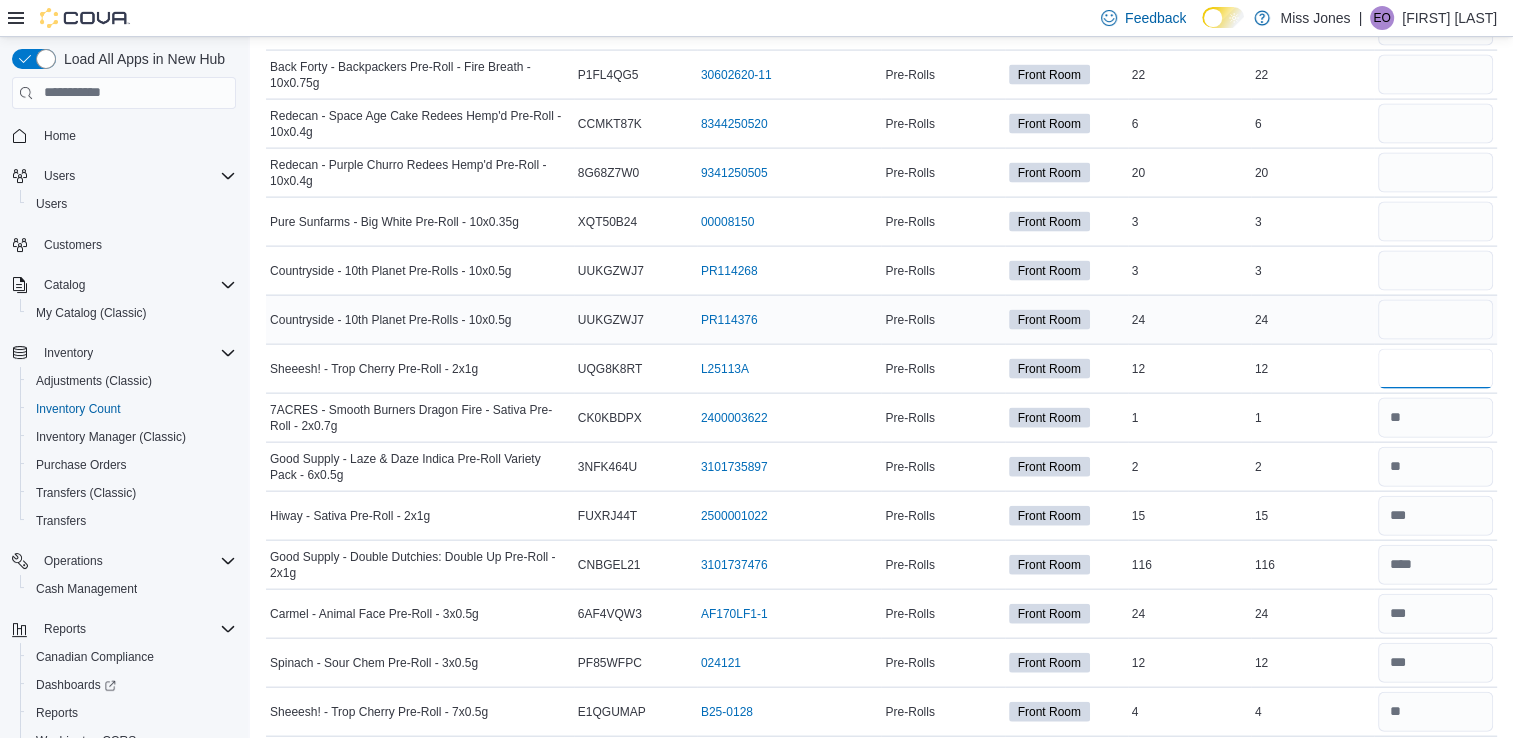 type on "**" 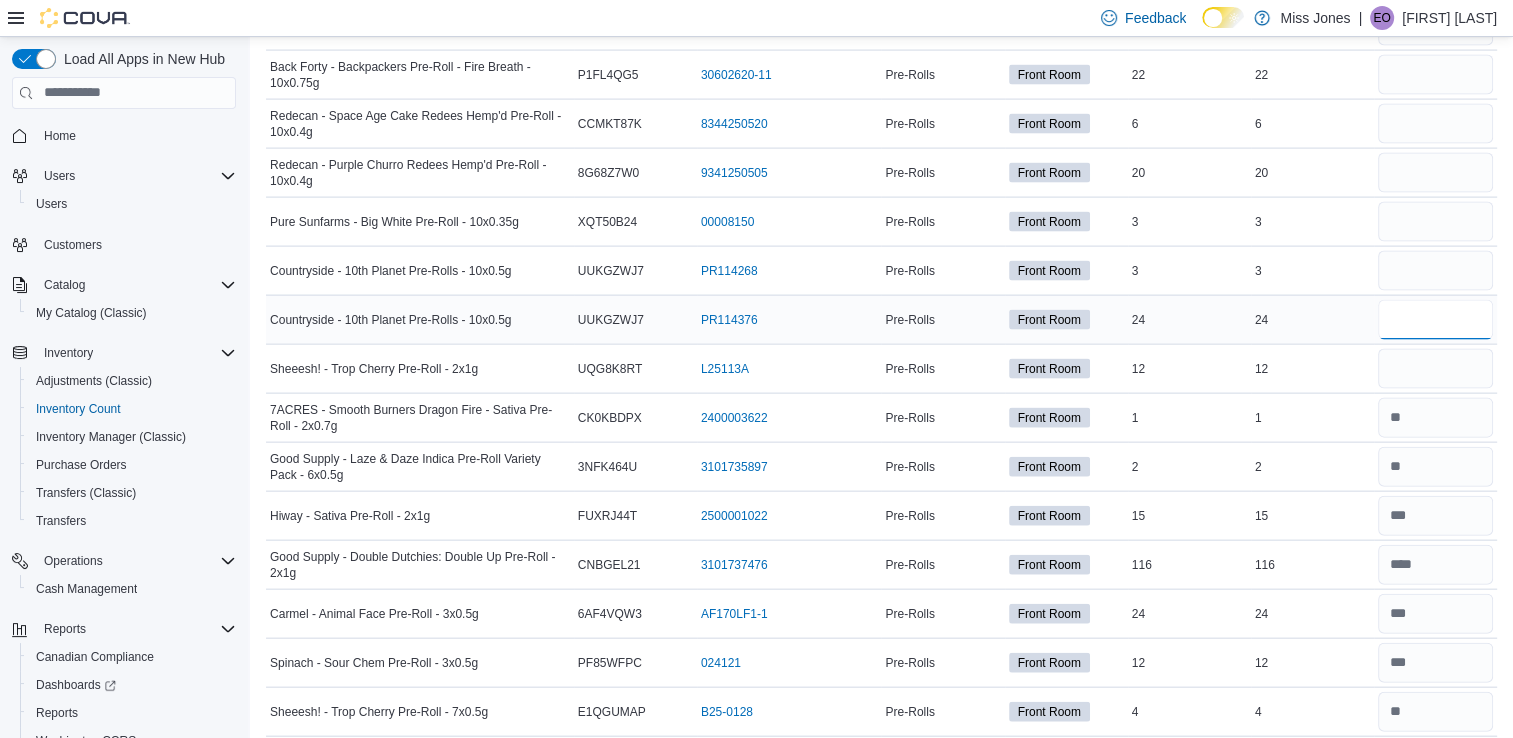 click at bounding box center (1435, 320) 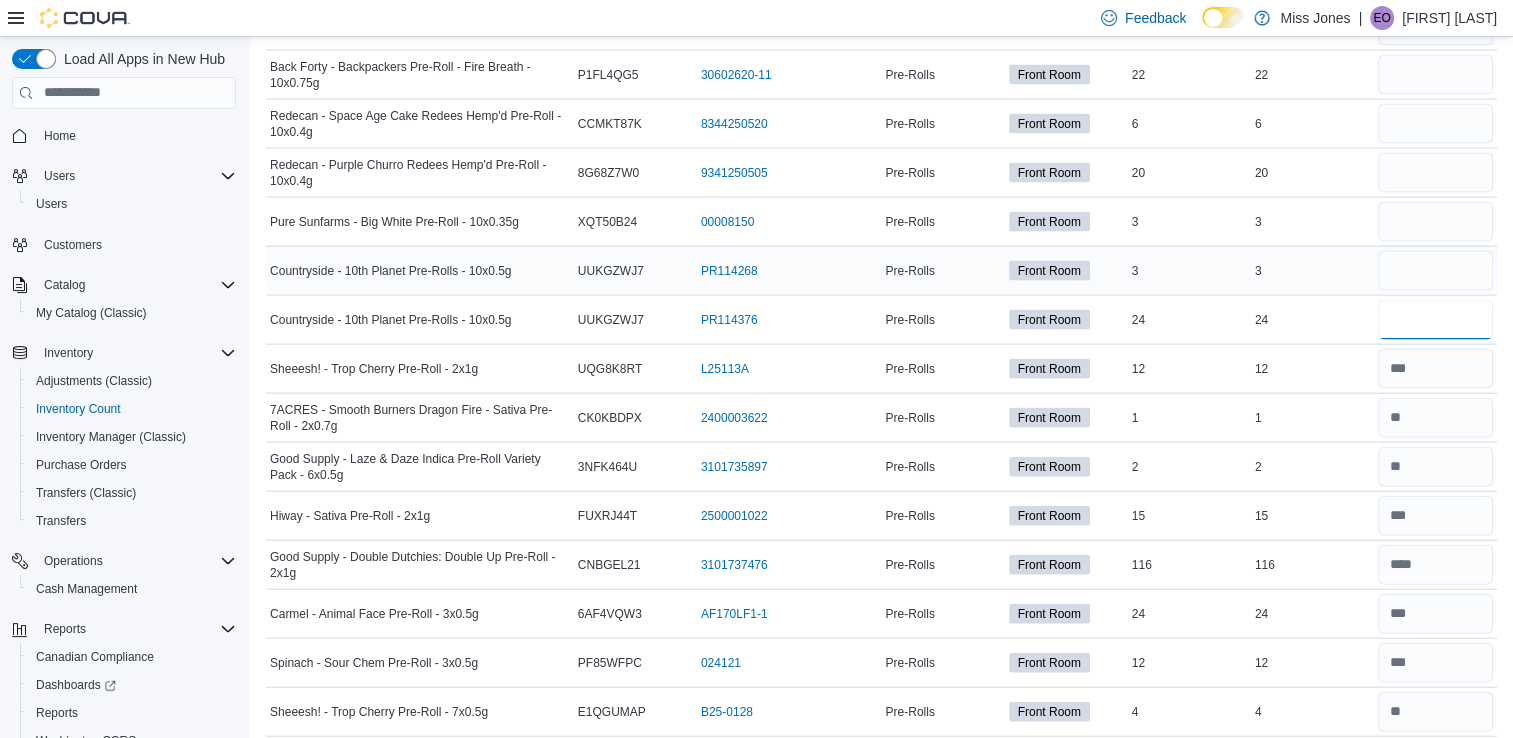 type on "**" 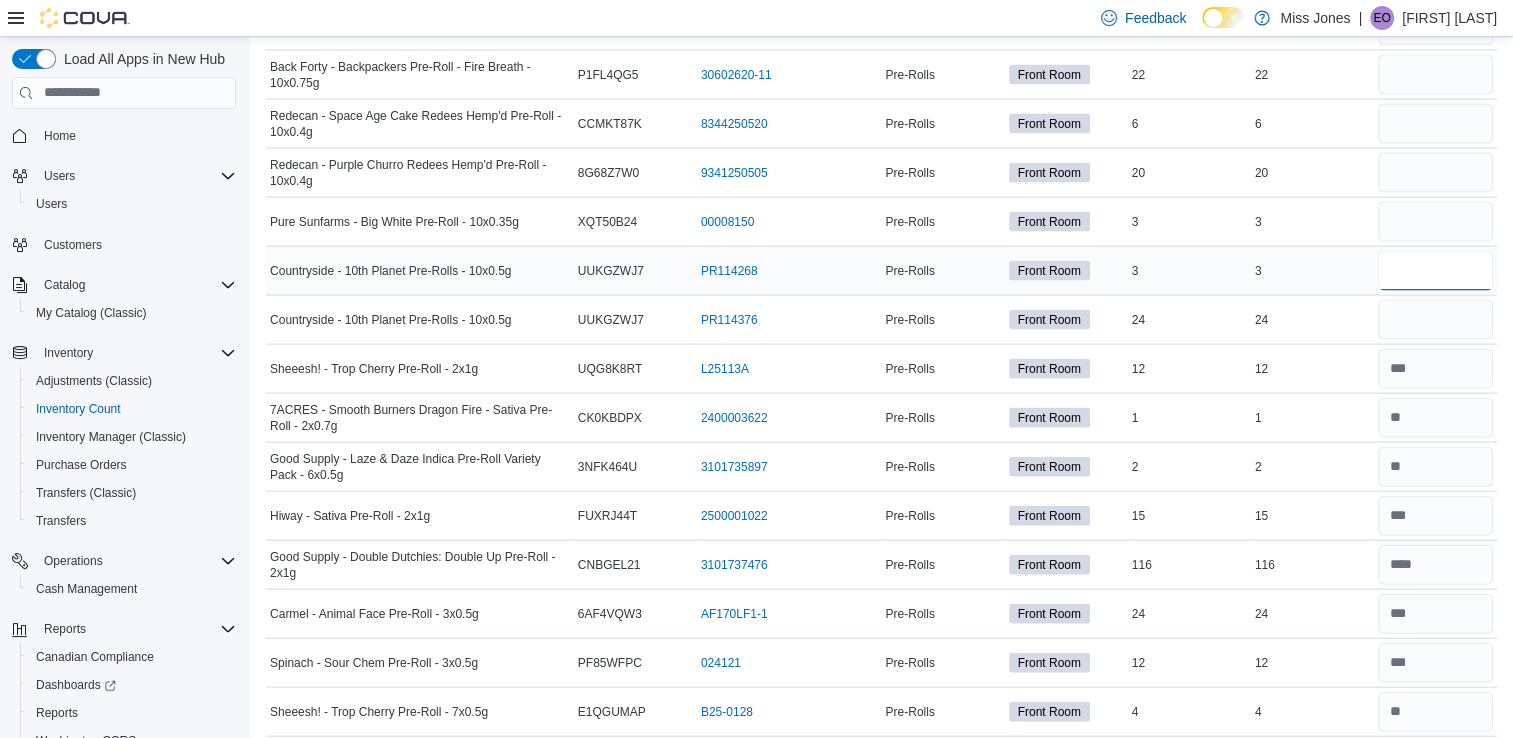 click at bounding box center [1435, 271] 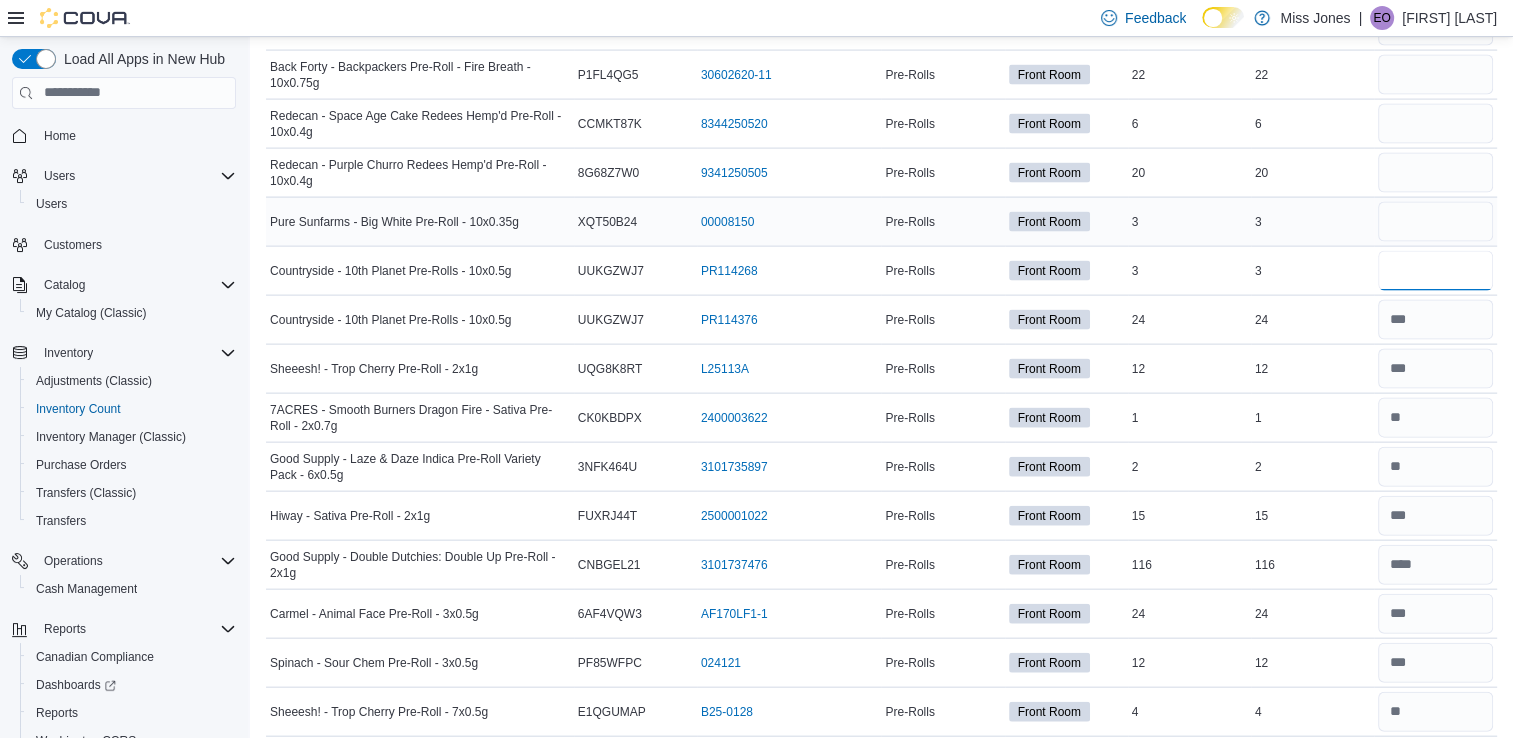 type on "*" 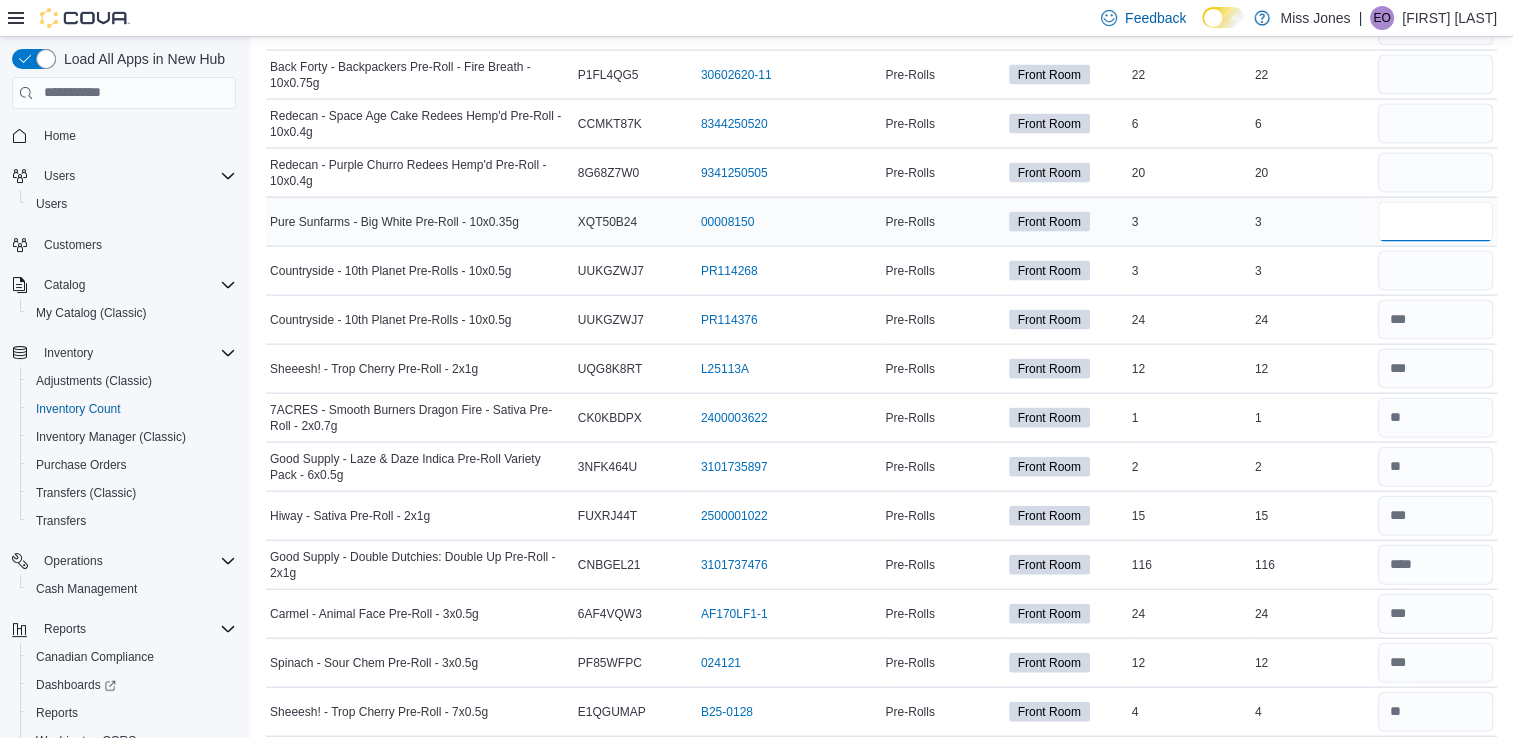 type 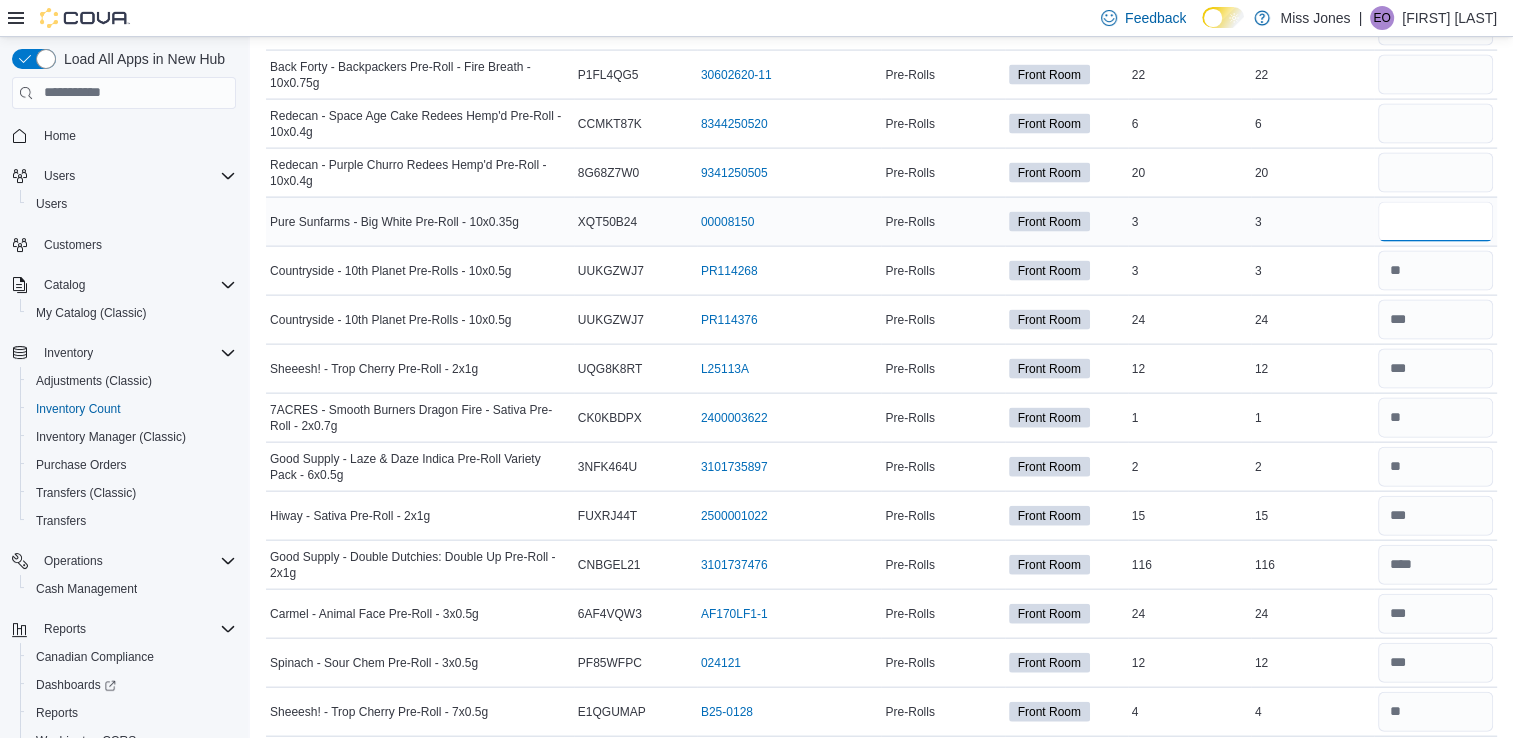 click at bounding box center [1435, 222] 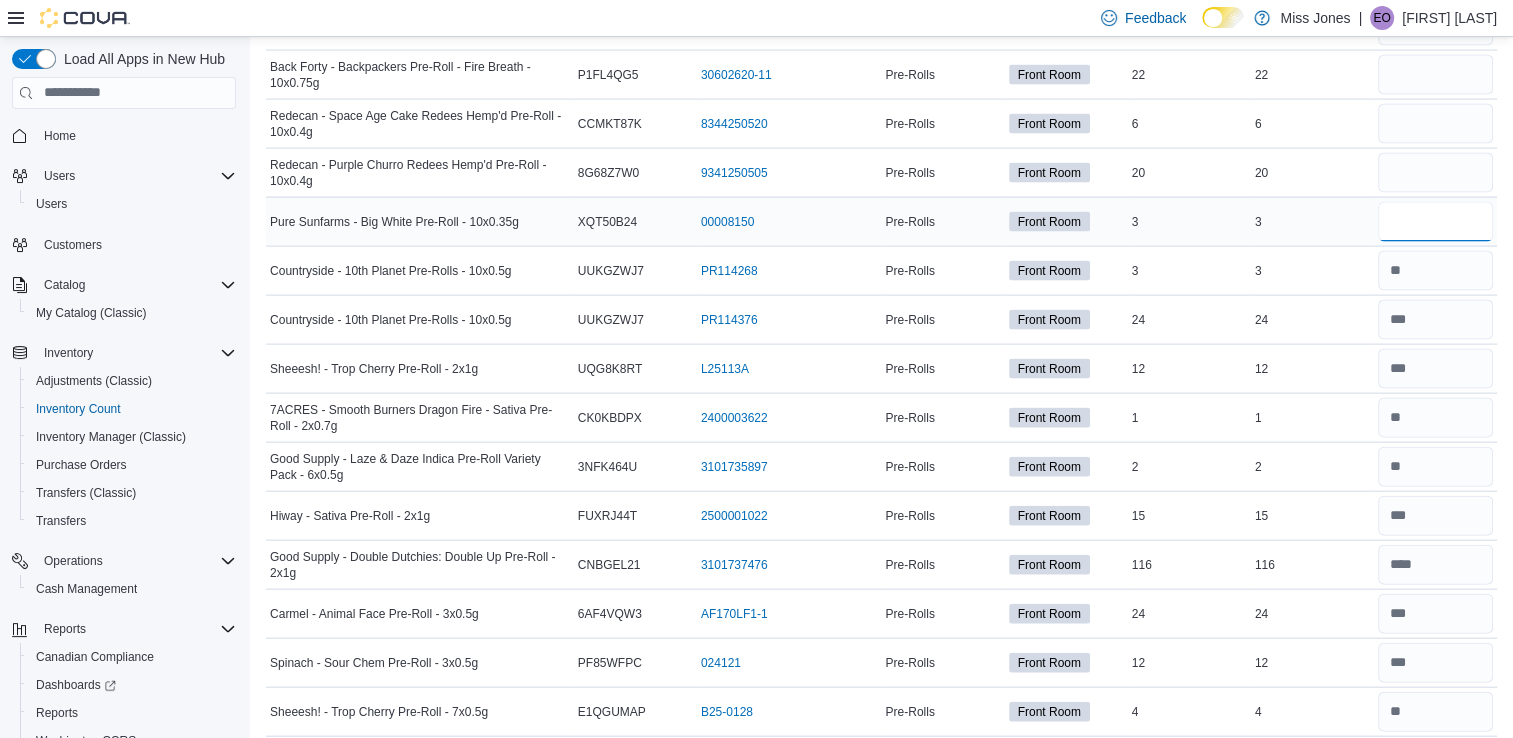 type on "*" 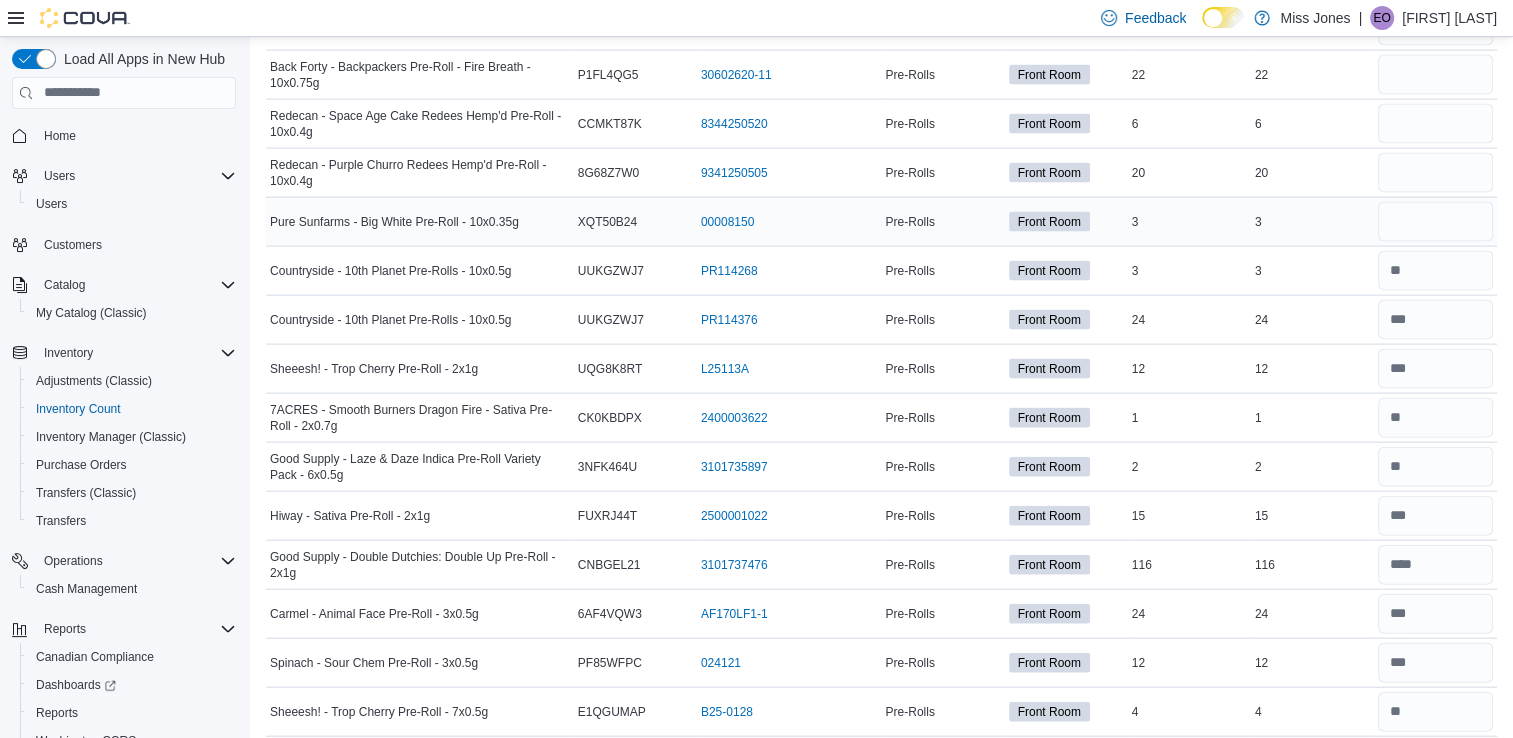 type 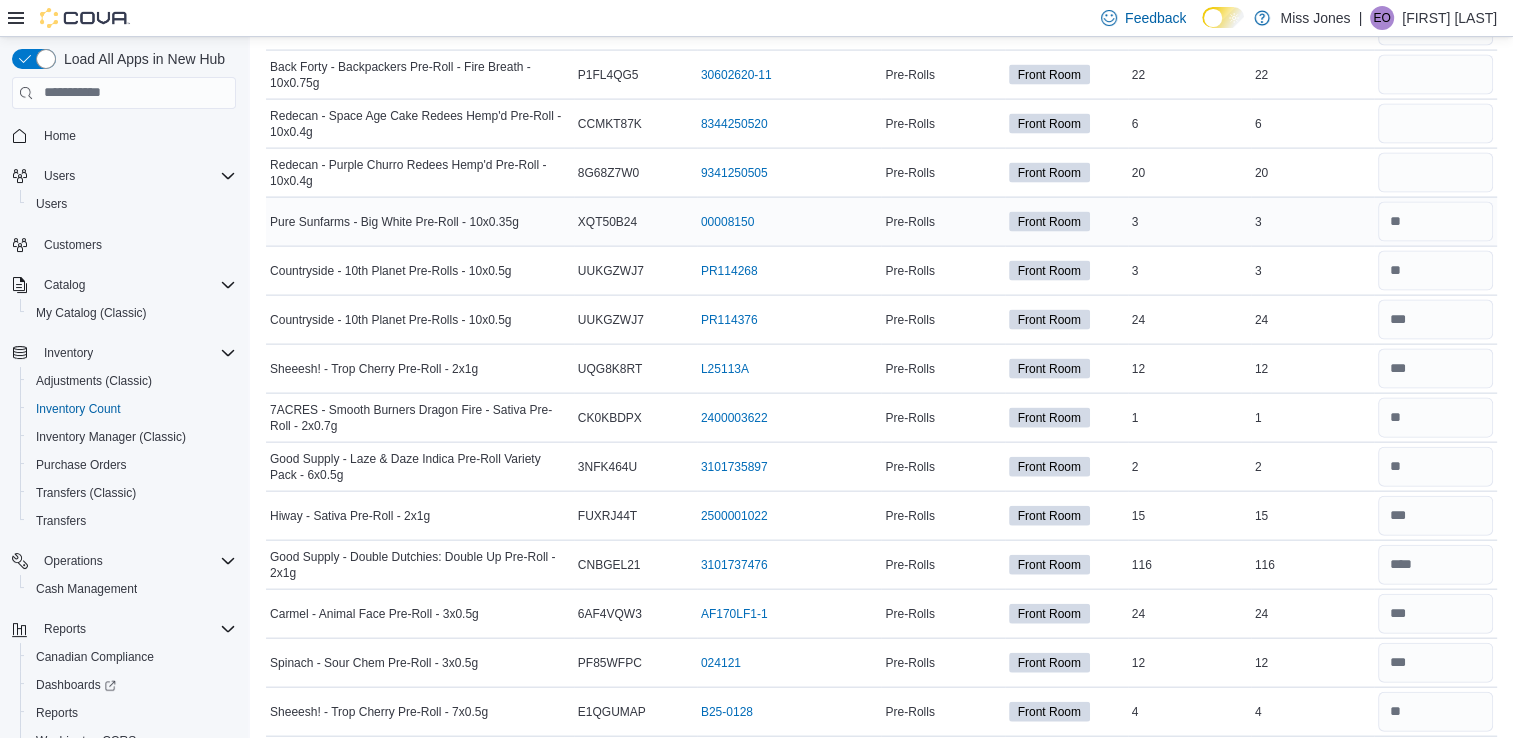 scroll, scrollTop: 3934, scrollLeft: 0, axis: vertical 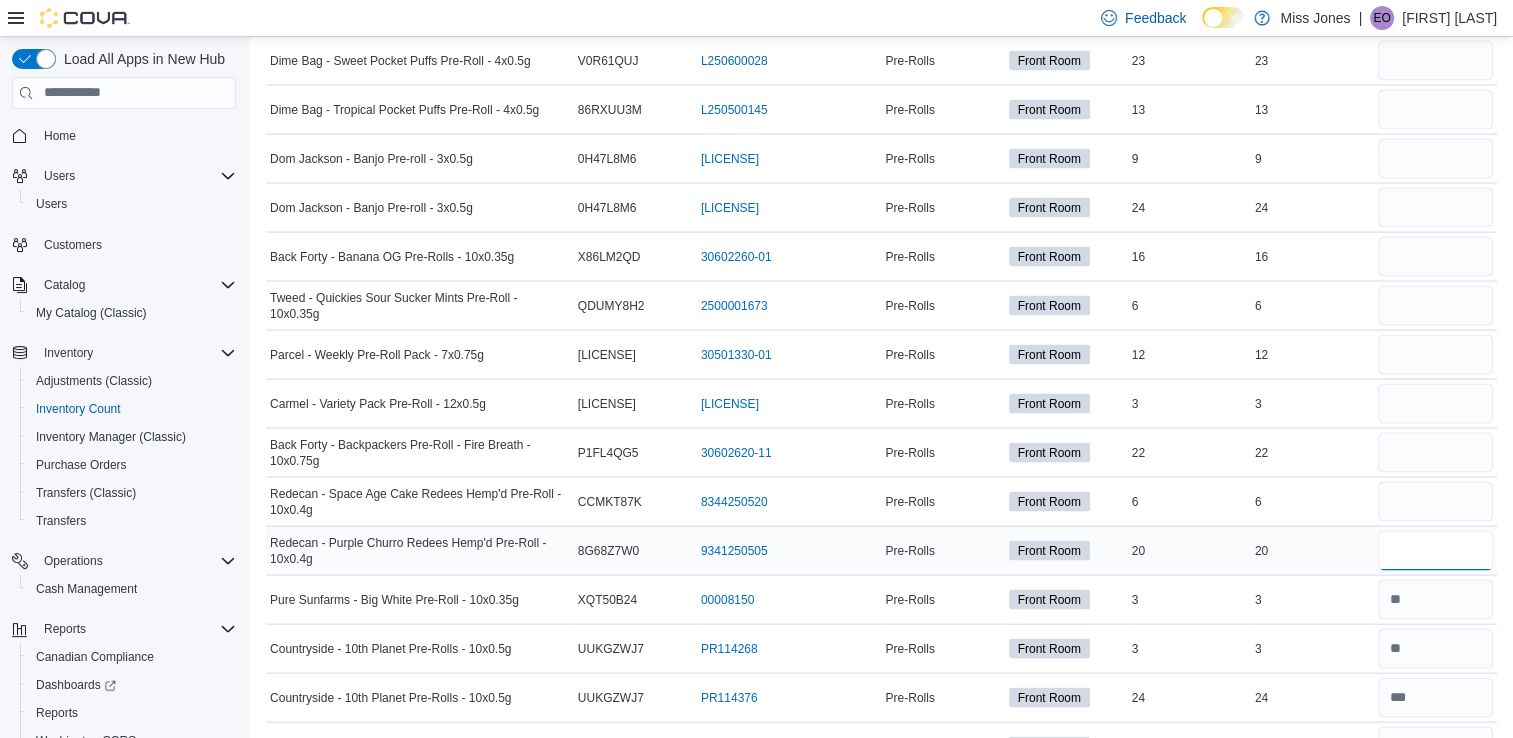 click at bounding box center (1435, 551) 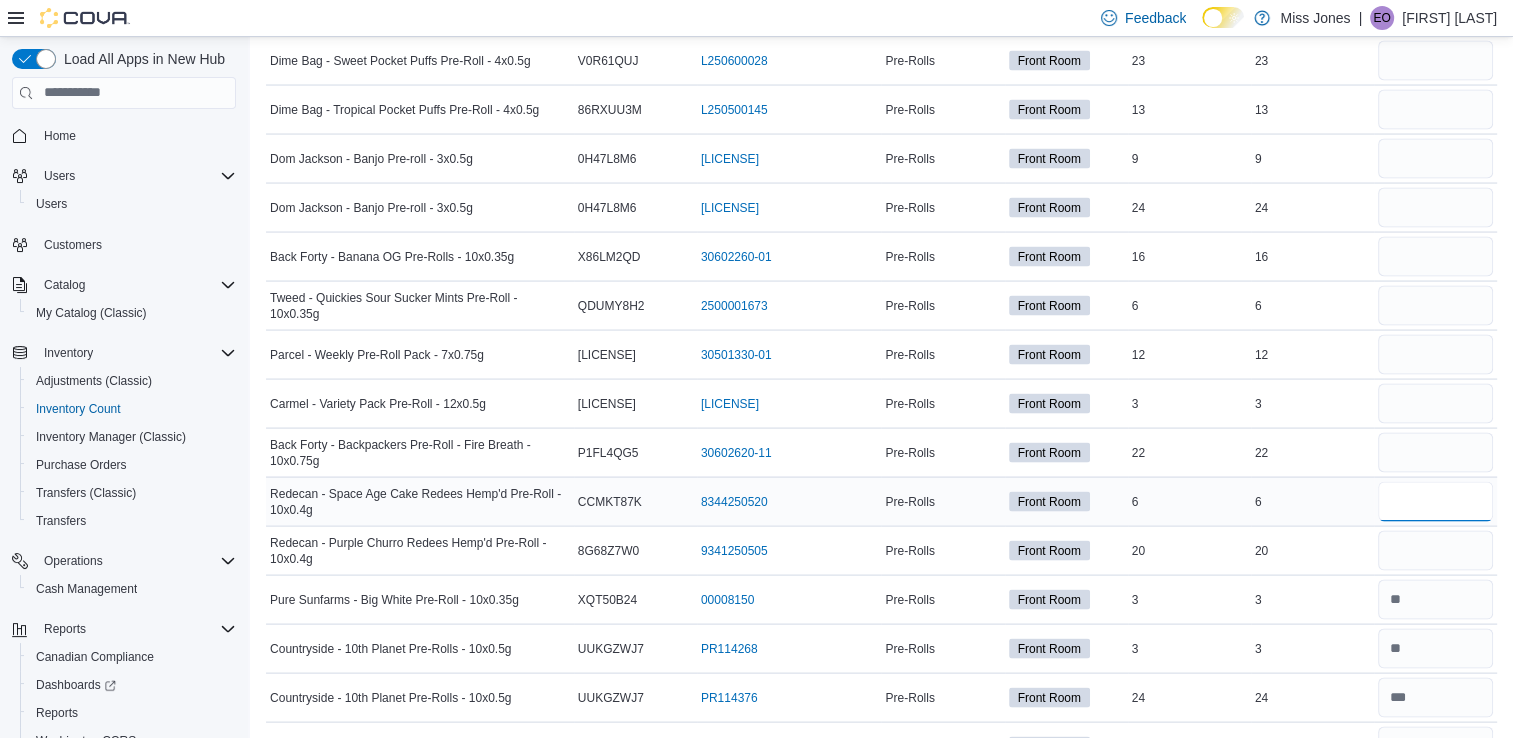 click at bounding box center [1435, 502] 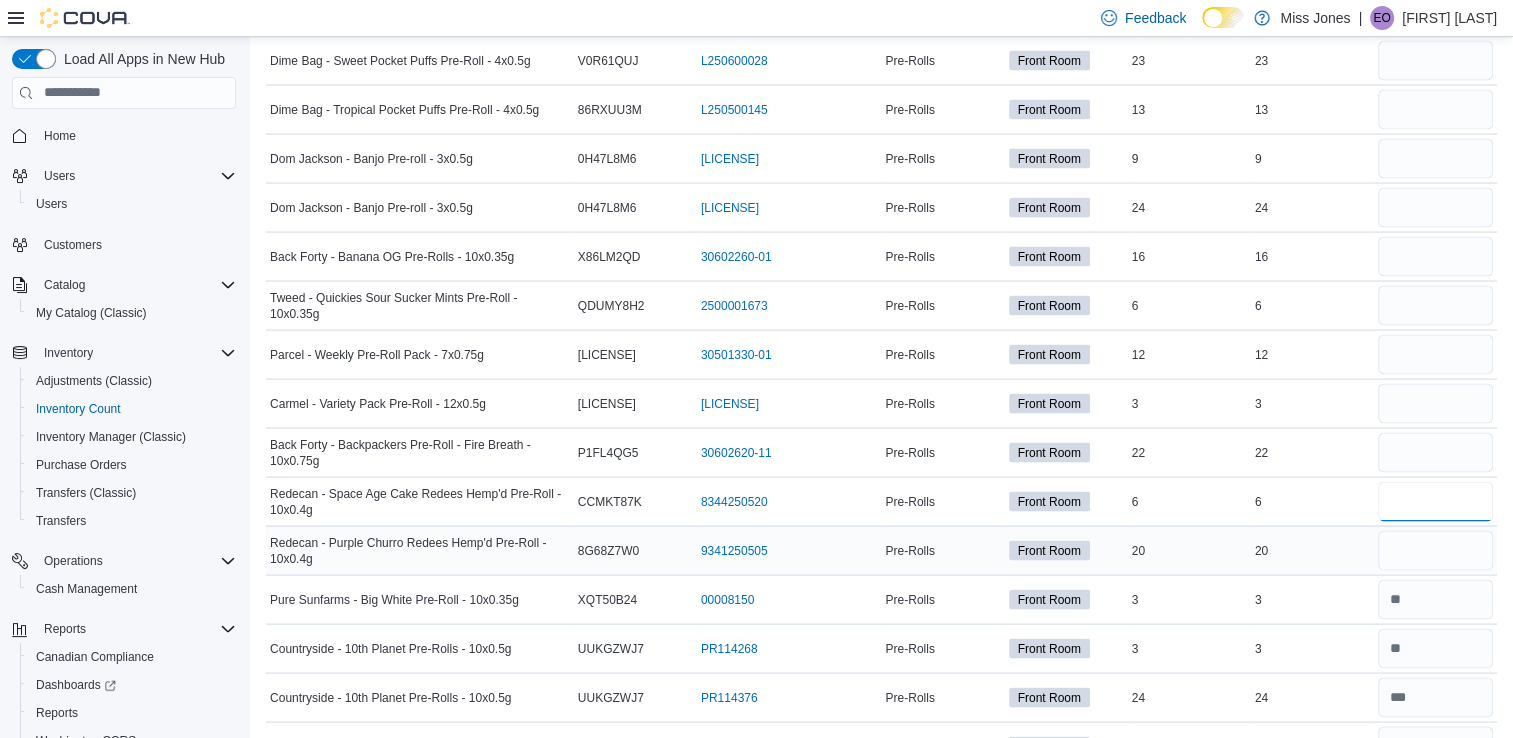 type on "*" 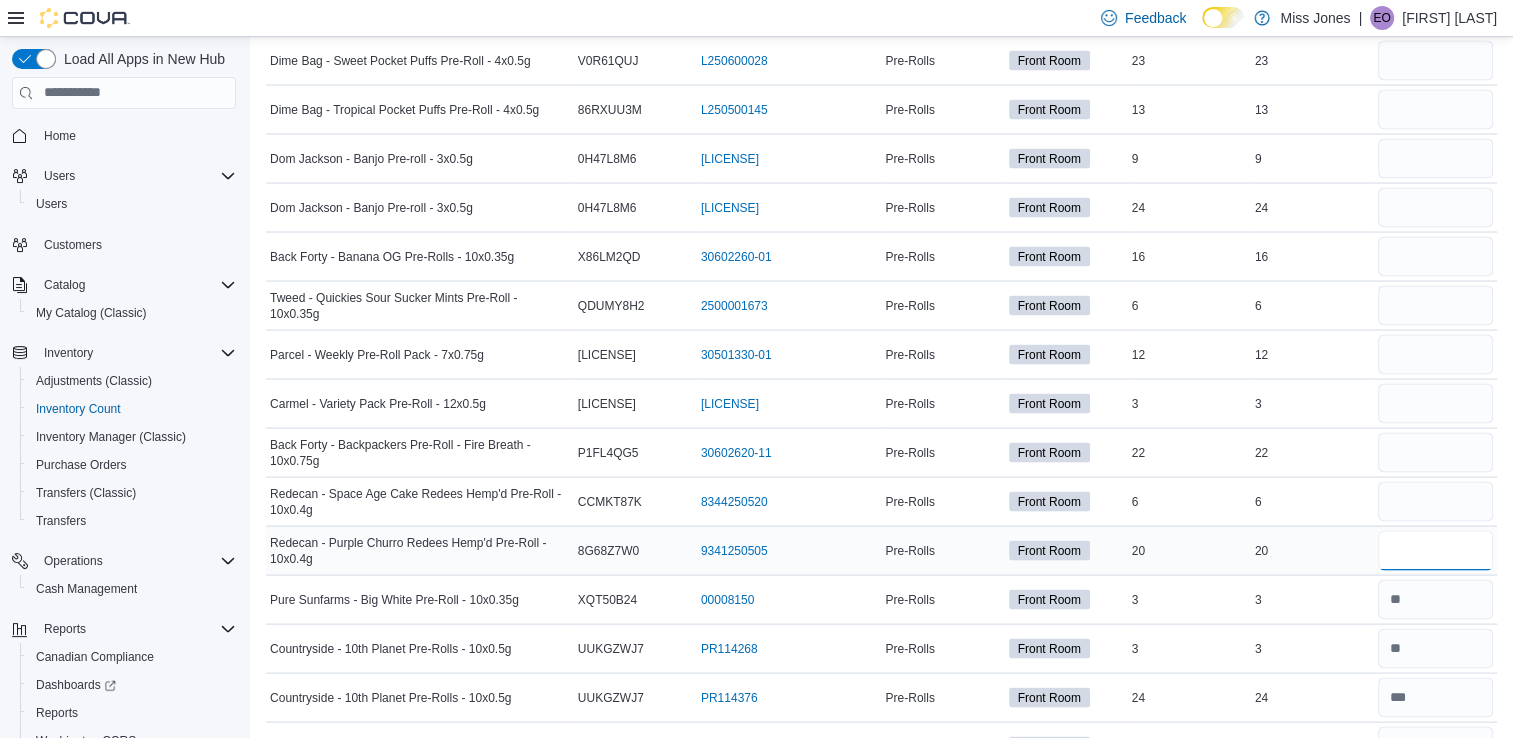 type 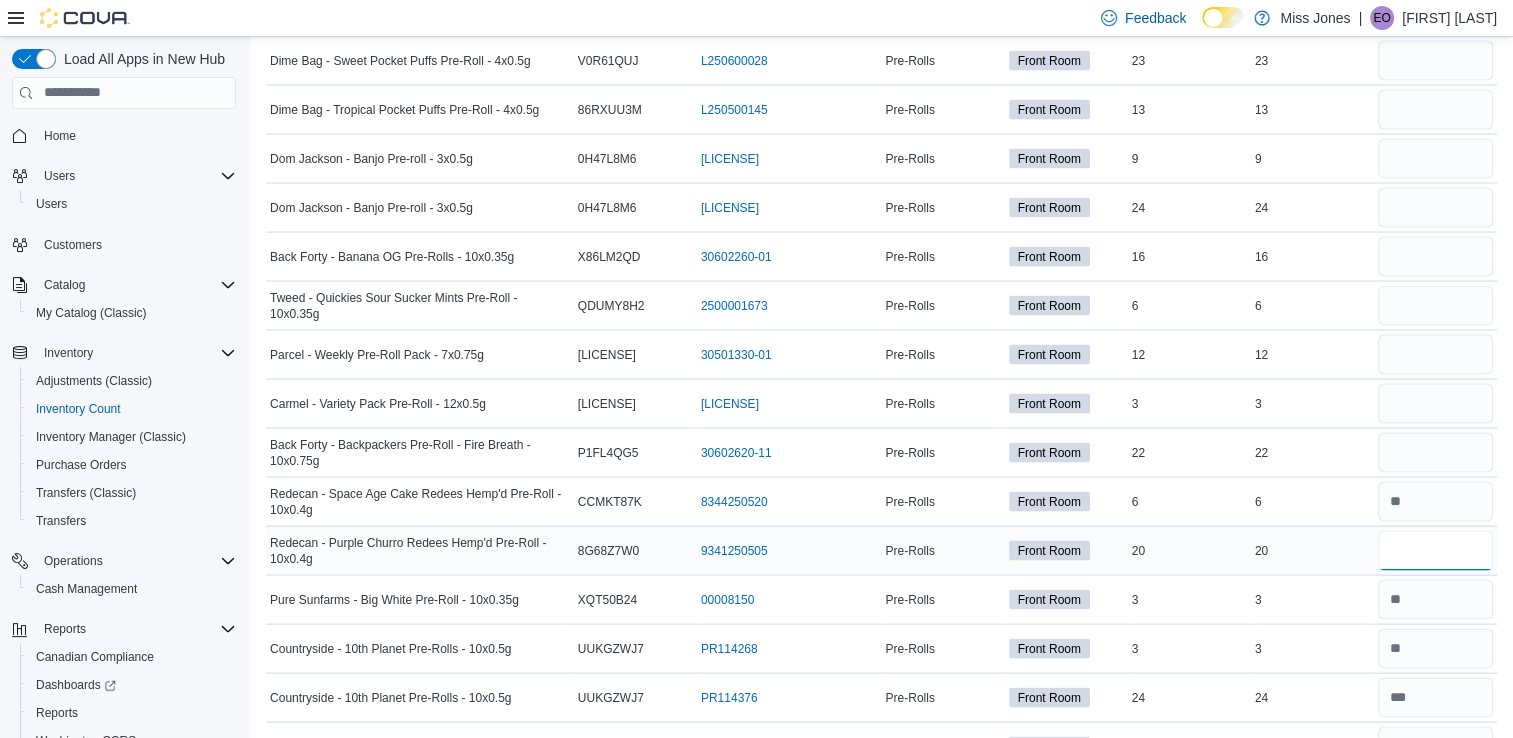 click at bounding box center (1435, 551) 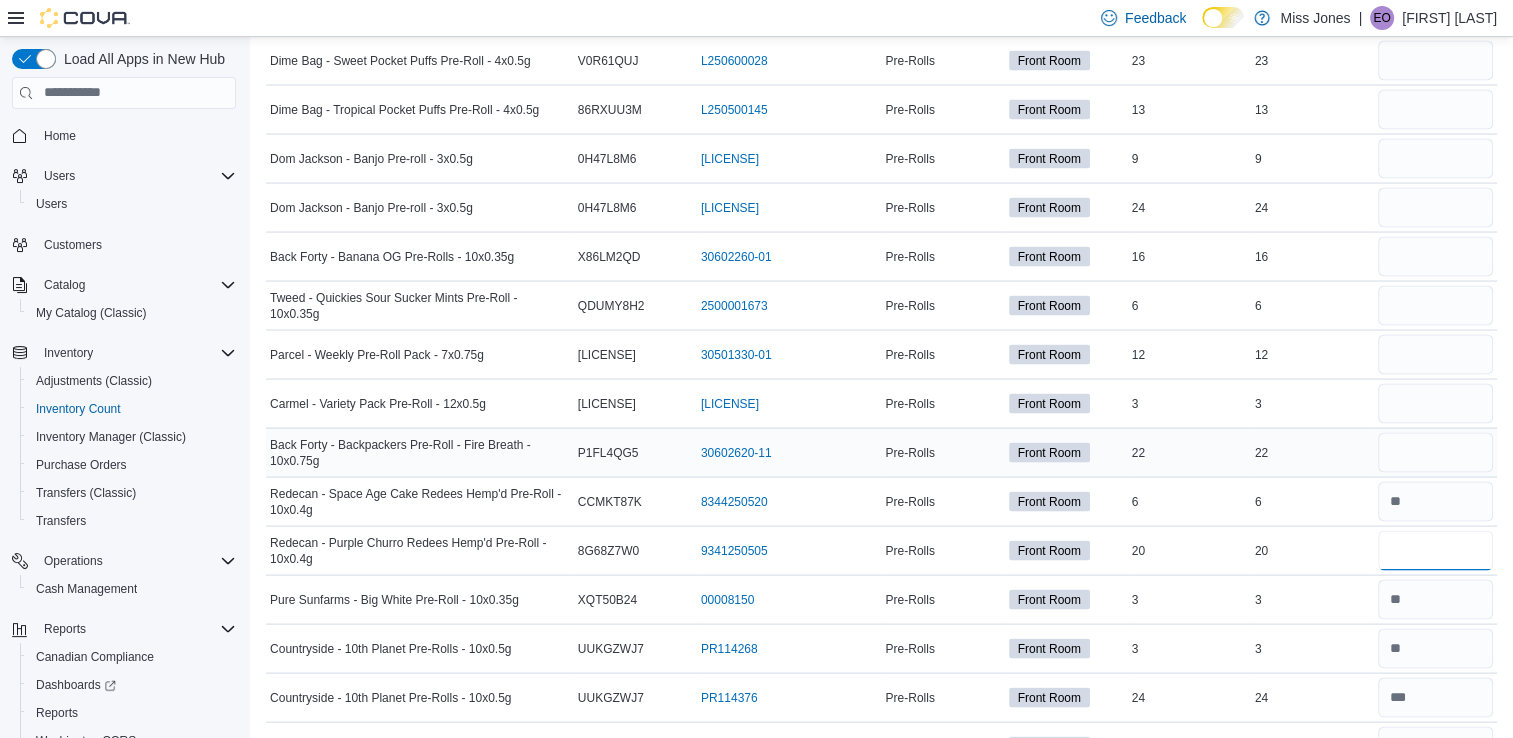 type on "**" 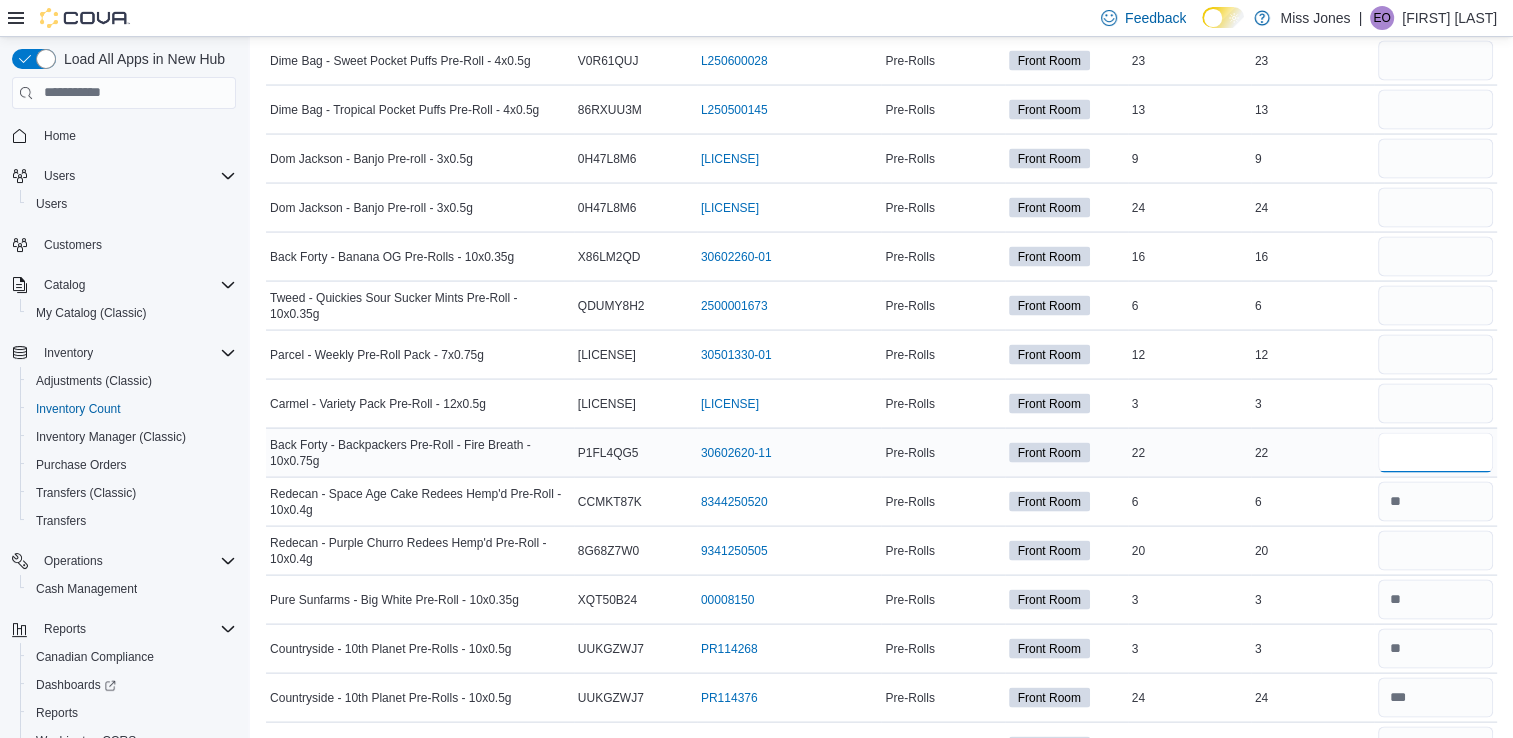 click at bounding box center (1435, 453) 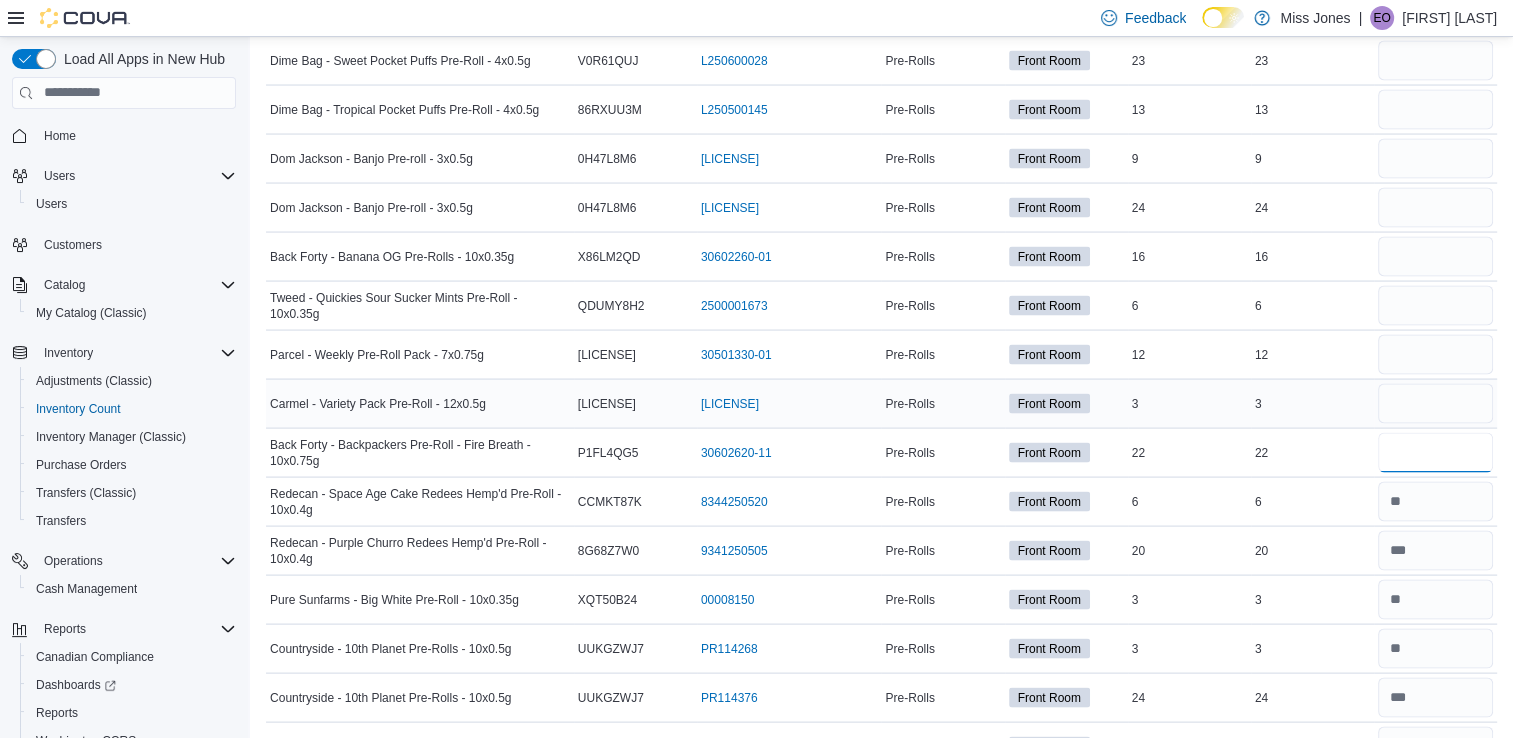type on "**" 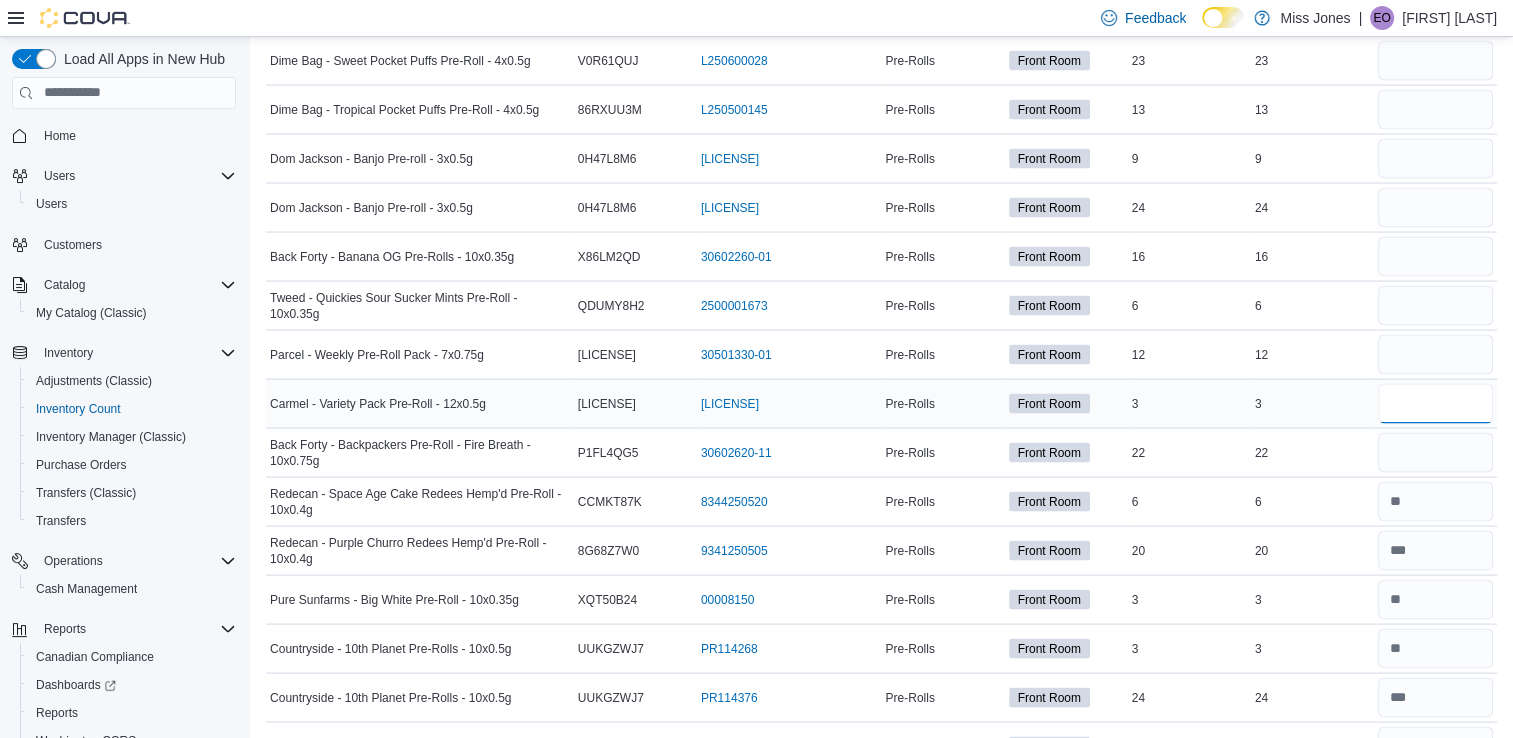 click at bounding box center (1435, 404) 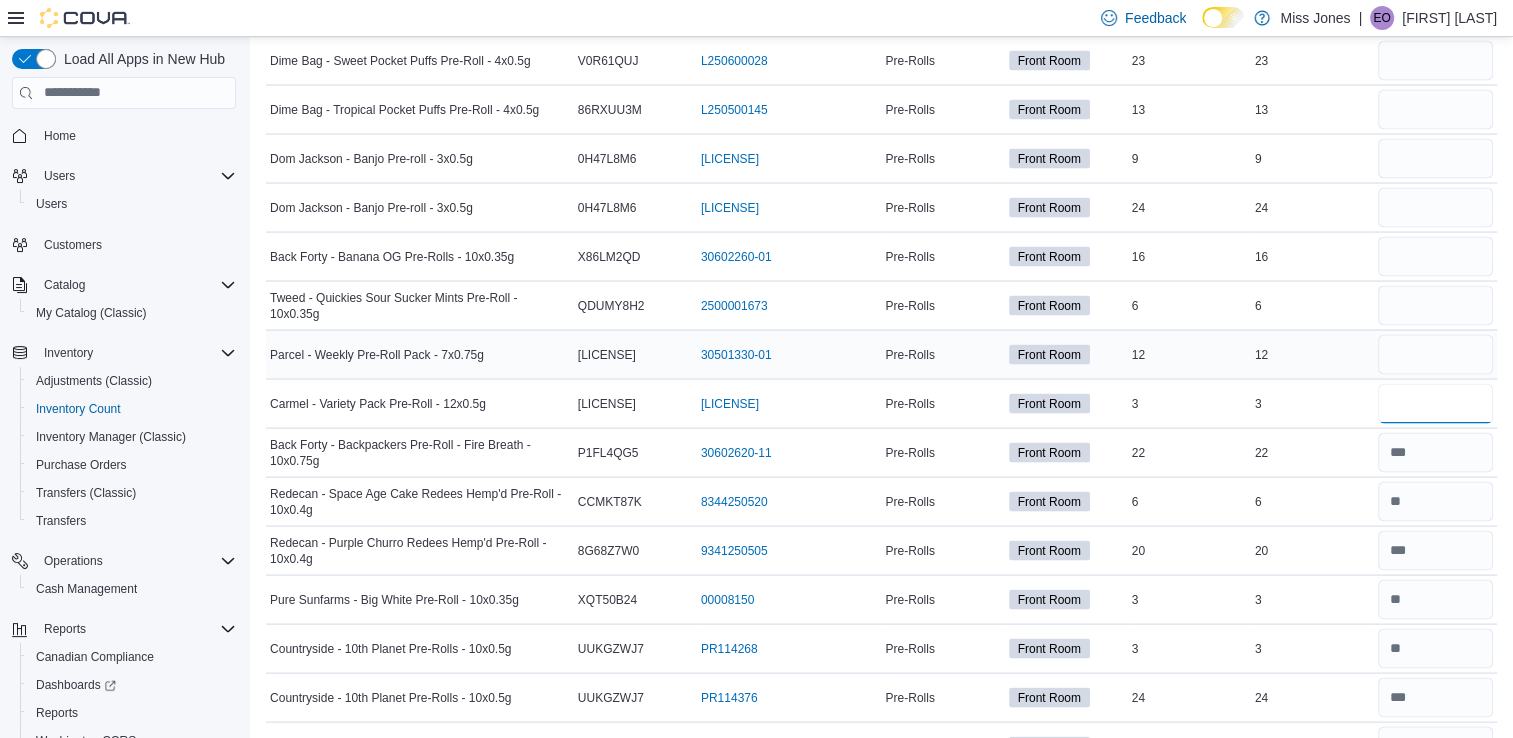 type on "*" 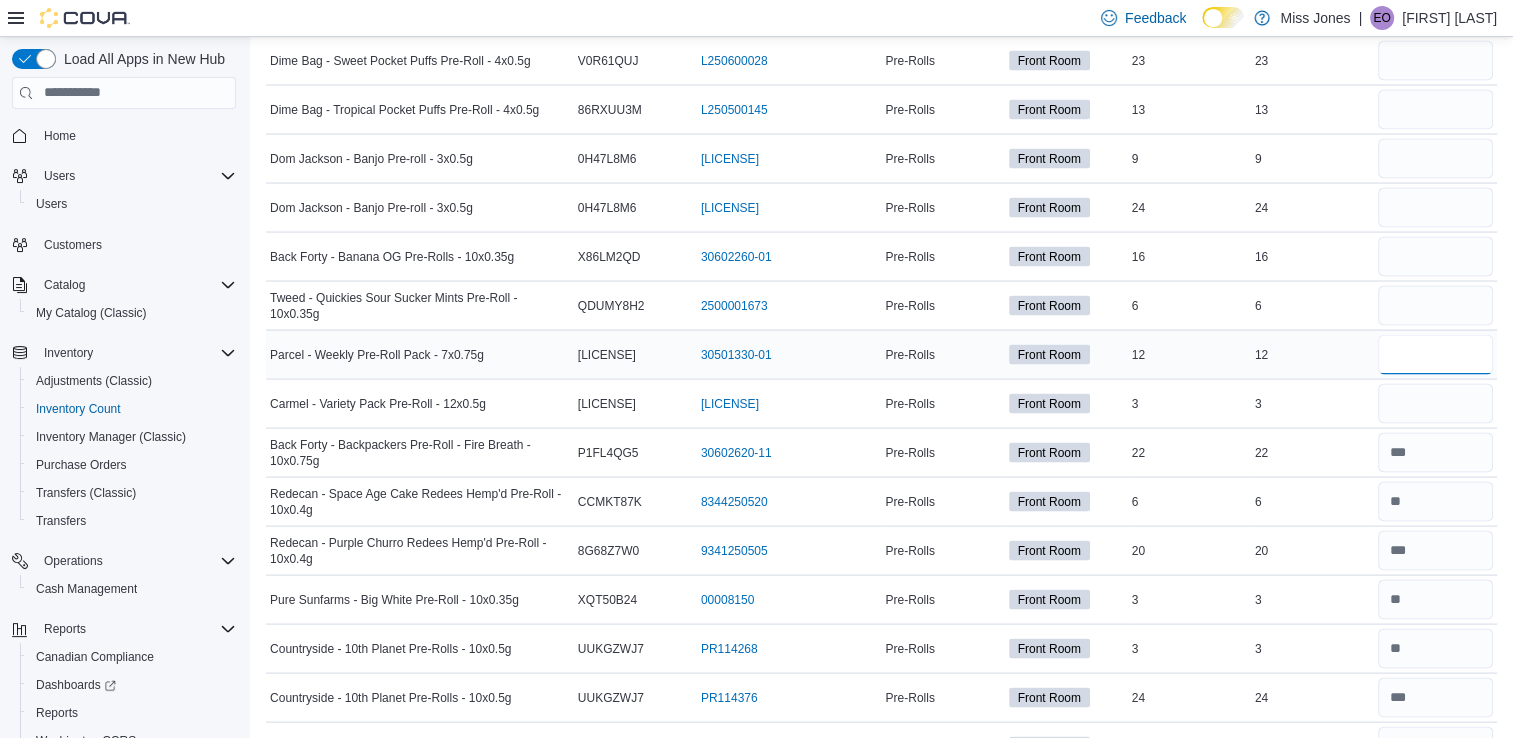 type 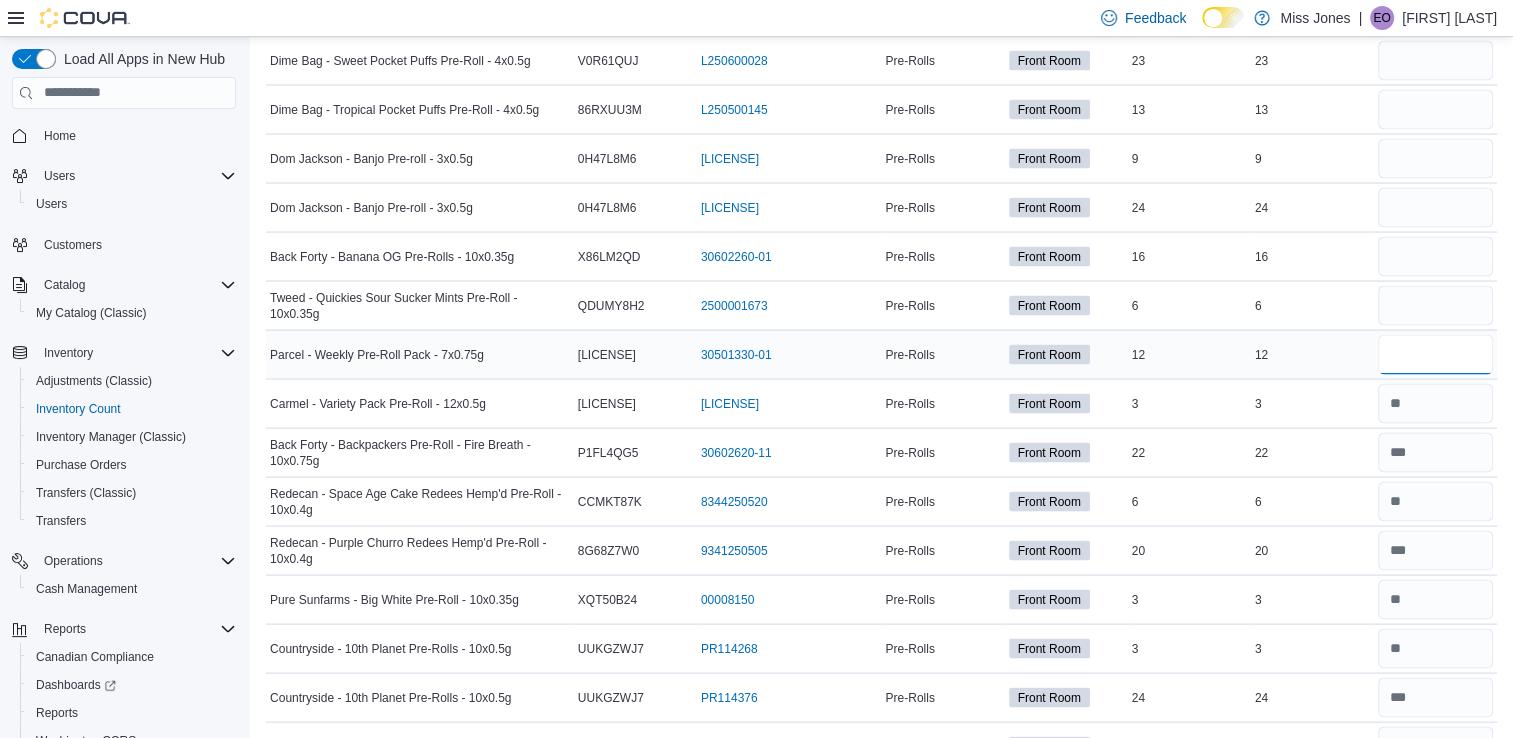 click at bounding box center [1435, 355] 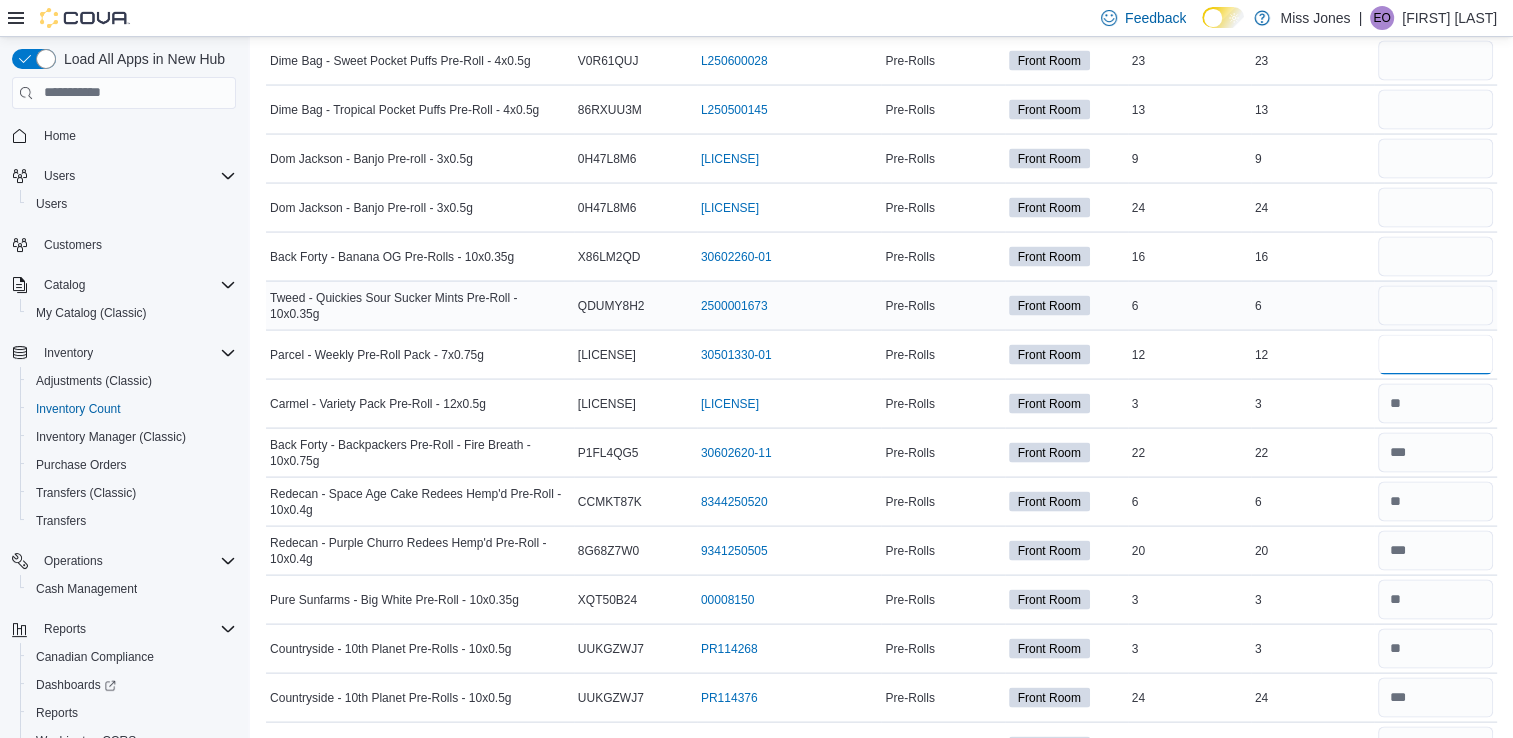 type on "**" 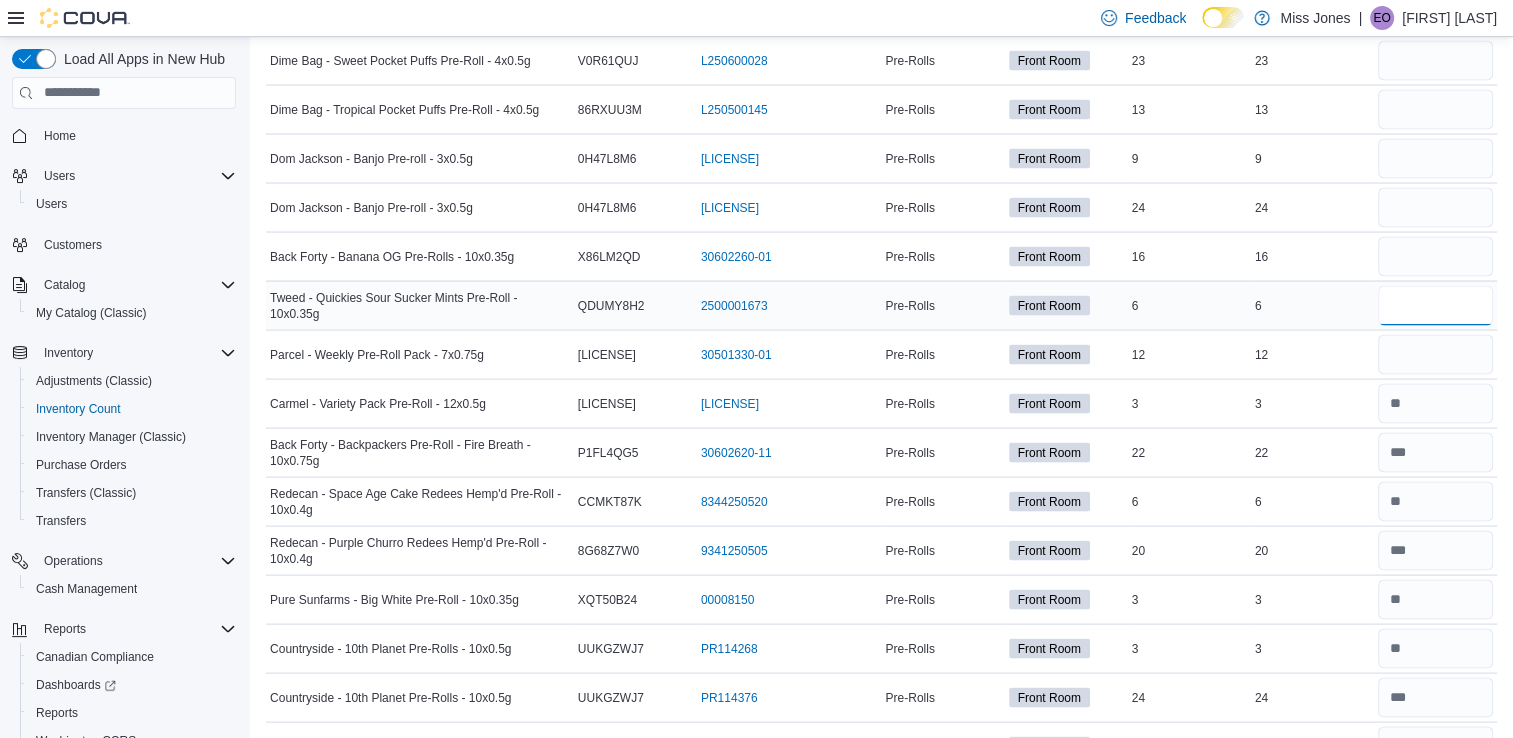 click at bounding box center [1435, 306] 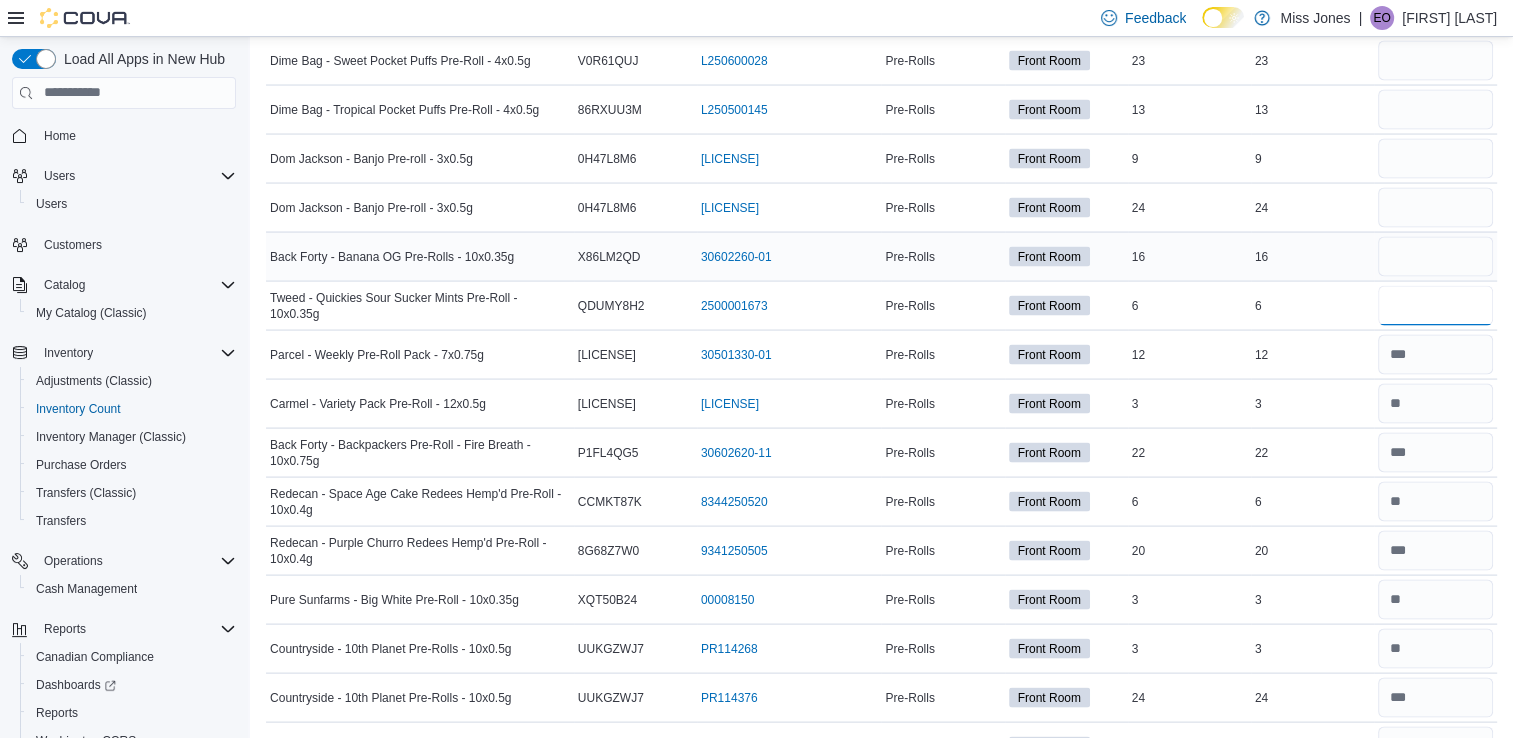 type on "*" 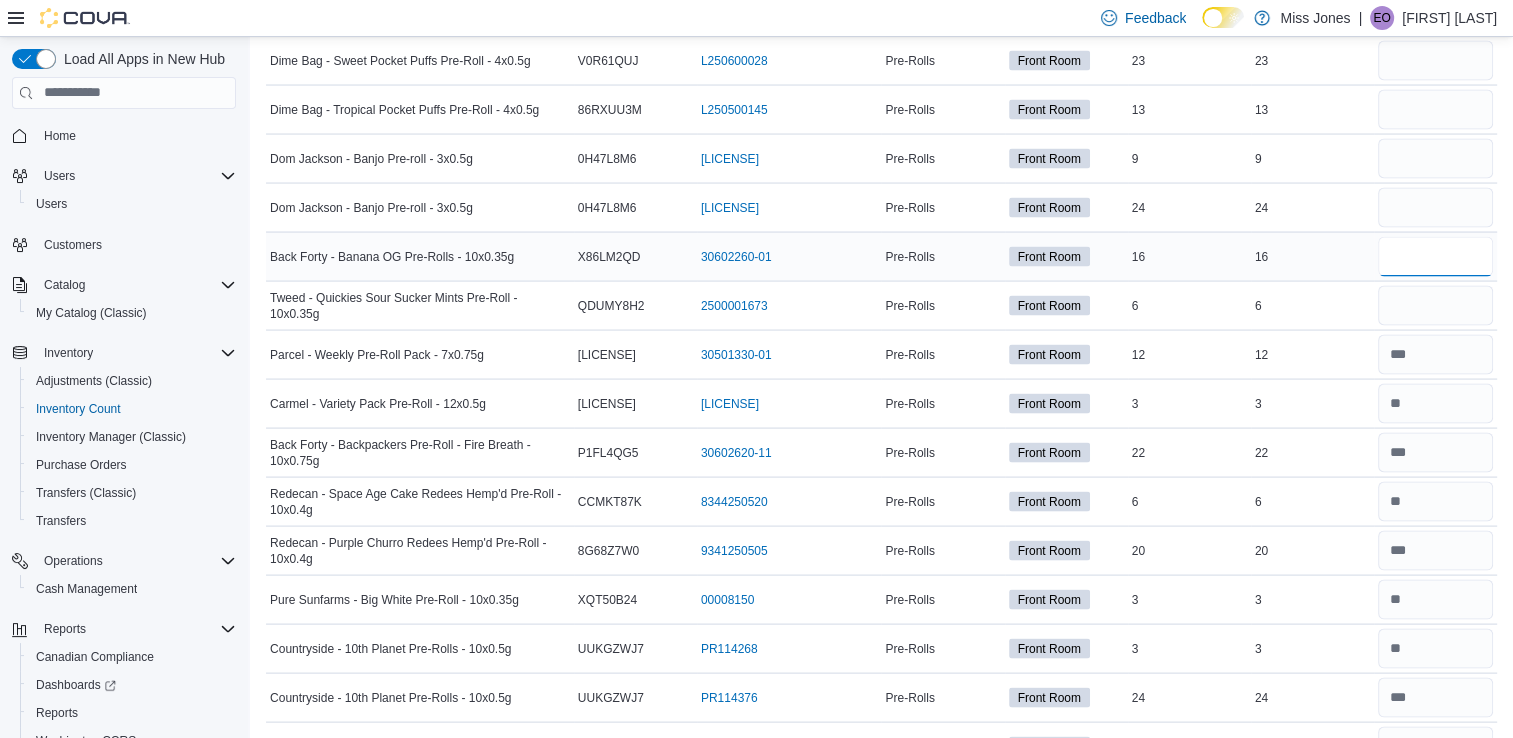 type 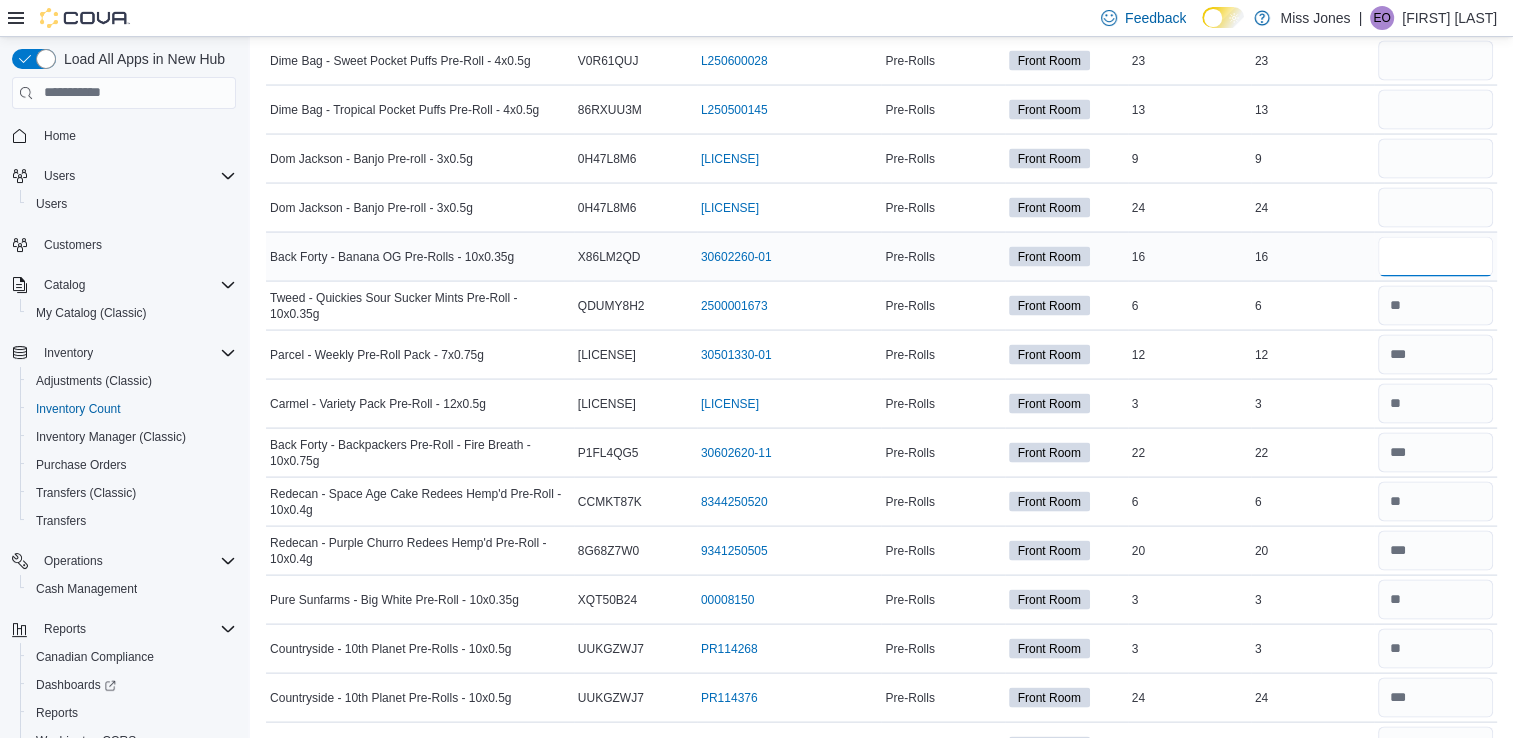 click at bounding box center [1435, 257] 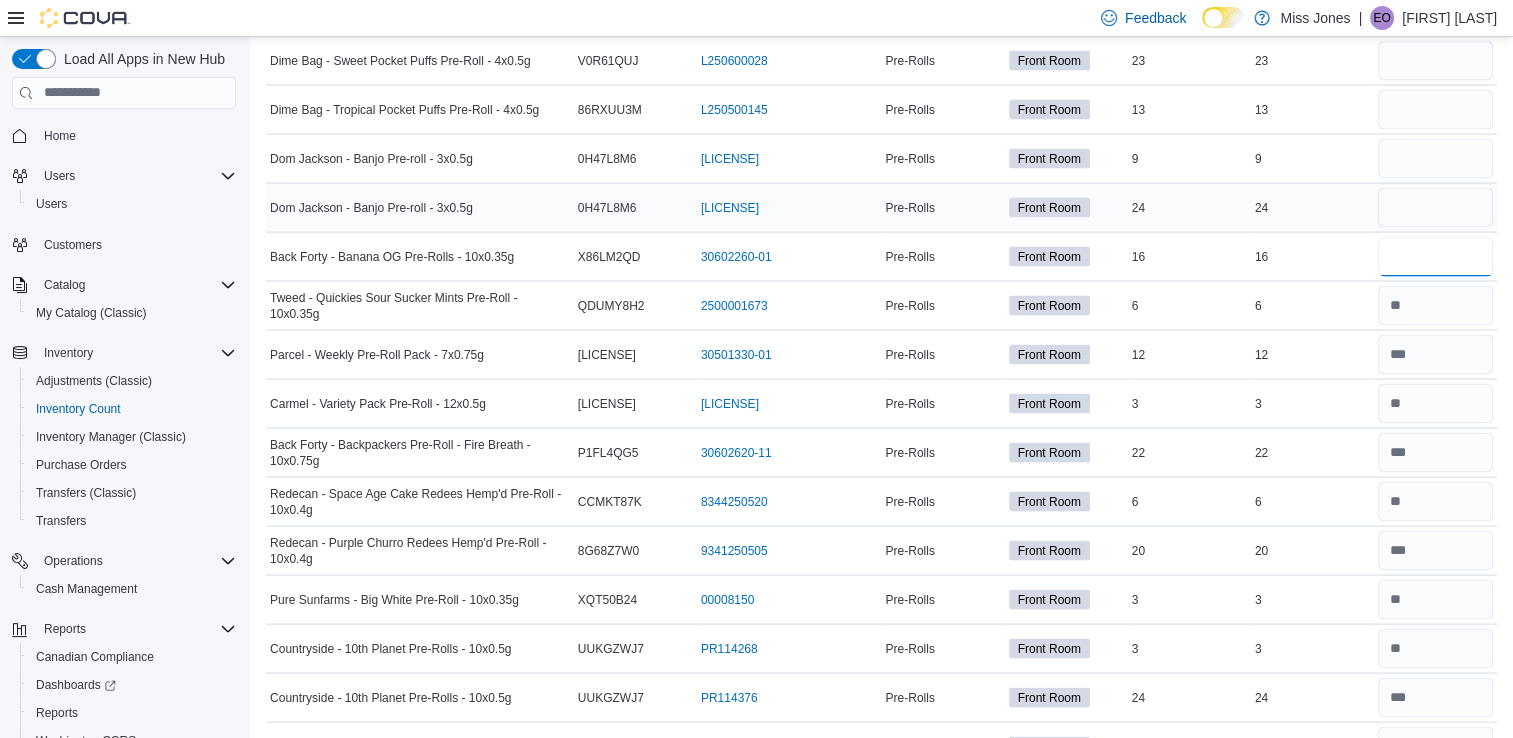 type on "**" 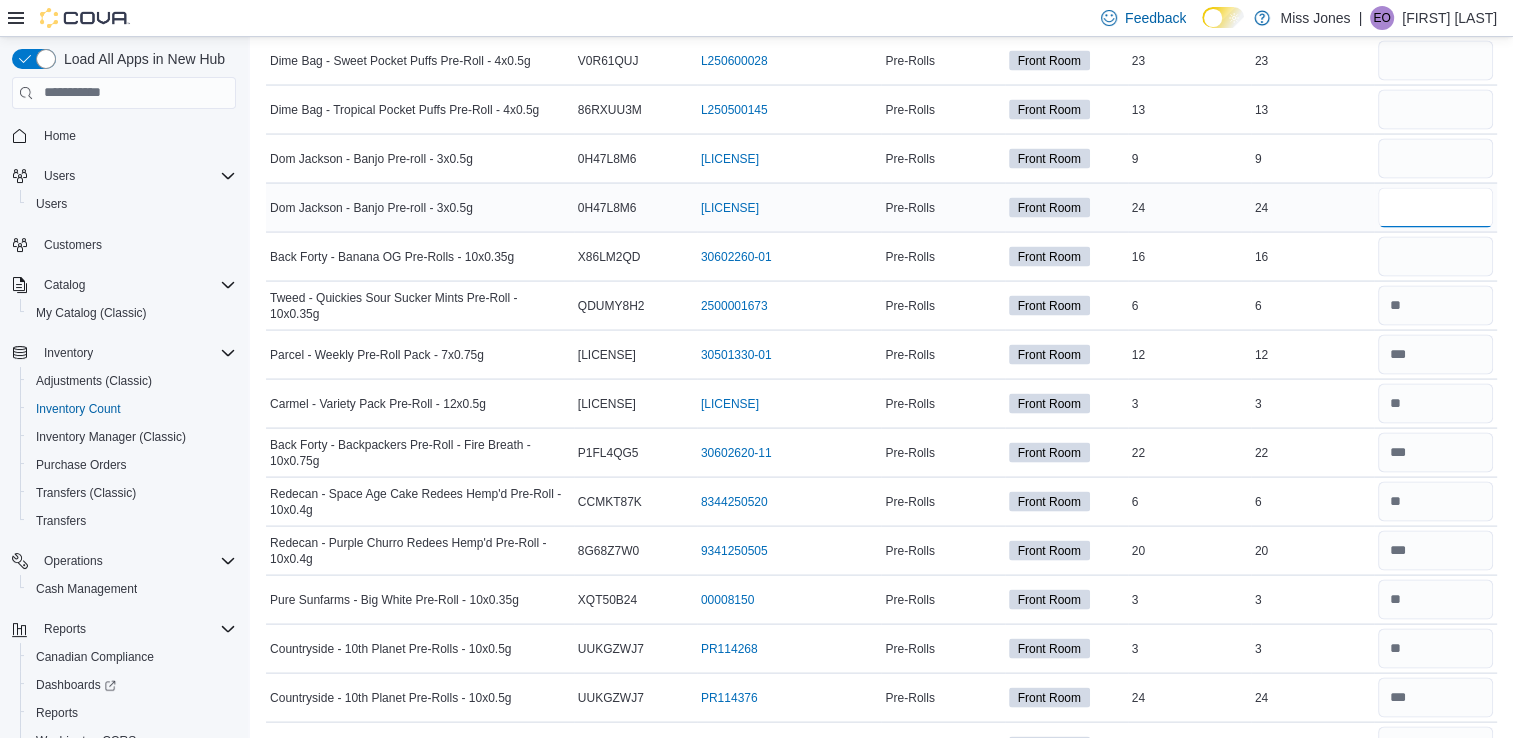 type 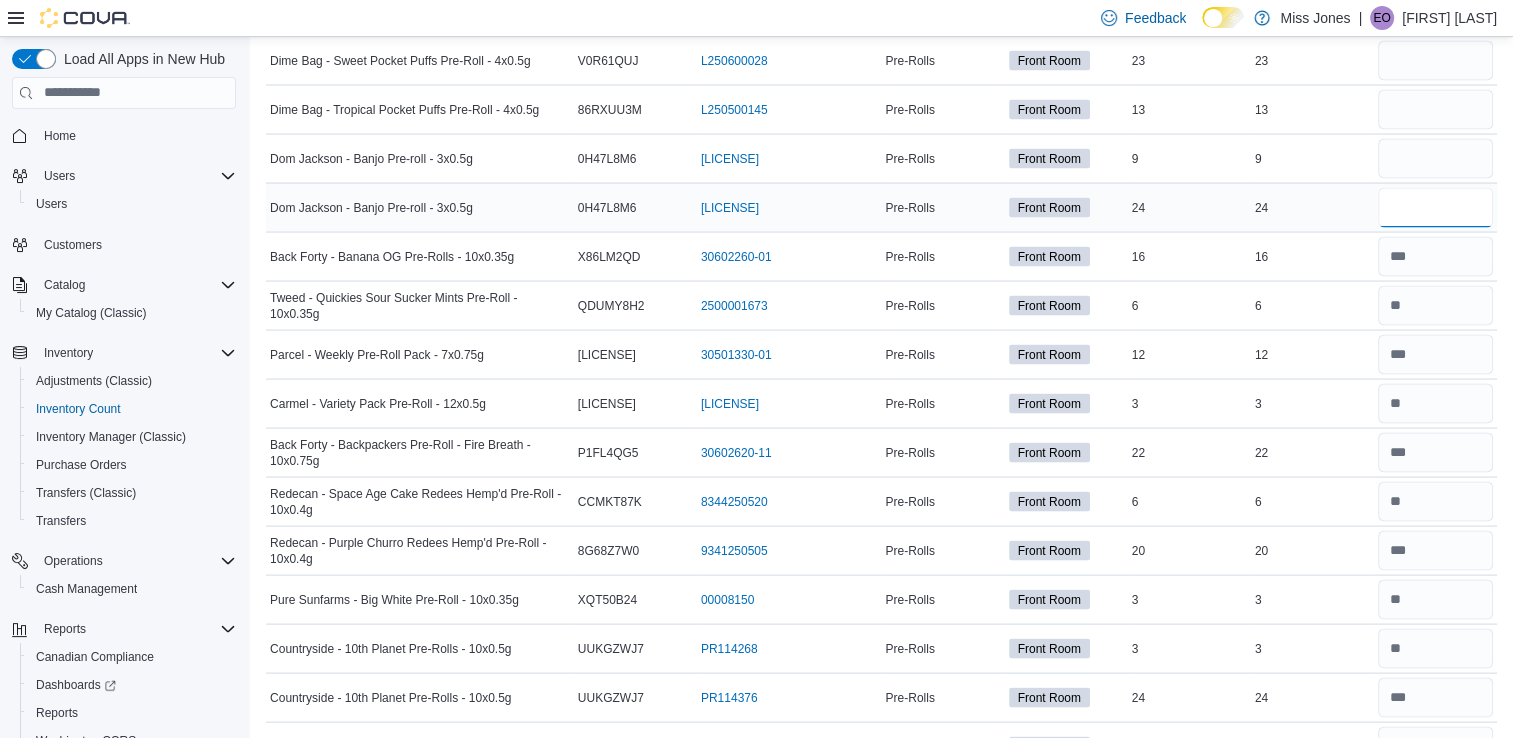 click at bounding box center (1435, 208) 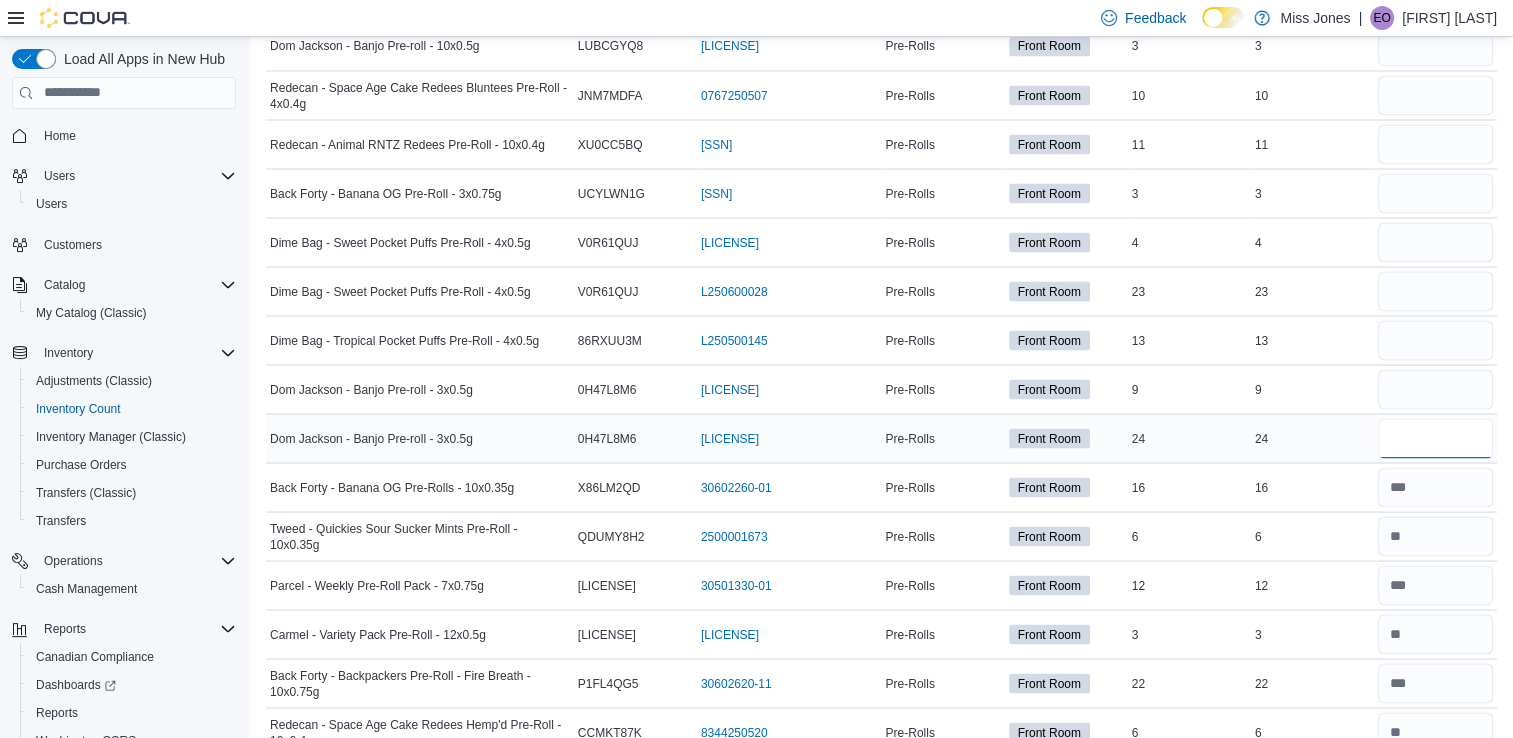 scroll, scrollTop: 3627, scrollLeft: 0, axis: vertical 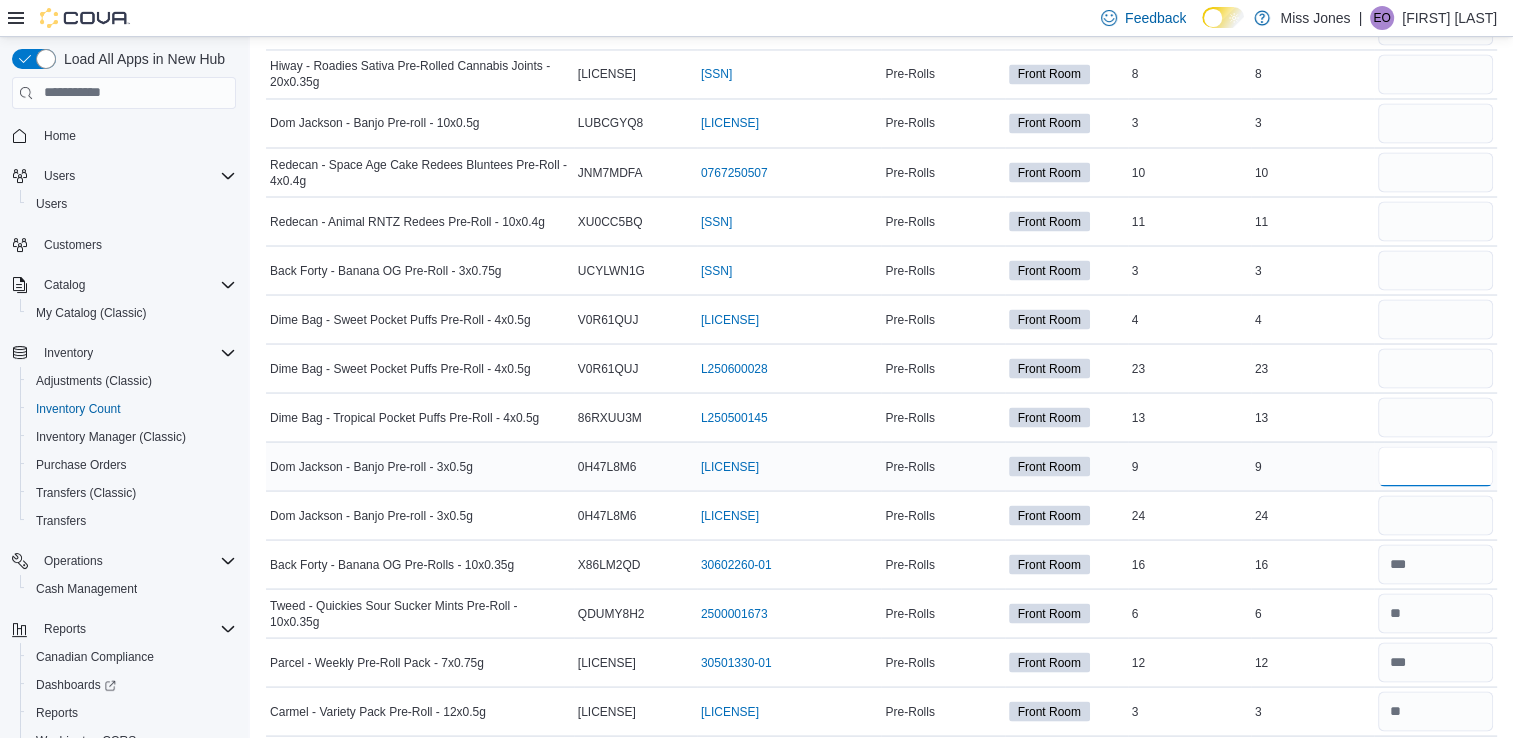 click at bounding box center (1435, 466) 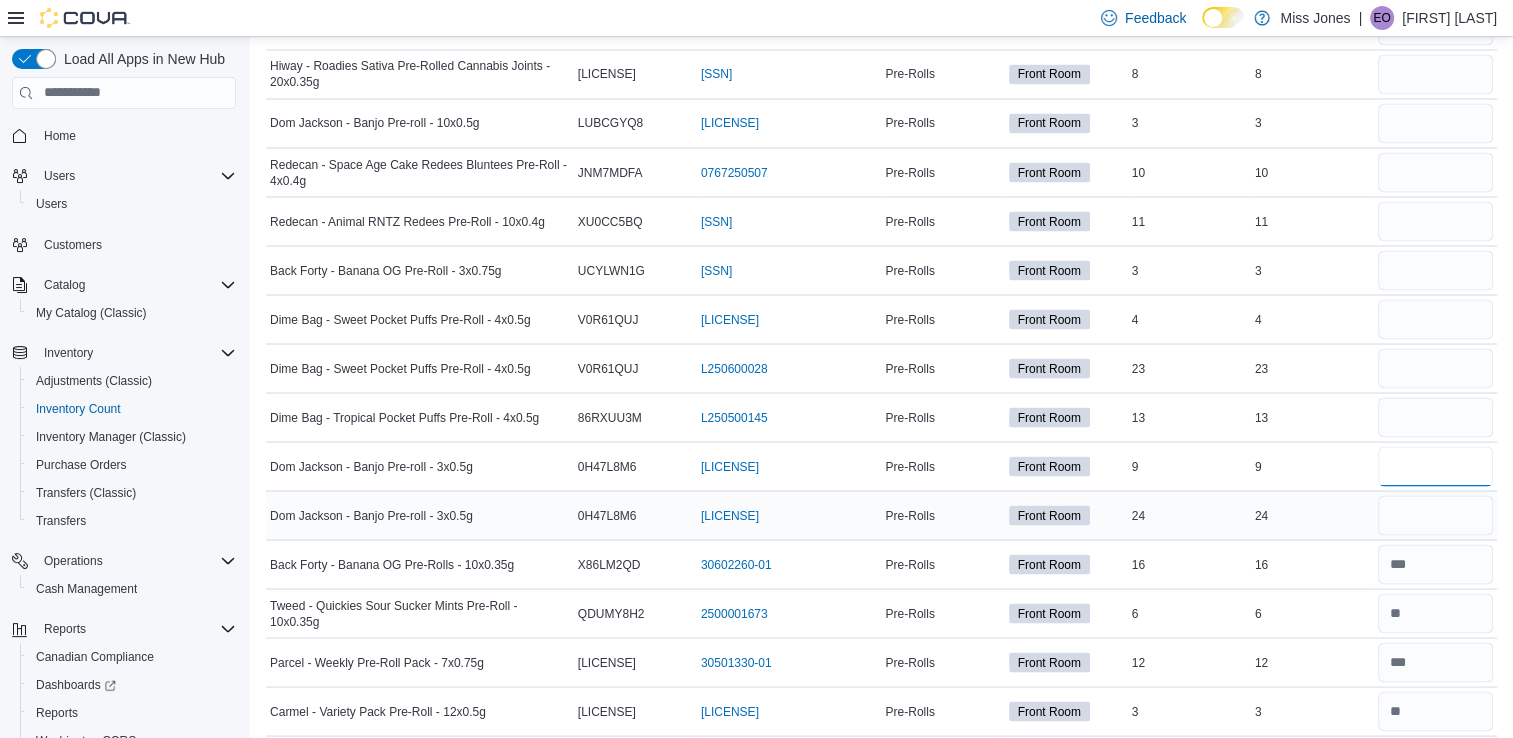 type on "*" 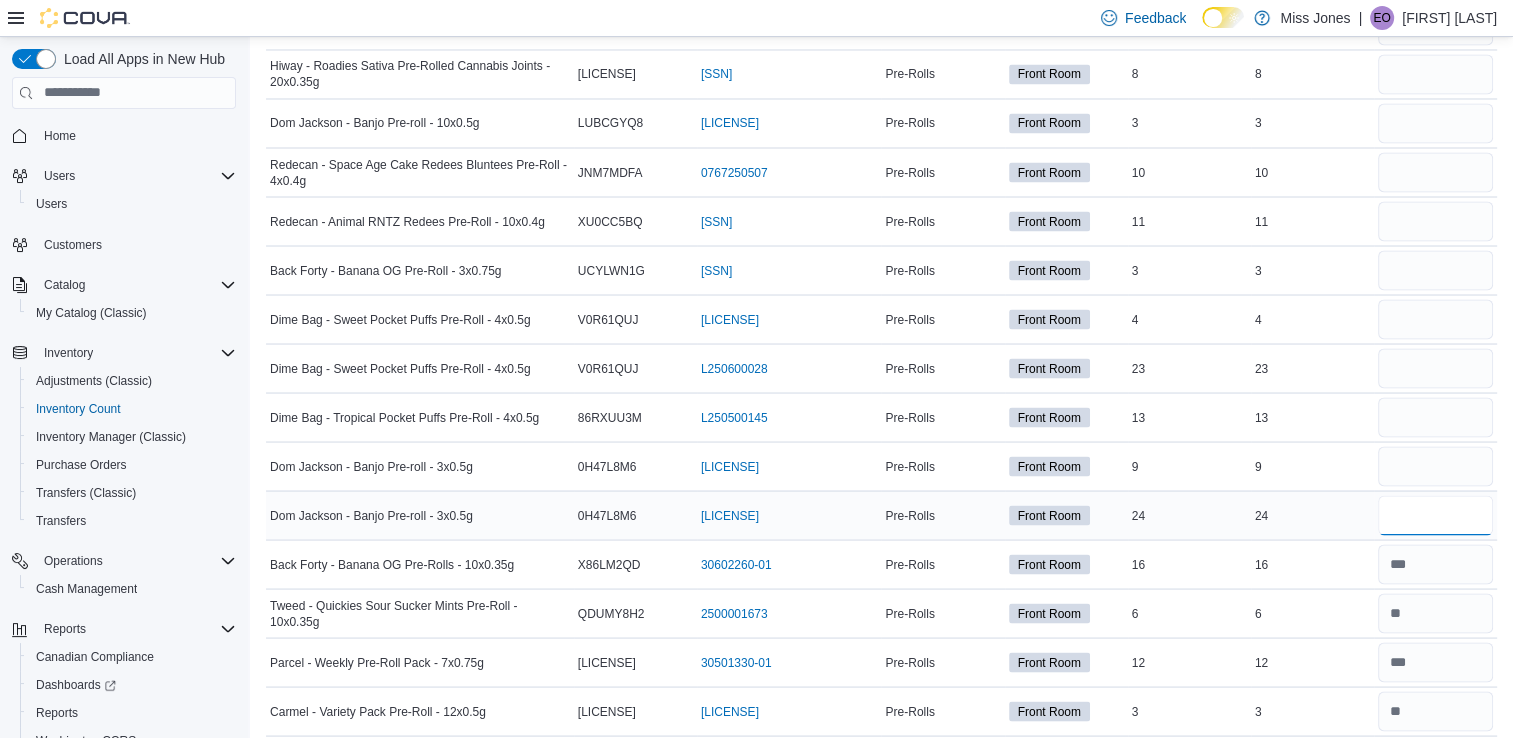 click at bounding box center [1435, 515] 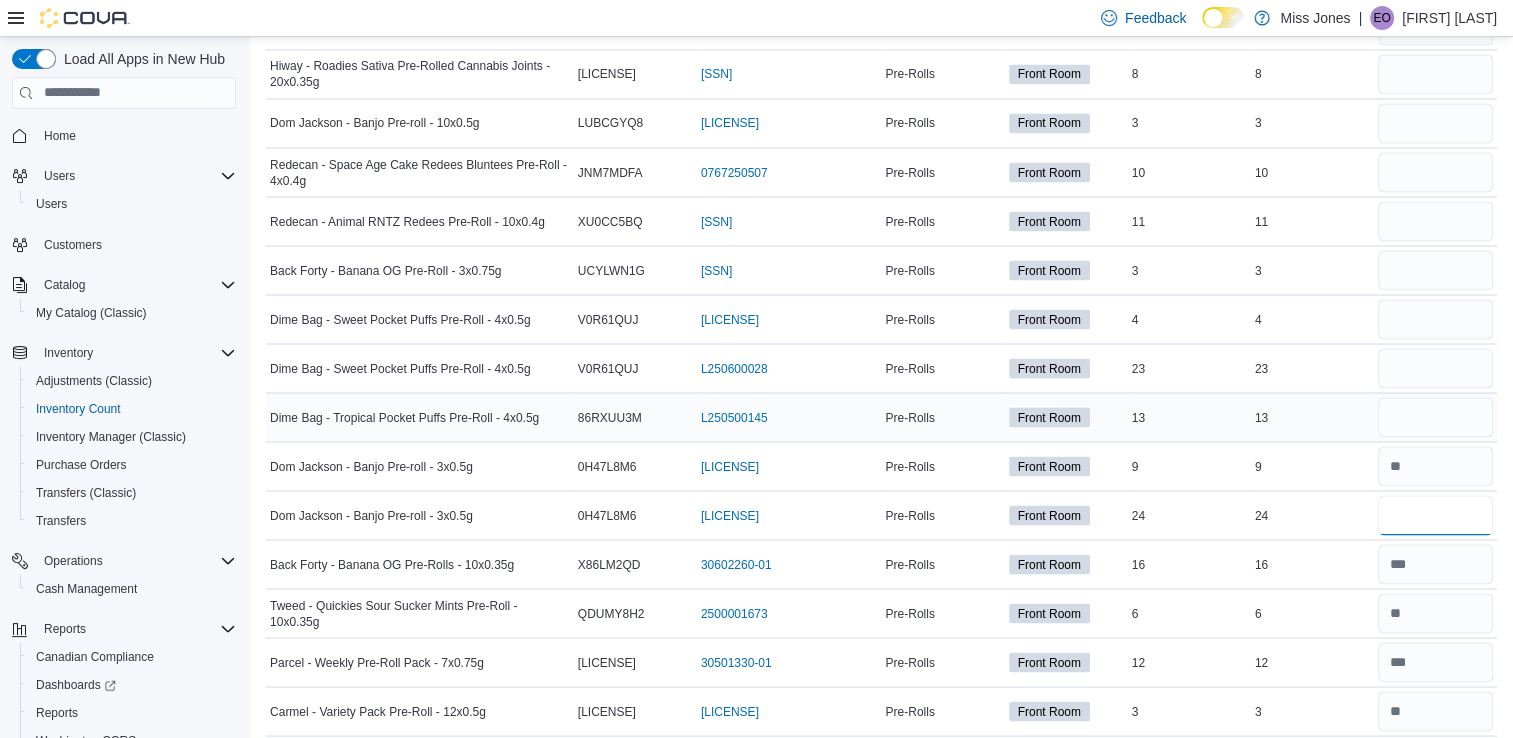 type on "**" 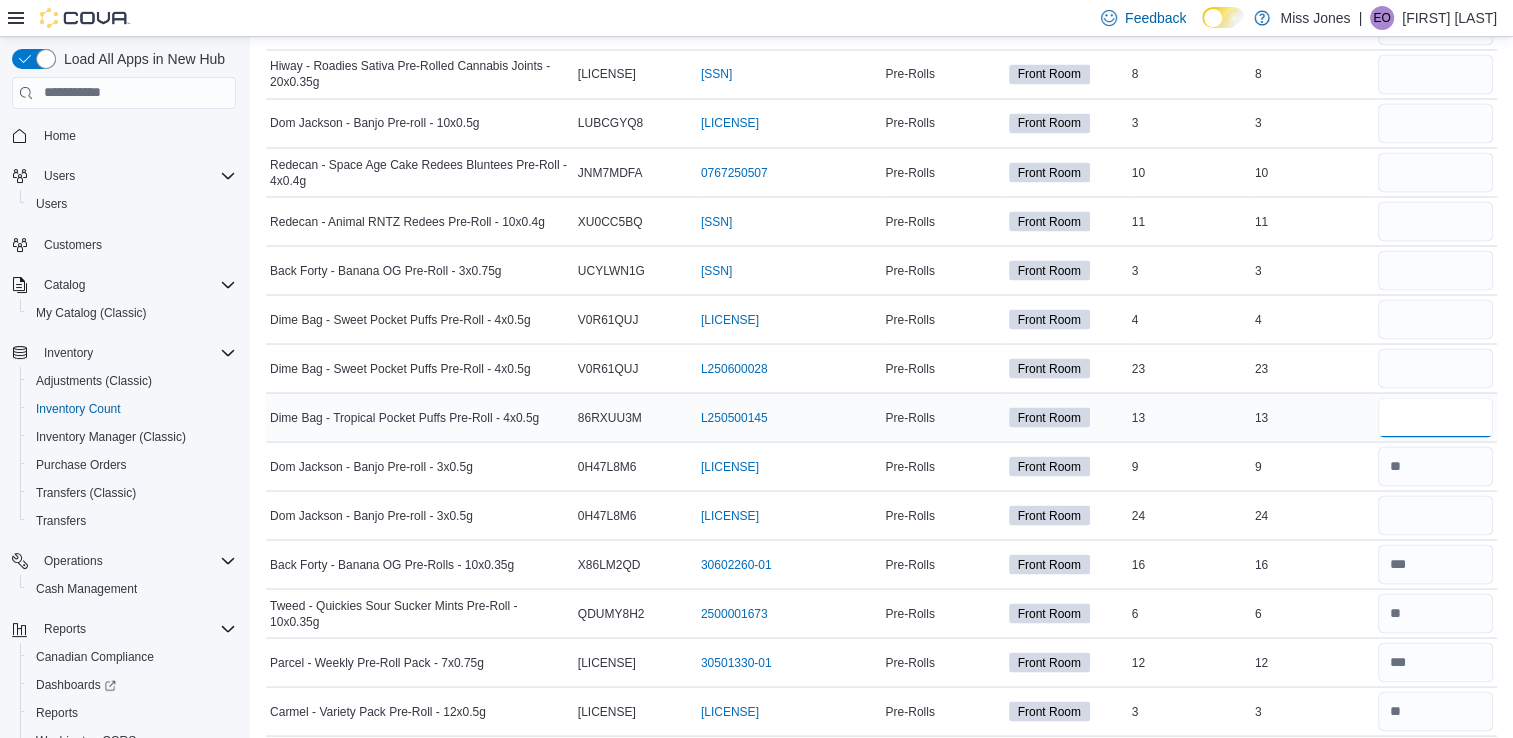 click at bounding box center (1435, 417) 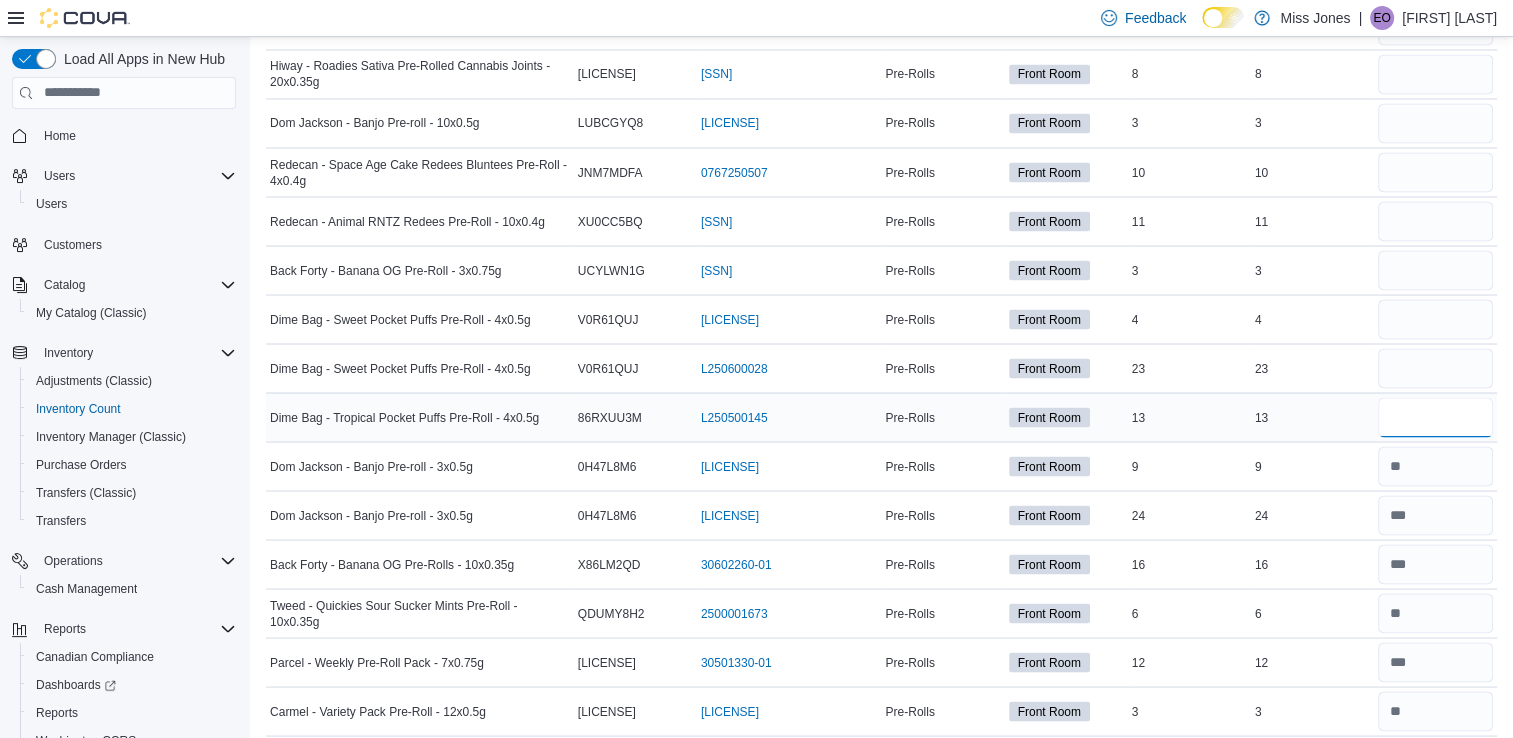 type 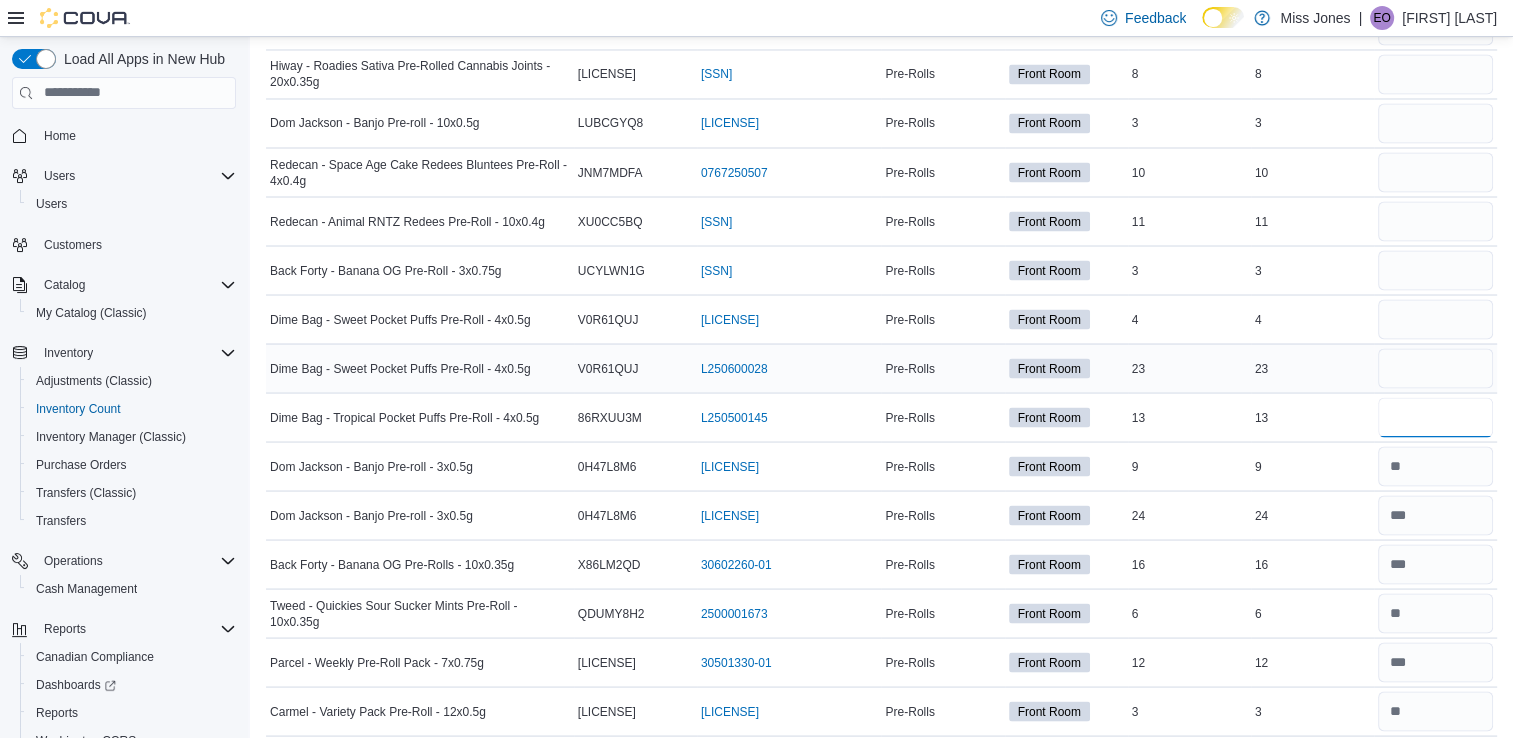 type on "**" 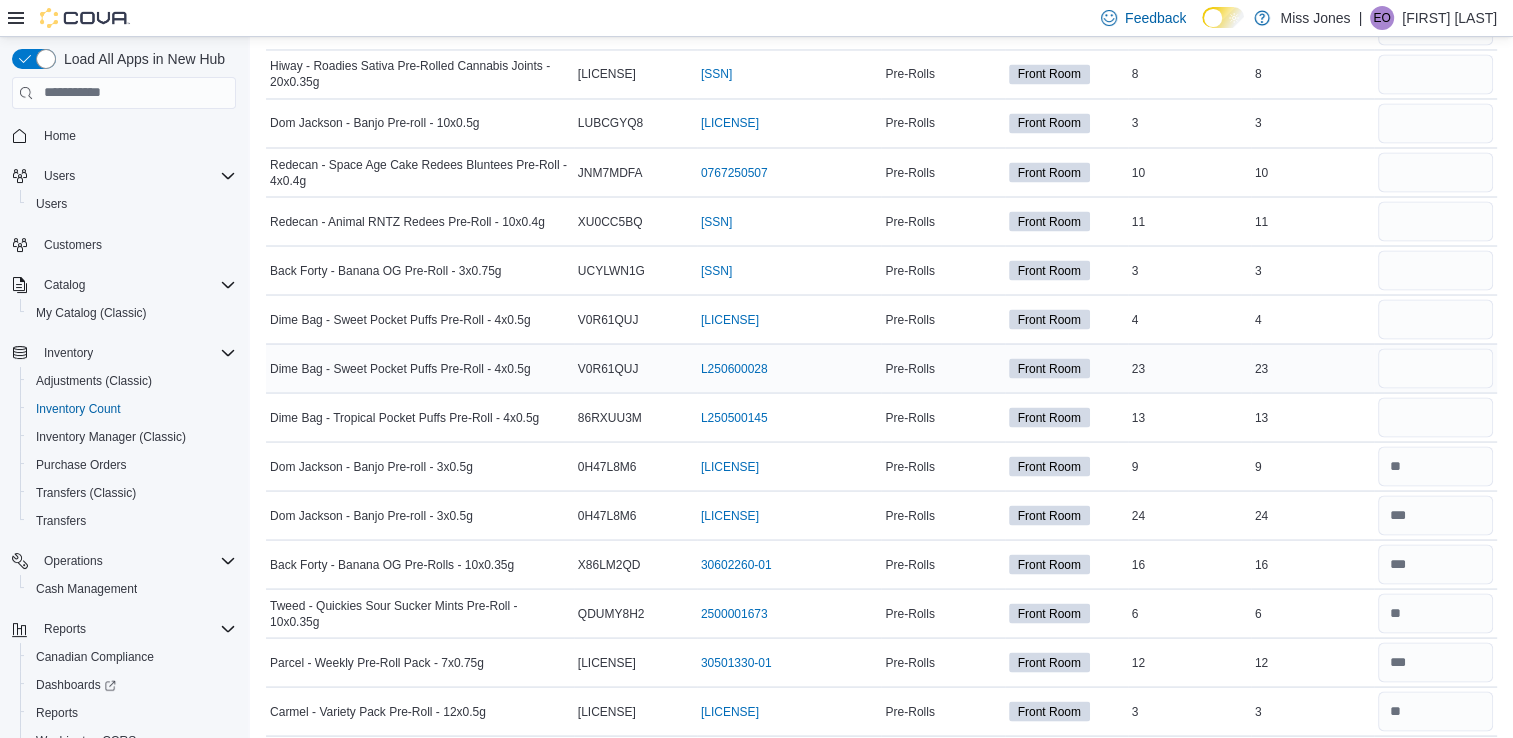 type 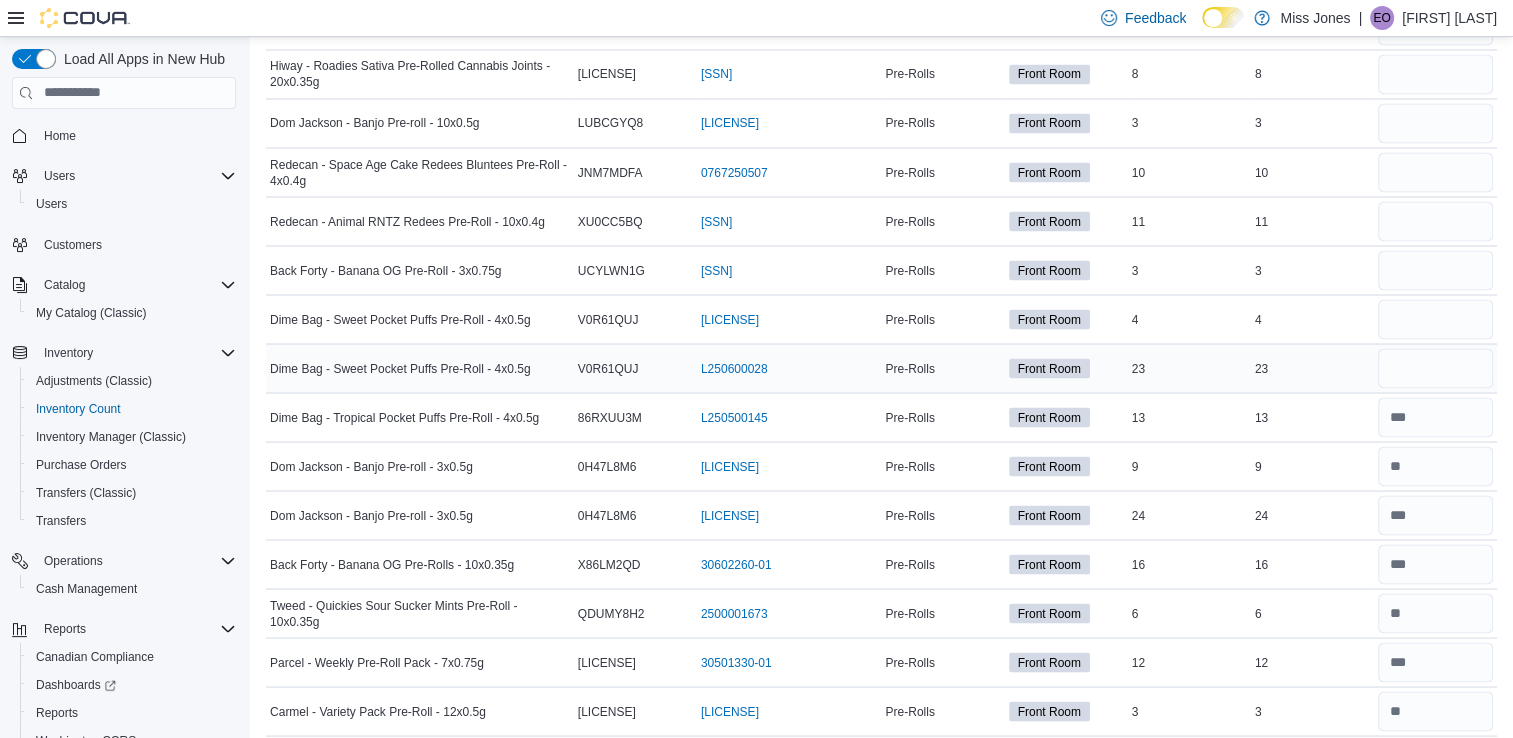 click at bounding box center (1435, 368) 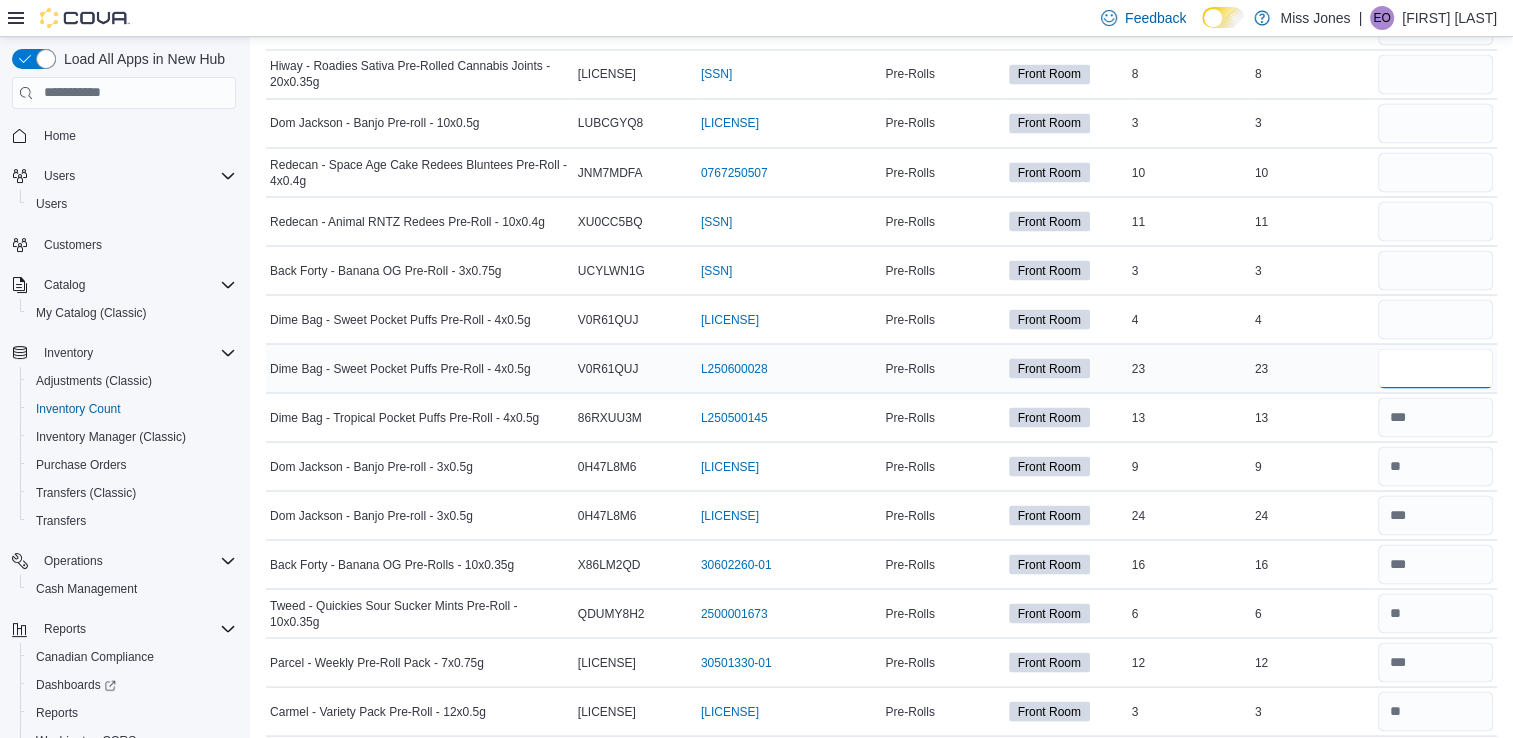 click at bounding box center [1435, 368] 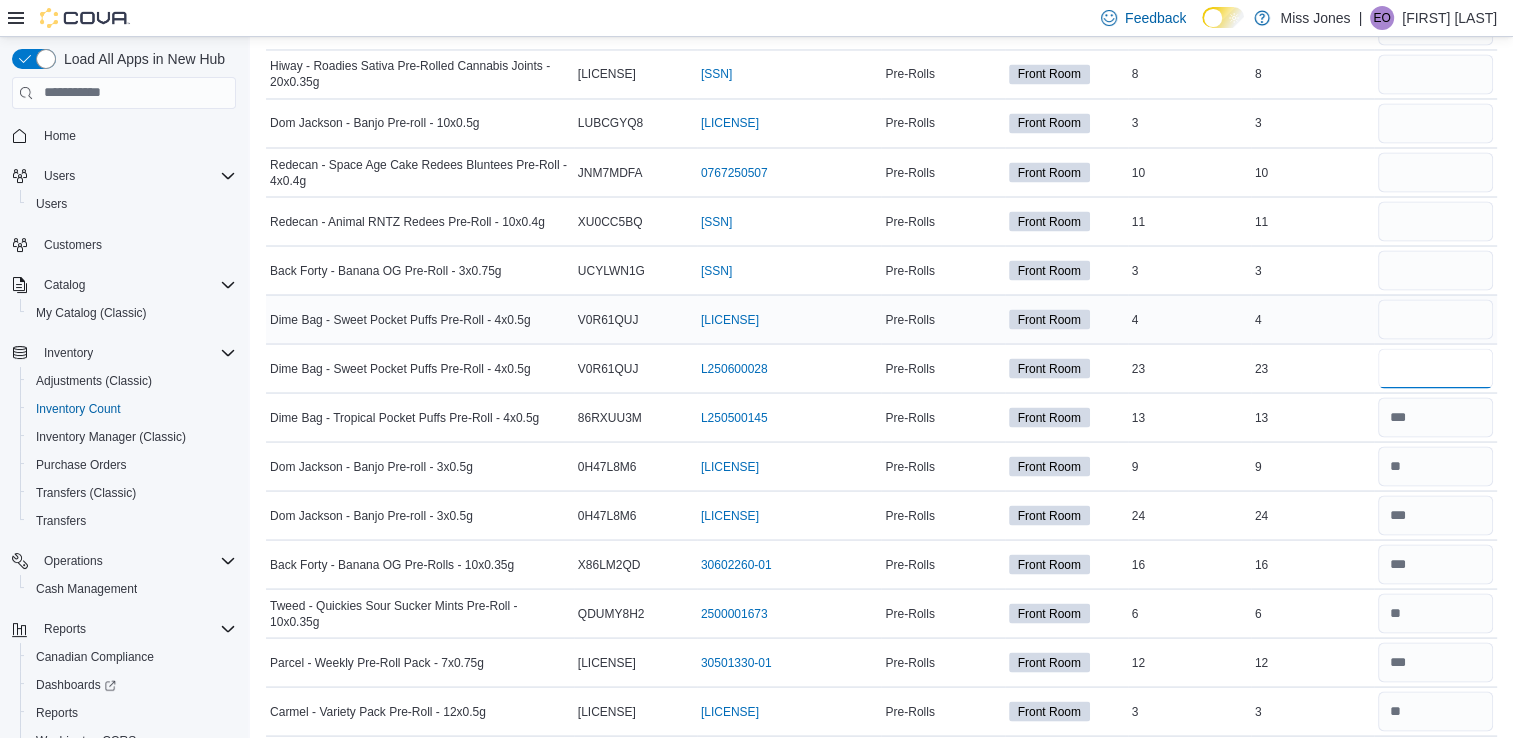 type on "**" 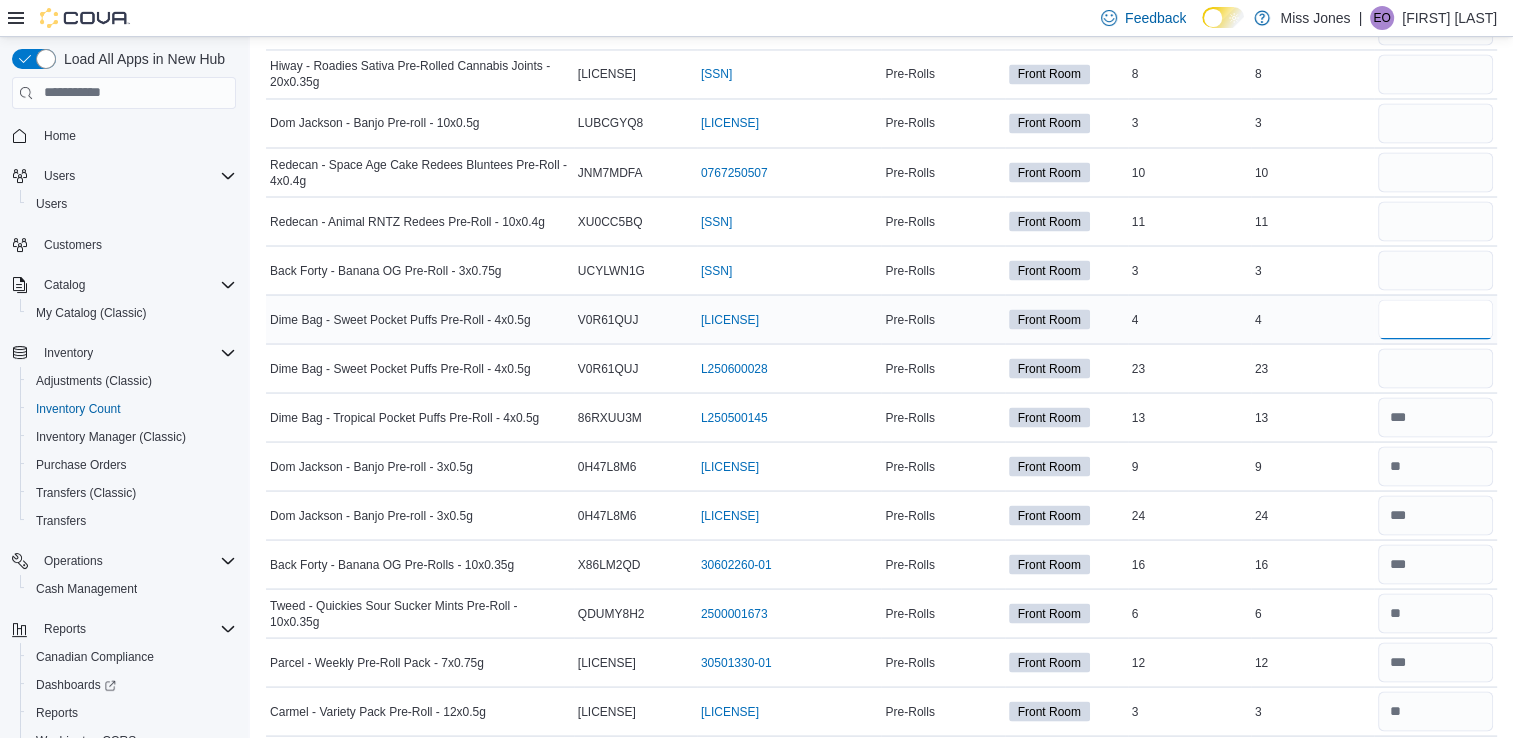 click at bounding box center (1435, 319) 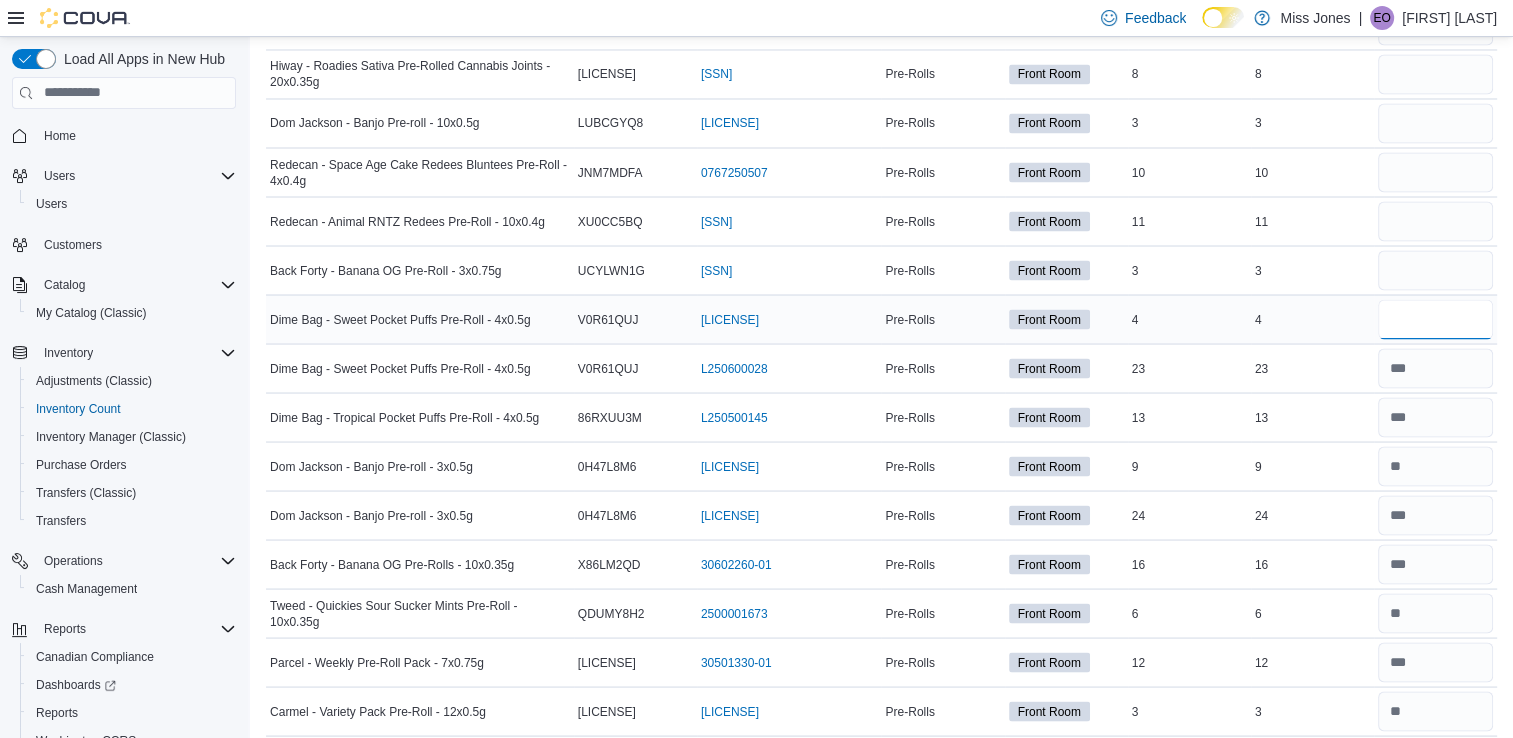 type on "*" 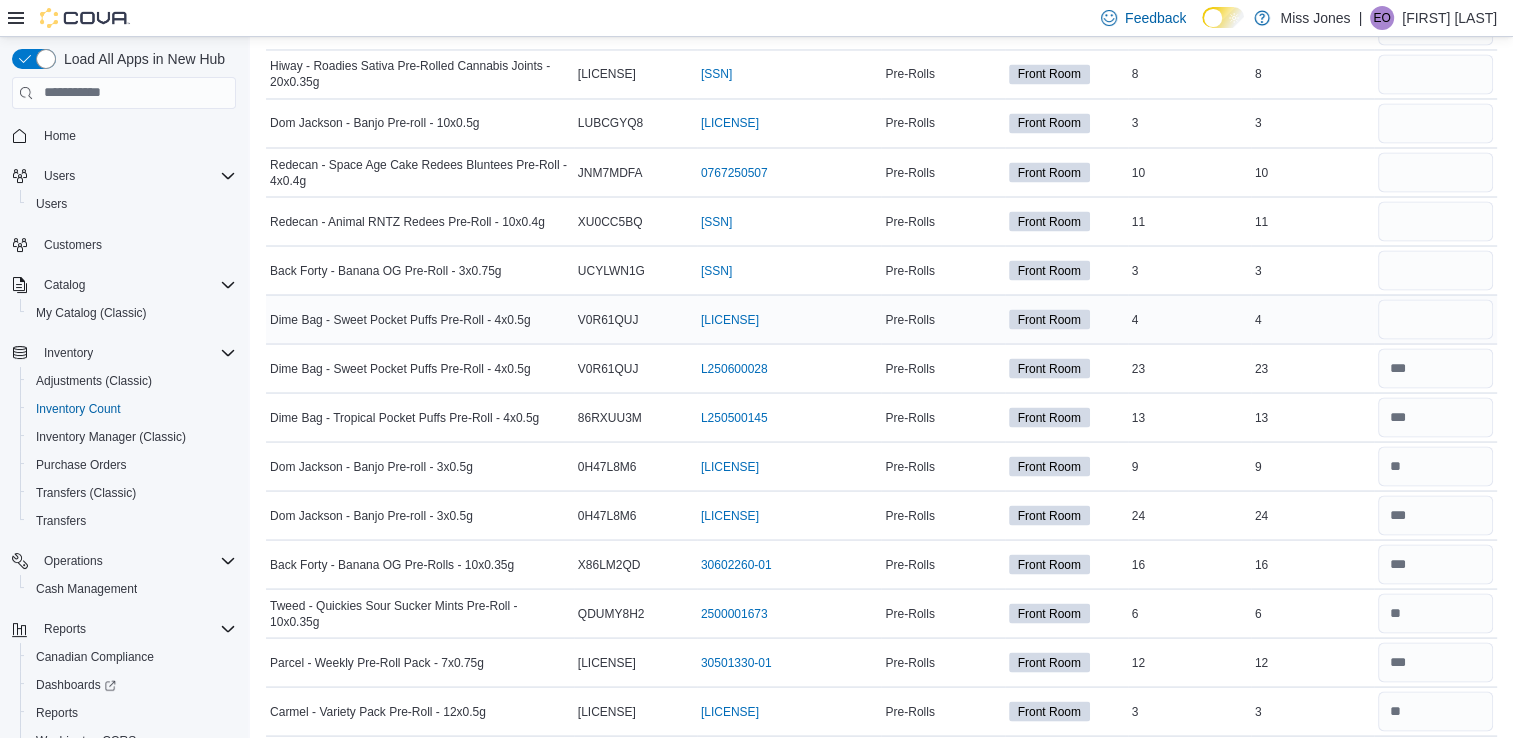 type 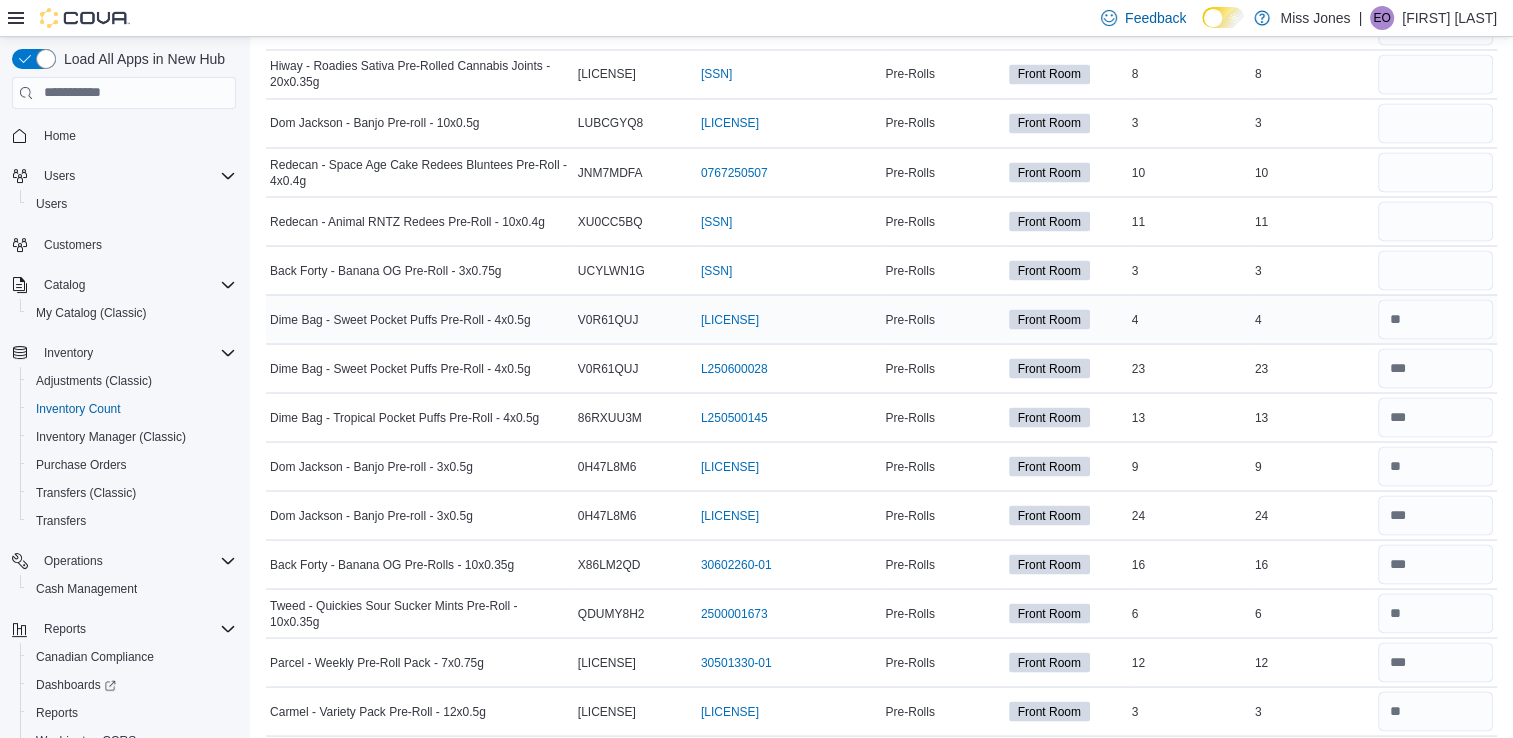 scroll, scrollTop: 3530, scrollLeft: 0, axis: vertical 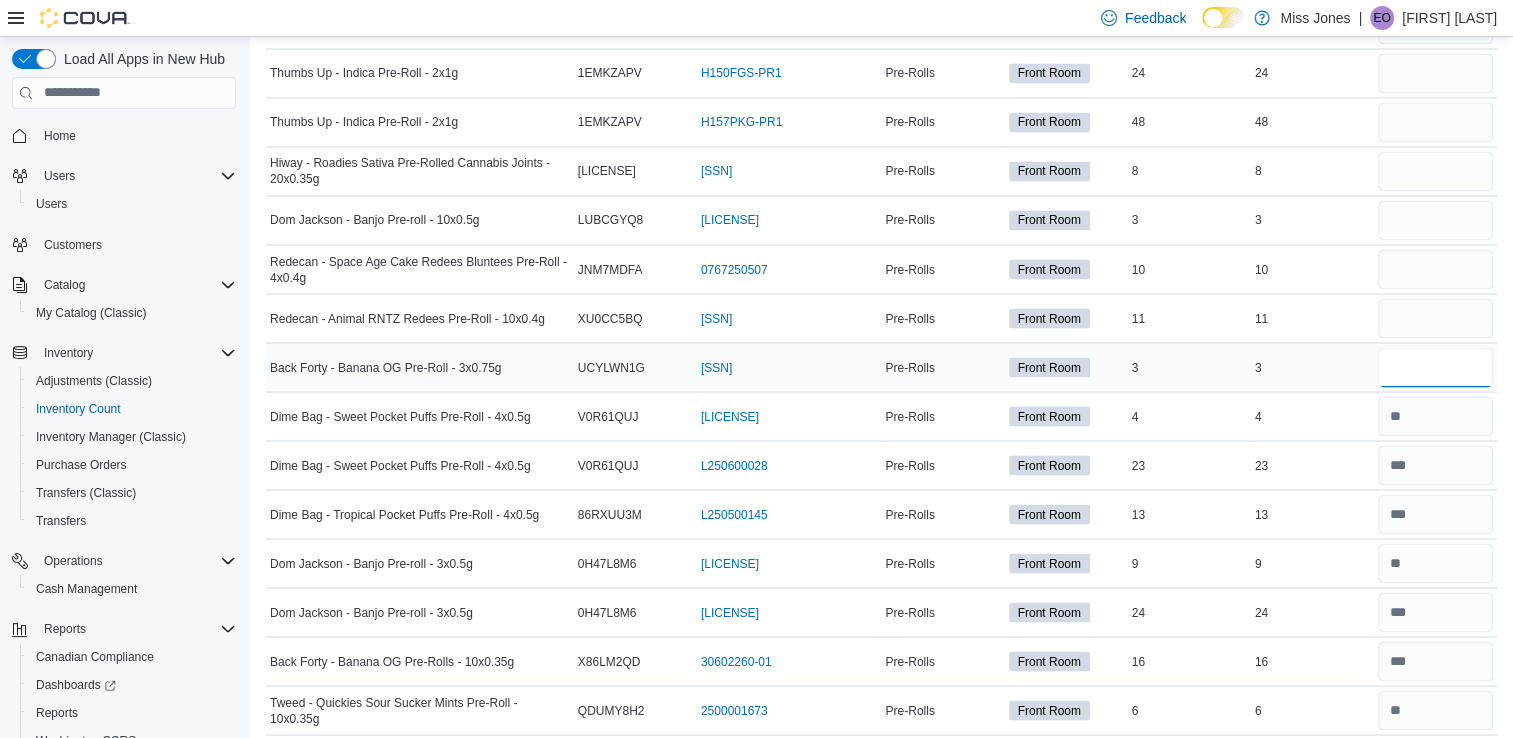 click at bounding box center (1435, 367) 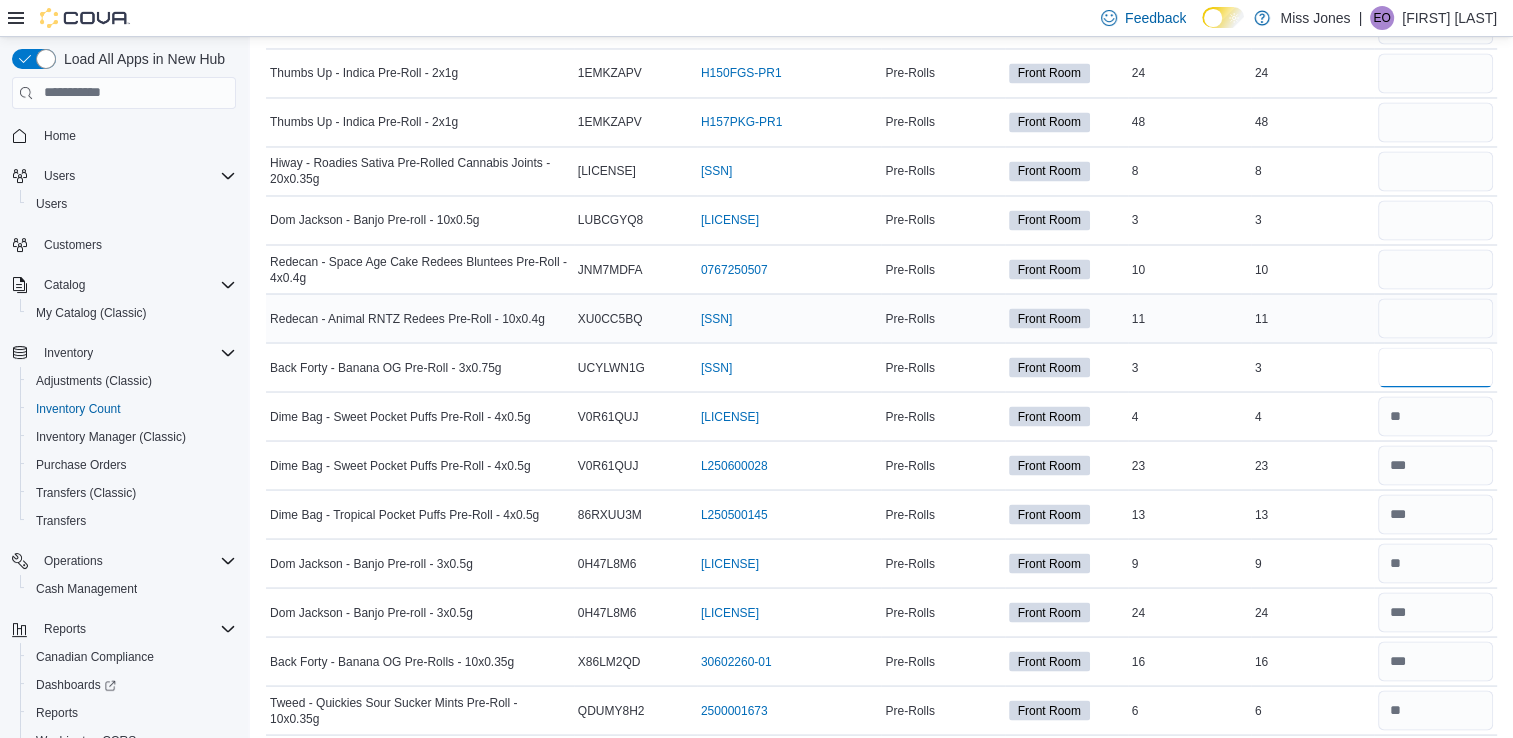 type on "*" 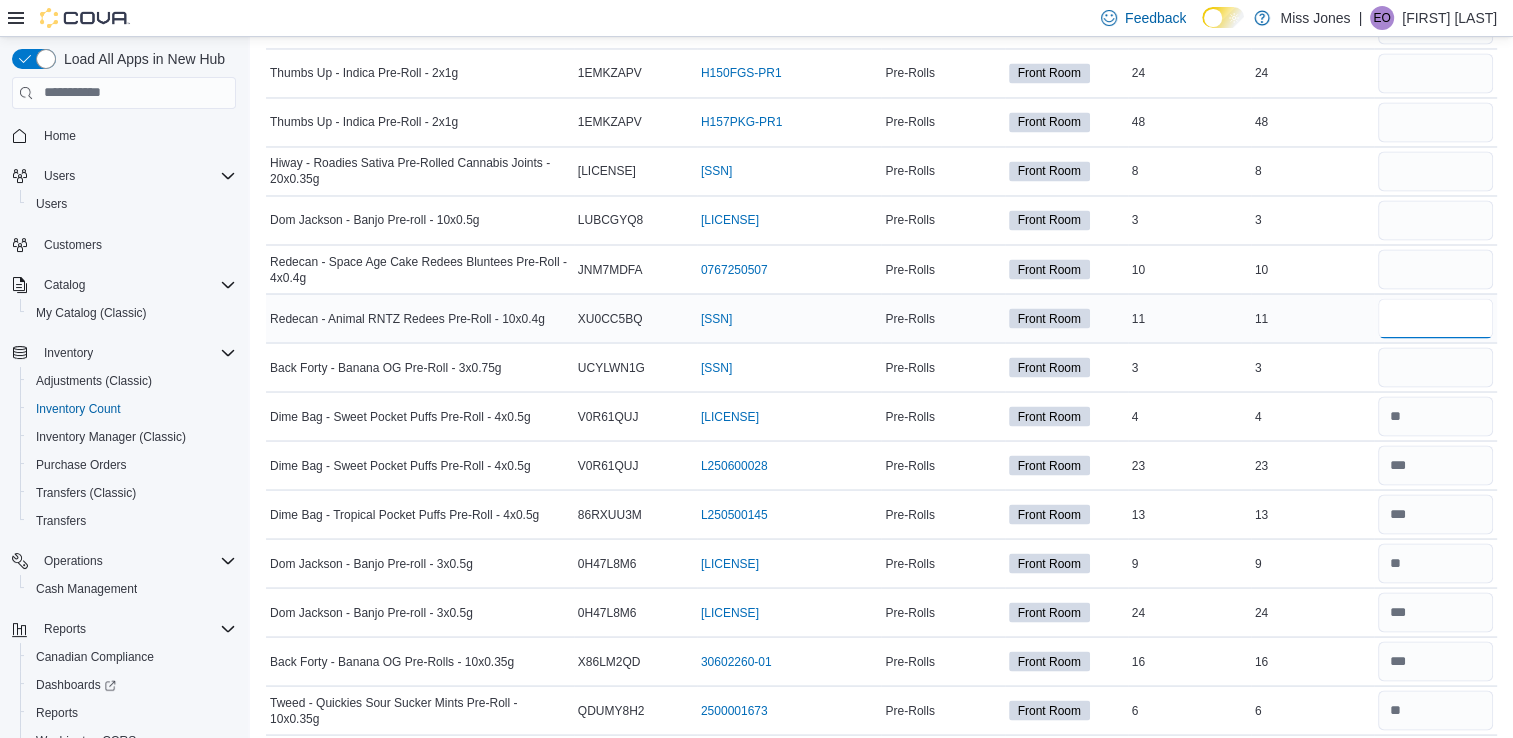 click at bounding box center [1435, 318] 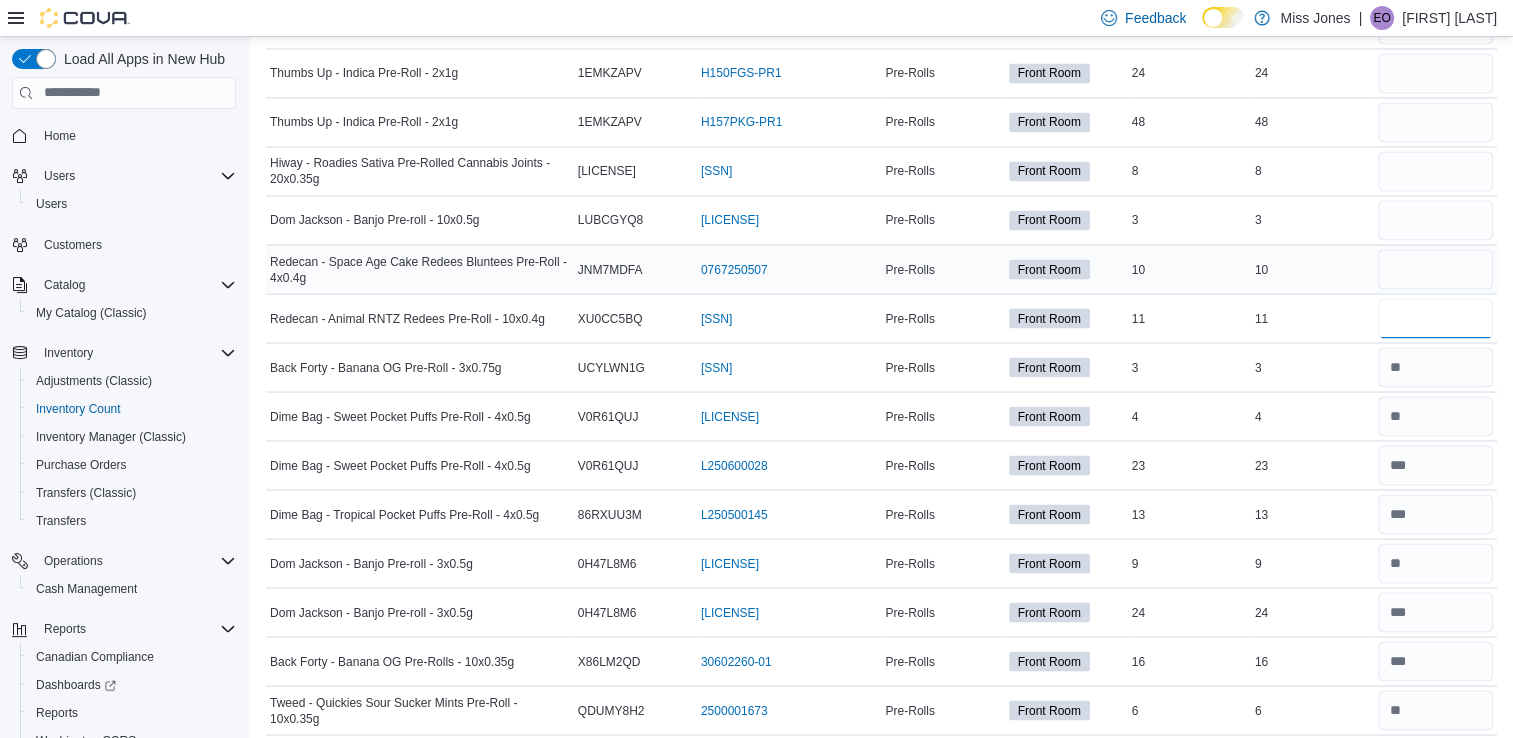 type on "**" 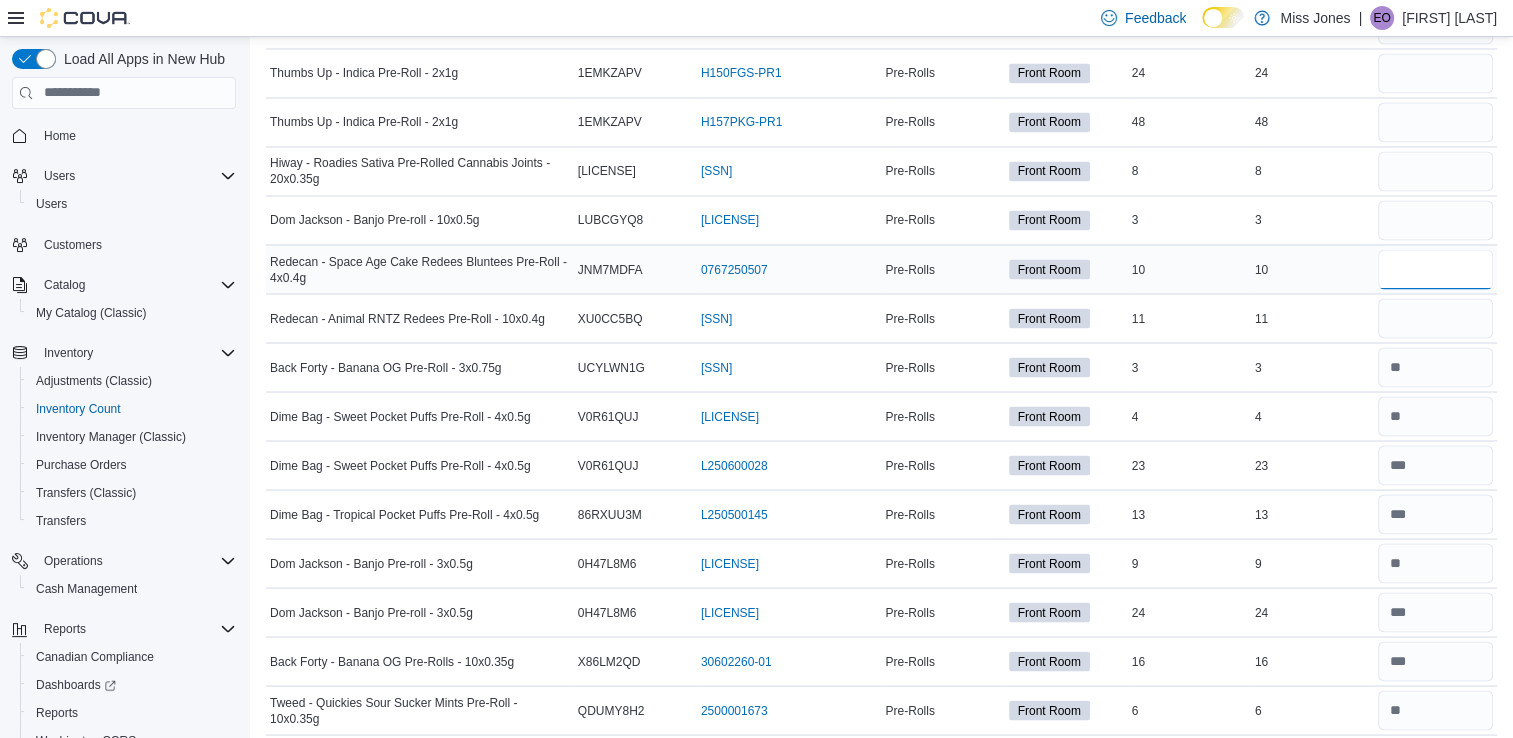 type 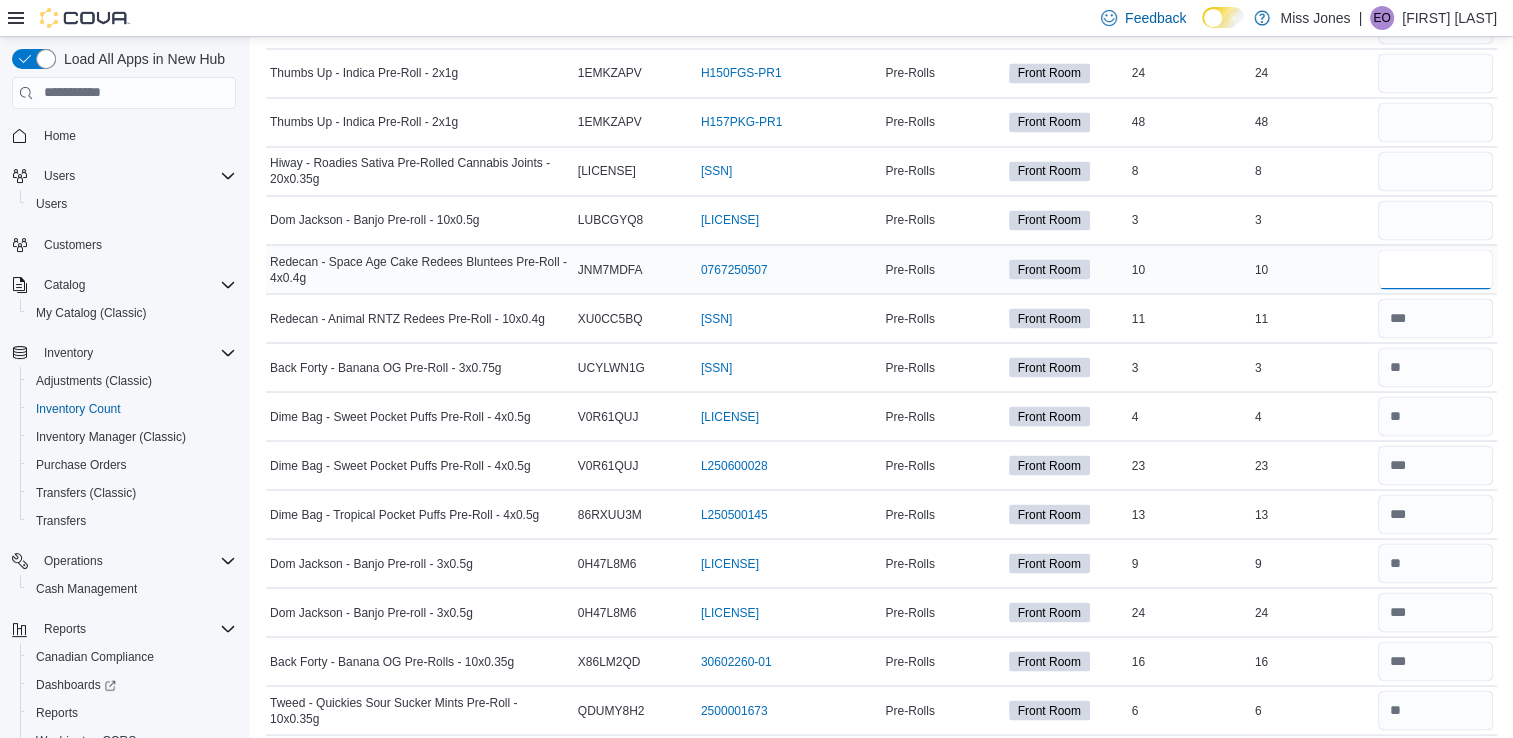 click at bounding box center [1435, 269] 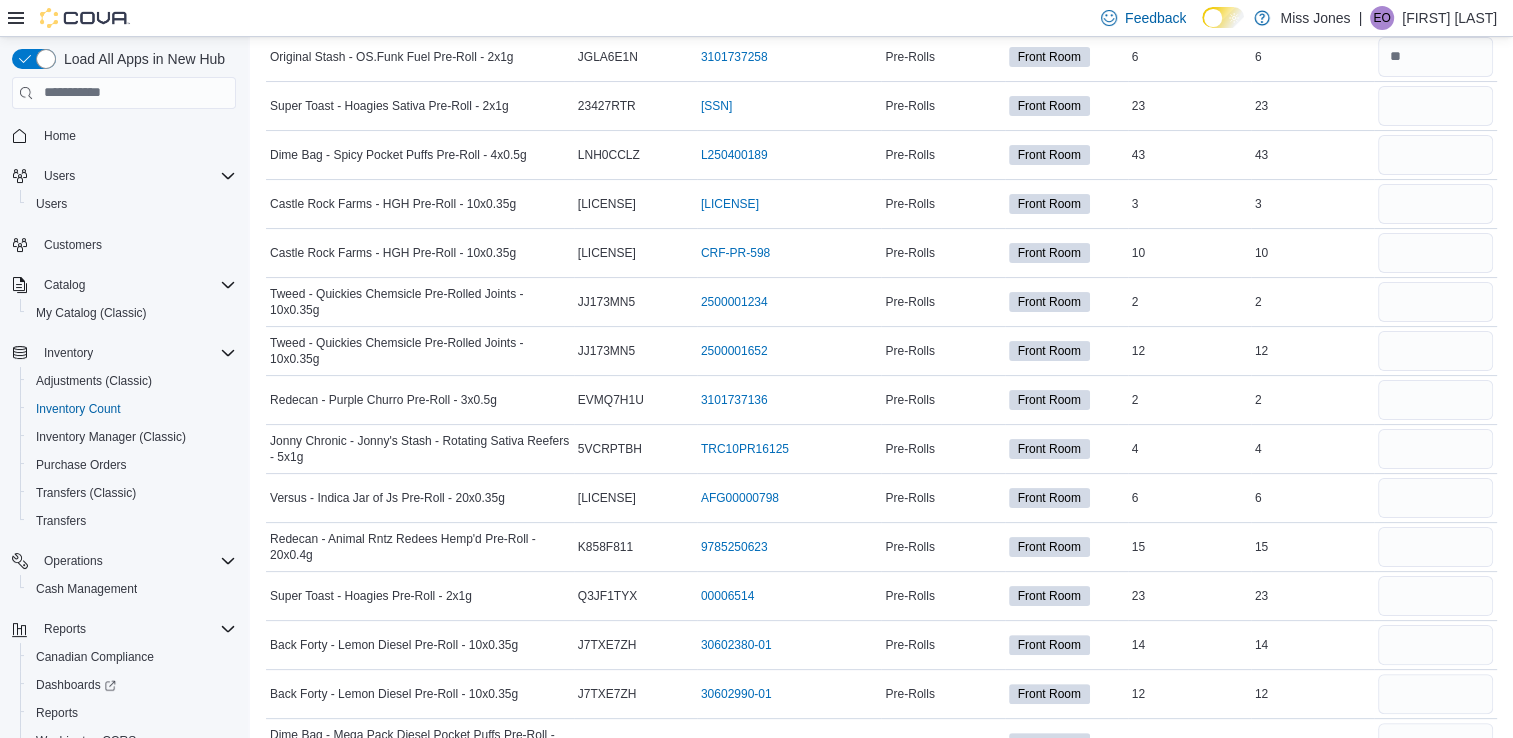 scroll, scrollTop: 0, scrollLeft: 0, axis: both 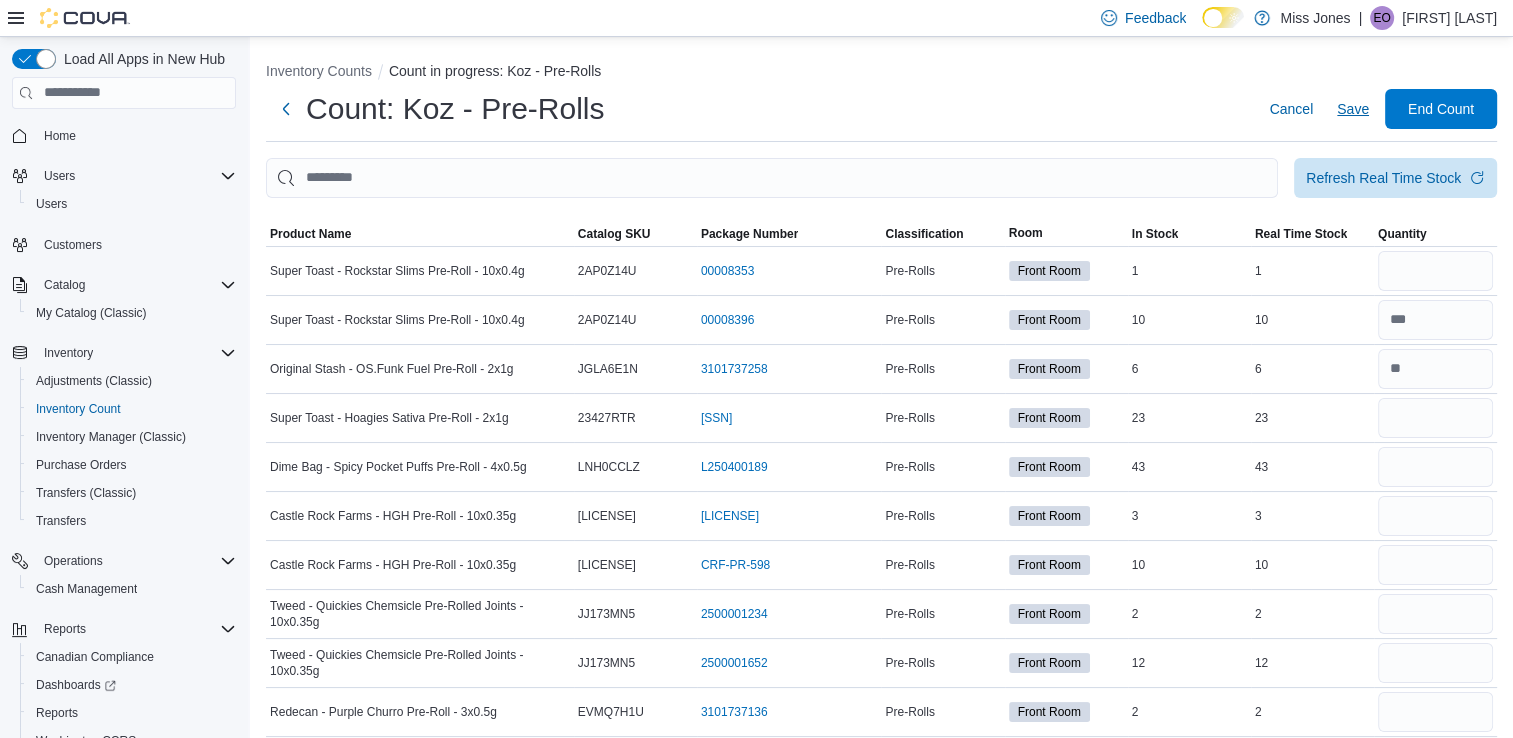 type on "**" 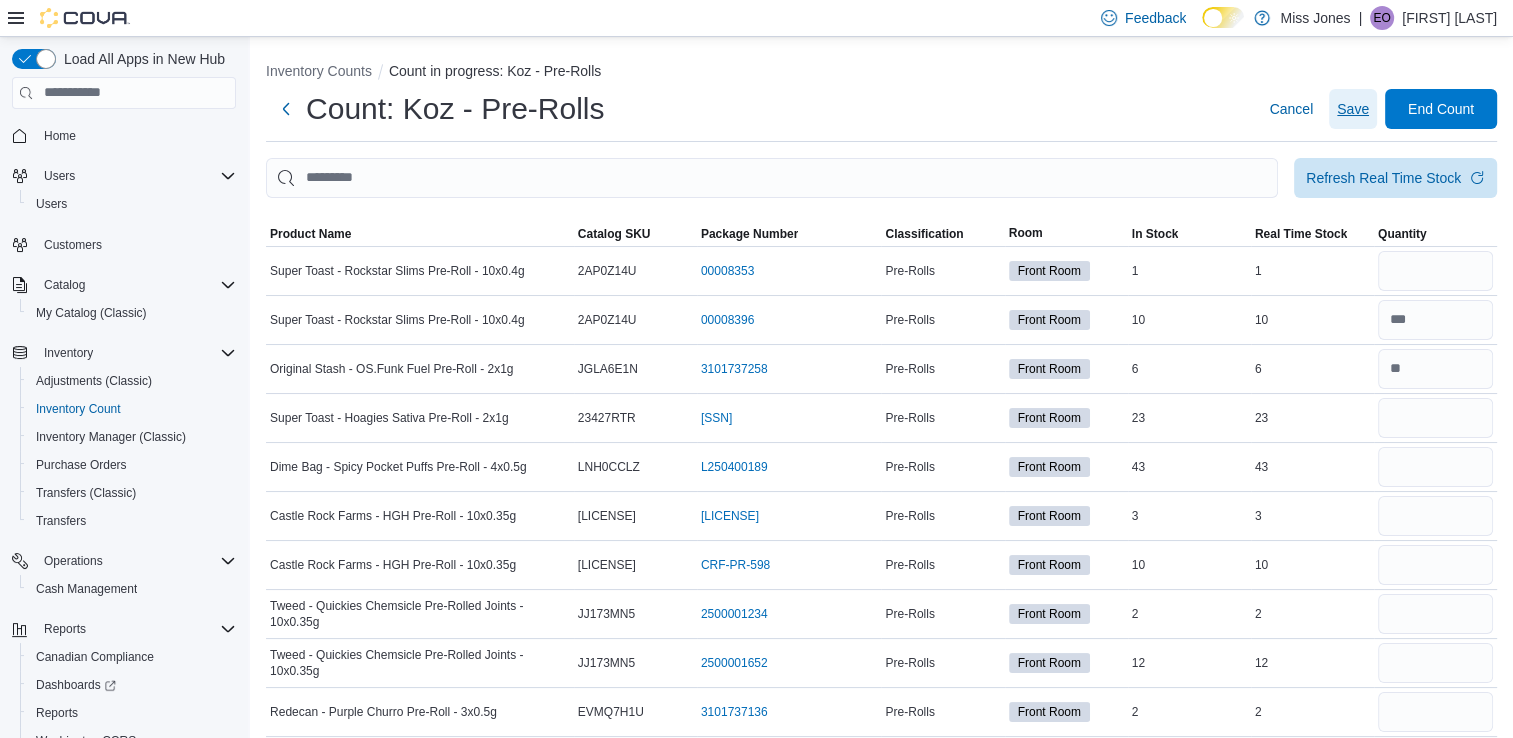 type 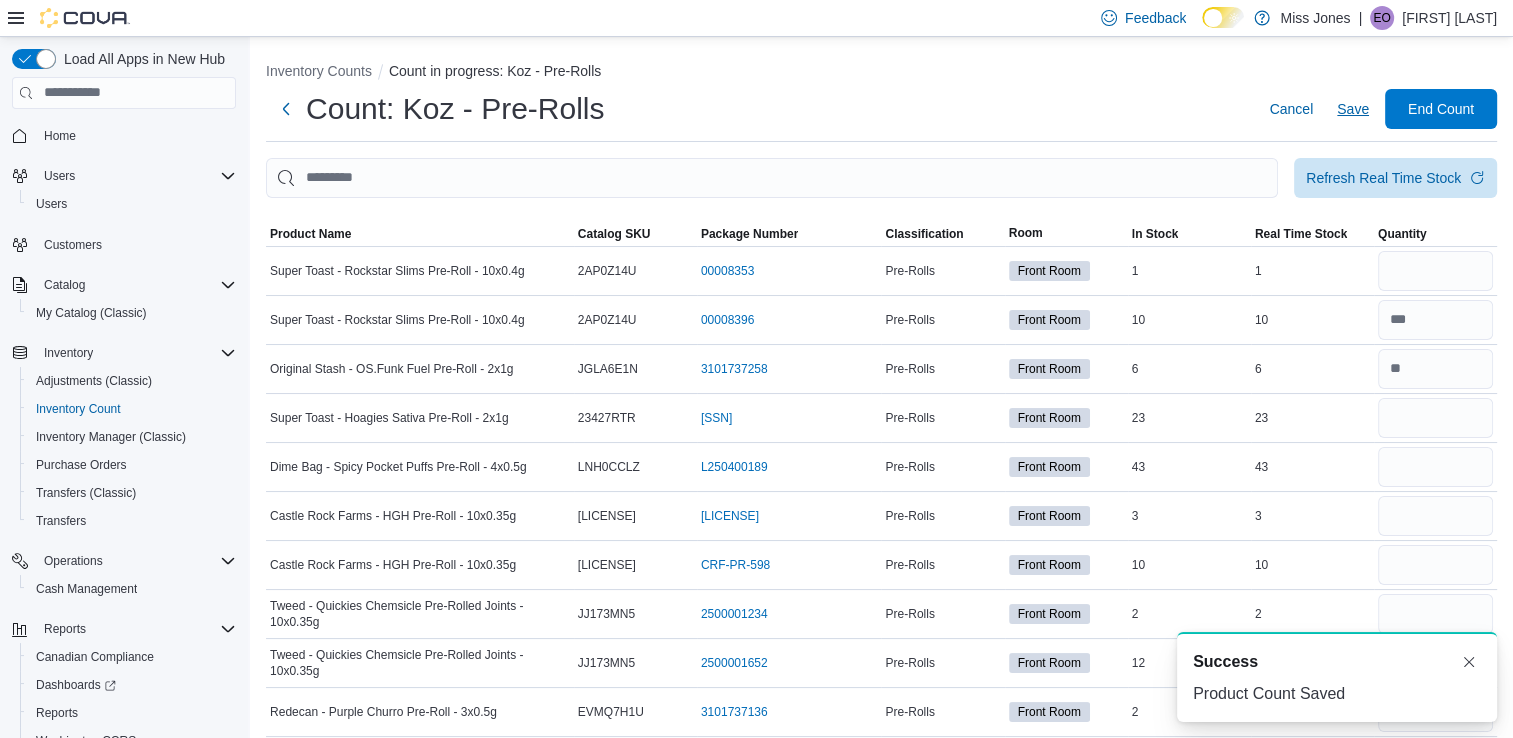 scroll, scrollTop: 0, scrollLeft: 0, axis: both 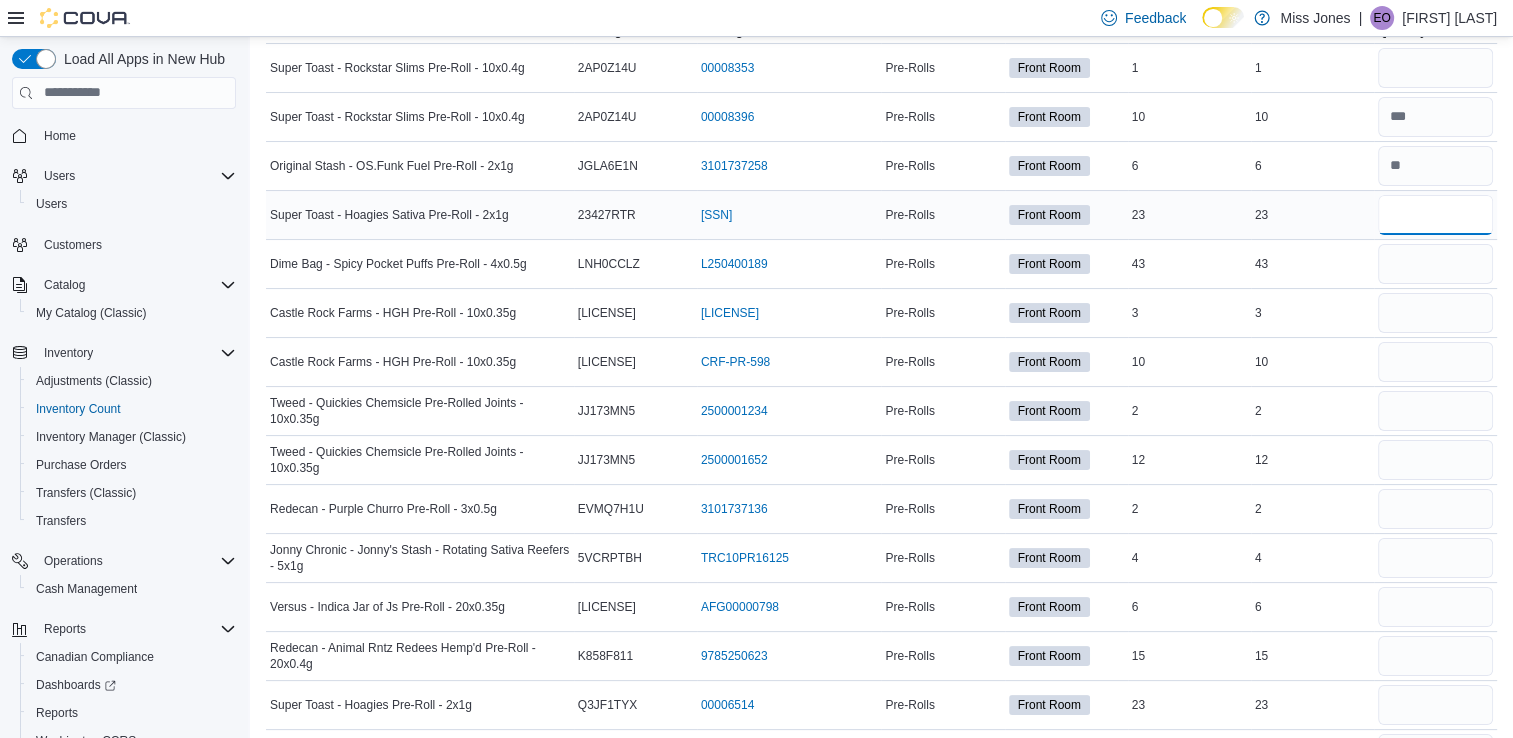 click at bounding box center (1435, 215) 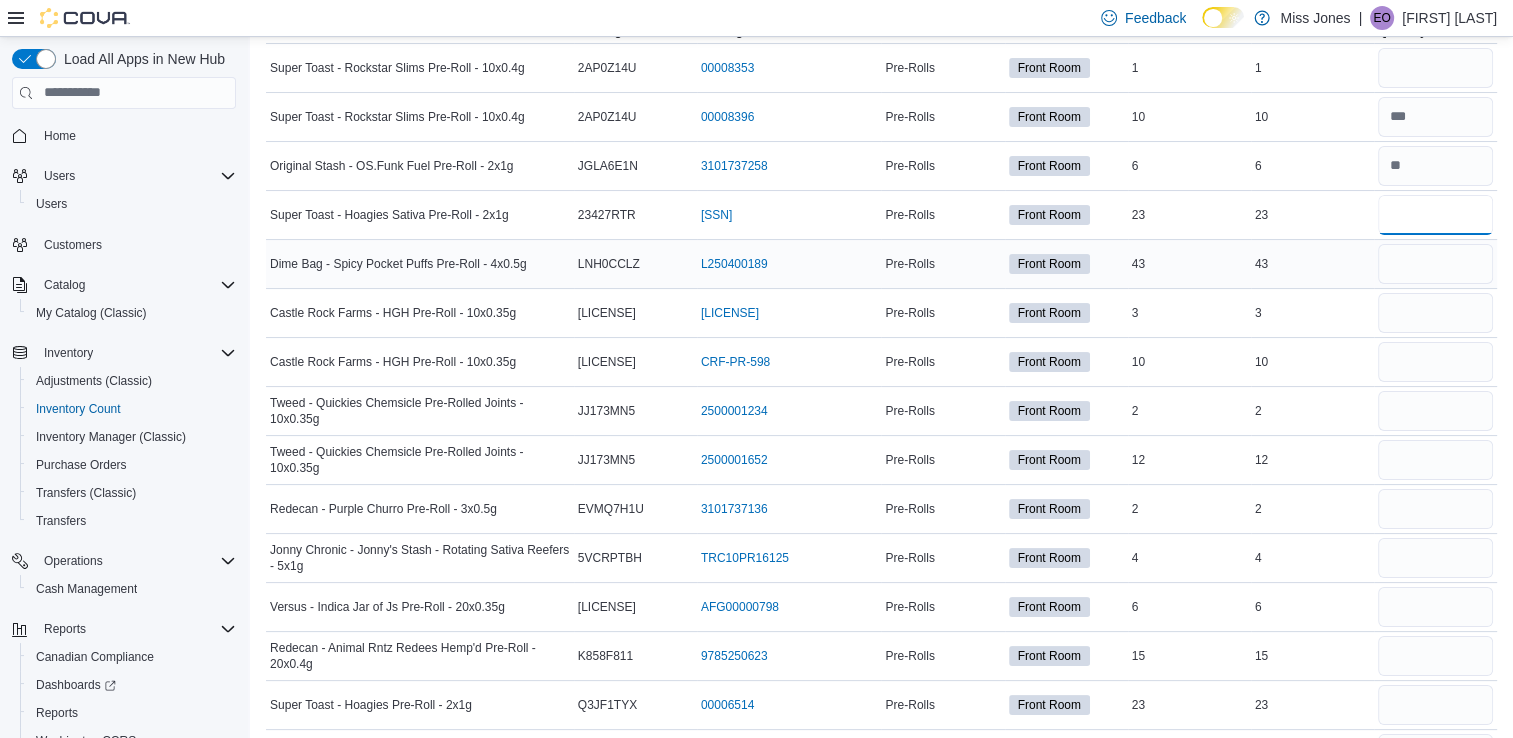 type on "**" 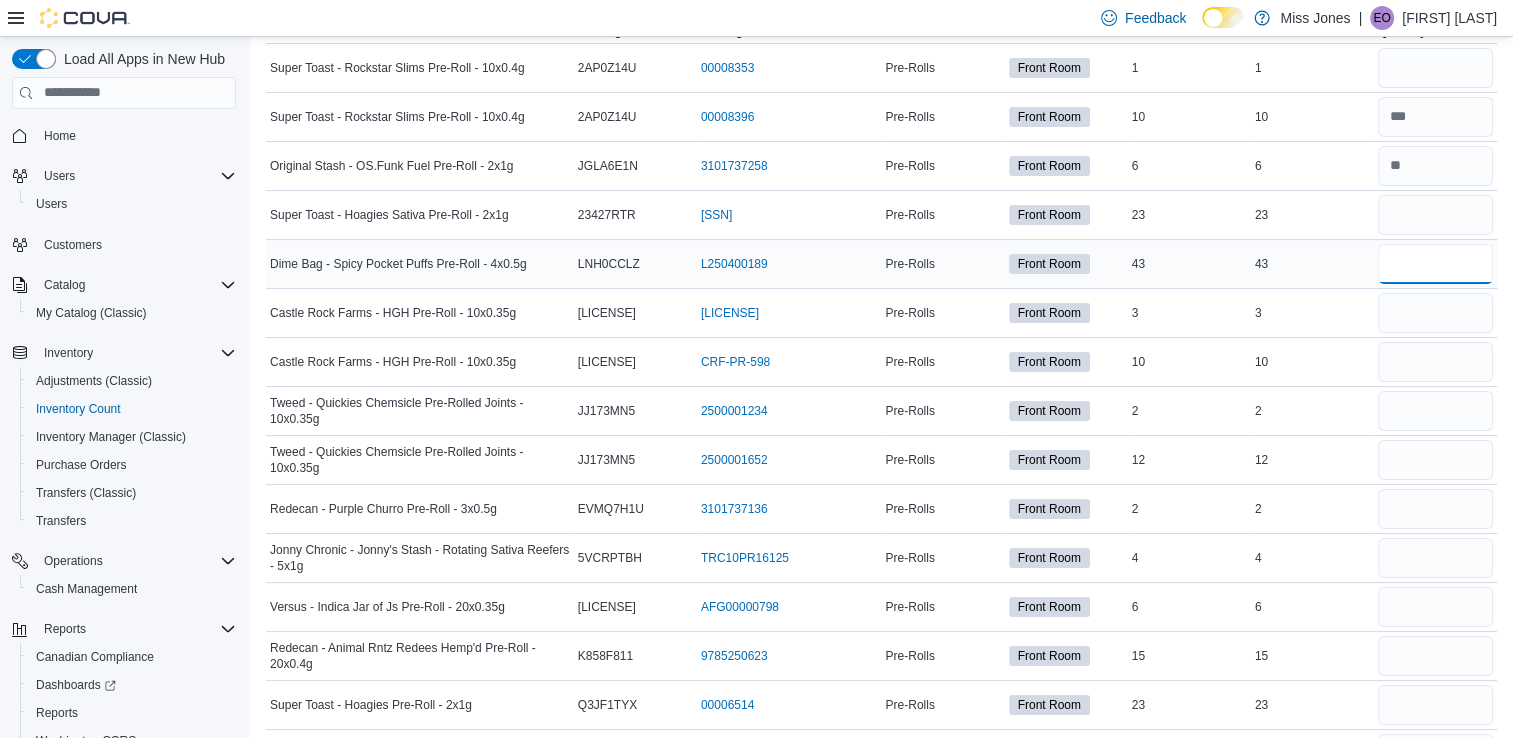 click at bounding box center [1435, 264] 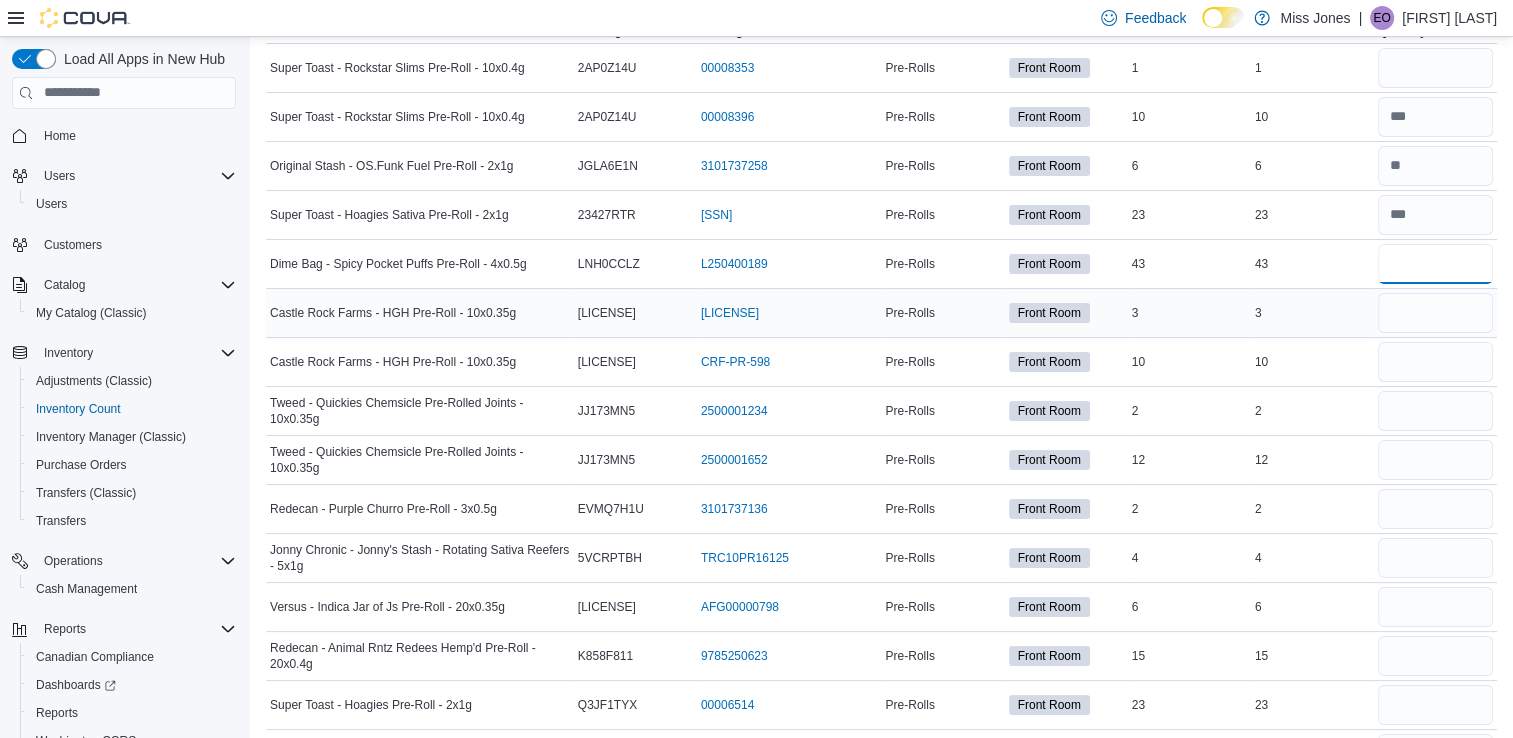 type on "**" 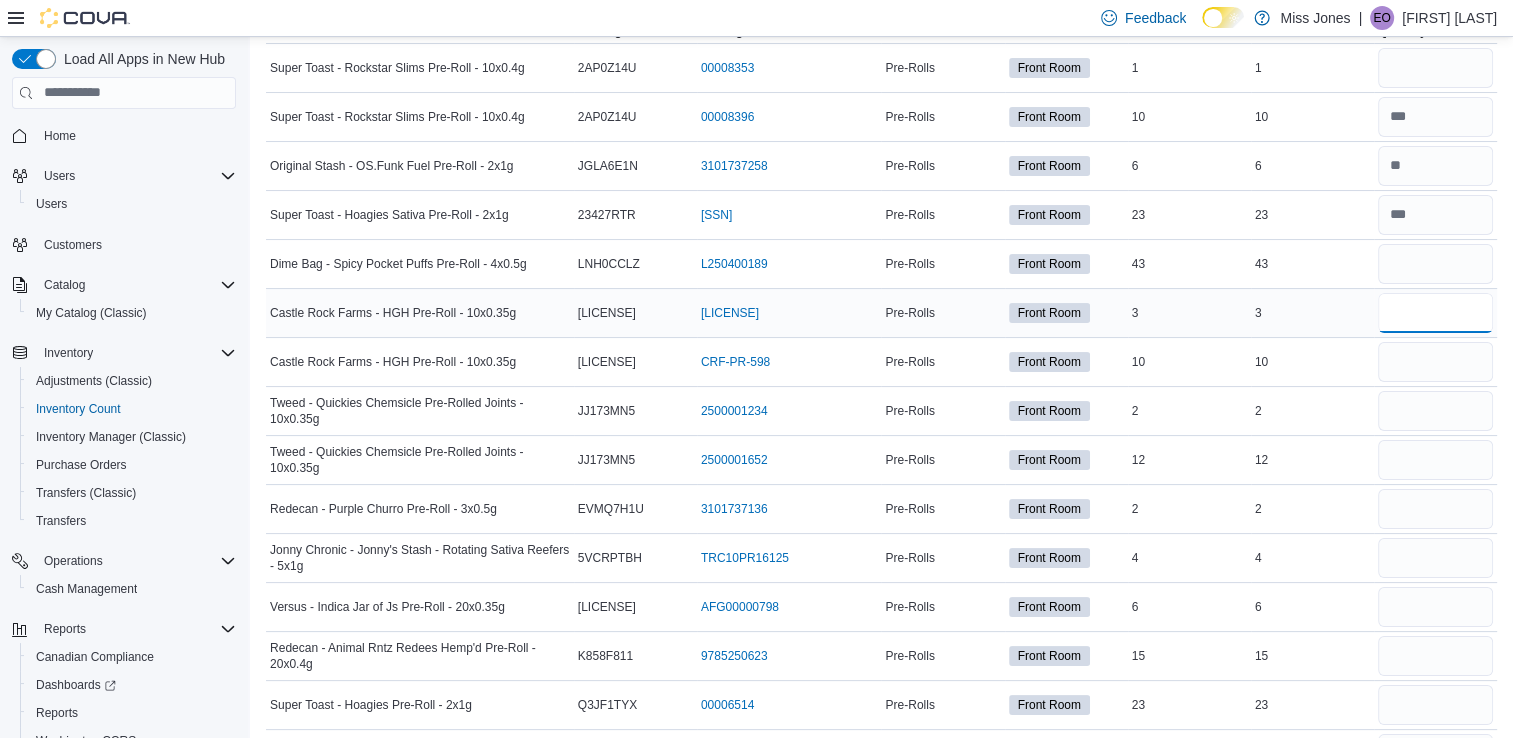 type 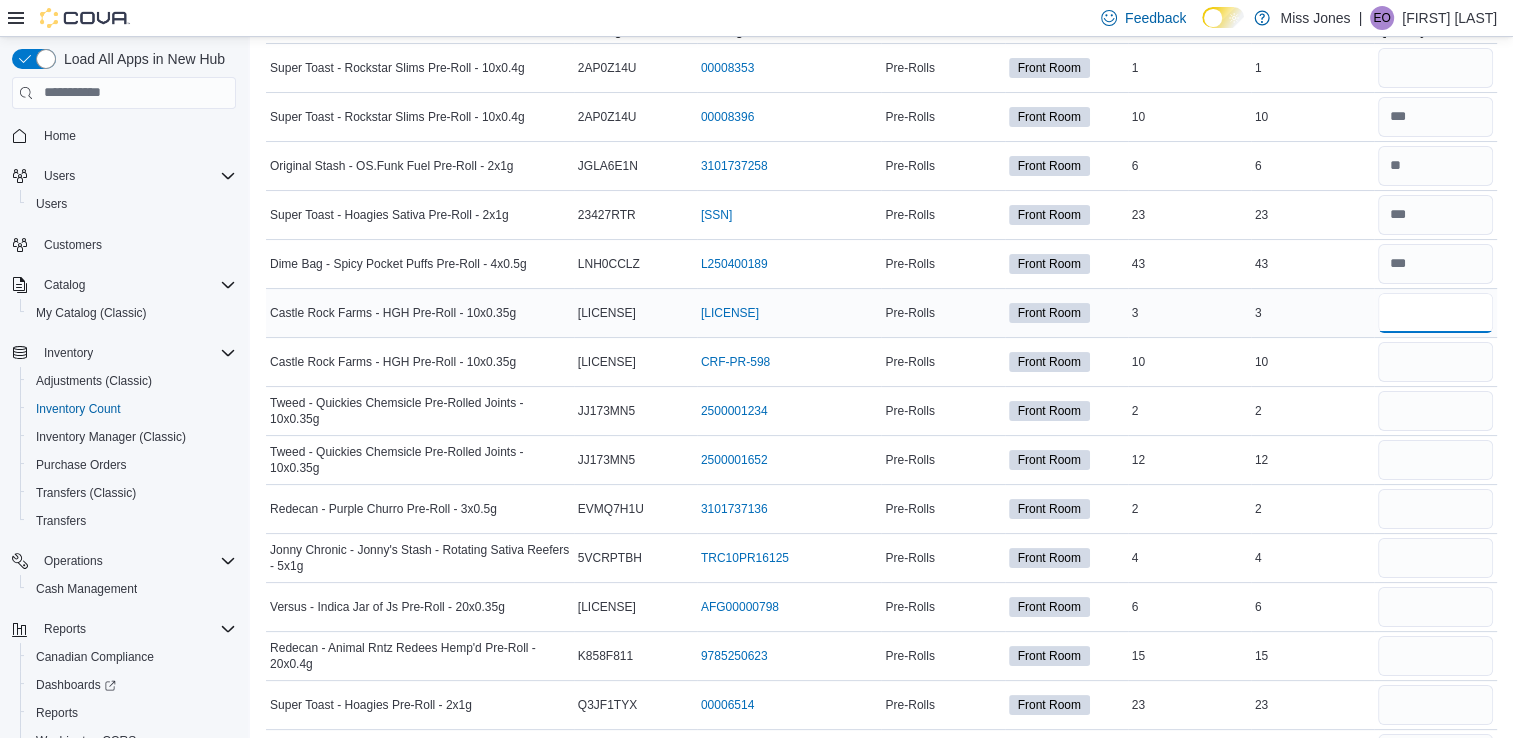 click at bounding box center (1435, 313) 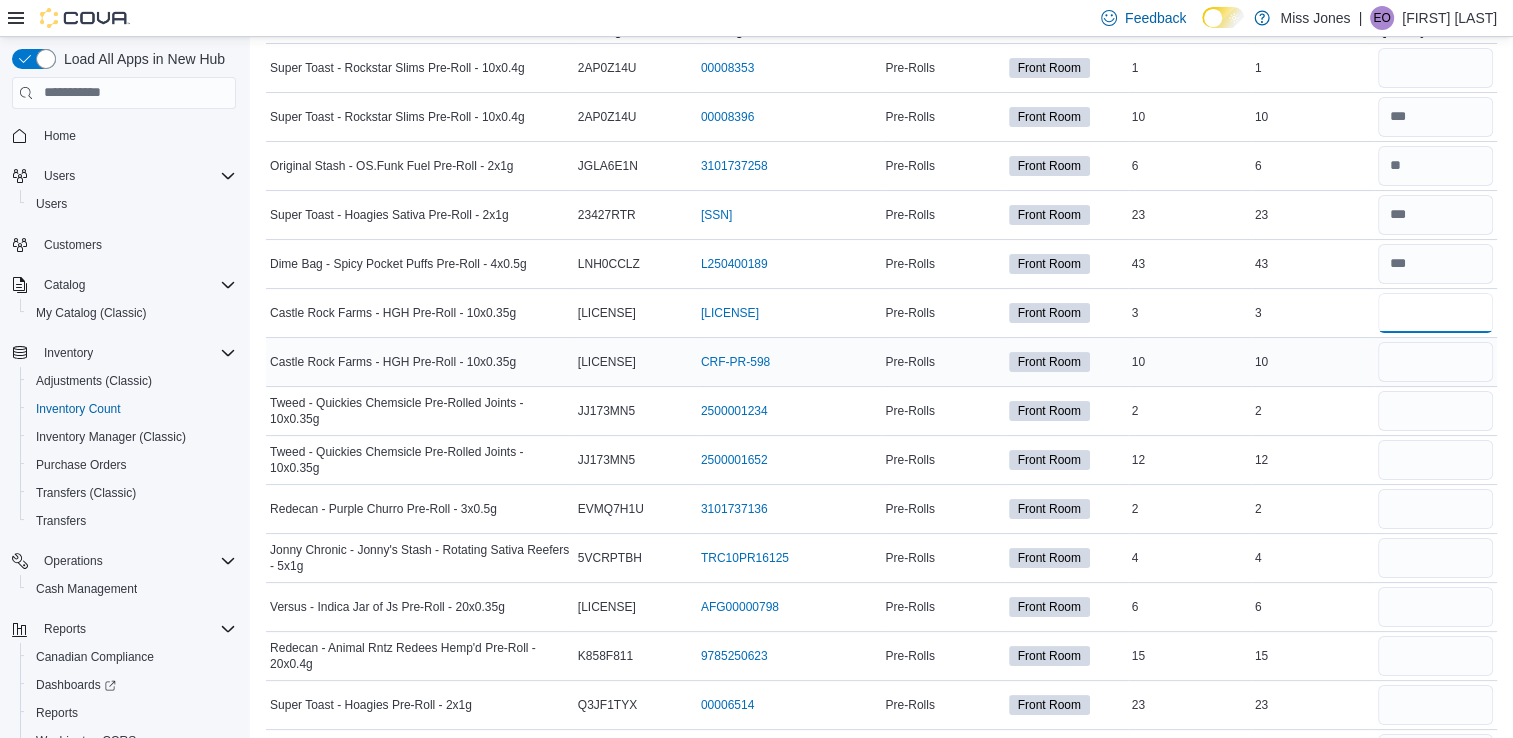 type on "*" 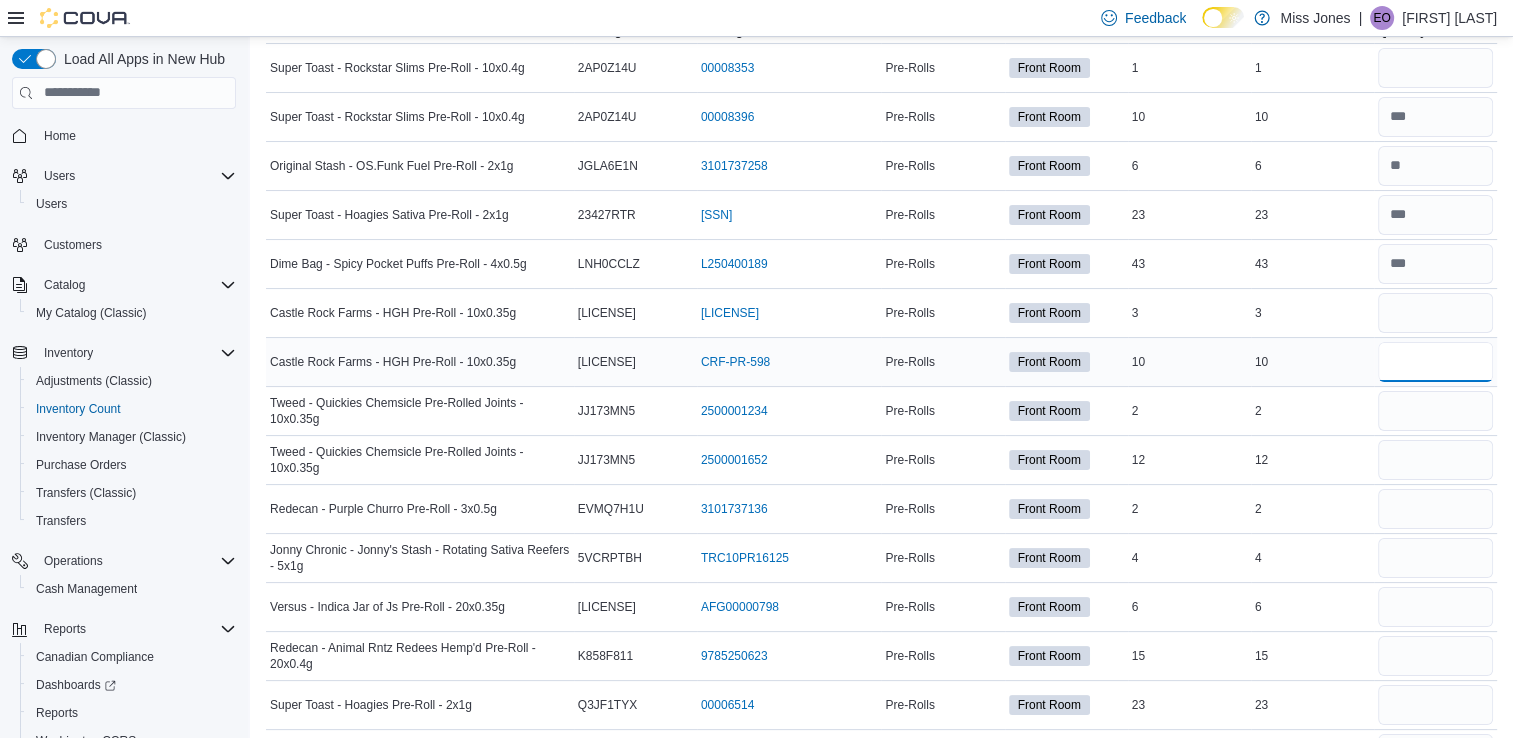 type 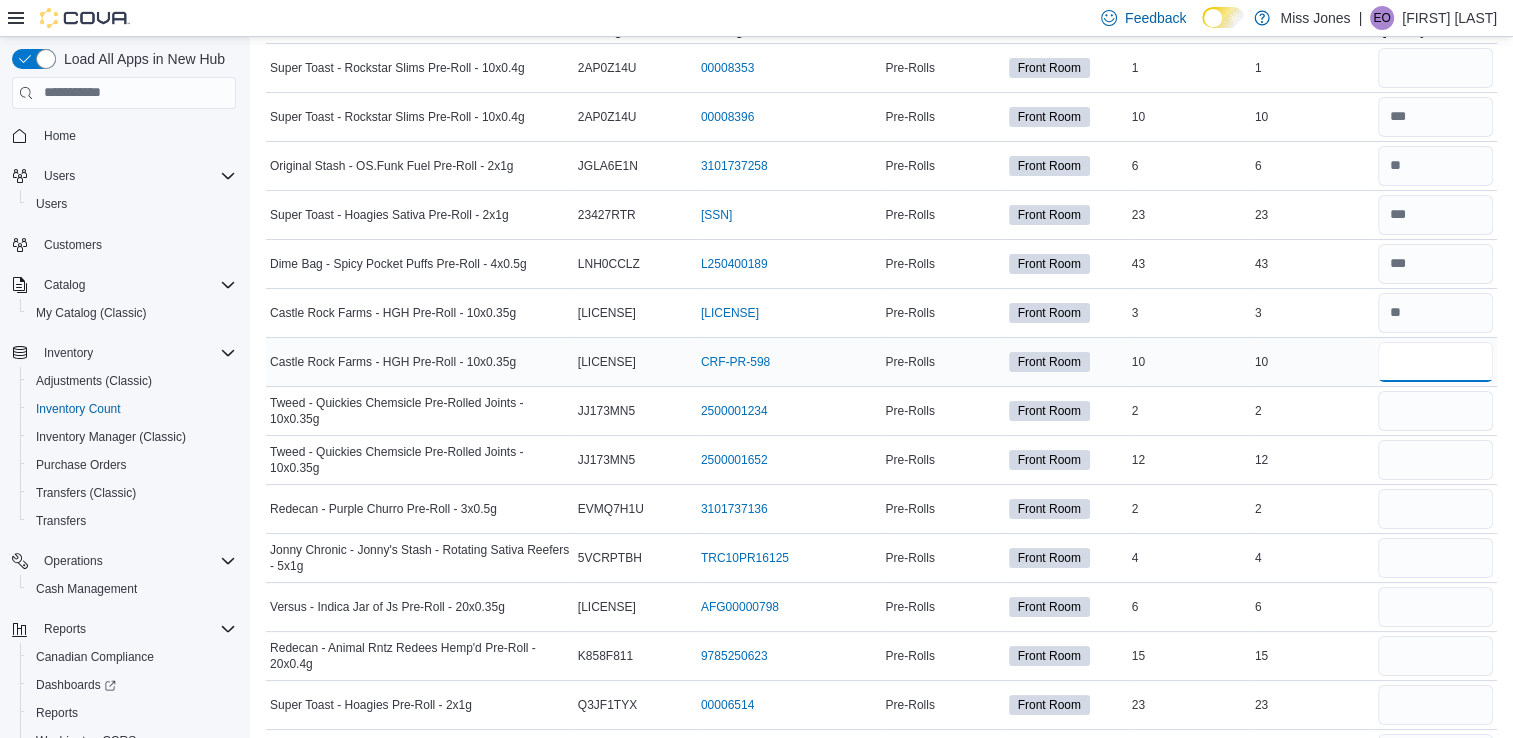 click at bounding box center [1435, 362] 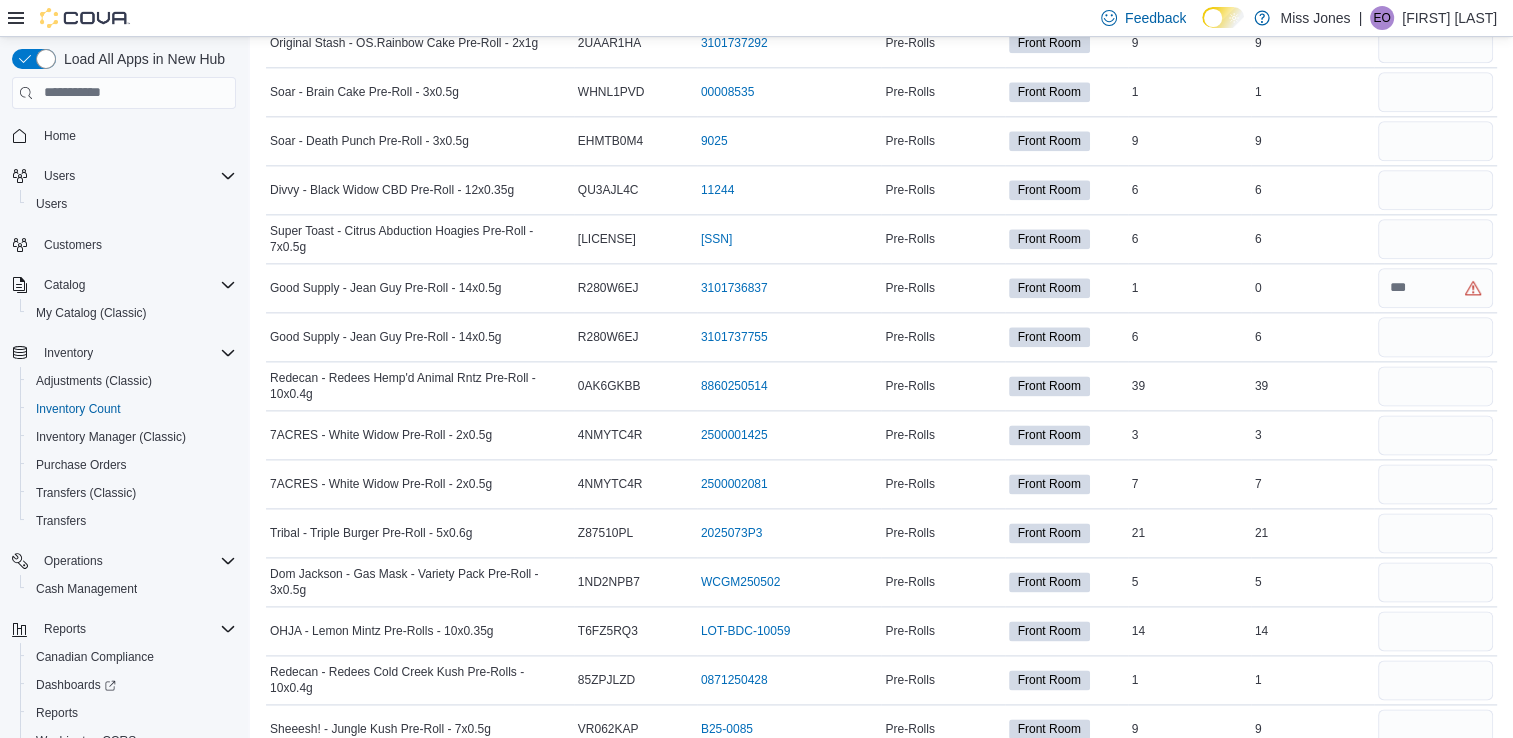 scroll, scrollTop: 2483, scrollLeft: 0, axis: vertical 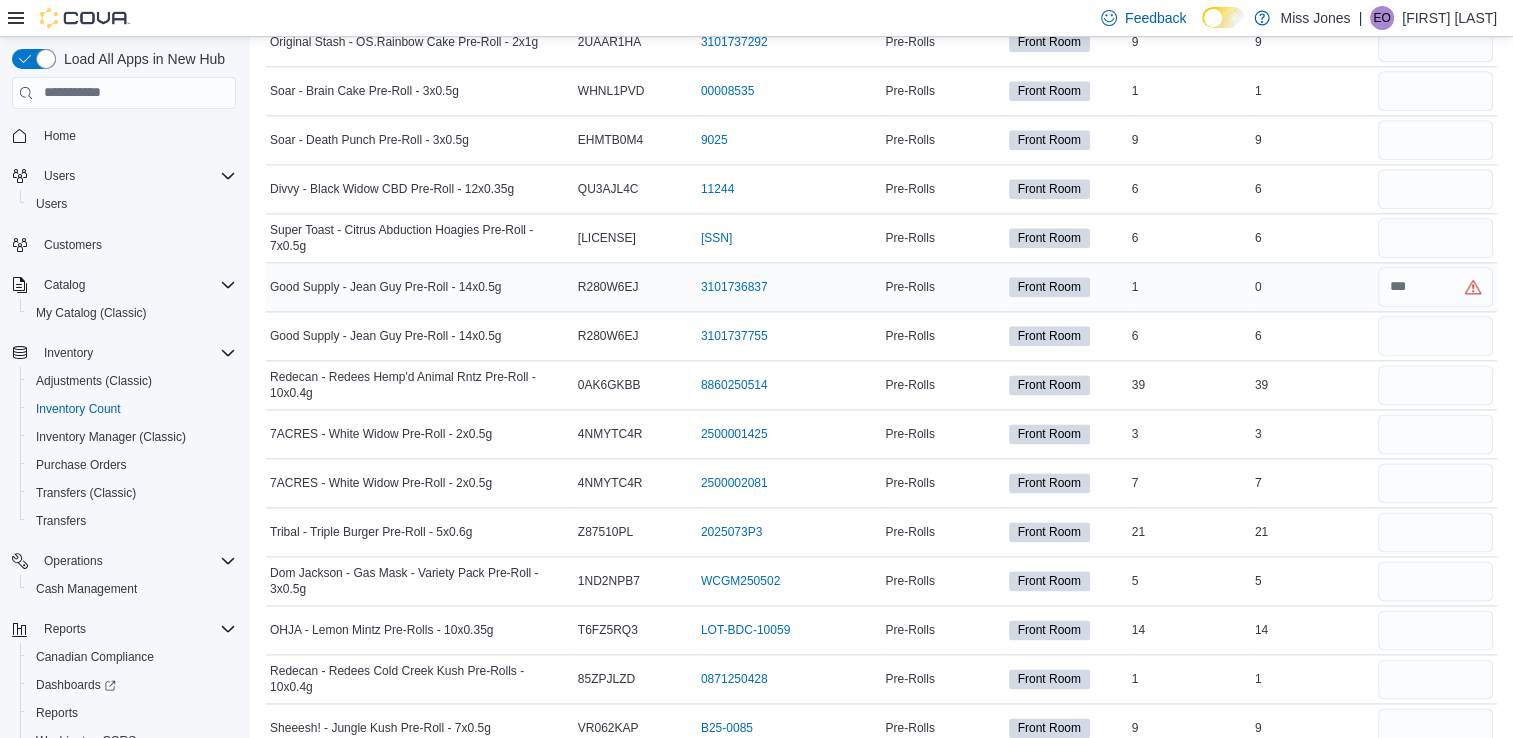 type on "**" 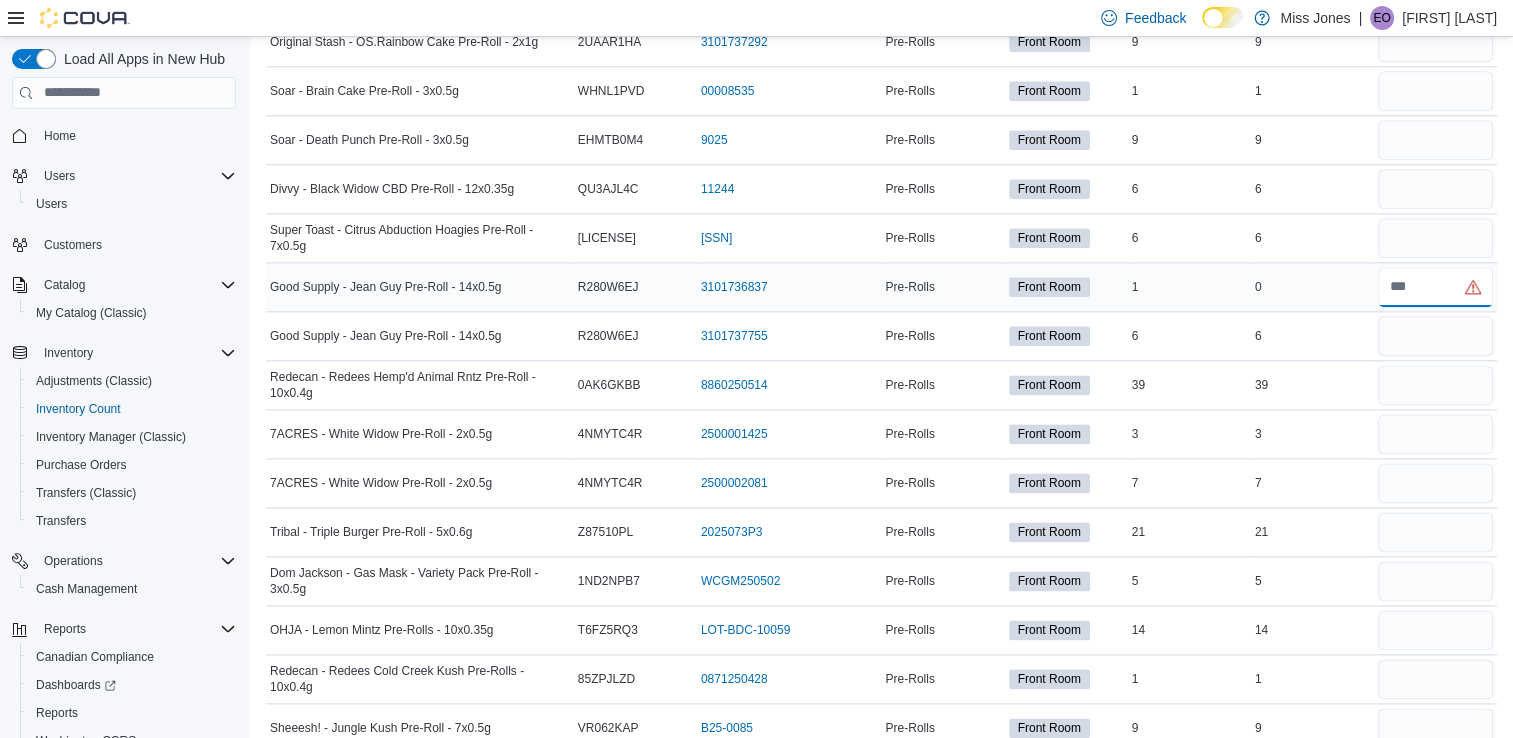 click at bounding box center (1435, 287) 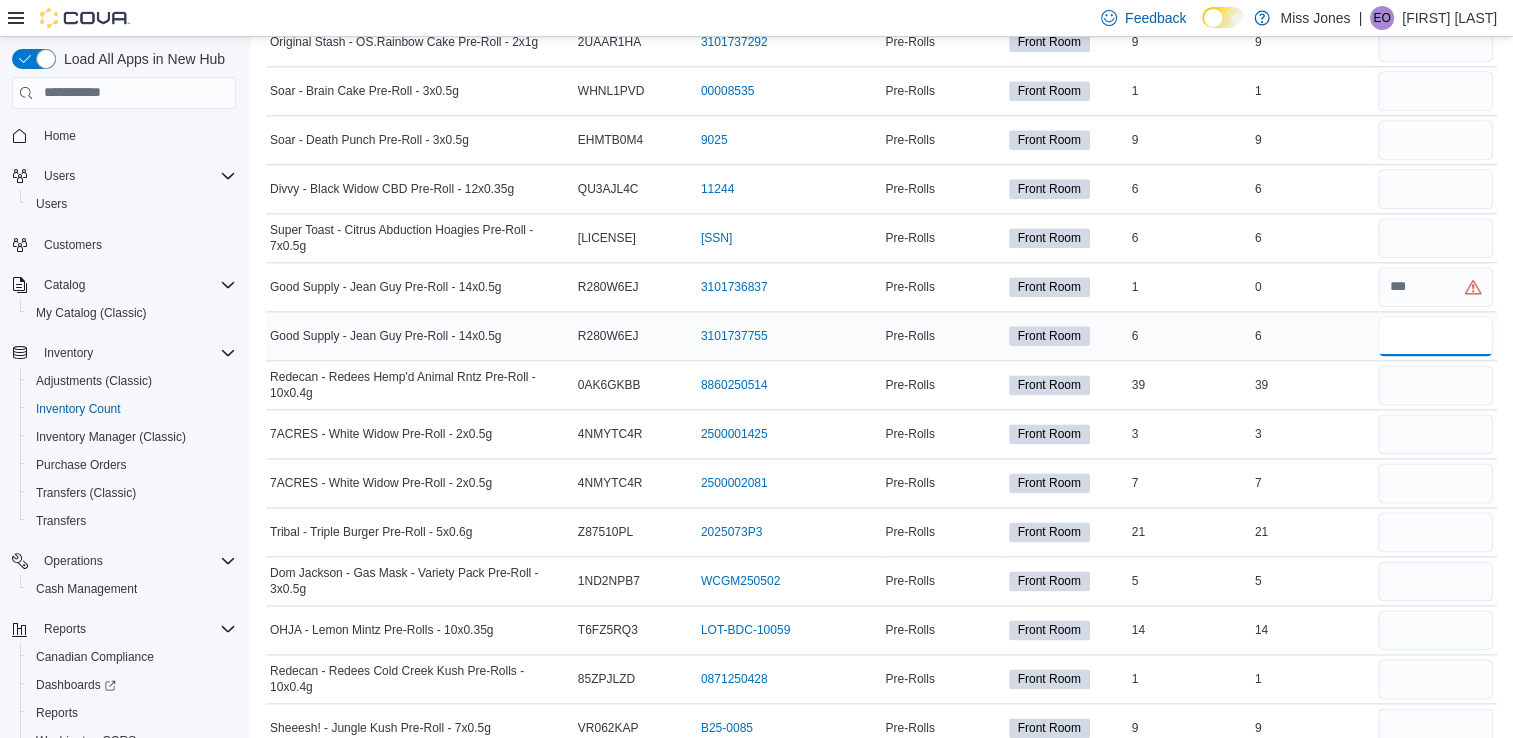 click at bounding box center [1435, 336] 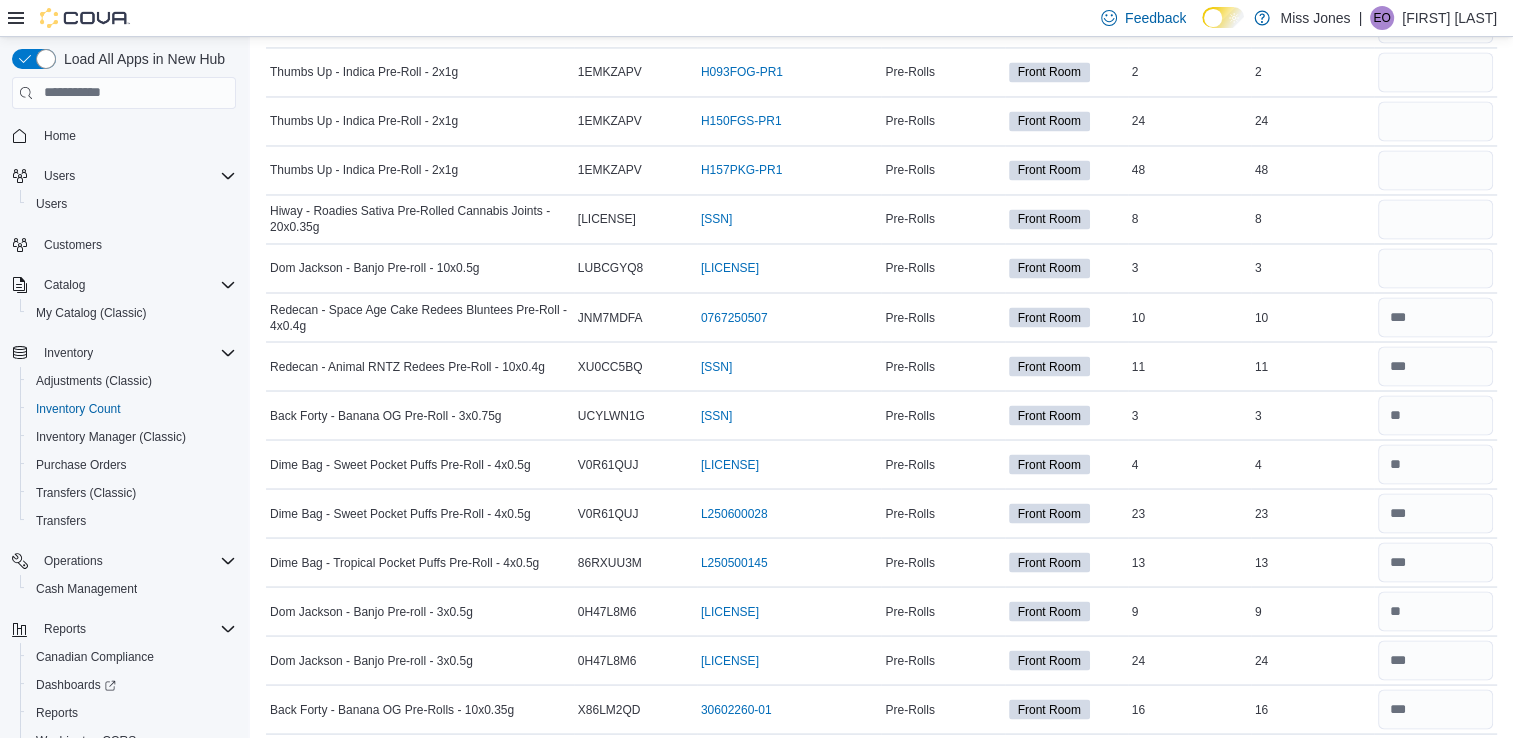 scroll, scrollTop: 3476, scrollLeft: 0, axis: vertical 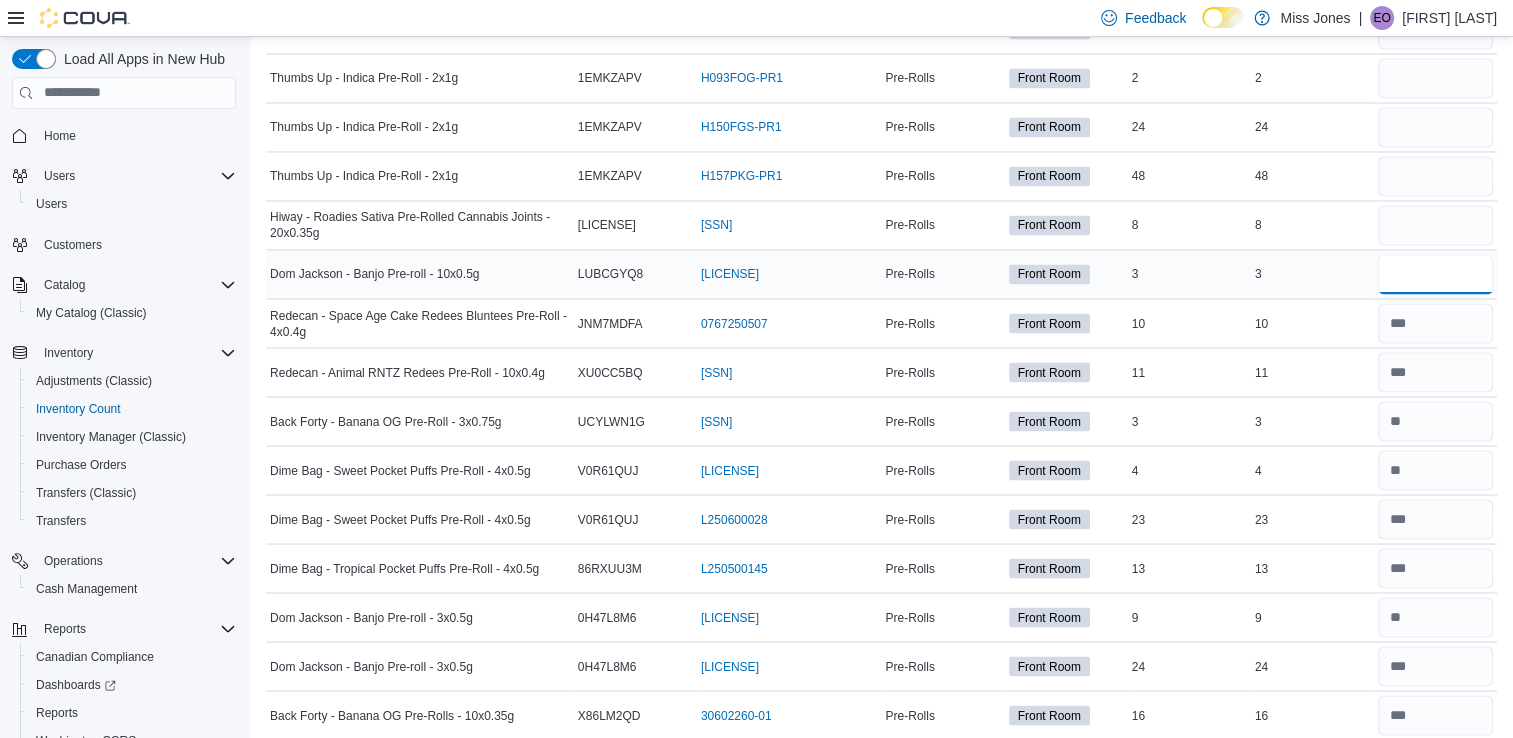 click at bounding box center (1435, 274) 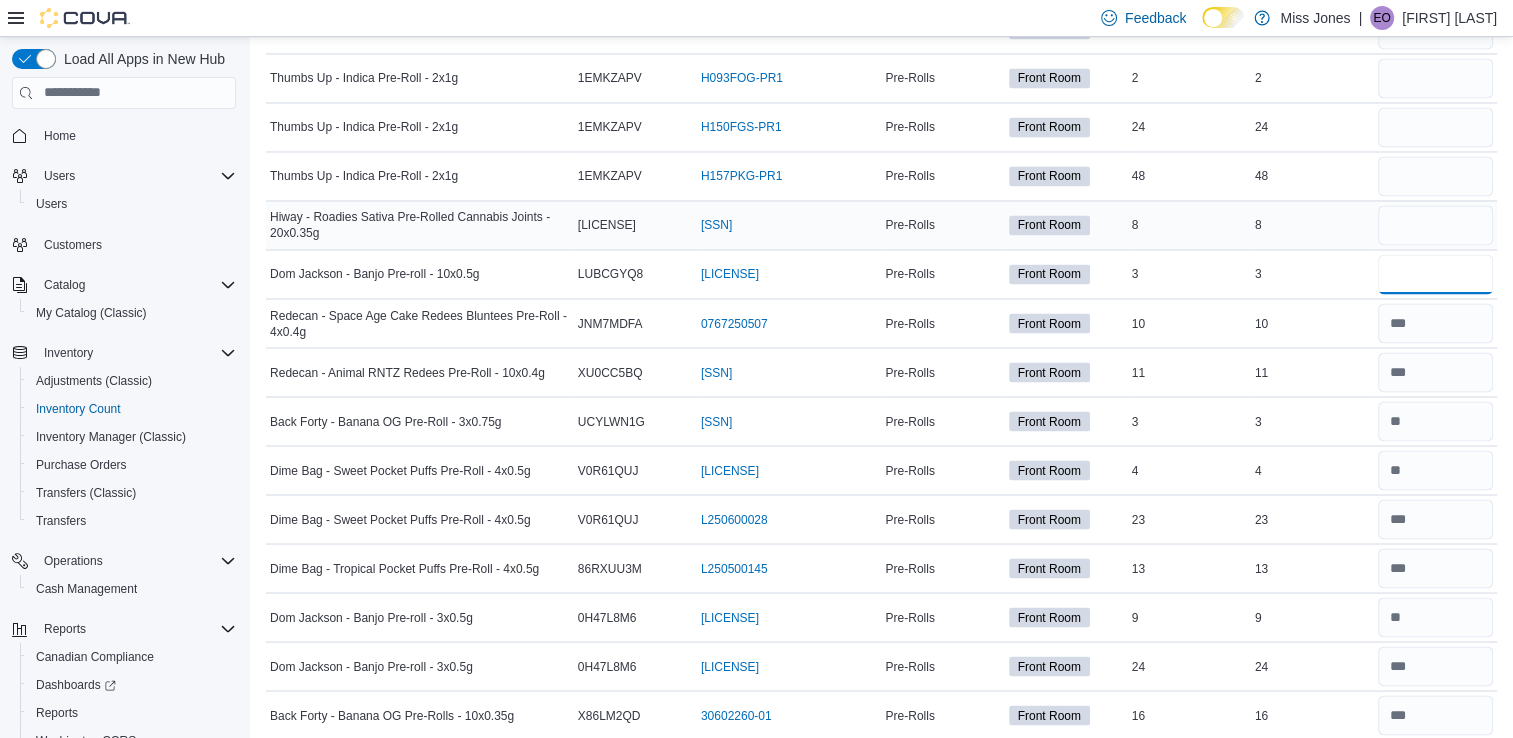 type on "*" 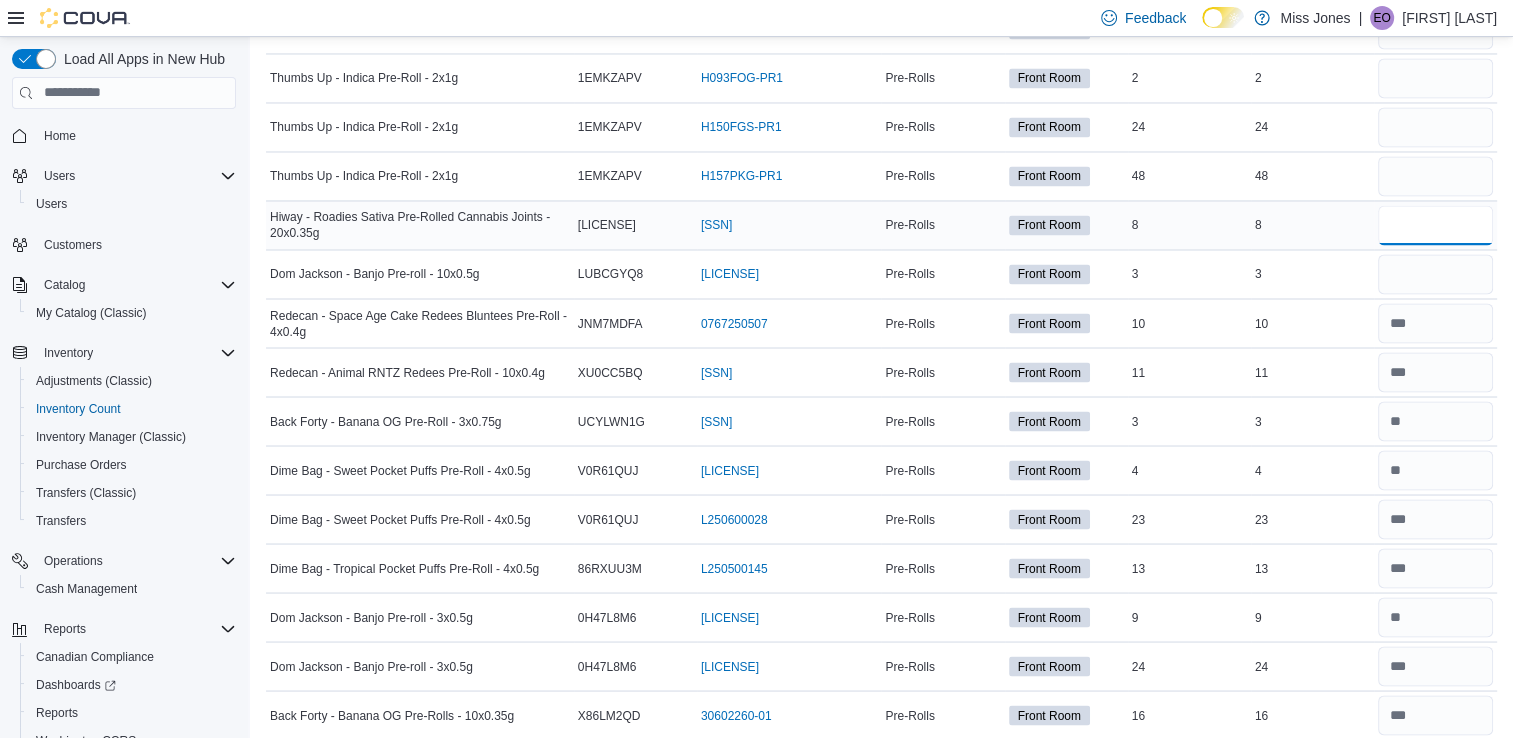 type 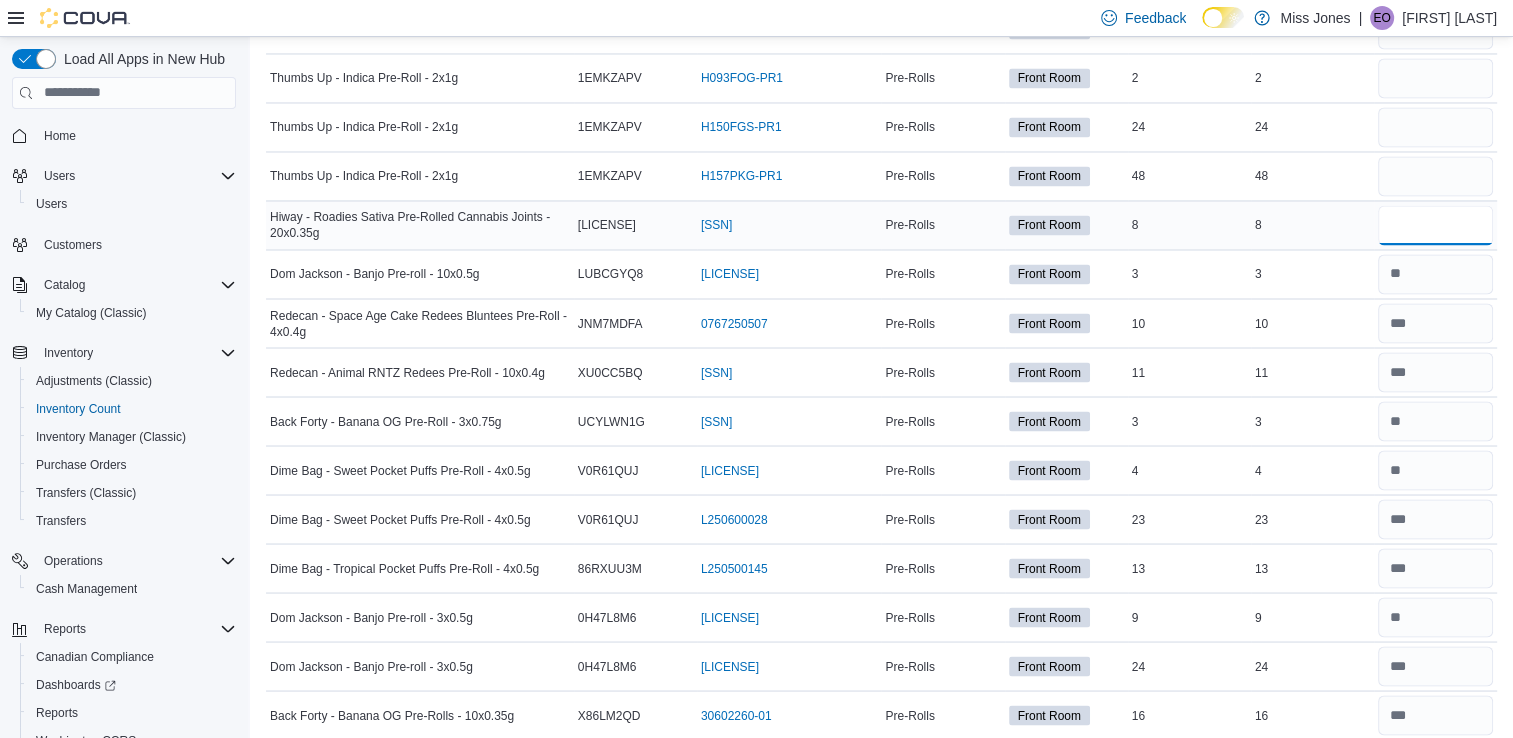 click at bounding box center (1435, 225) 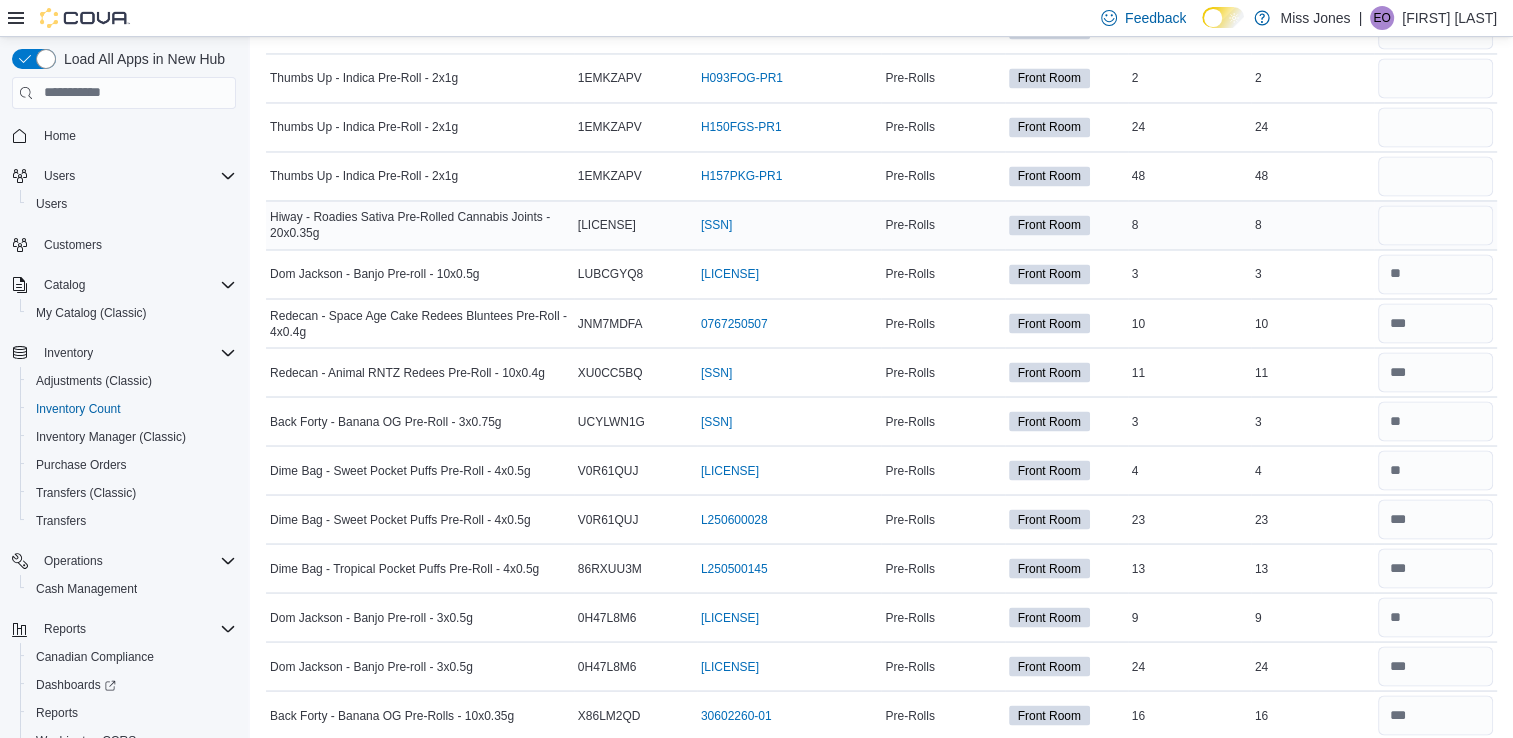 type 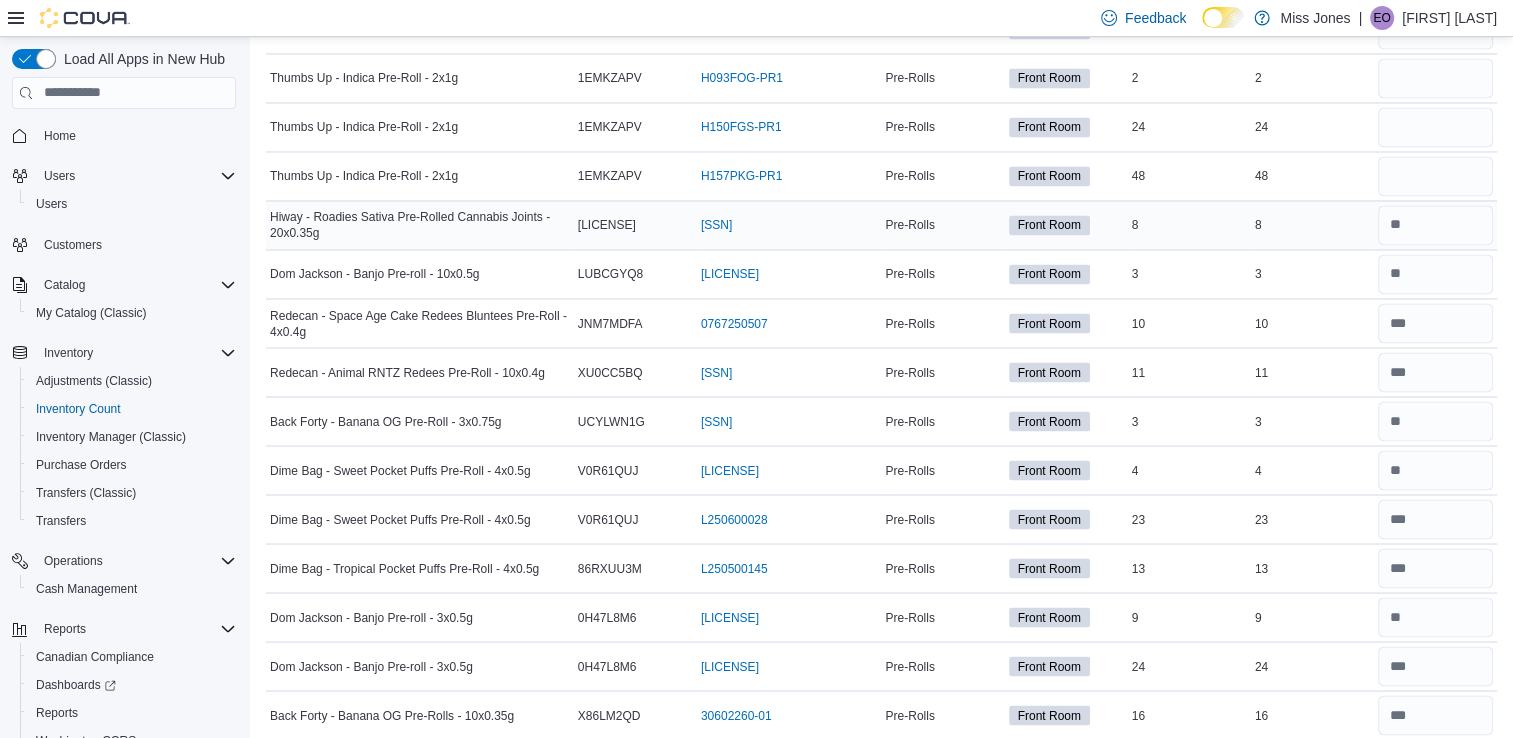 scroll, scrollTop: 3395, scrollLeft: 0, axis: vertical 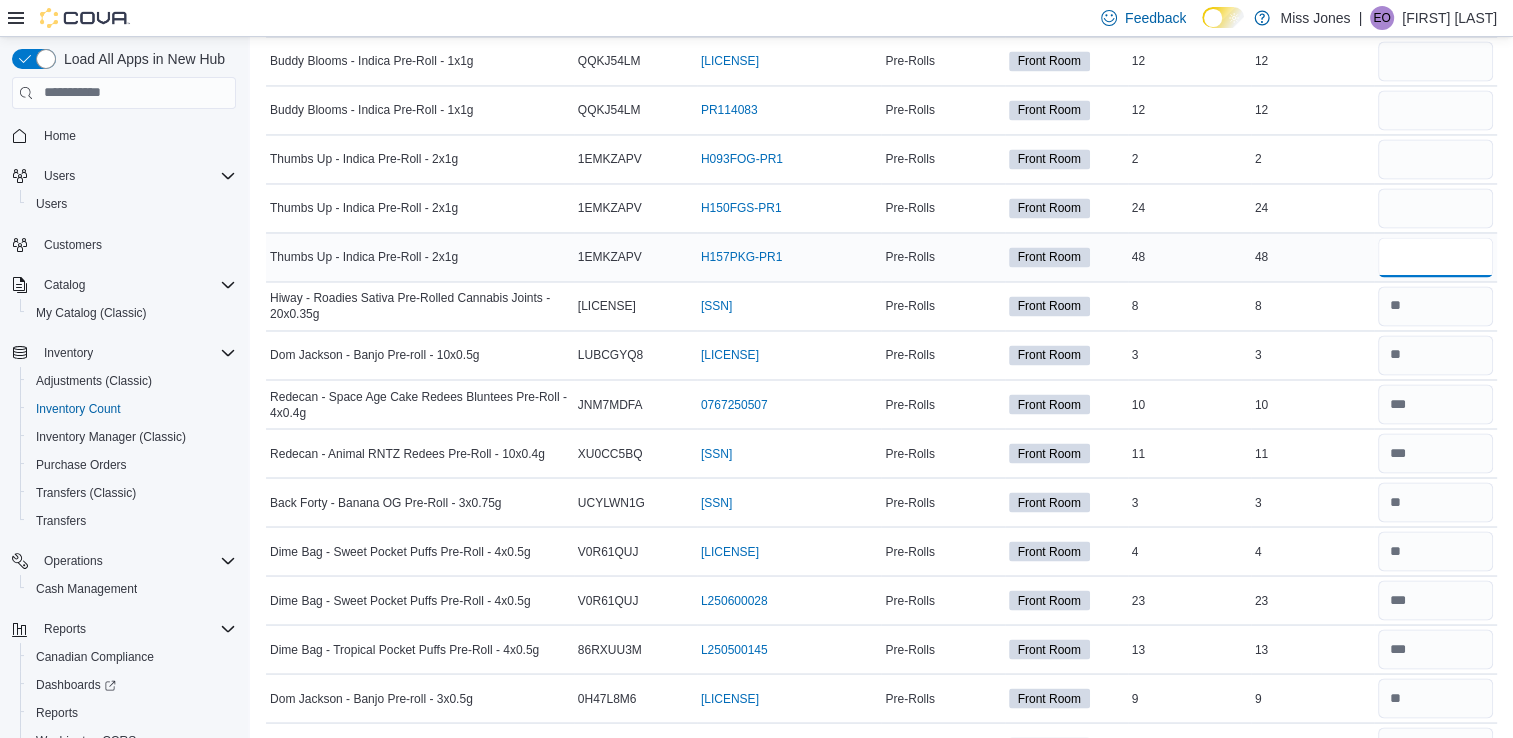 click at bounding box center (1435, 257) 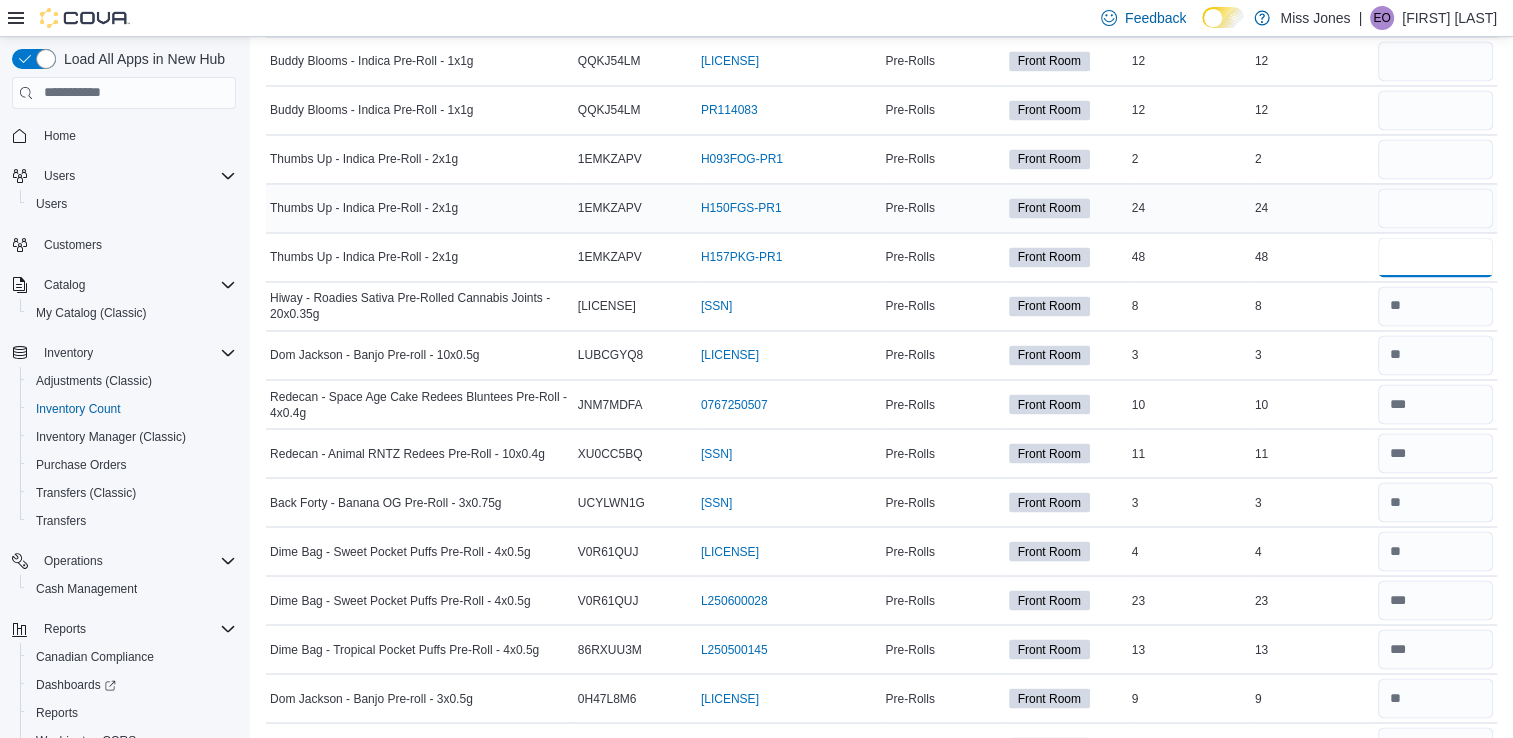 type on "**" 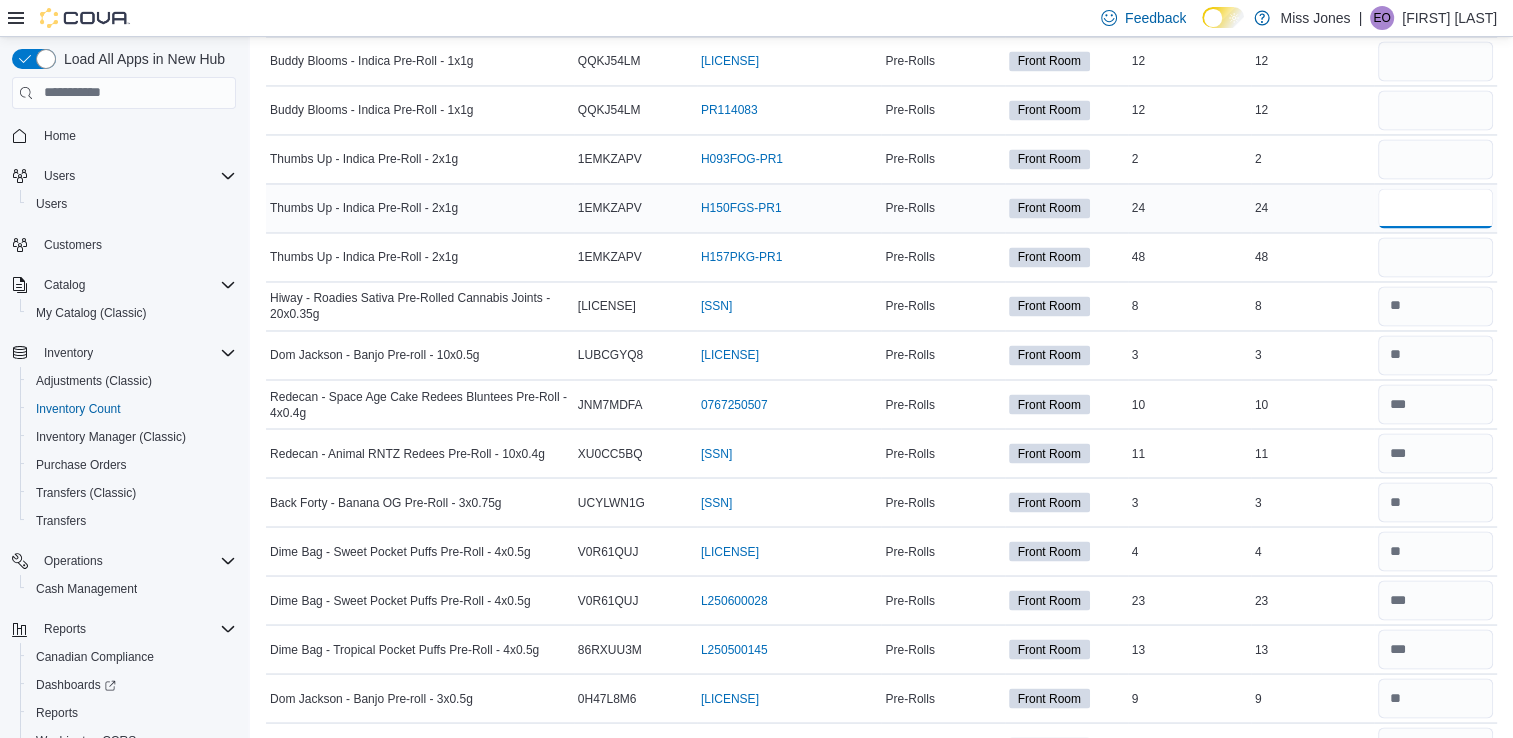 type 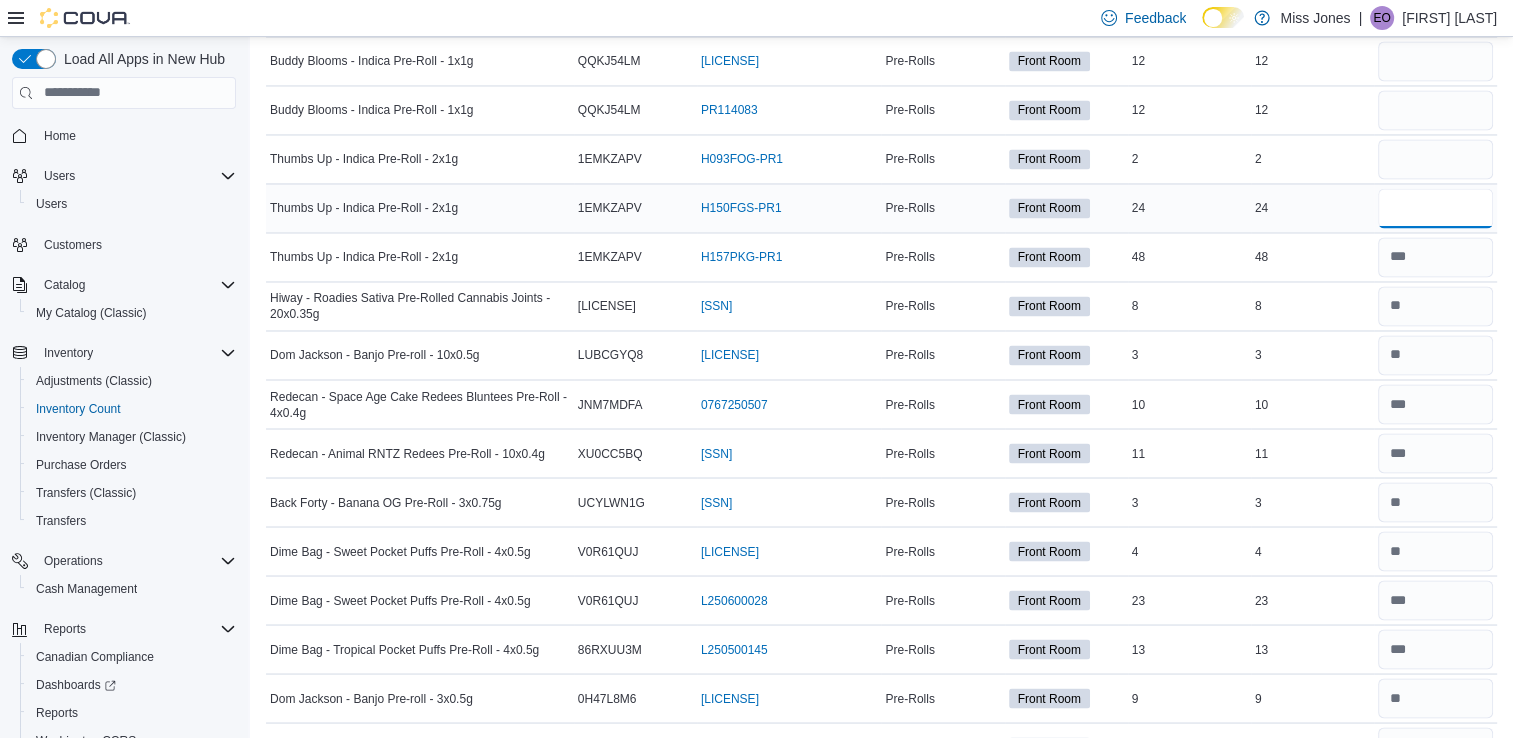 type on "**" 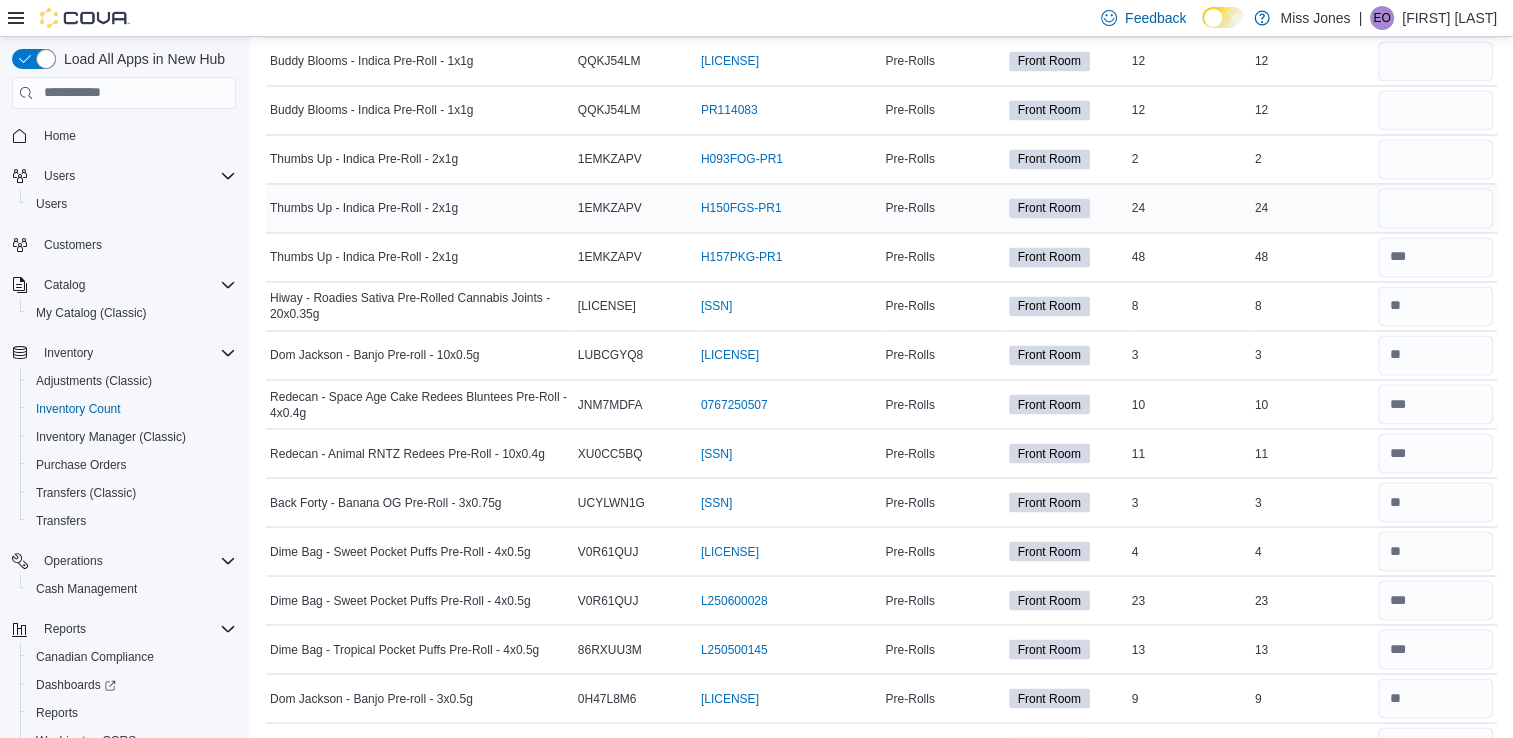 type 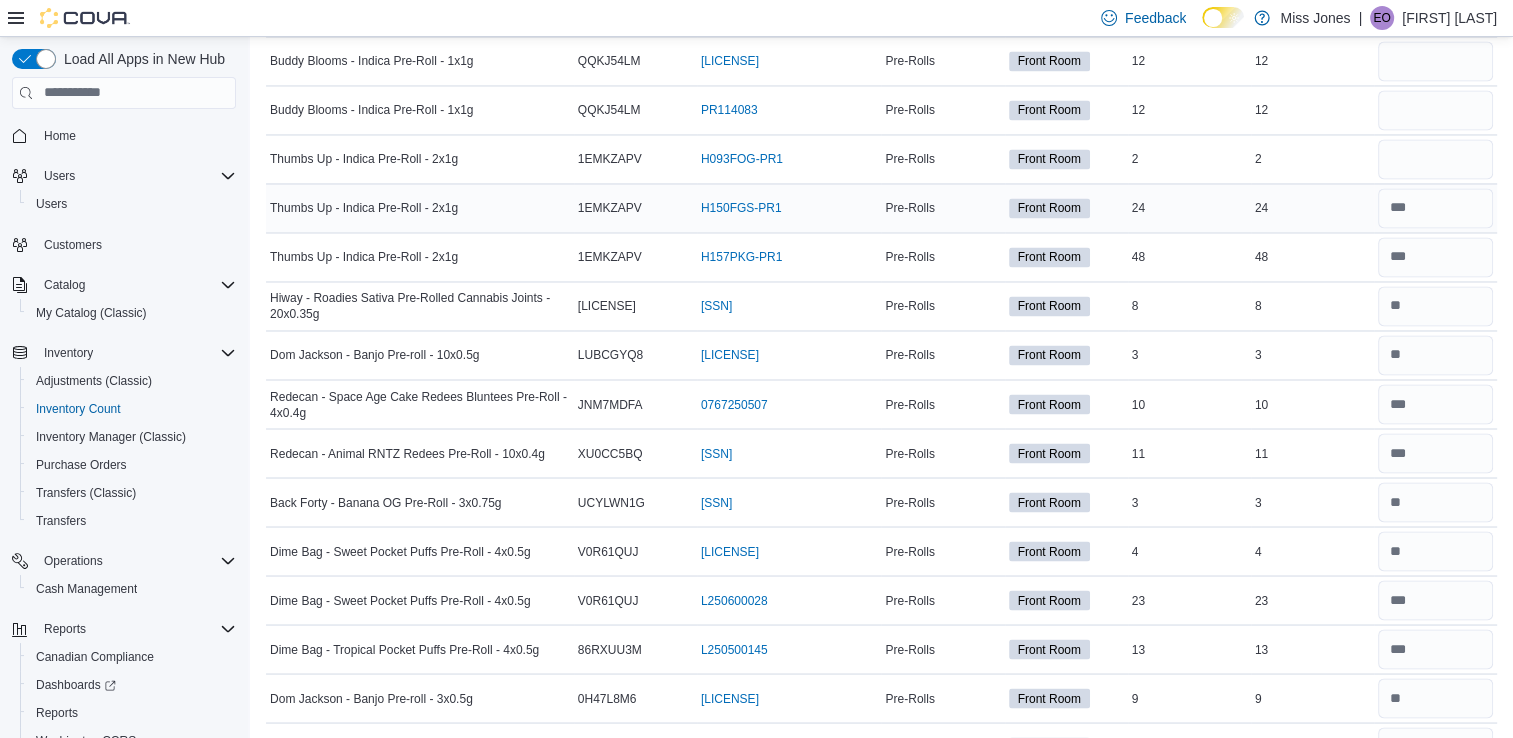 scroll, scrollTop: 3347, scrollLeft: 0, axis: vertical 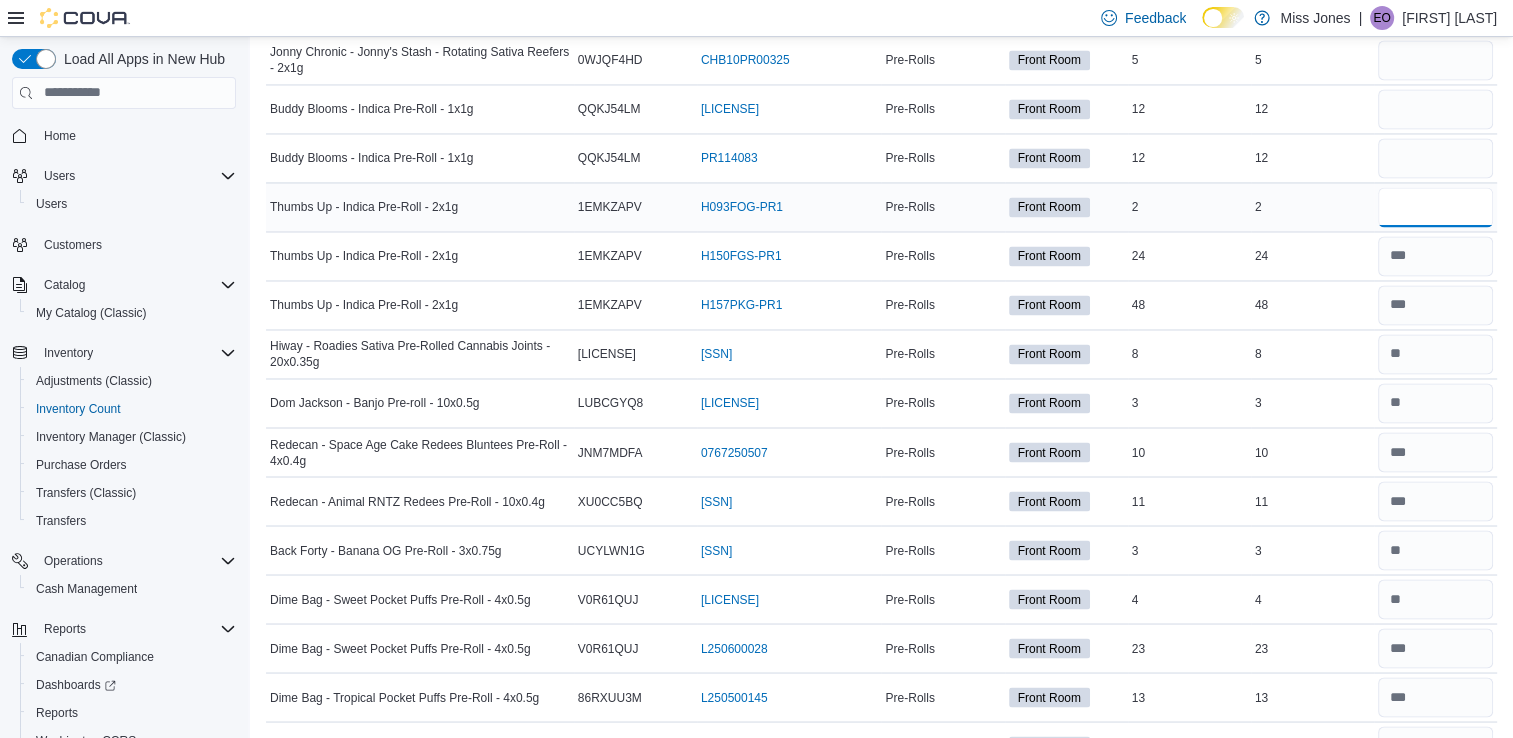 click at bounding box center (1435, 207) 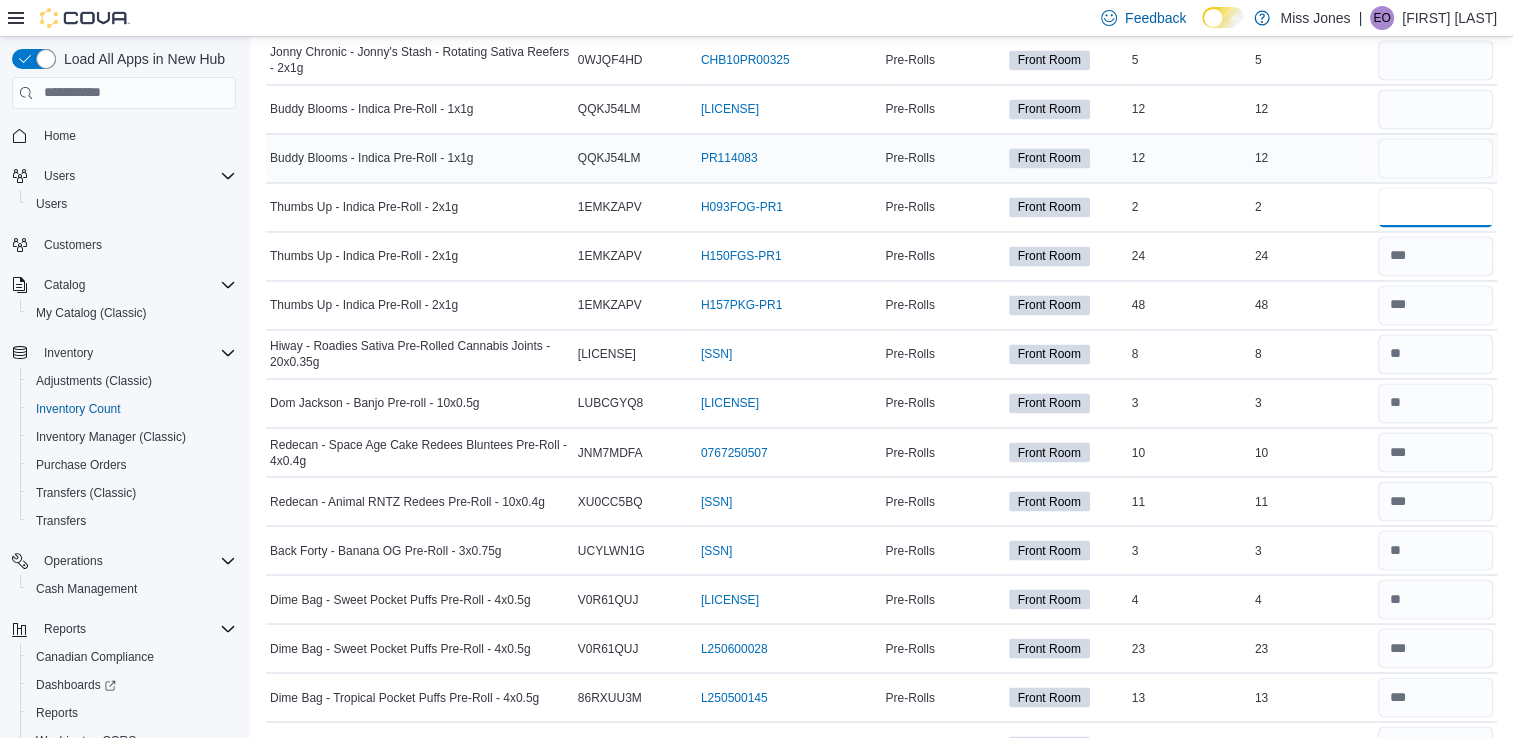 type on "*" 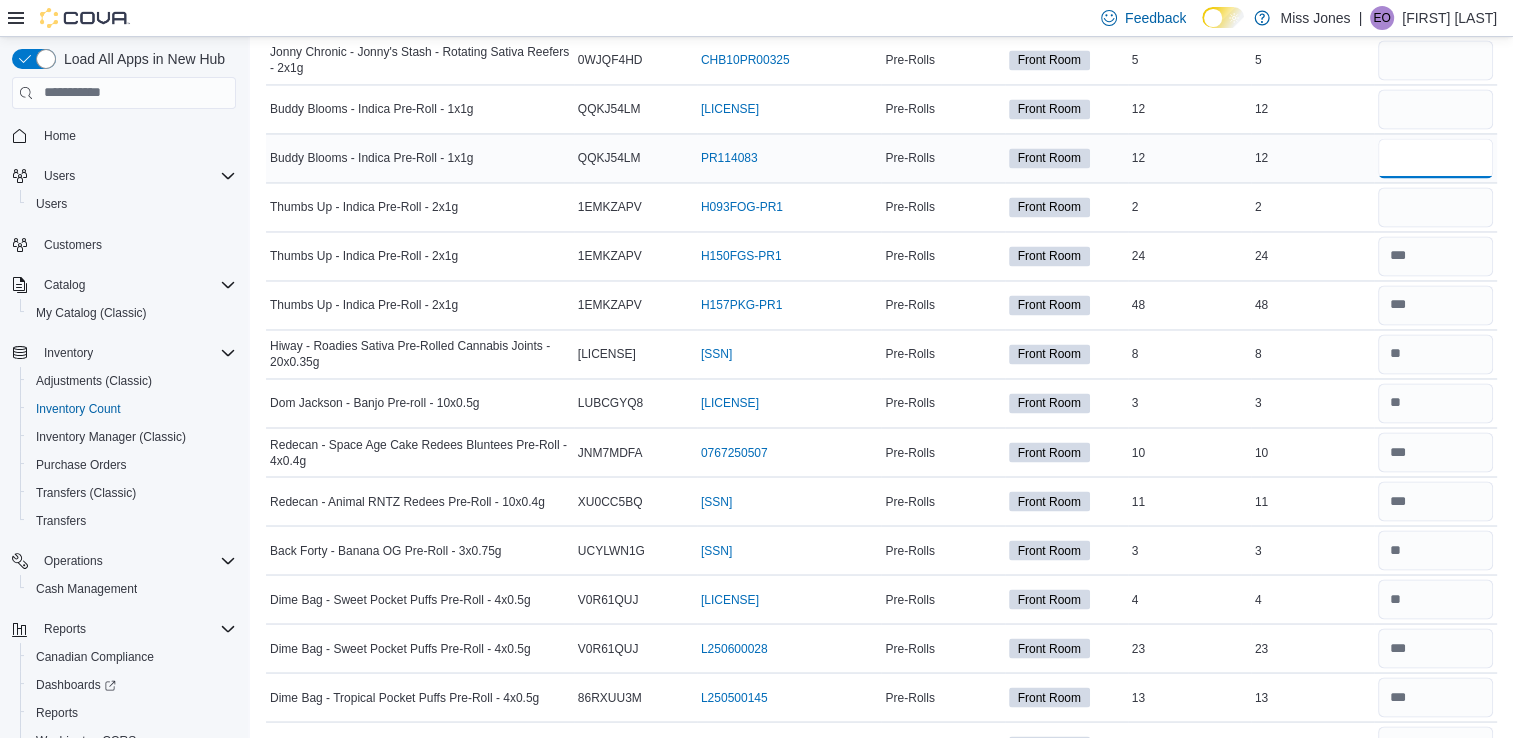 type 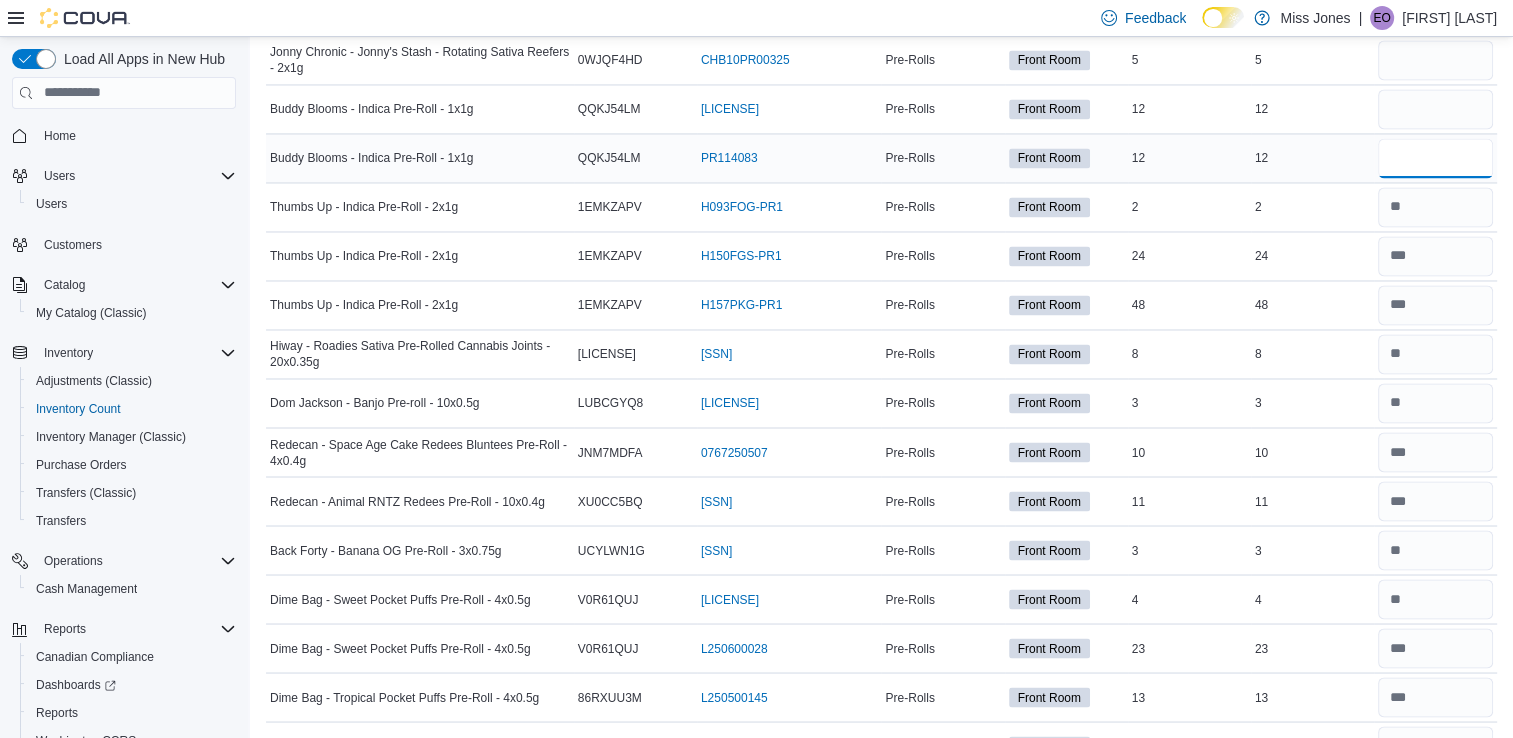 click at bounding box center (1435, 158) 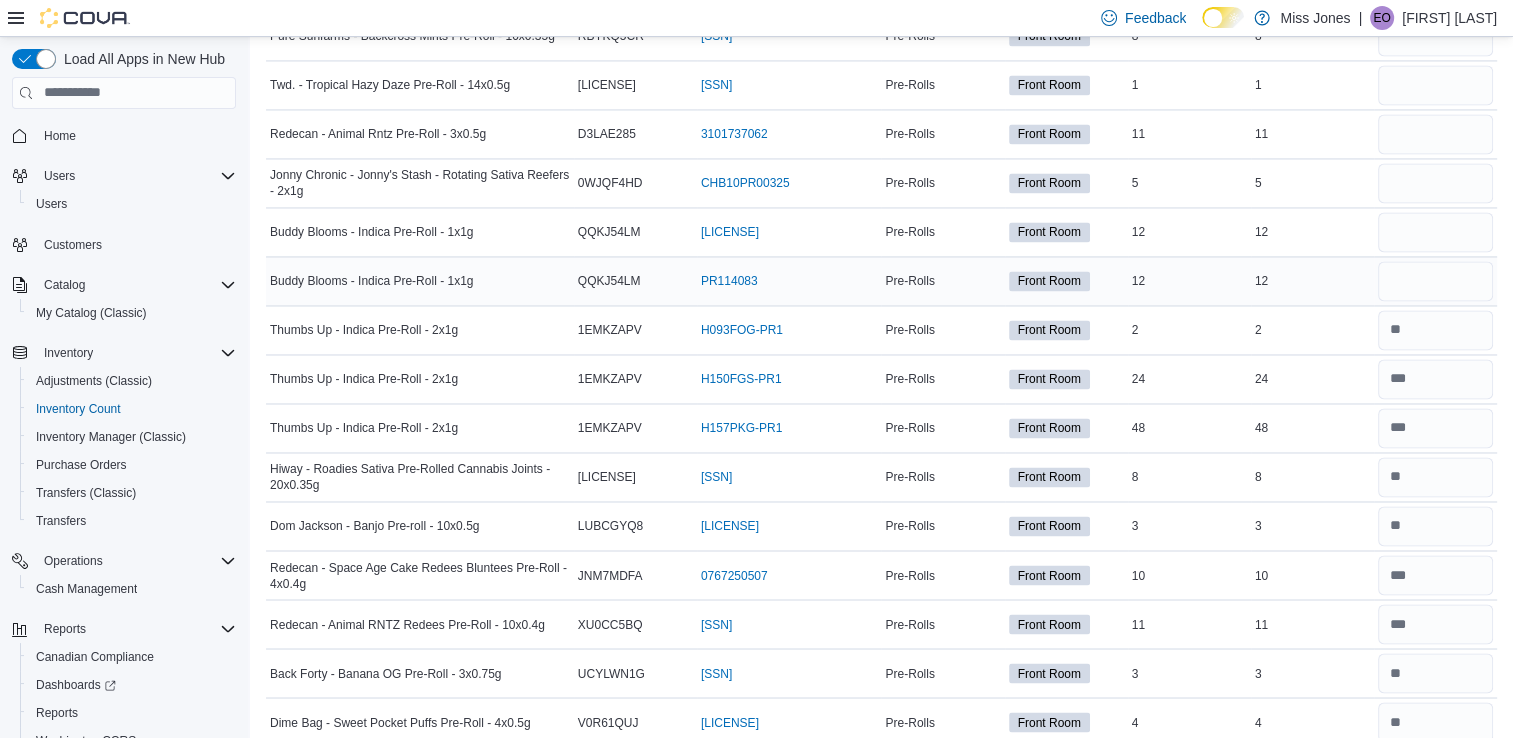 scroll, scrollTop: 3224, scrollLeft: 0, axis: vertical 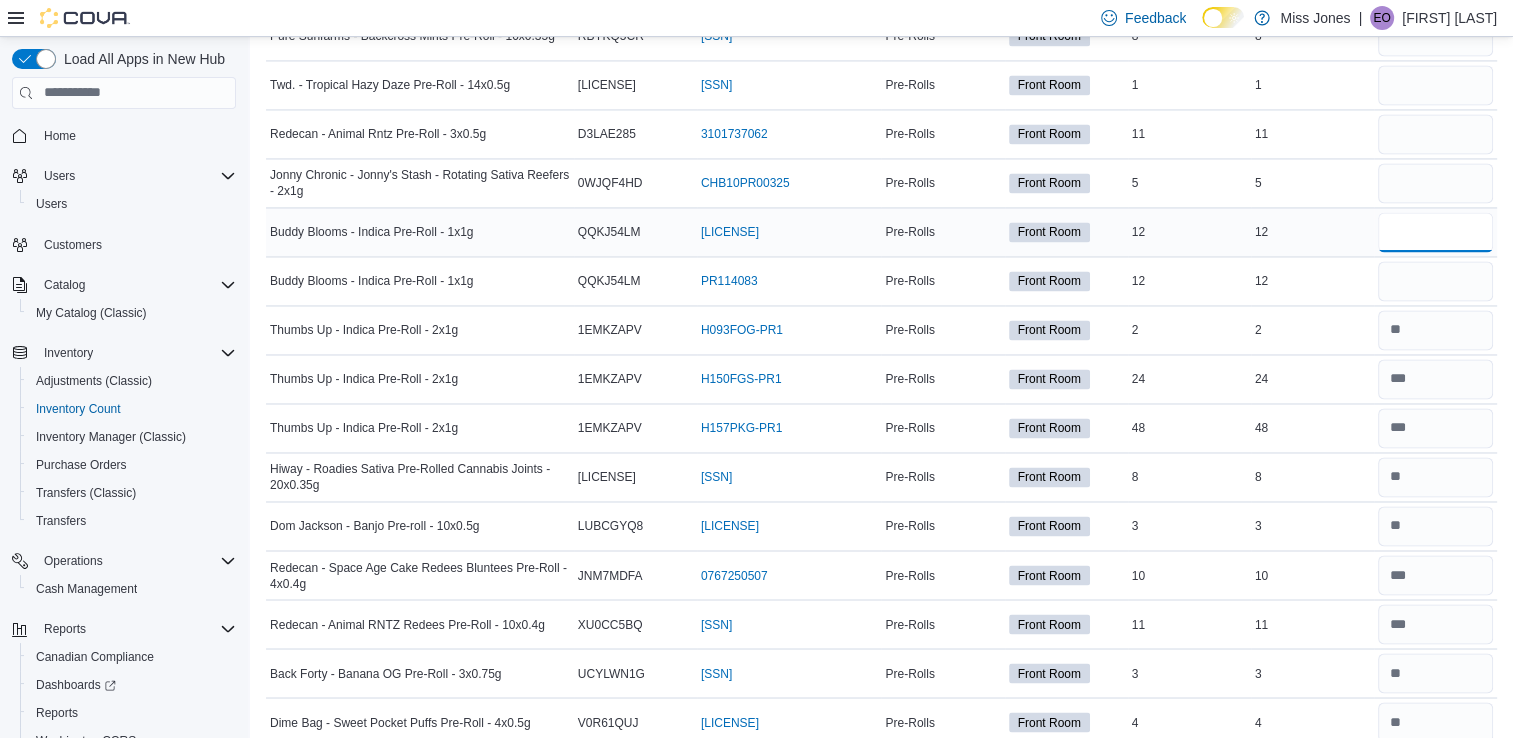 click at bounding box center [1435, 232] 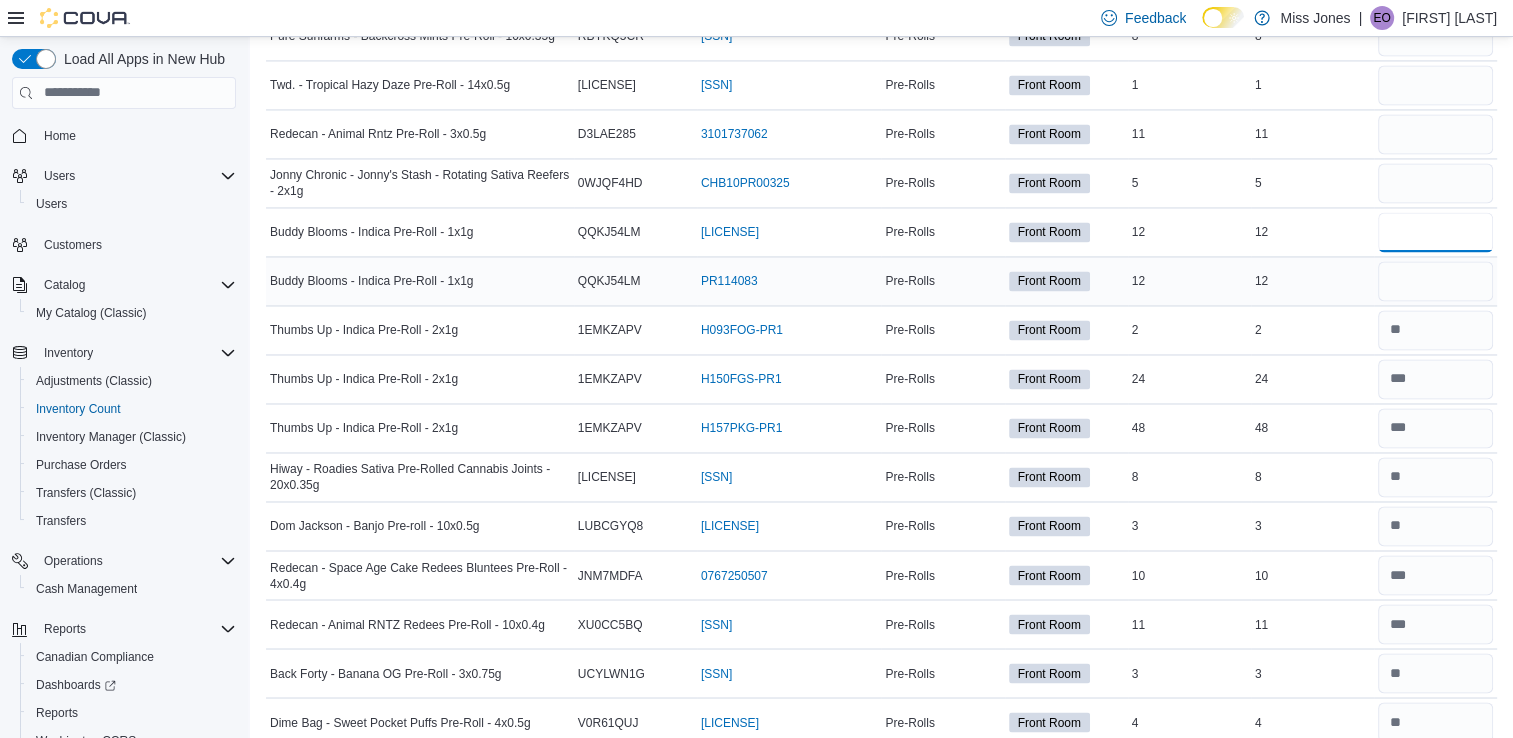 type on "**" 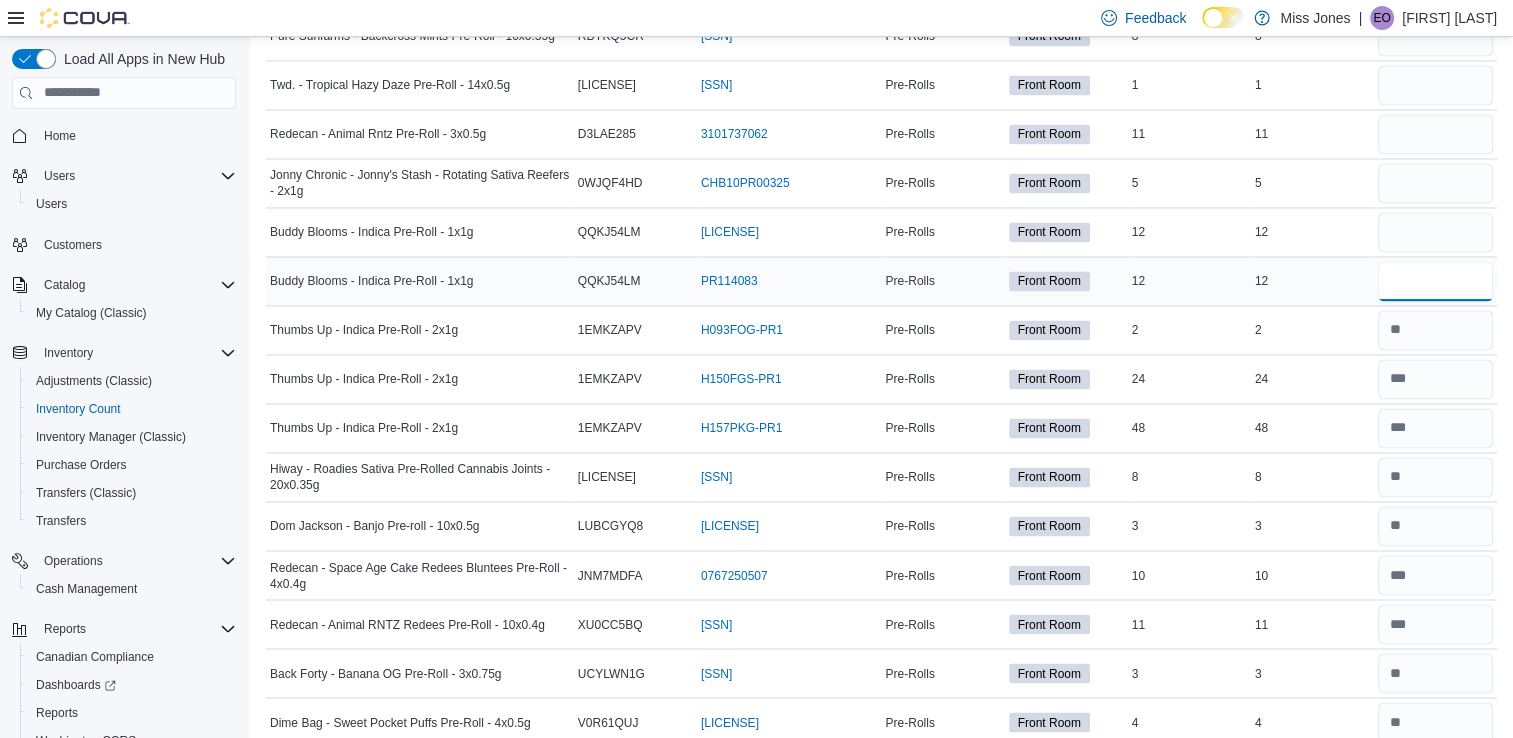 type 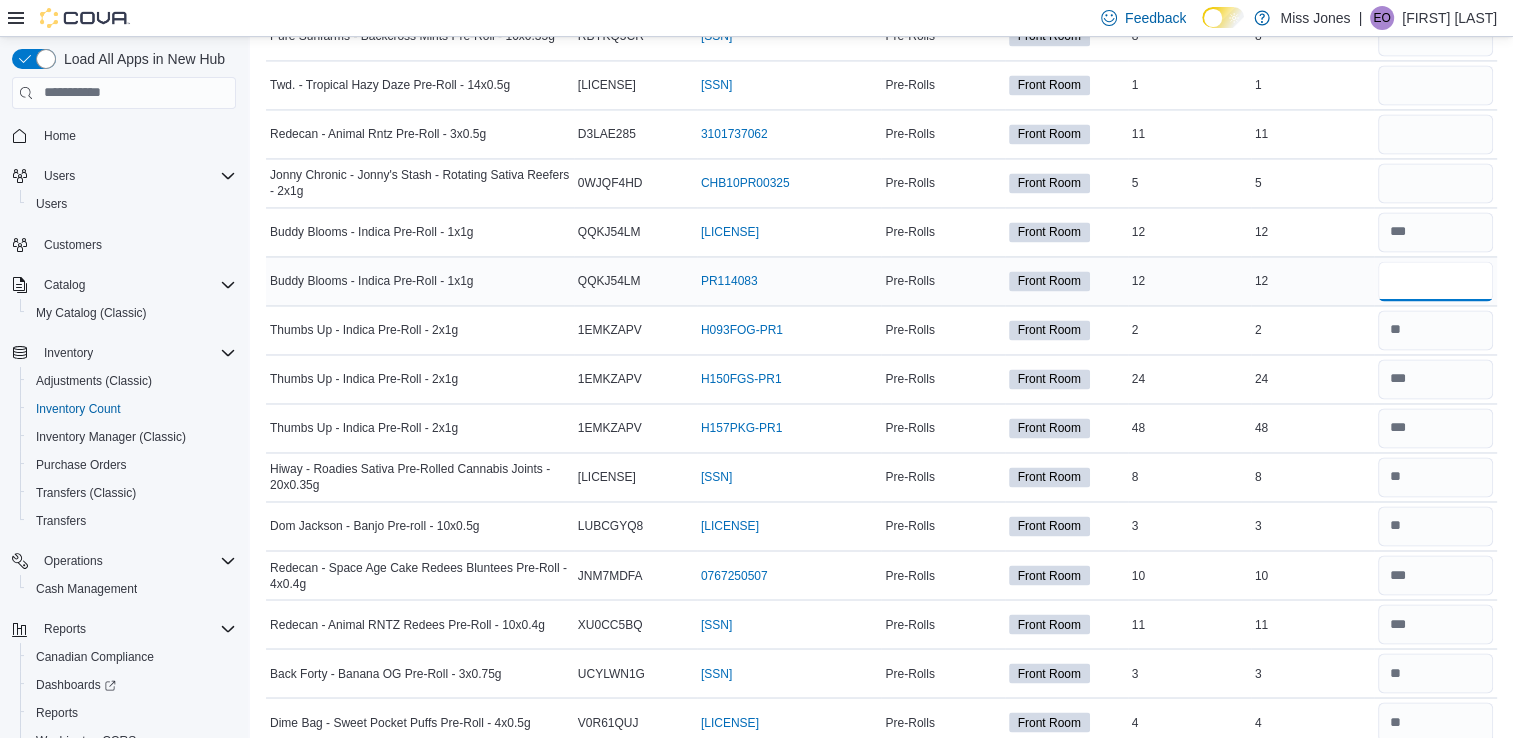 click at bounding box center [1435, 281] 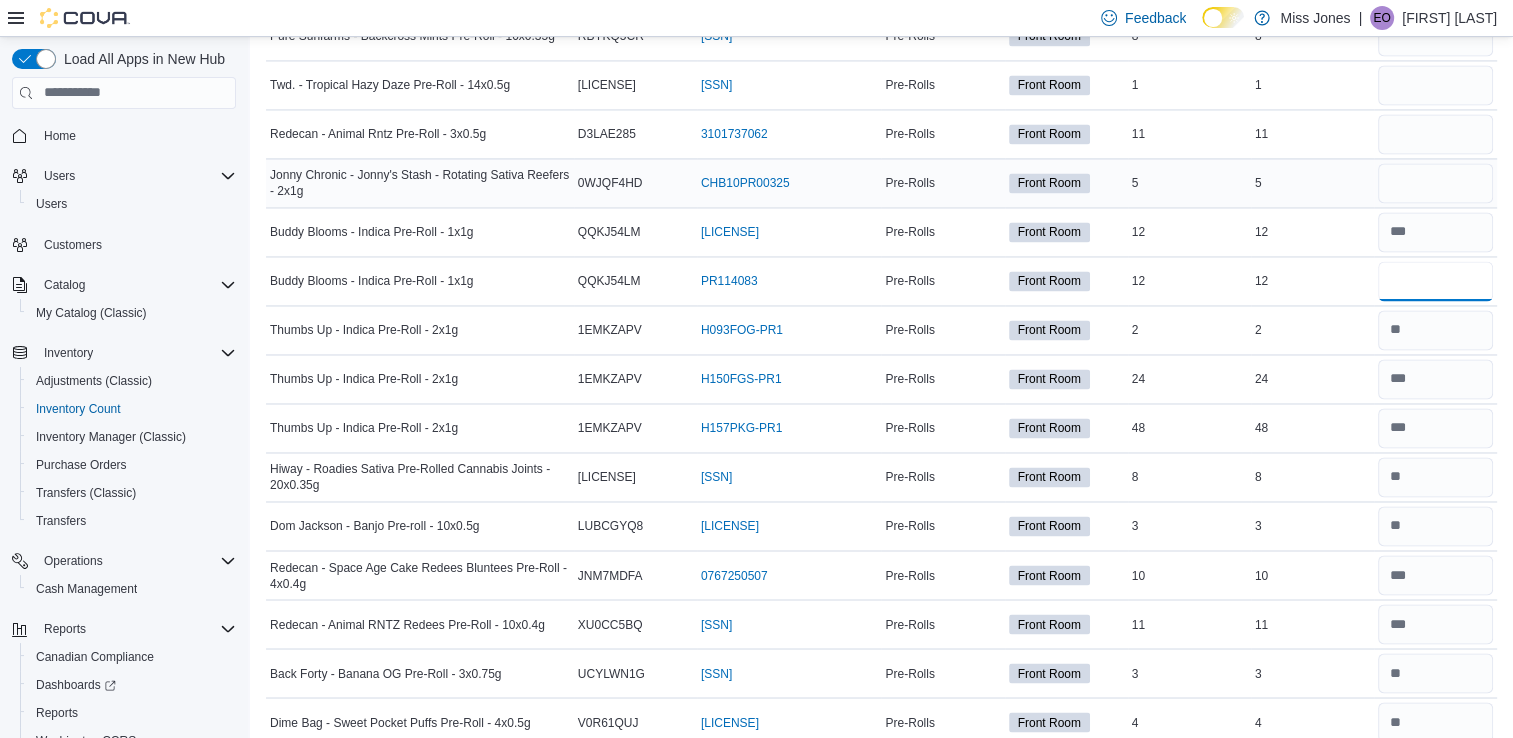 type on "**" 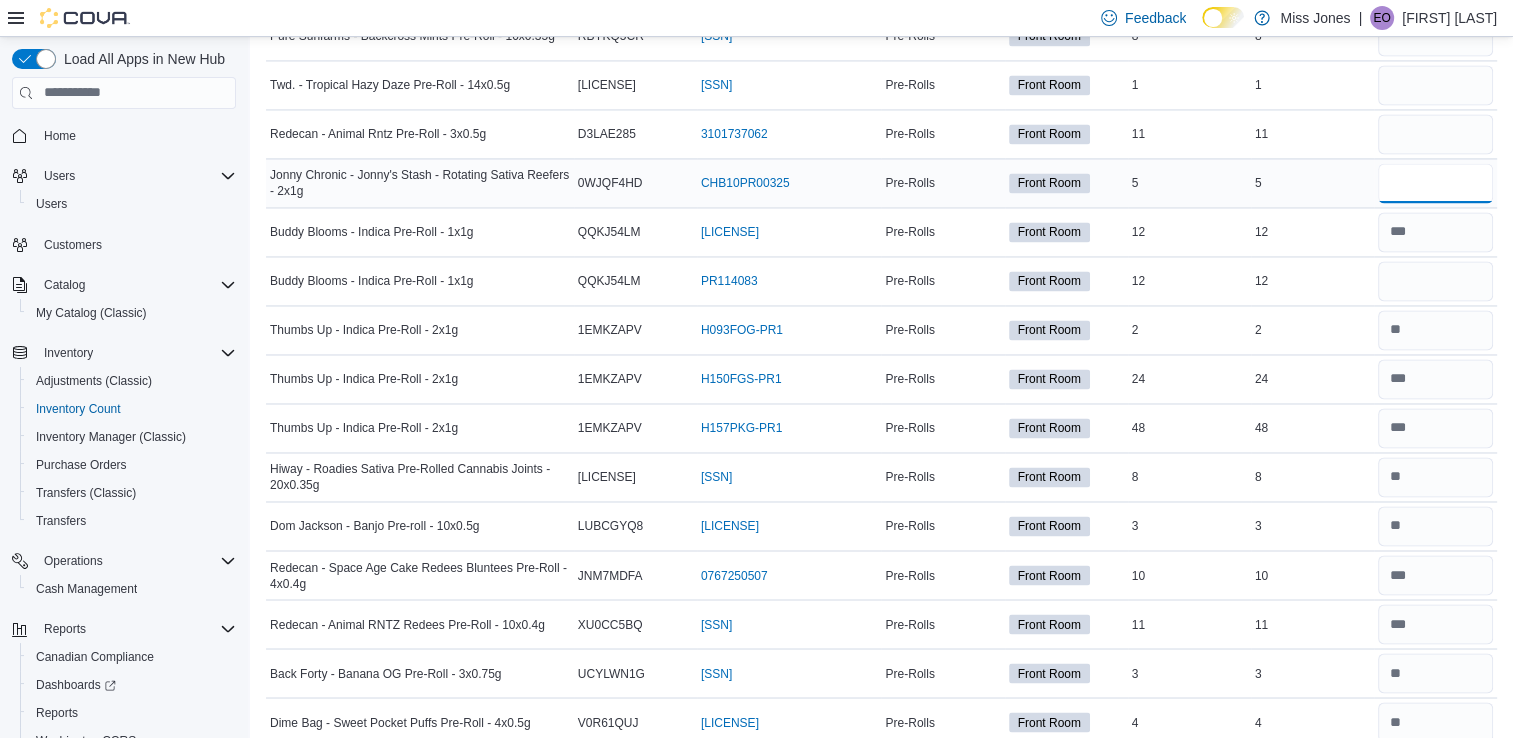 click at bounding box center (1435, 183) 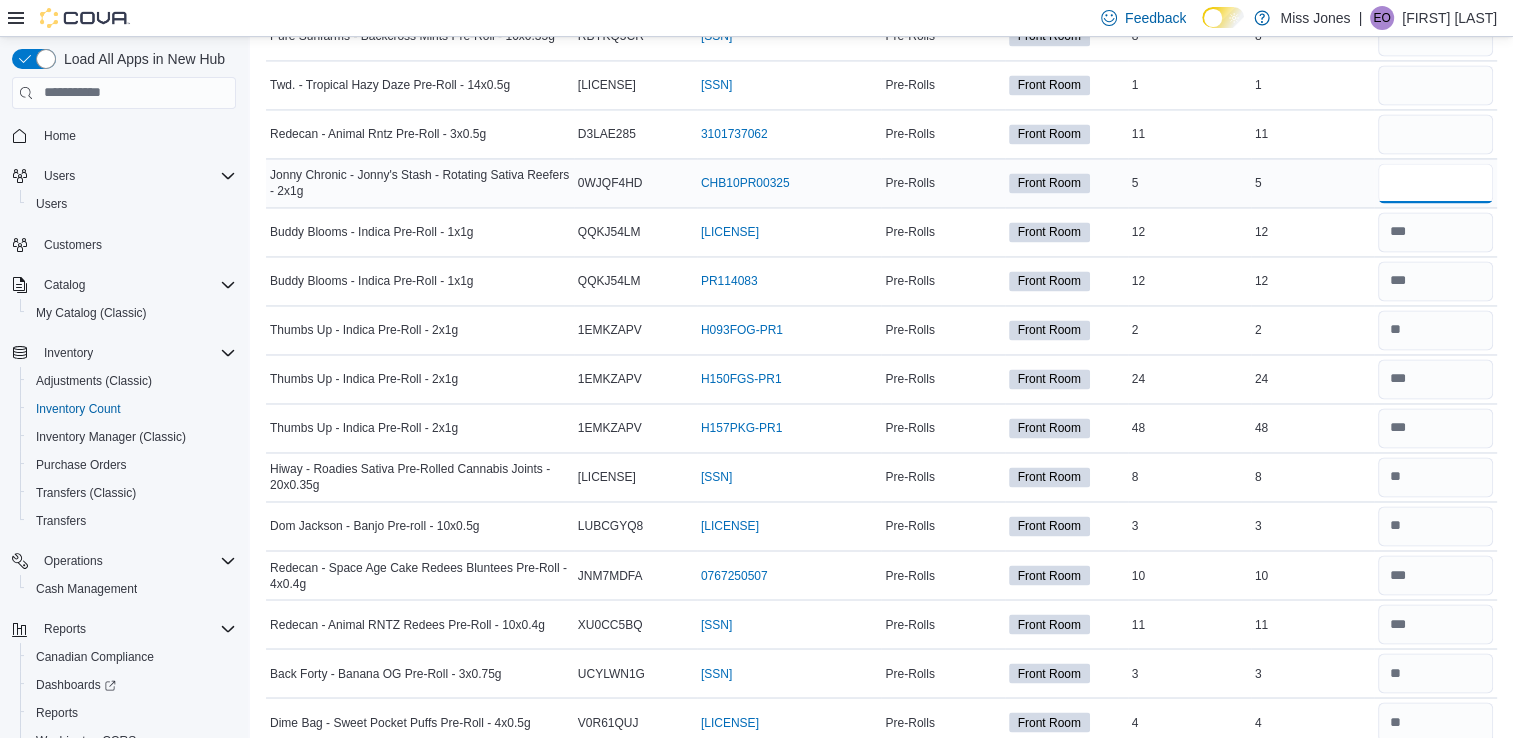 type on "*" 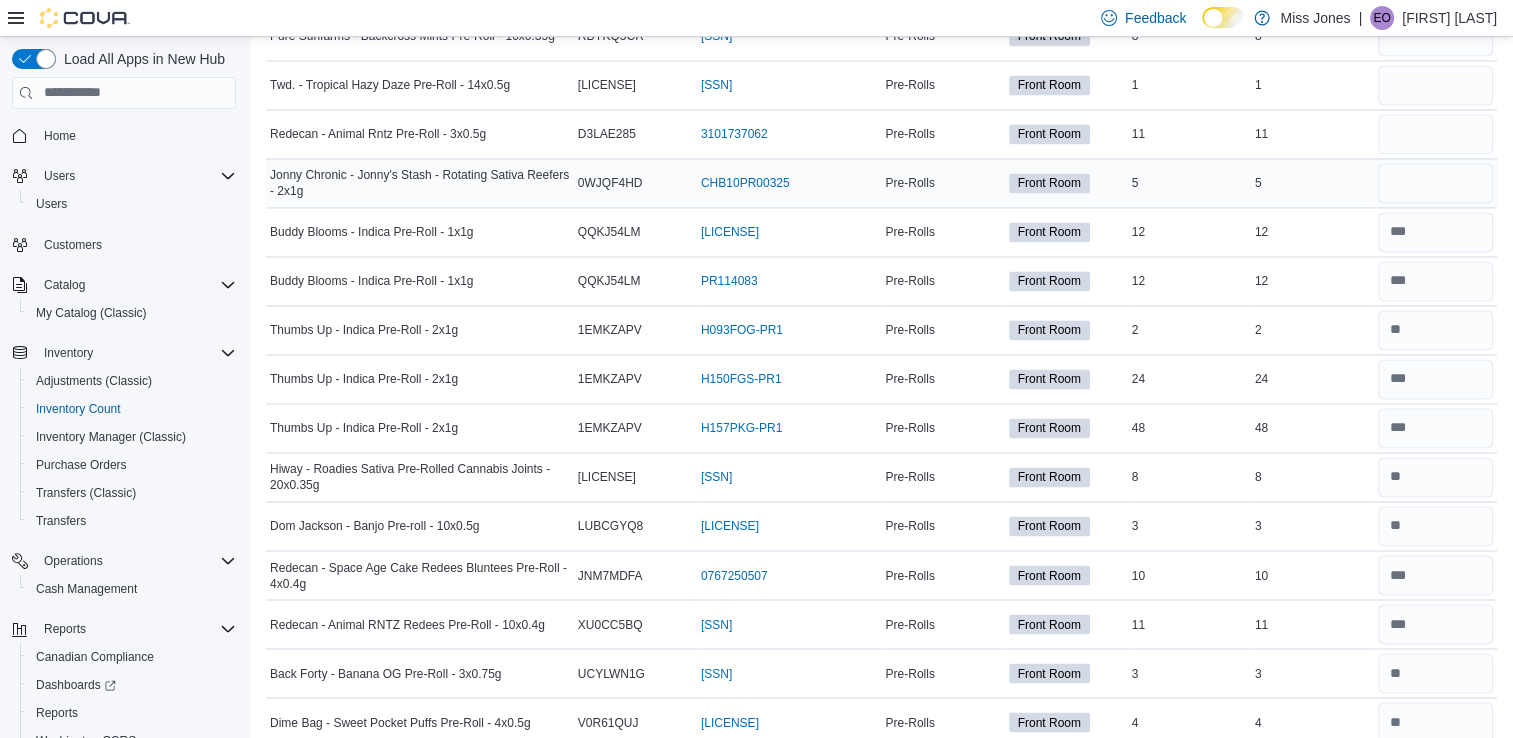 type 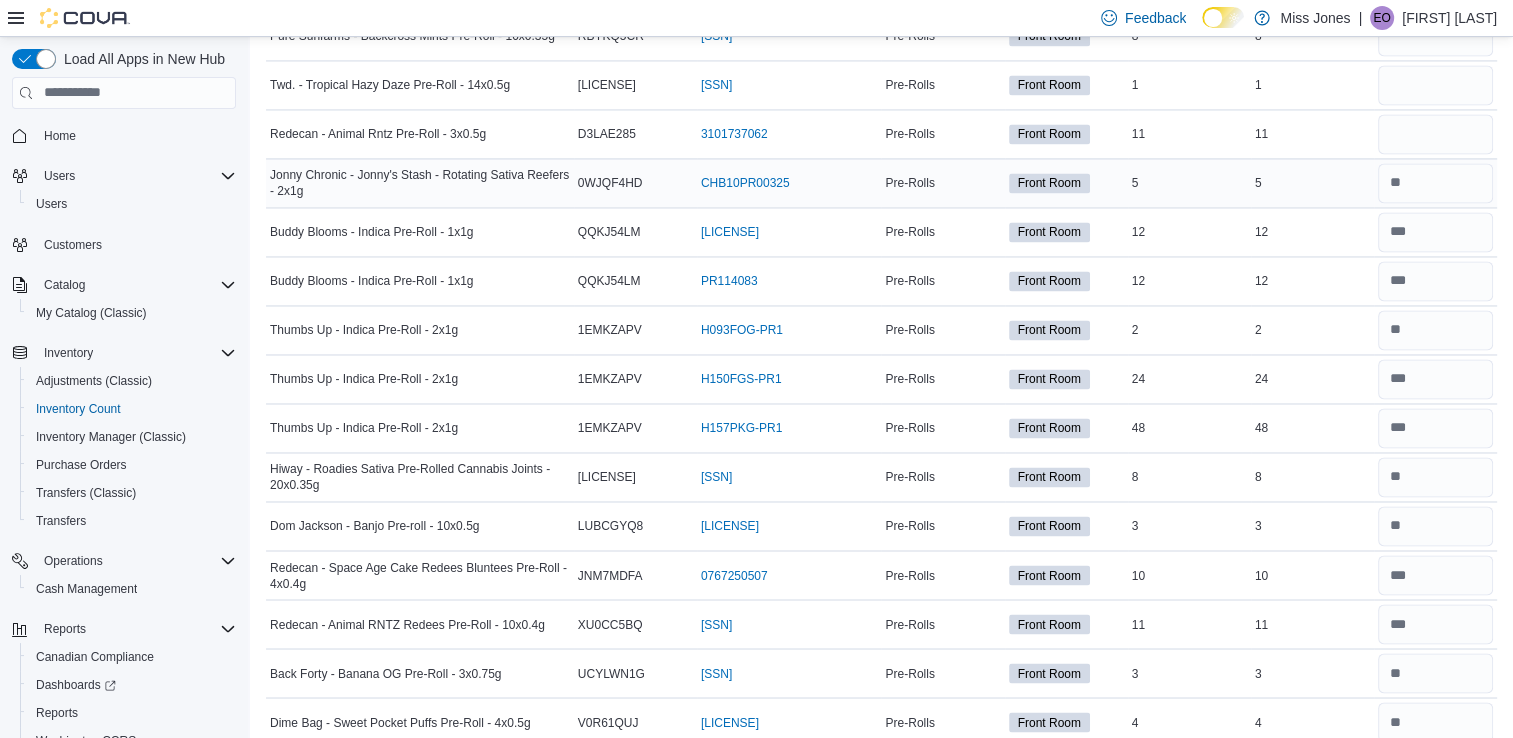 scroll, scrollTop: 3111, scrollLeft: 0, axis: vertical 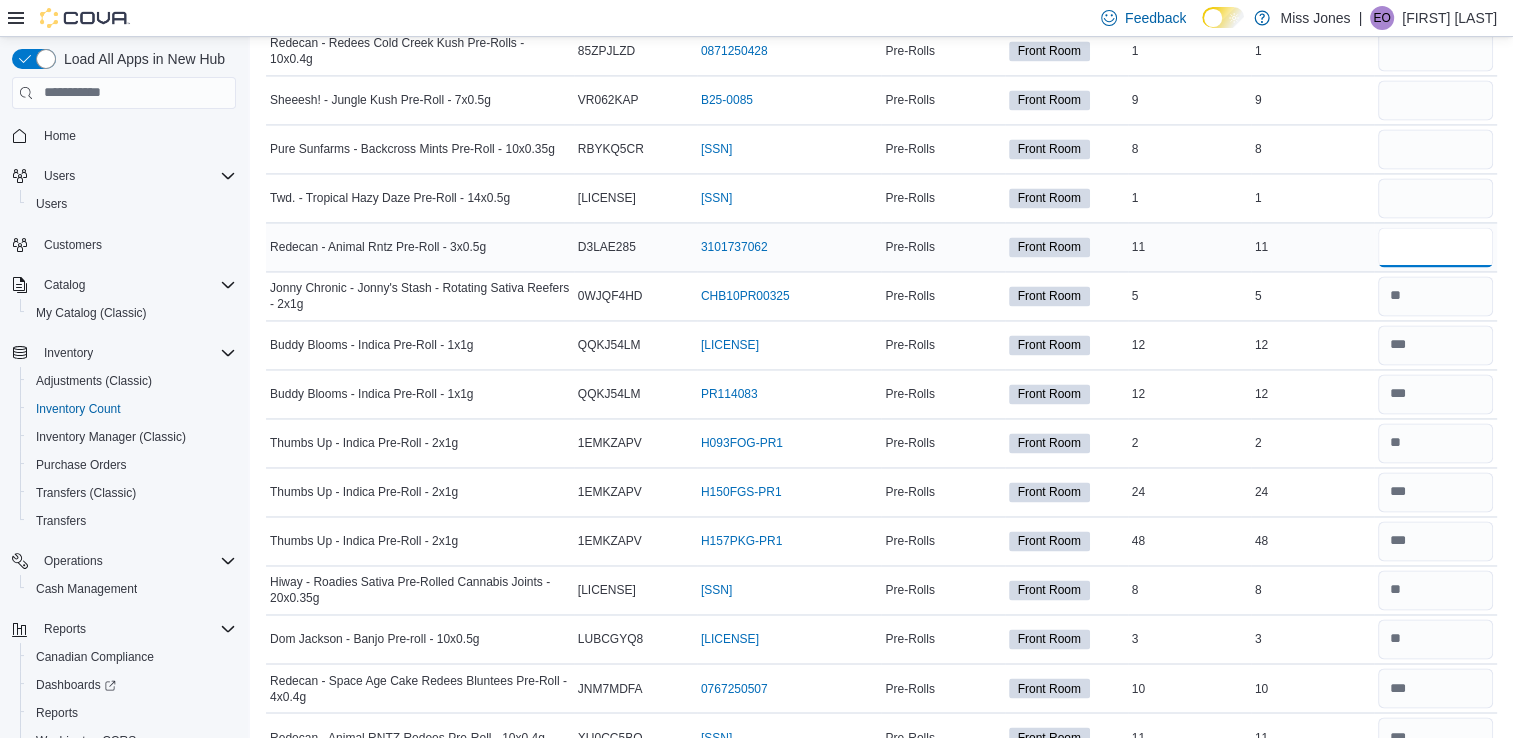 click at bounding box center [1435, 247] 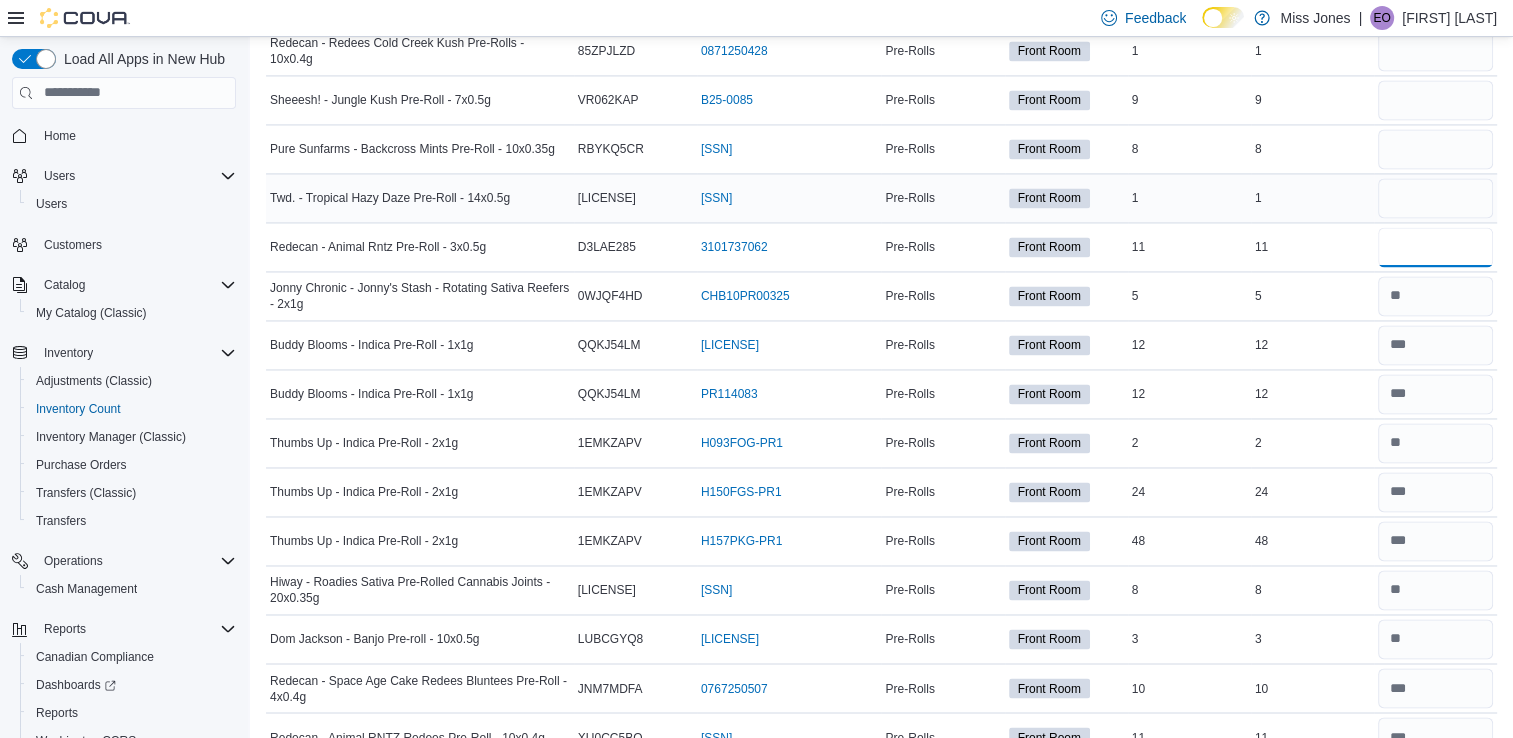 type on "**" 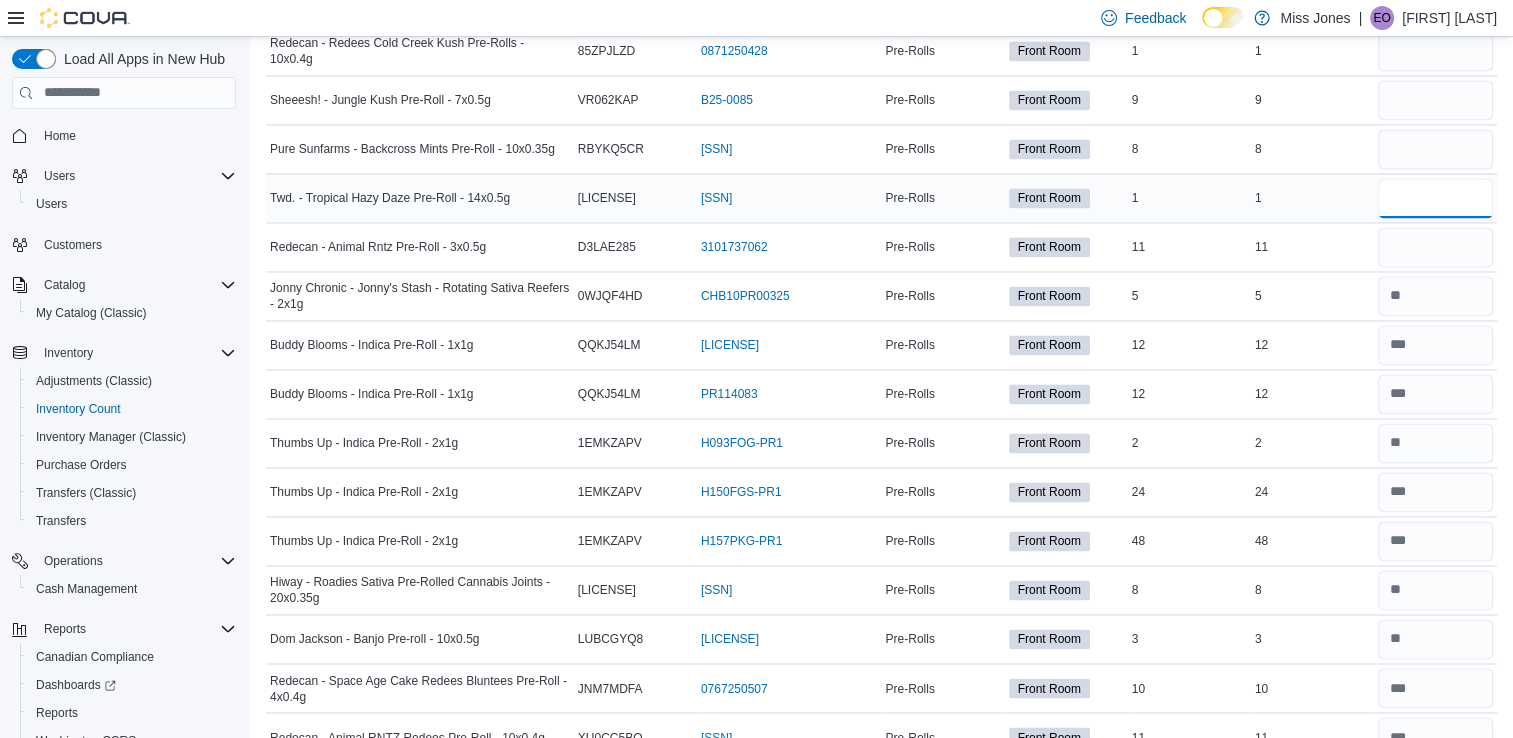 type 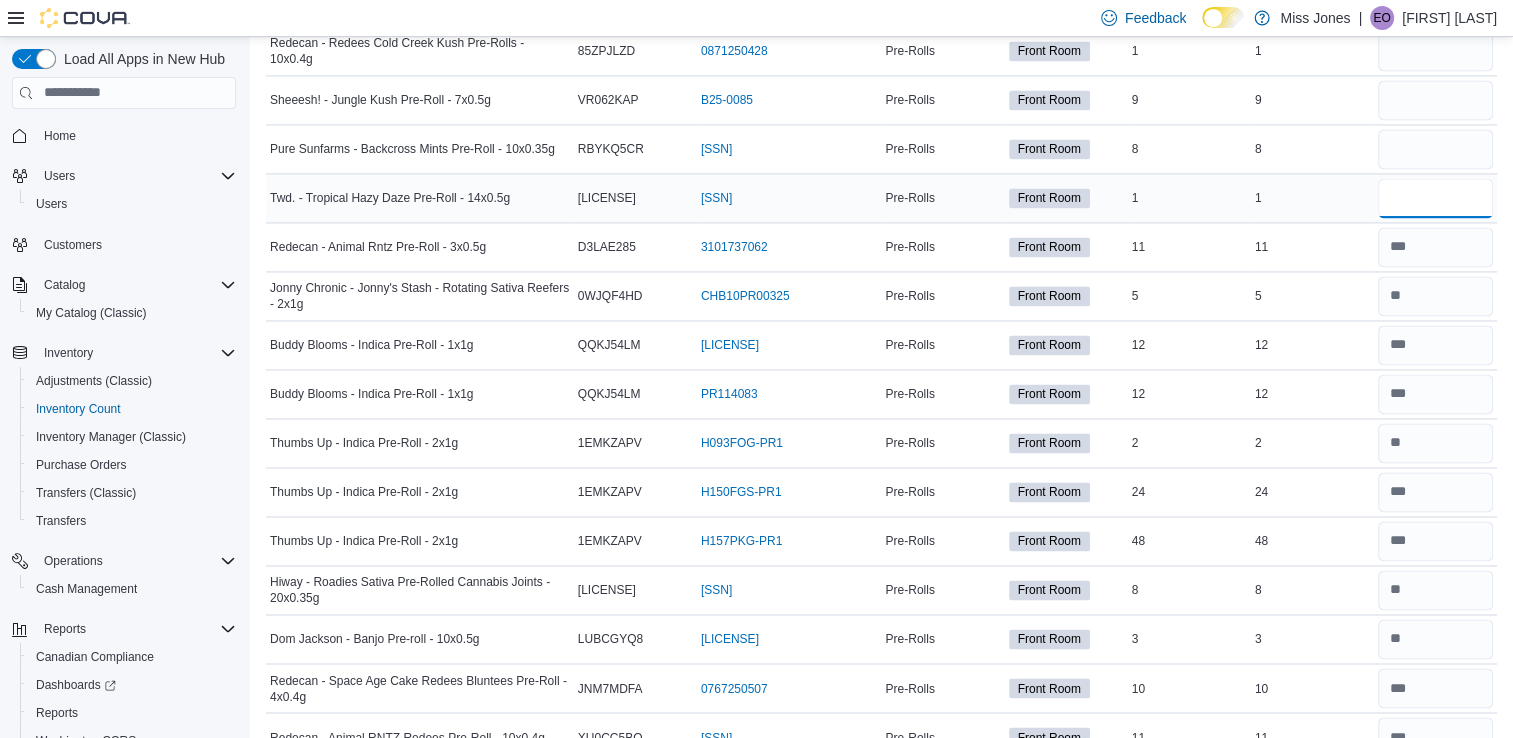 click at bounding box center [1435, 198] 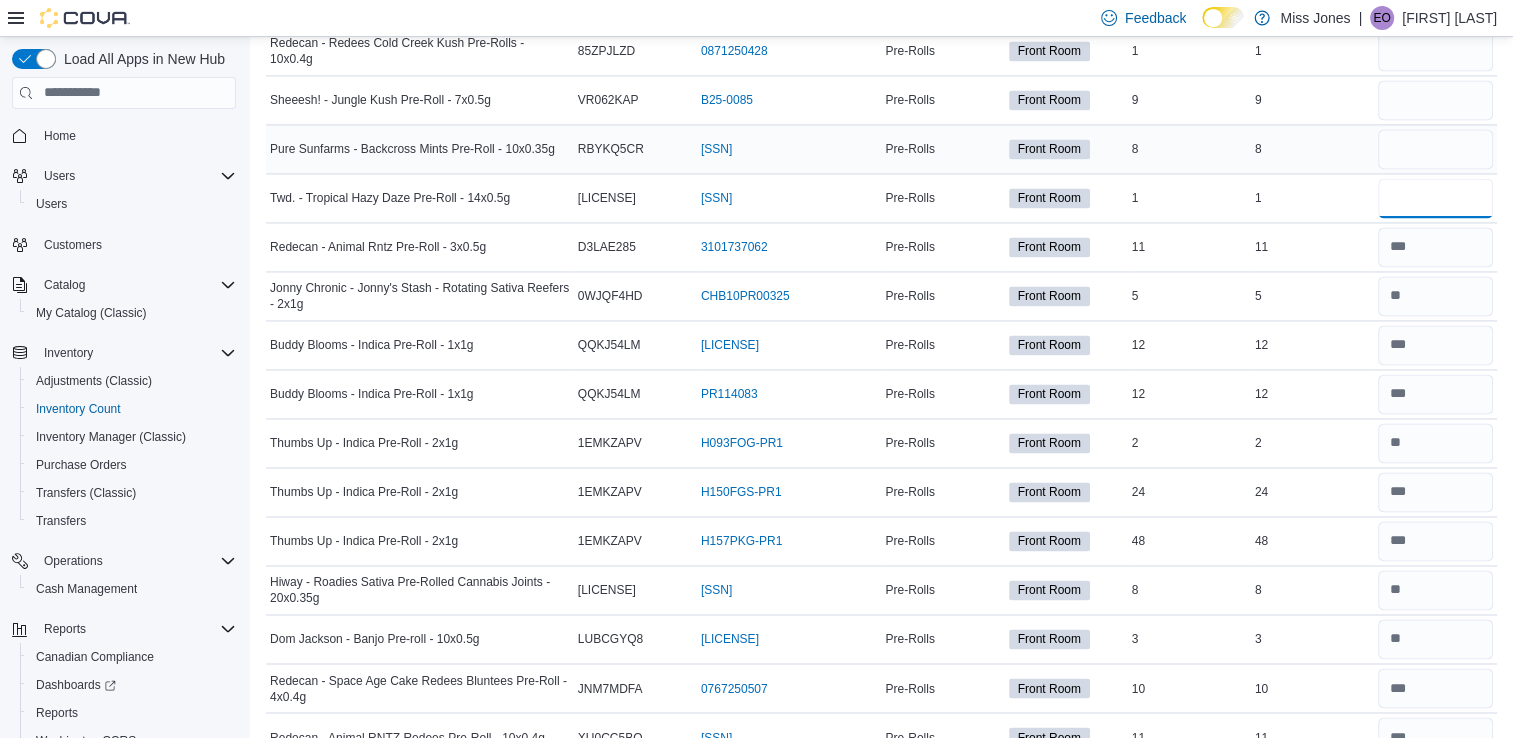 type on "*" 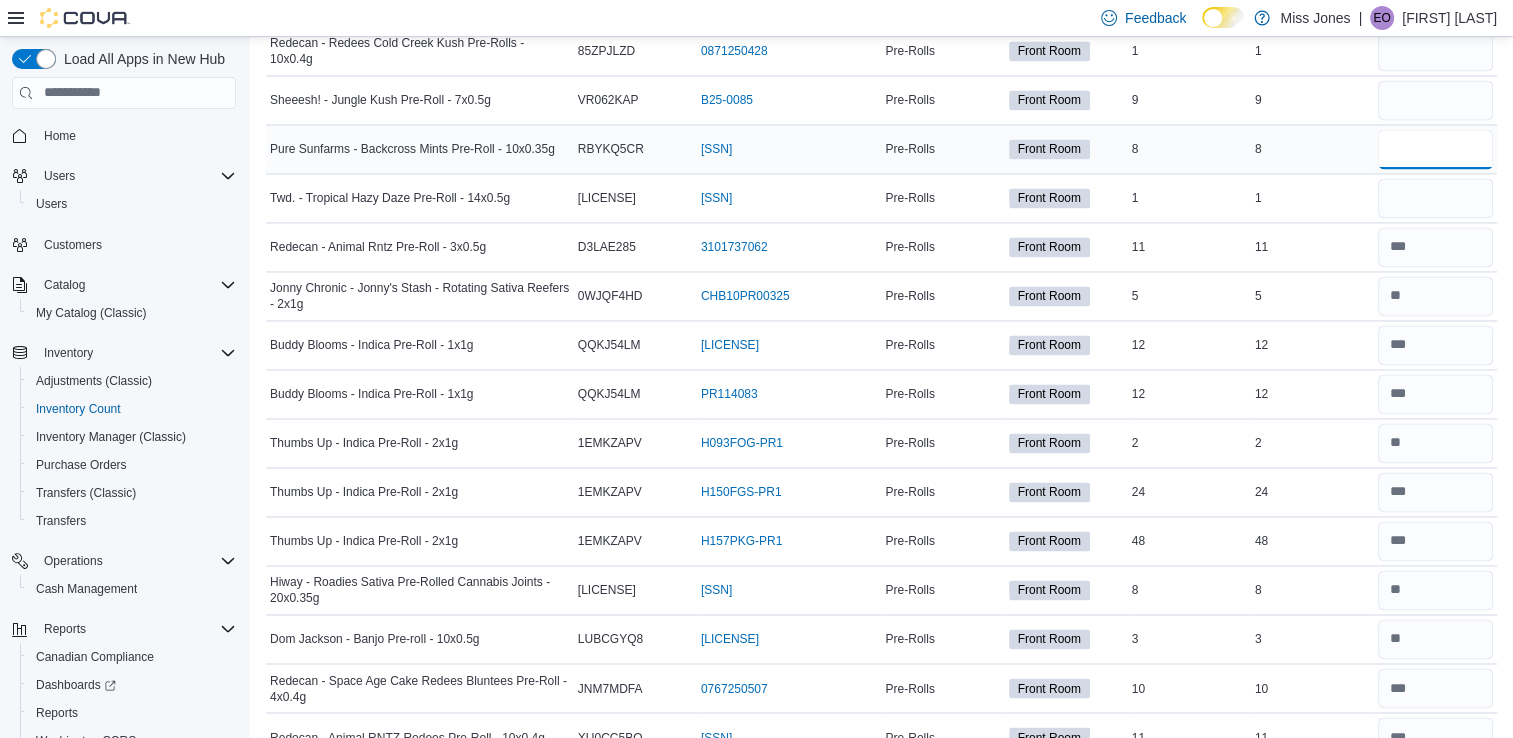 type 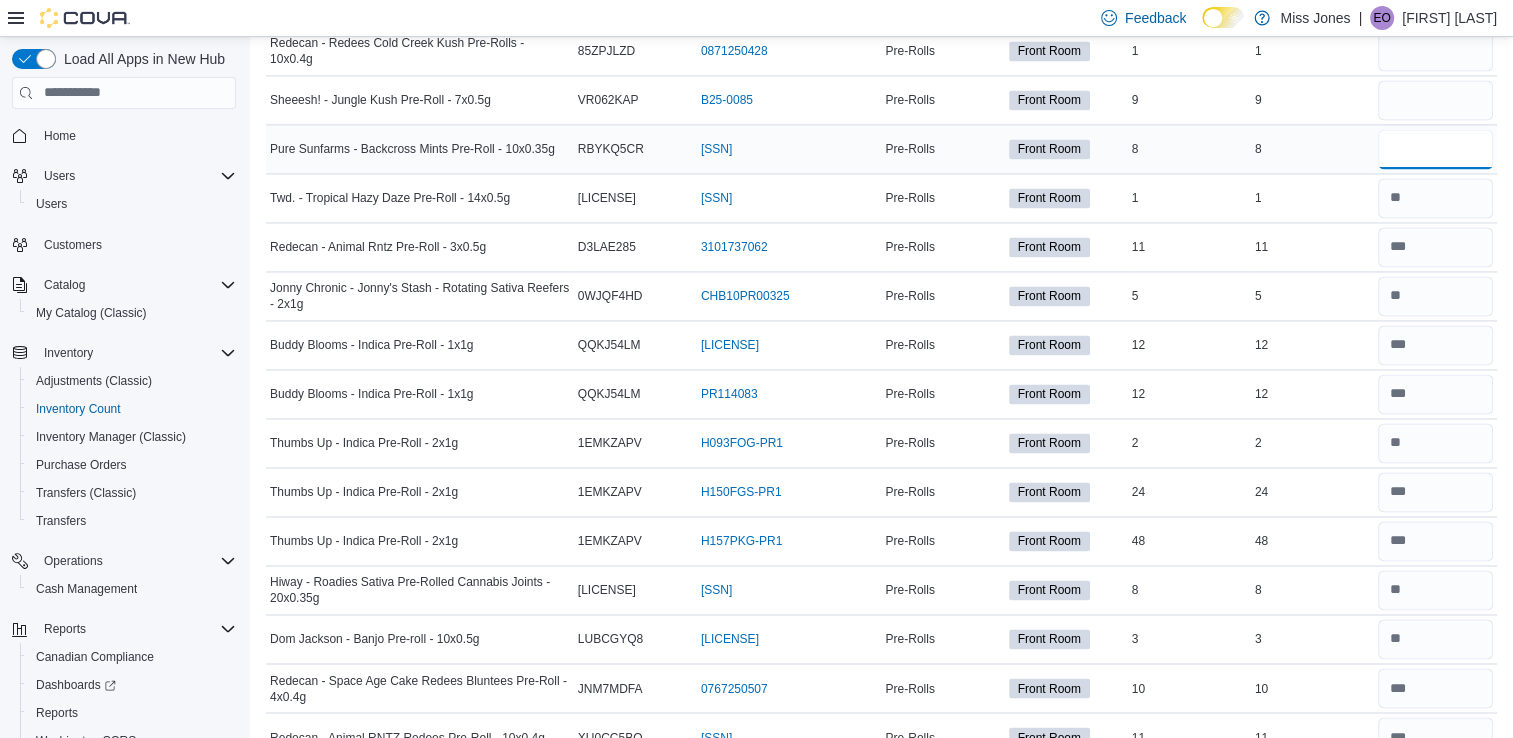 click at bounding box center (1435, 149) 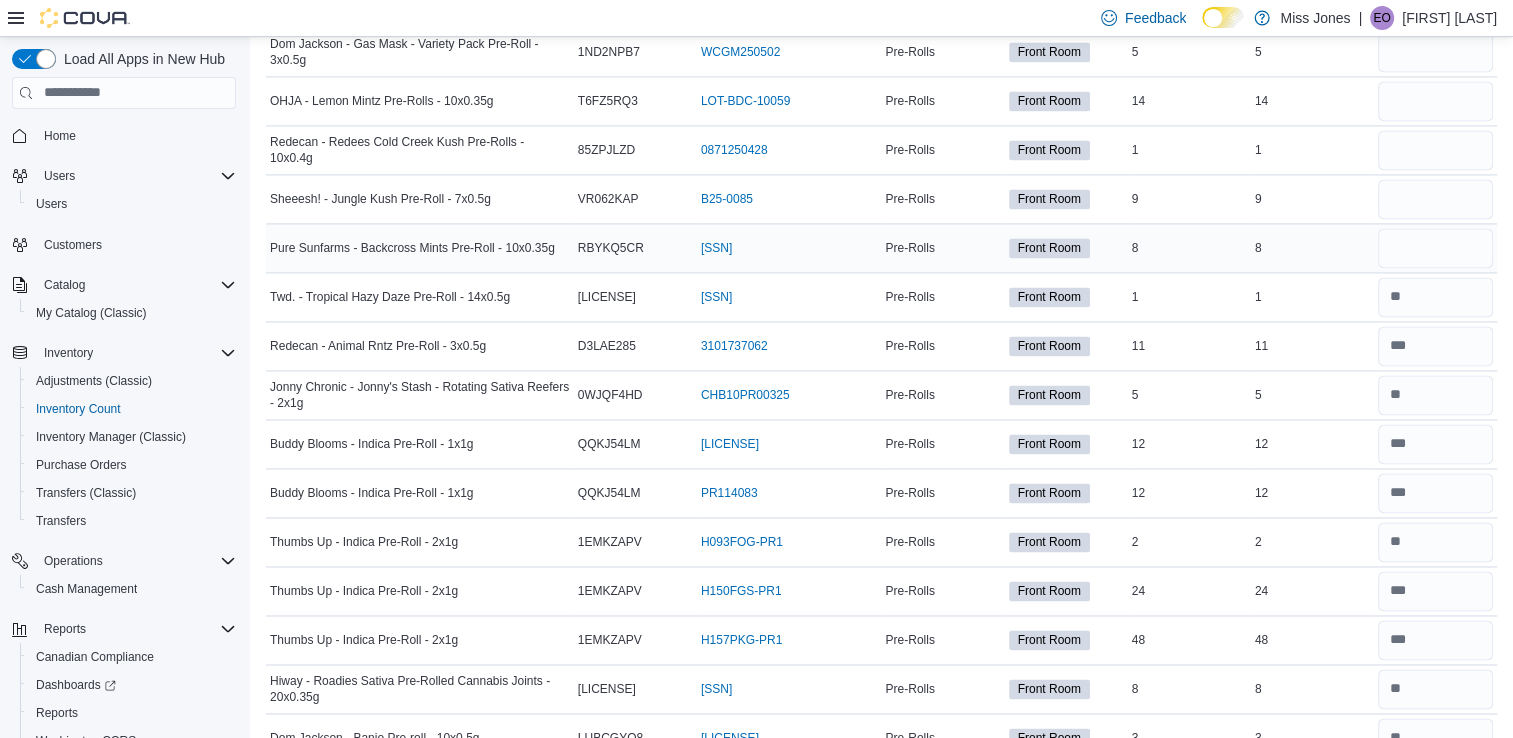 scroll, scrollTop: 3011, scrollLeft: 0, axis: vertical 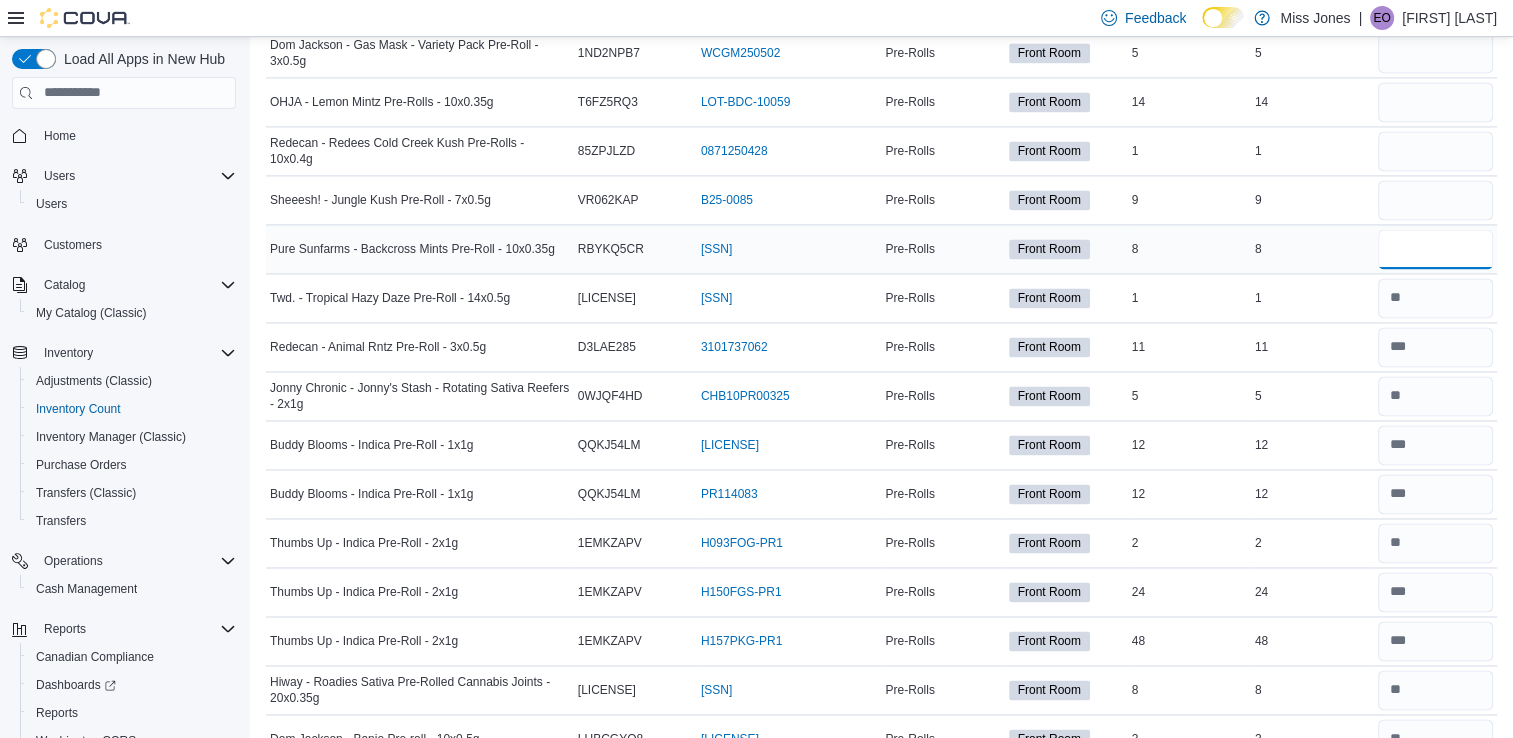 click at bounding box center (1435, 249) 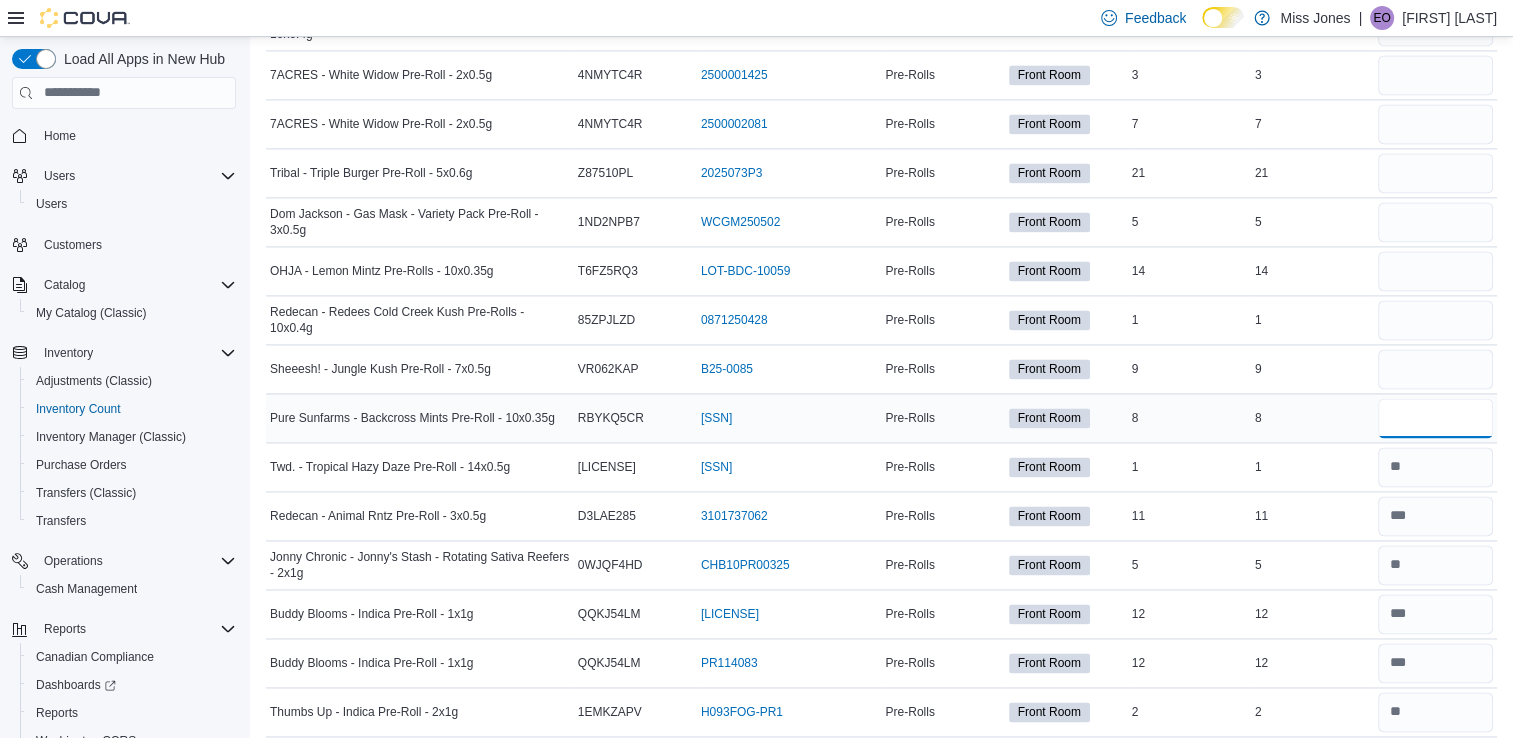 scroll, scrollTop: 2838, scrollLeft: 0, axis: vertical 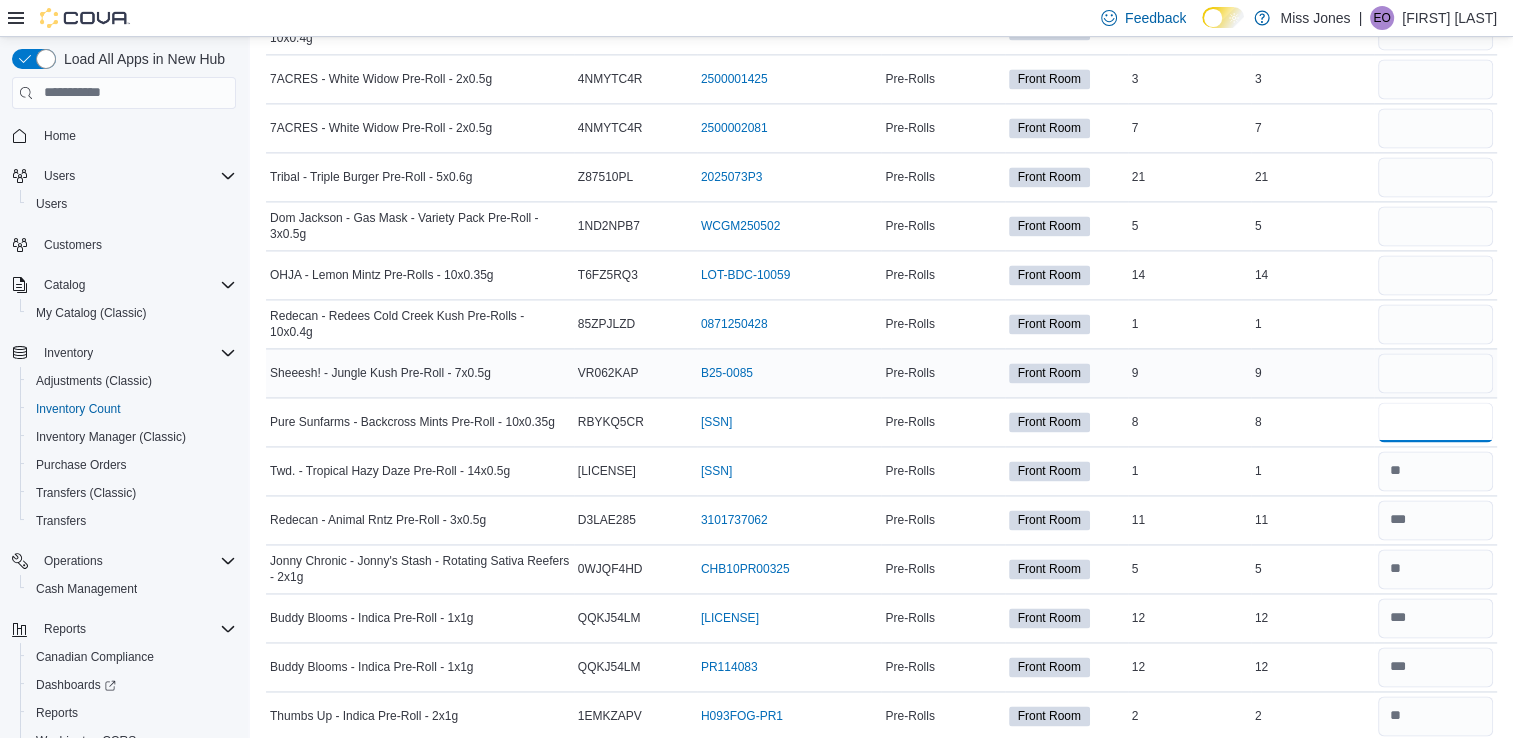 type on "*" 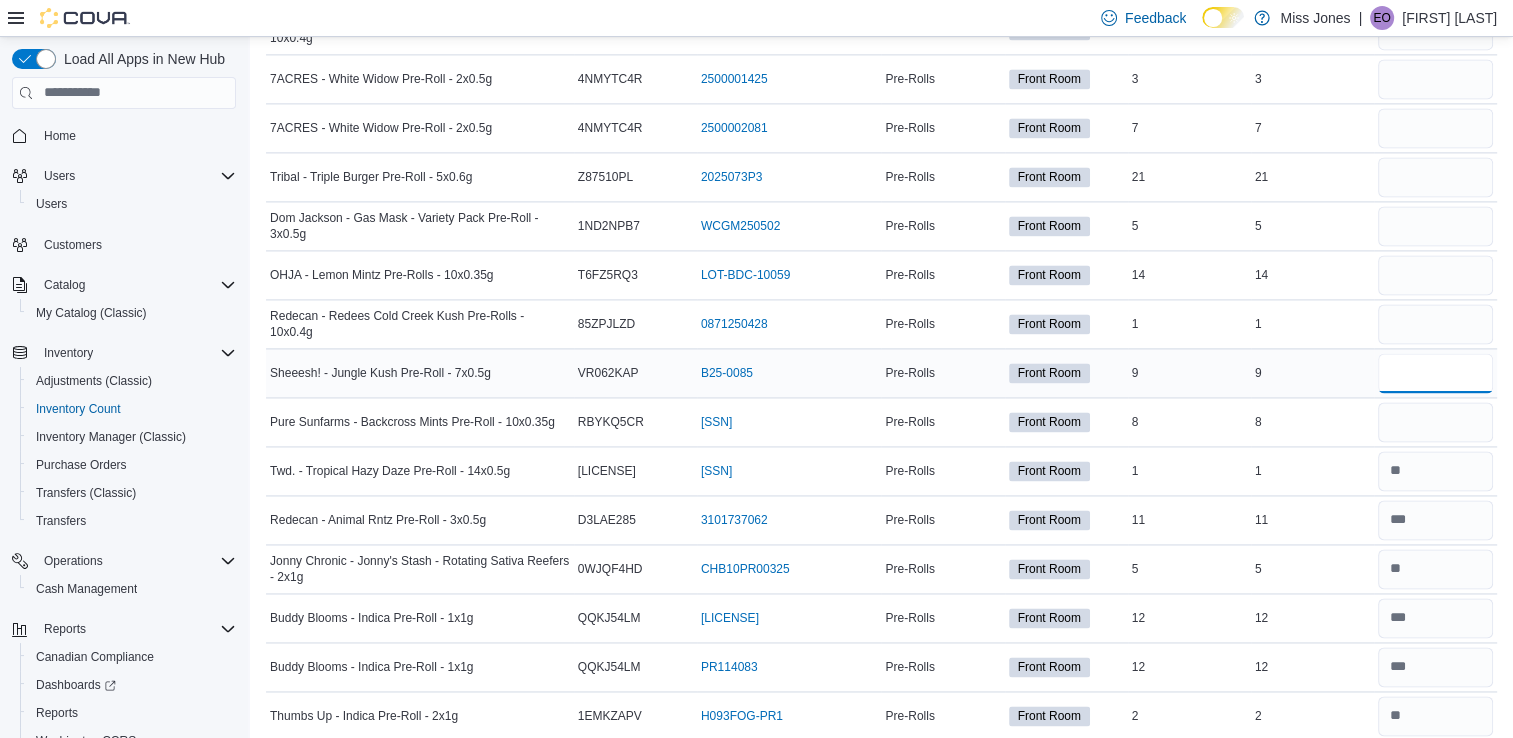 click at bounding box center (1435, 373) 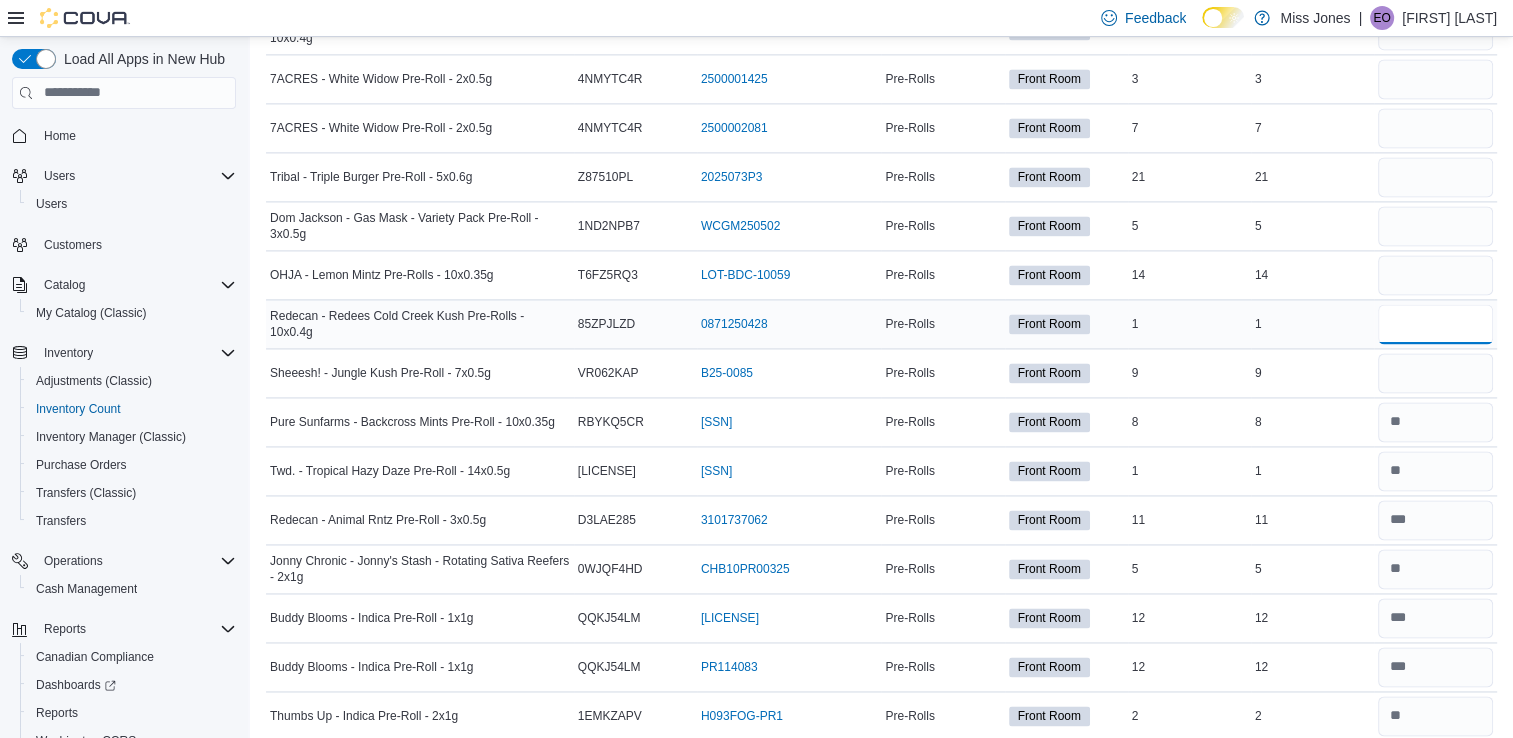 click at bounding box center (1435, 324) 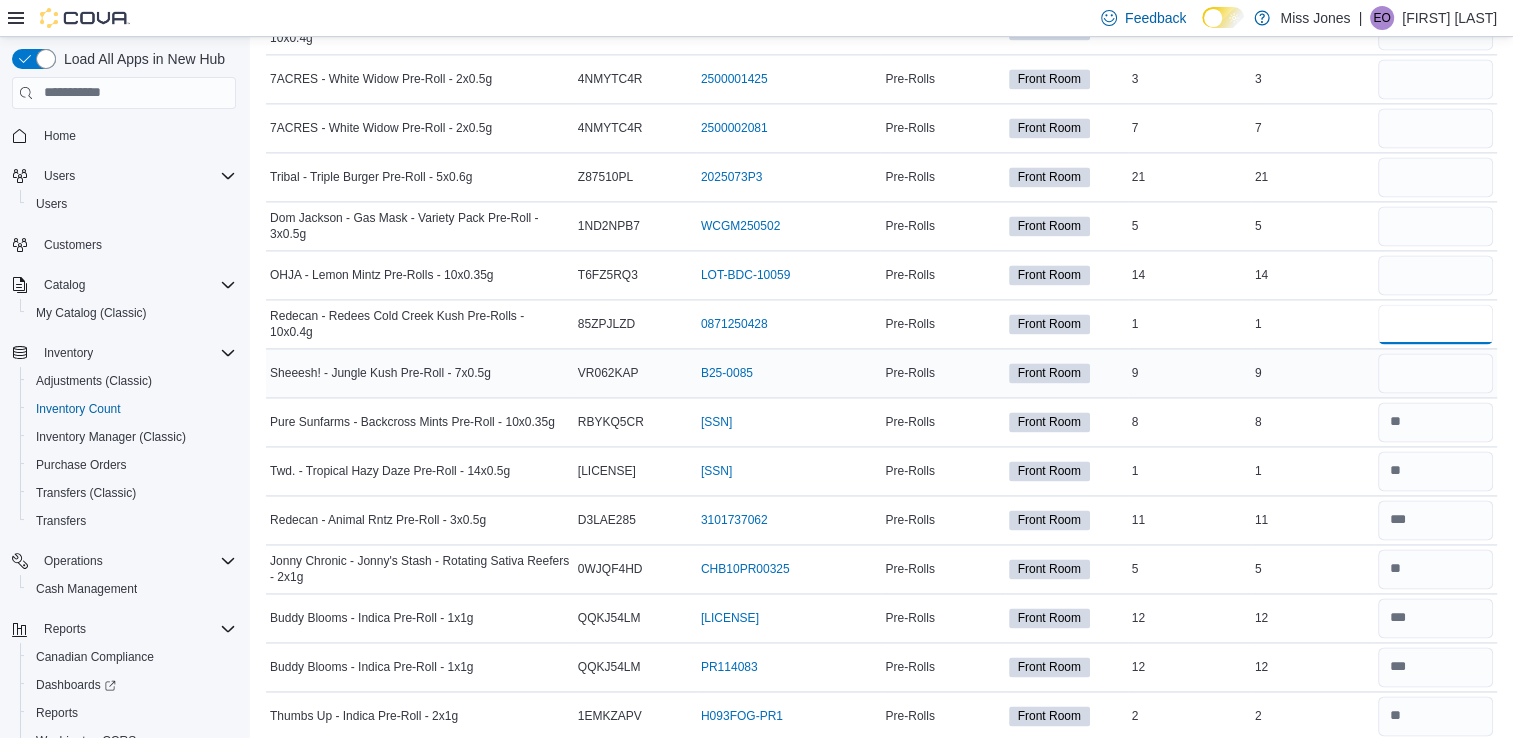 type on "*" 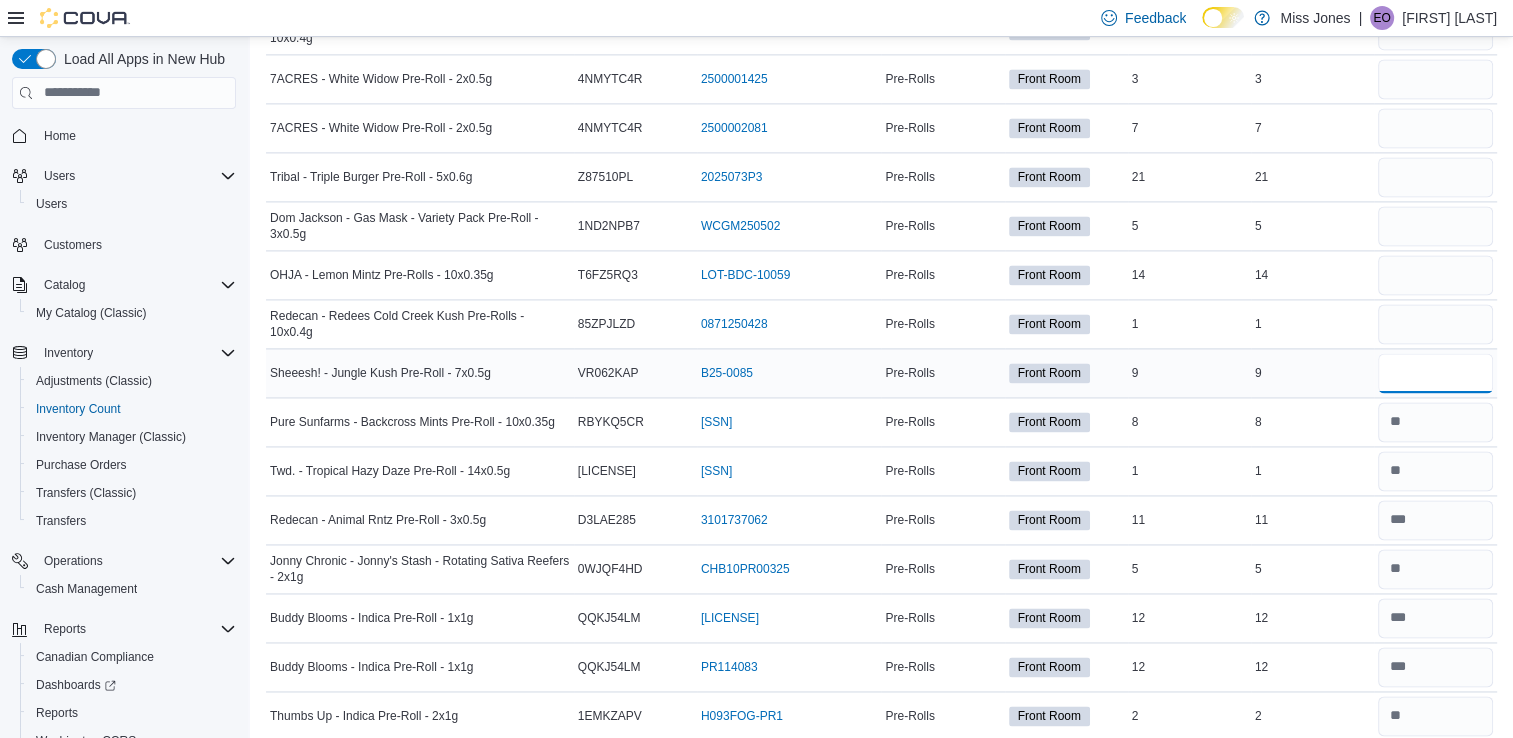 type 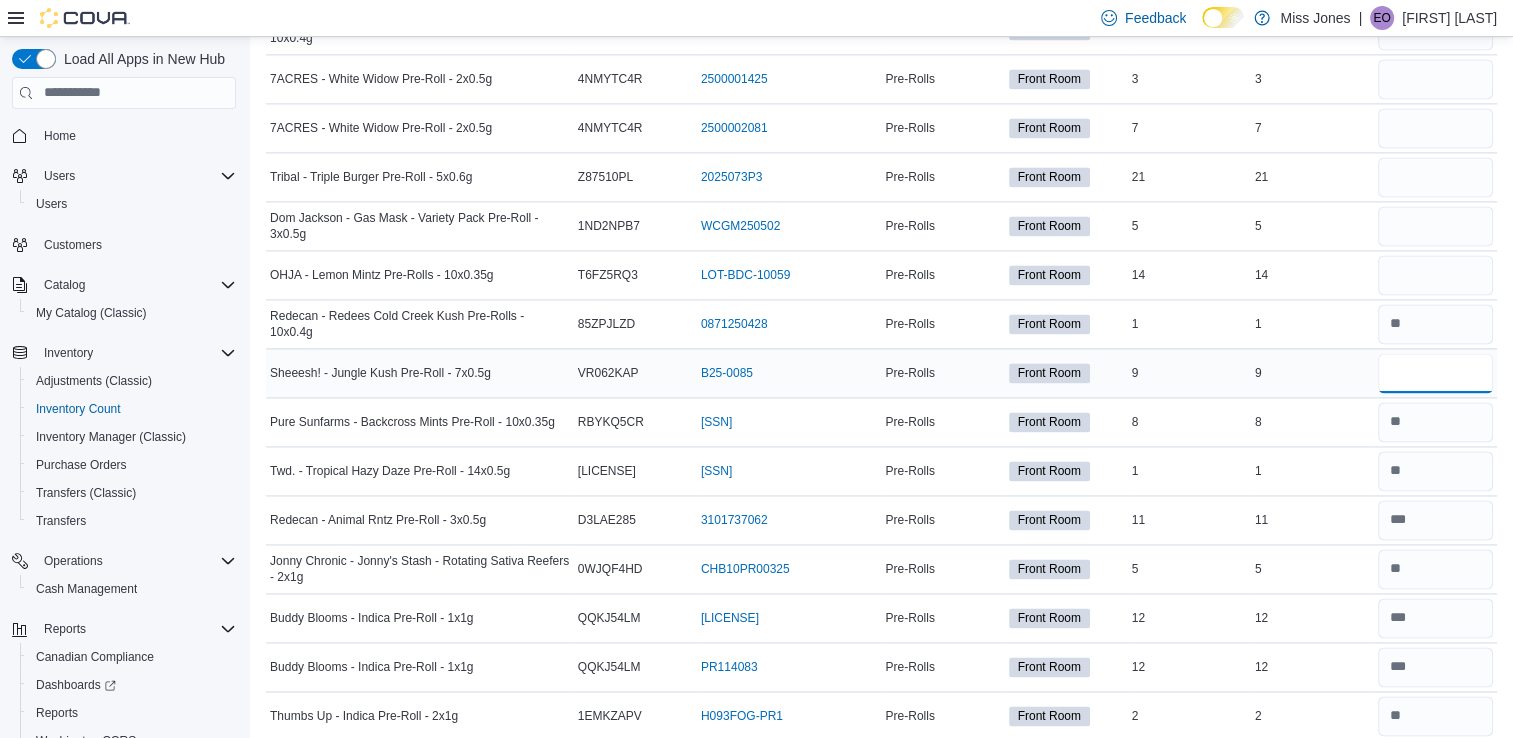 click at bounding box center (1435, 373) 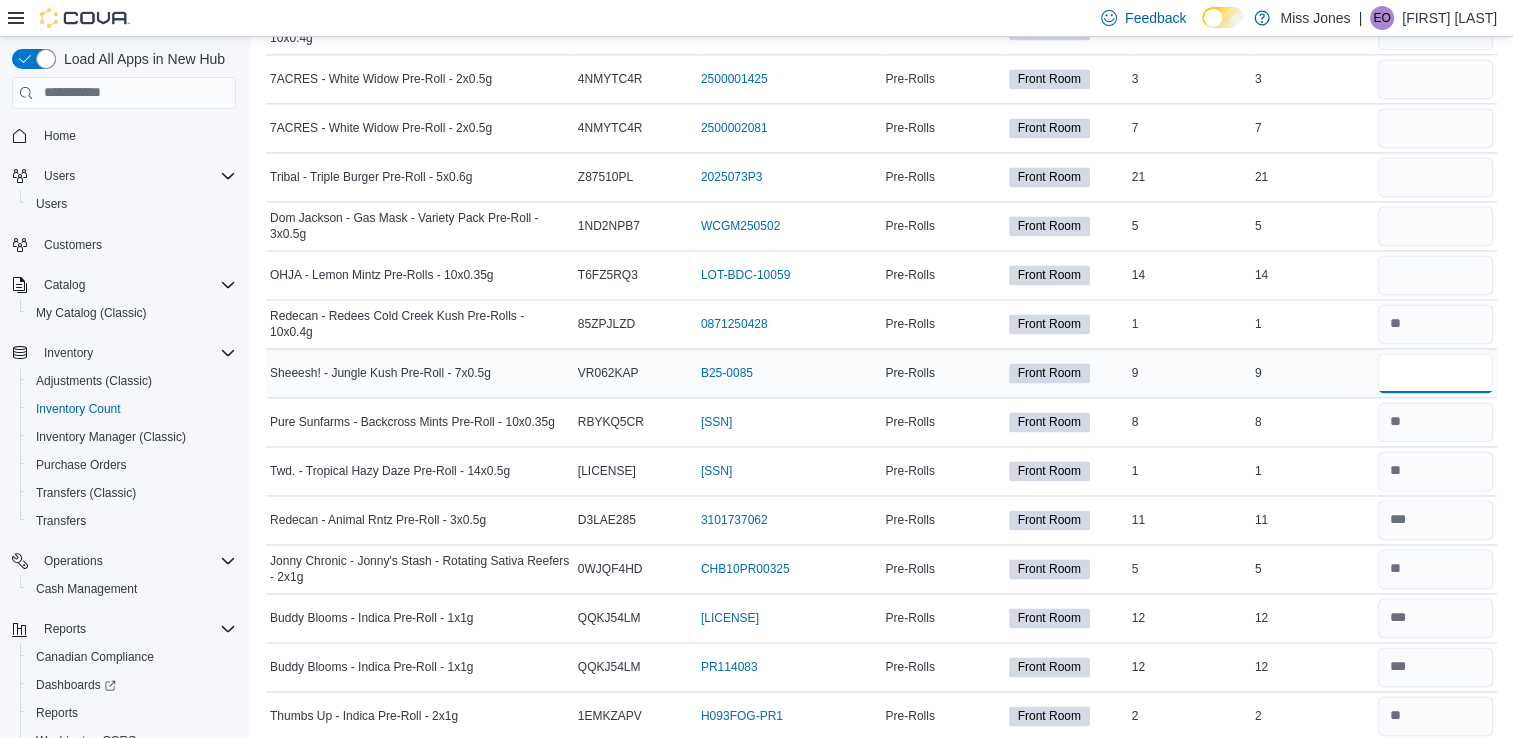 type on "*" 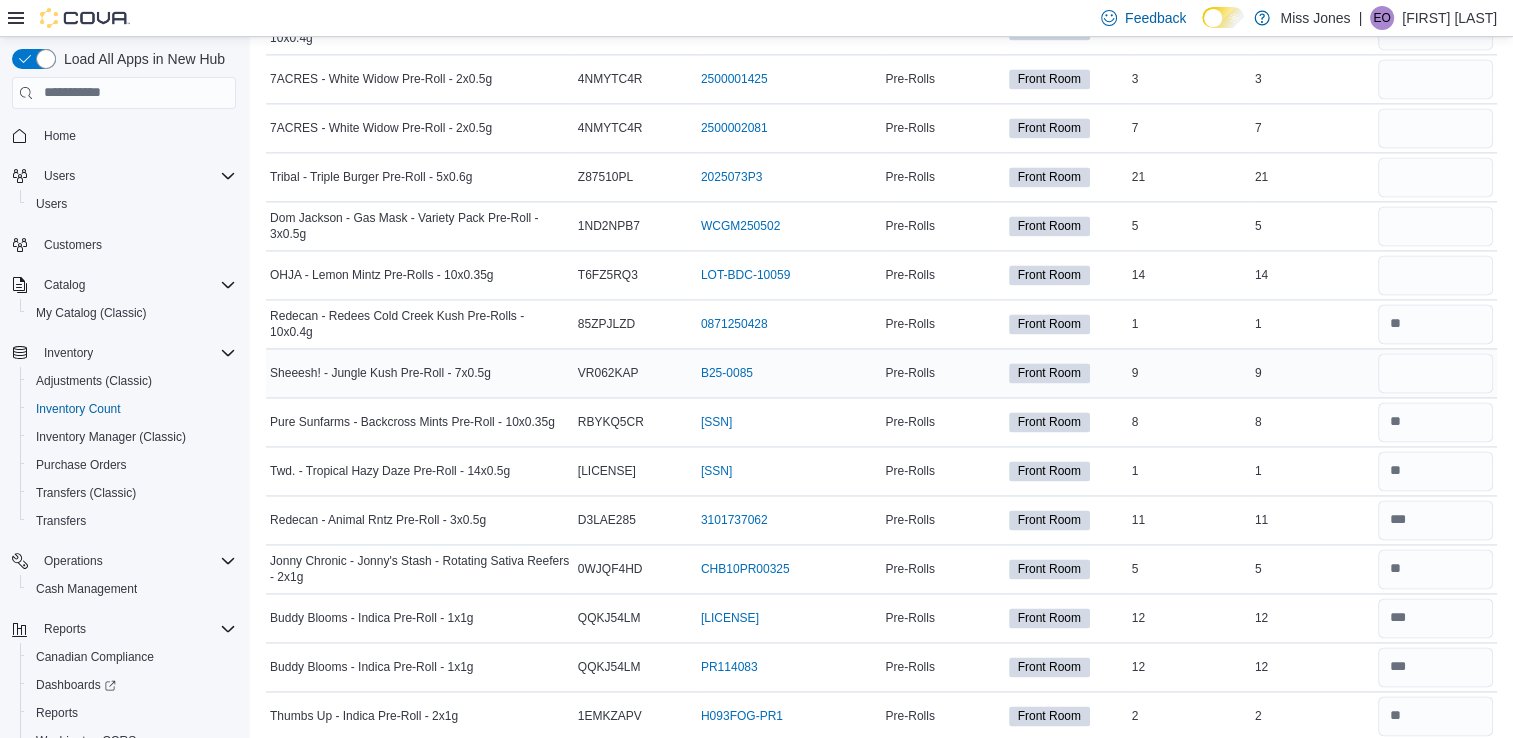 type 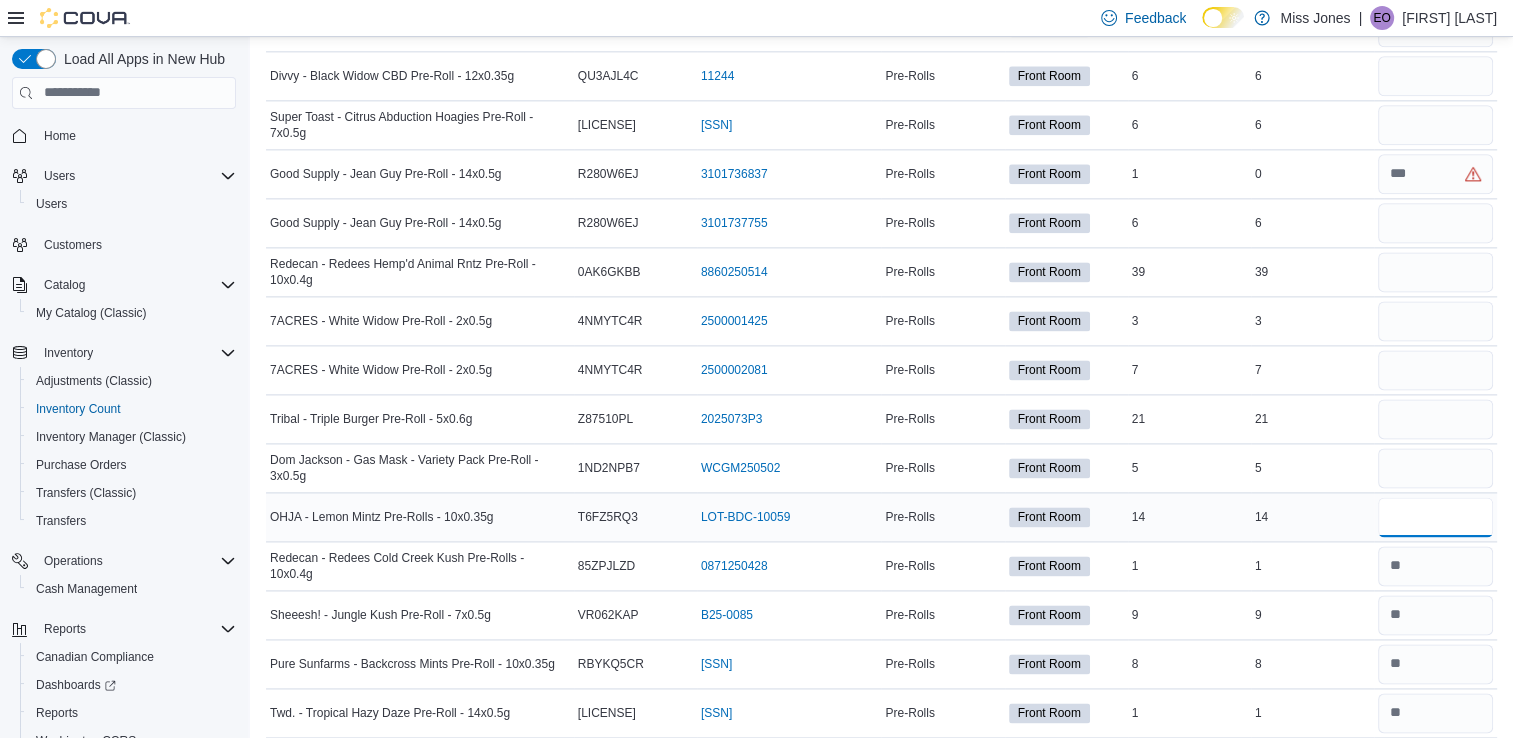click at bounding box center [1435, 517] 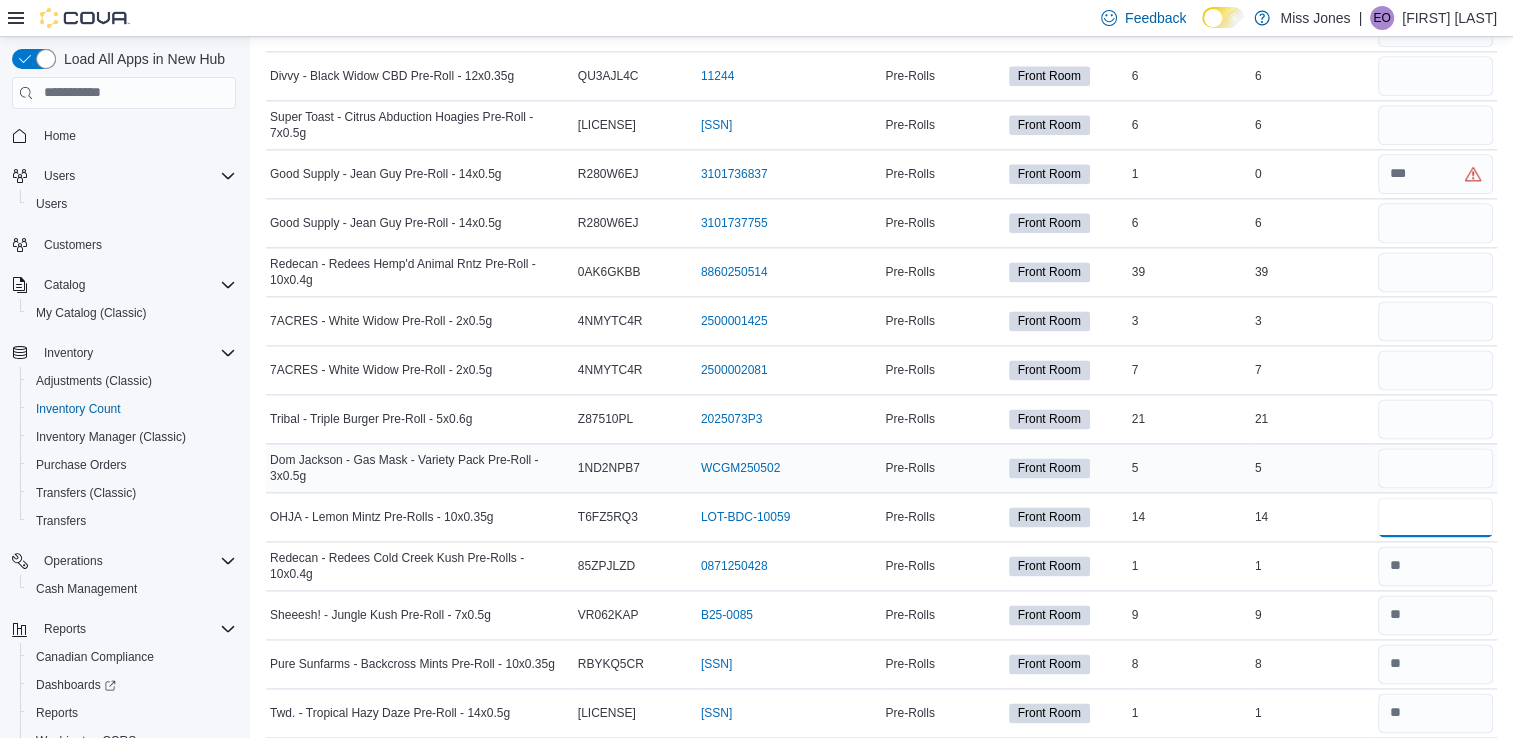 type on "**" 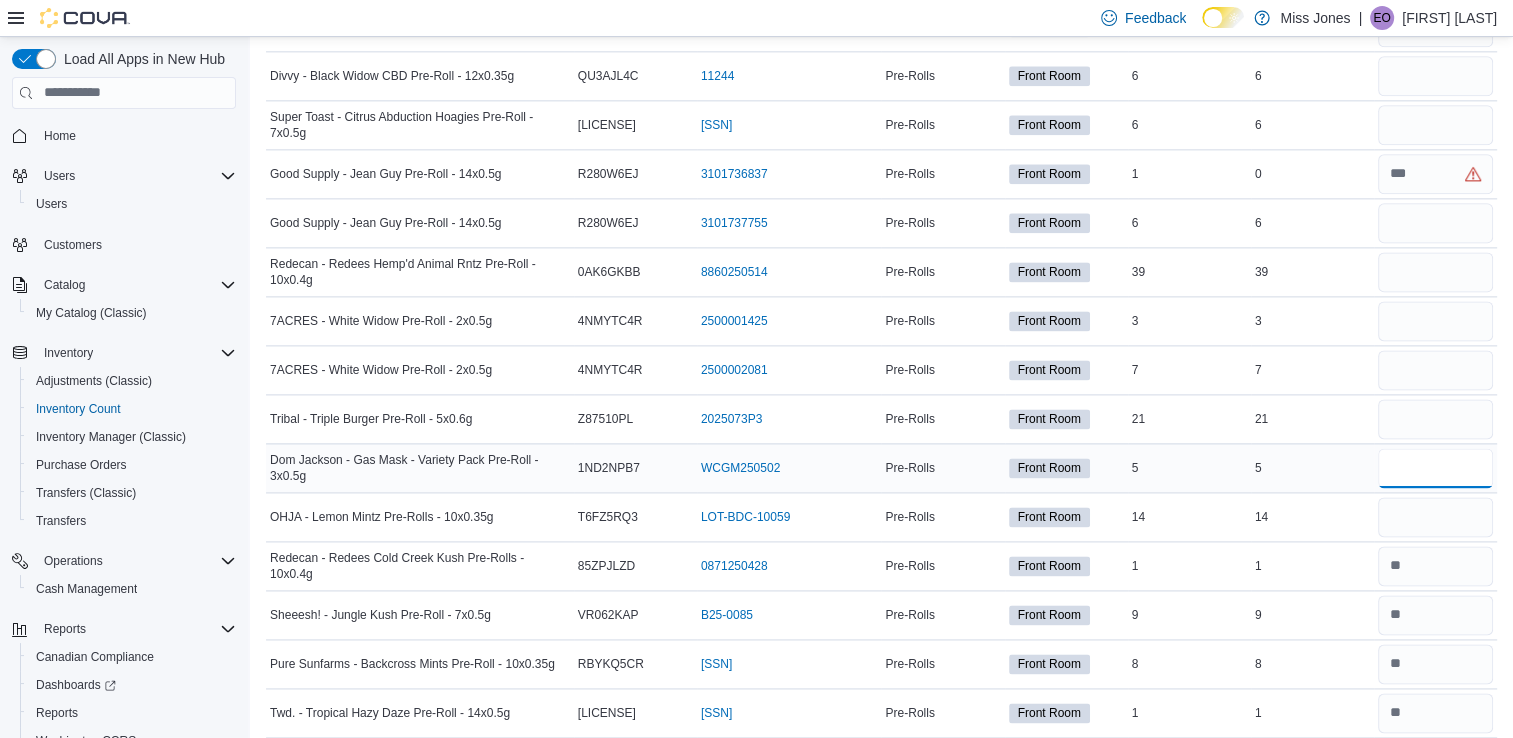 type 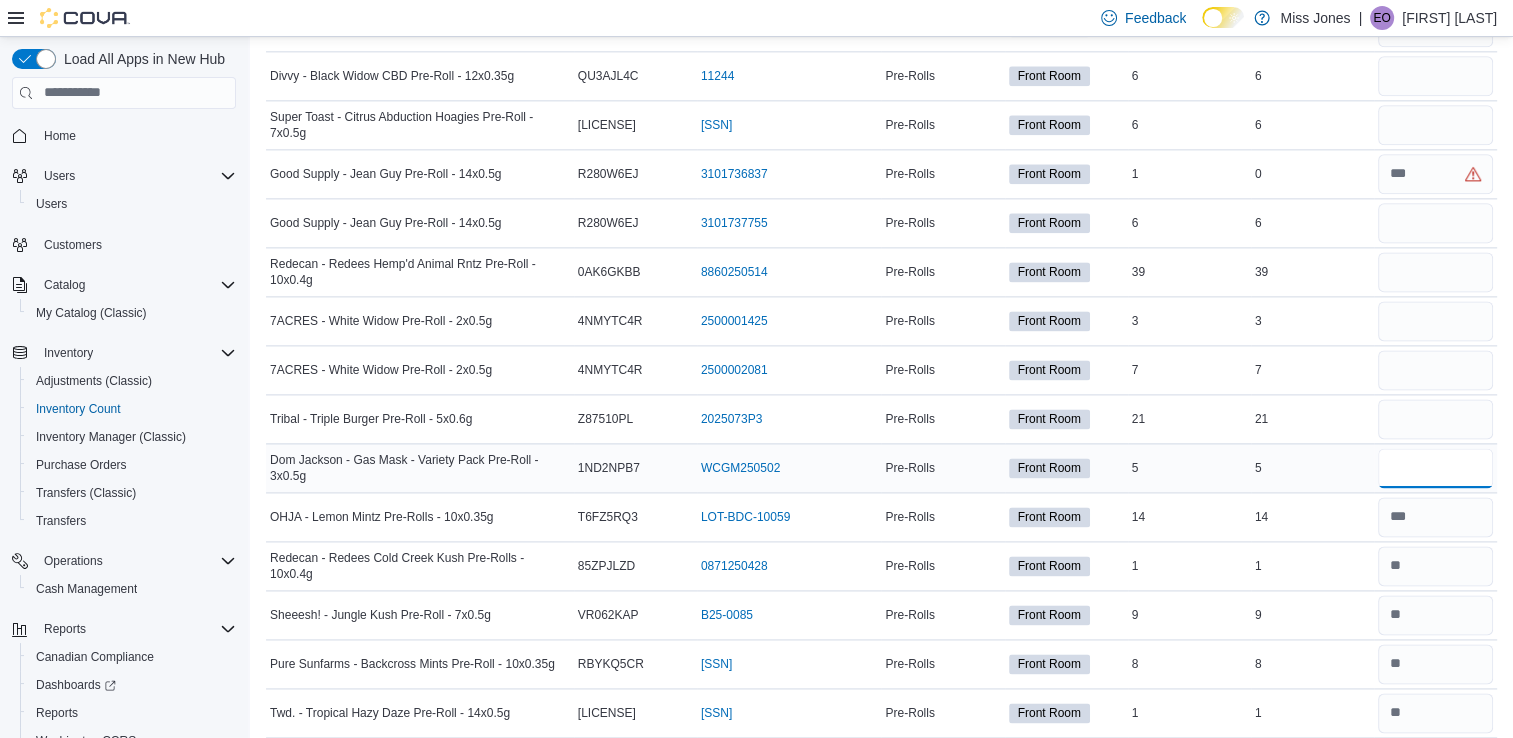 click at bounding box center [1435, 468] 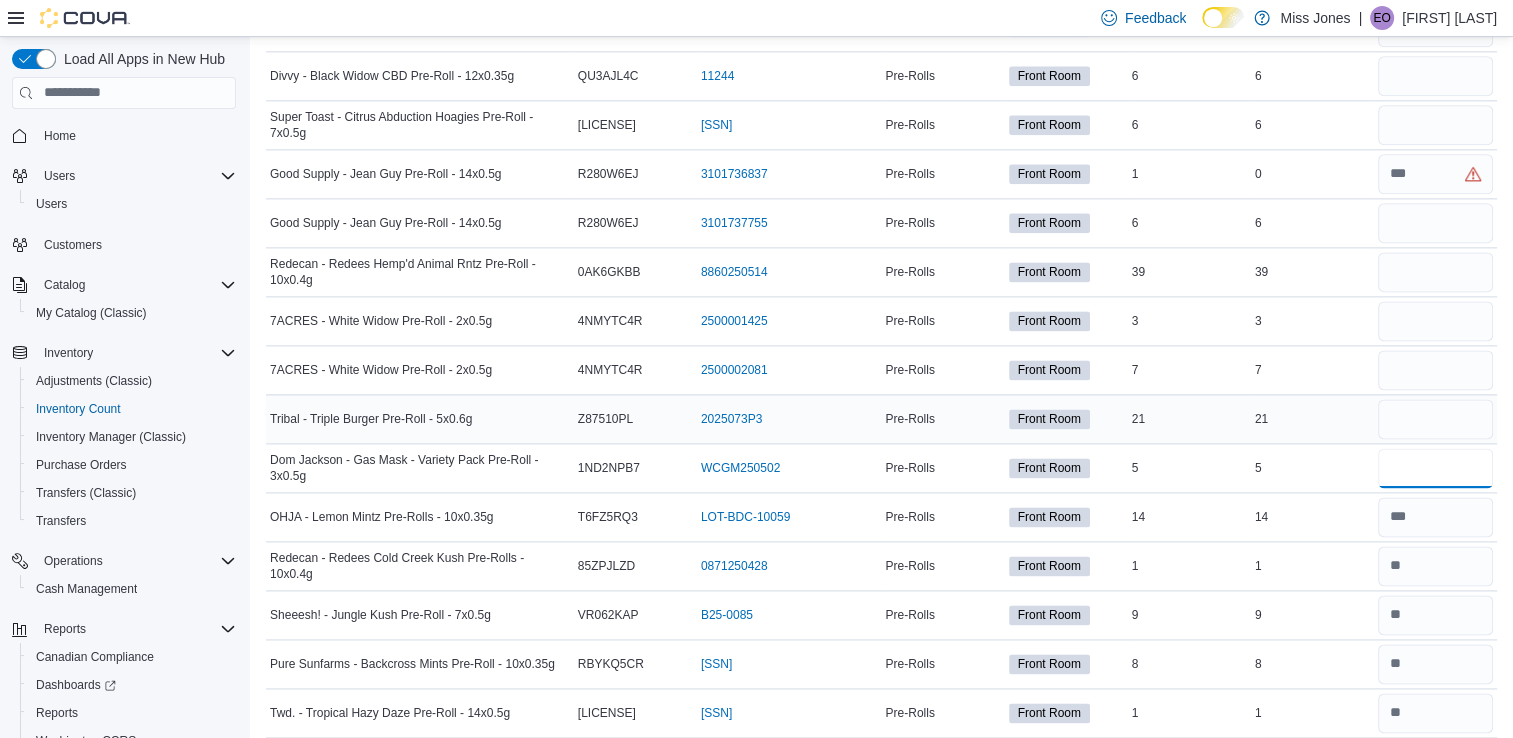 type on "*" 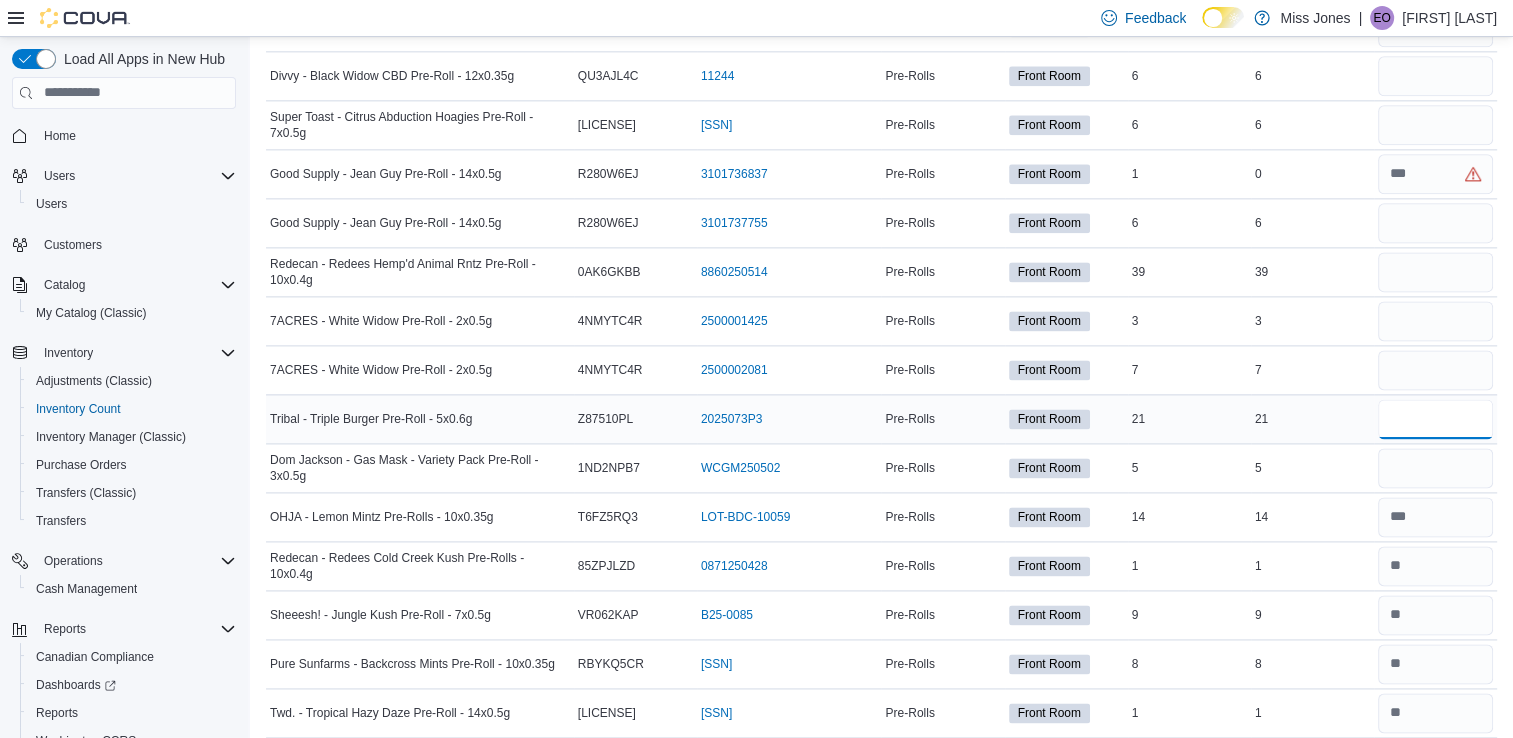 click at bounding box center (1435, 419) 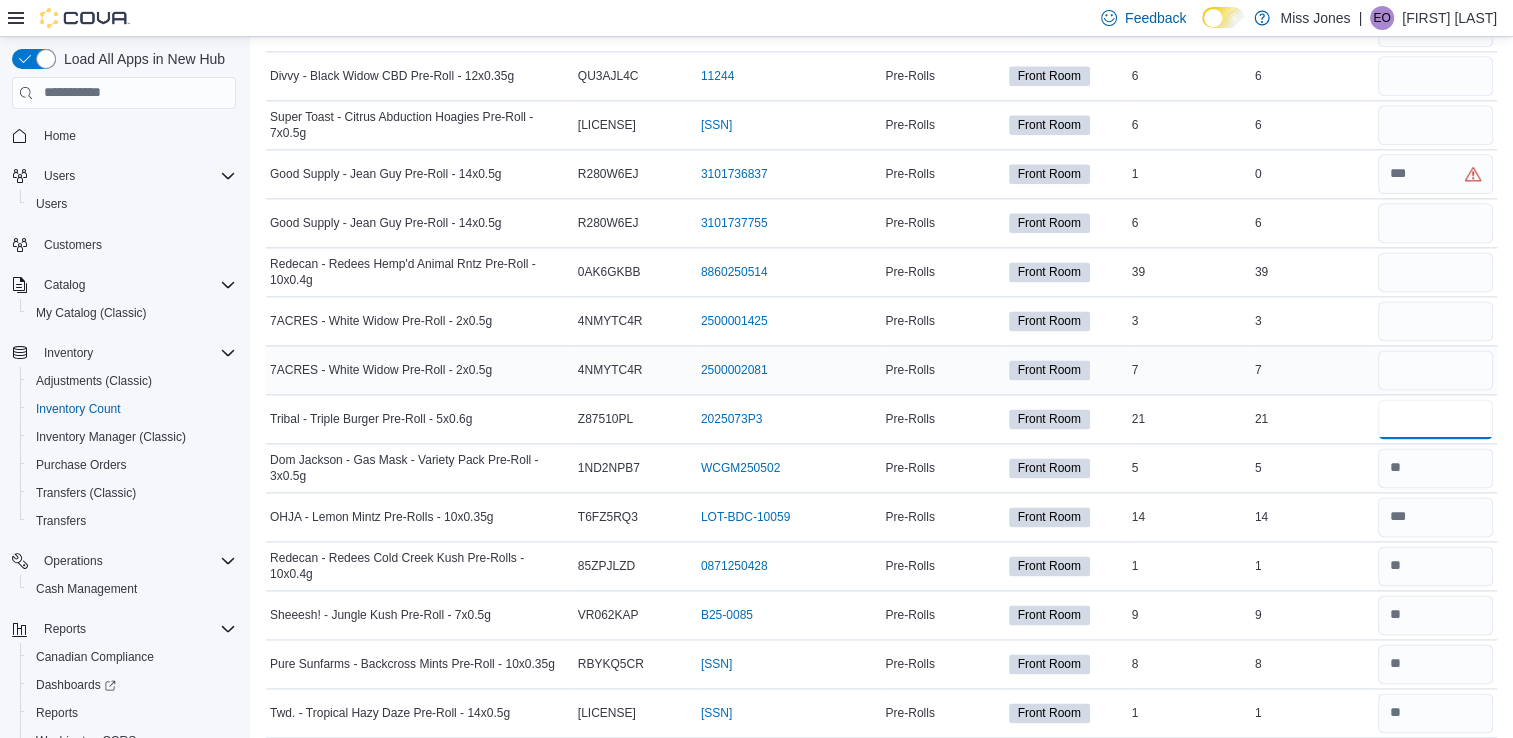 type on "**" 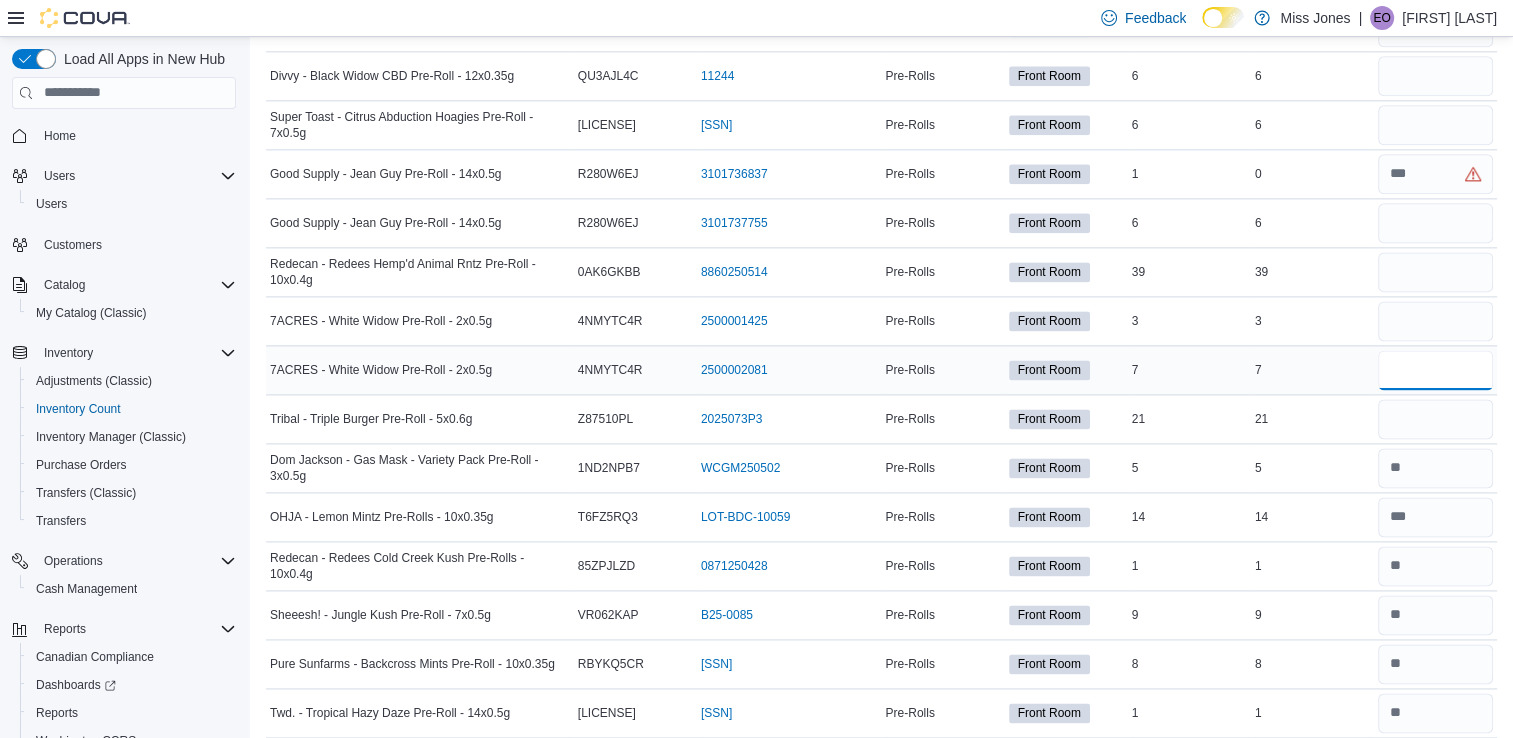 type 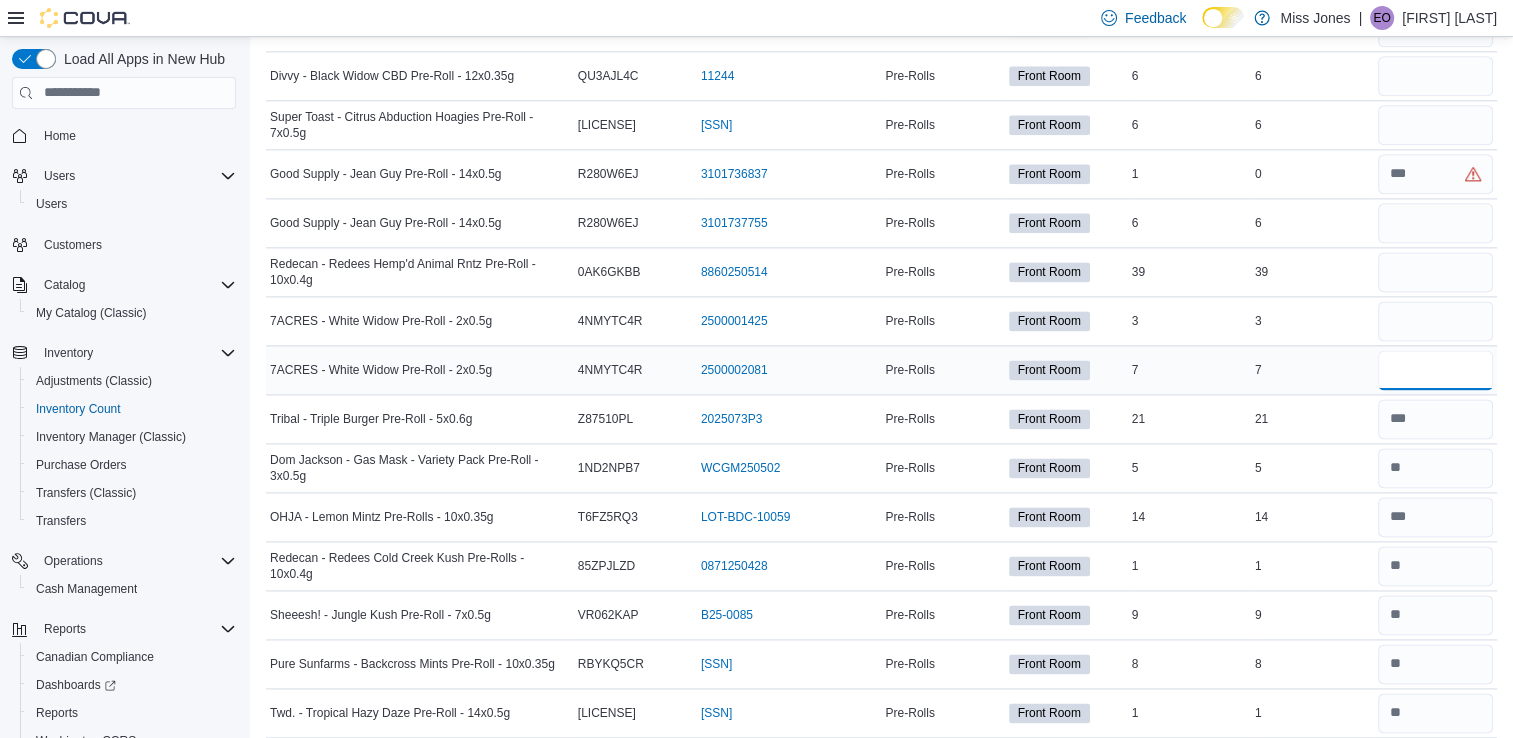 click at bounding box center [1435, 370] 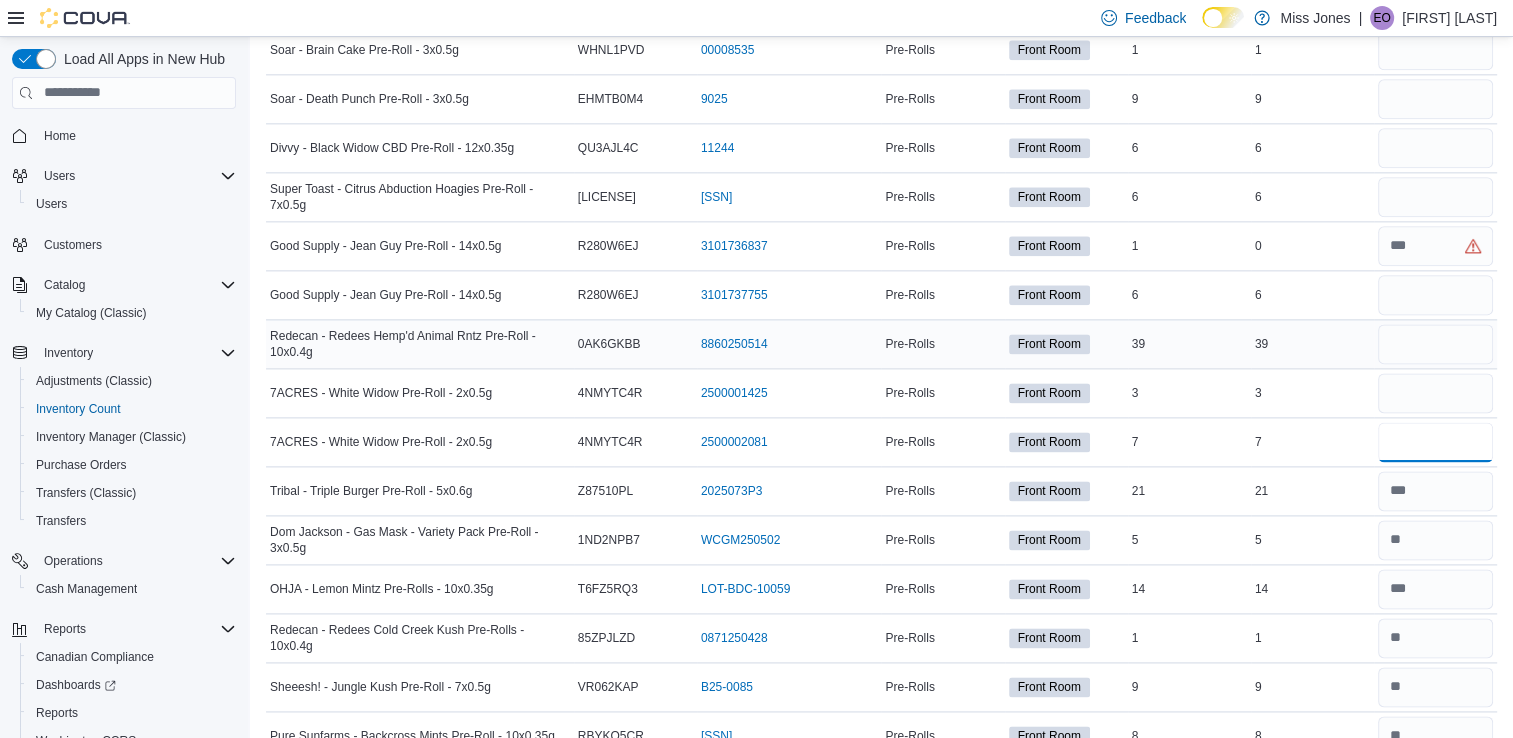 type on "**" 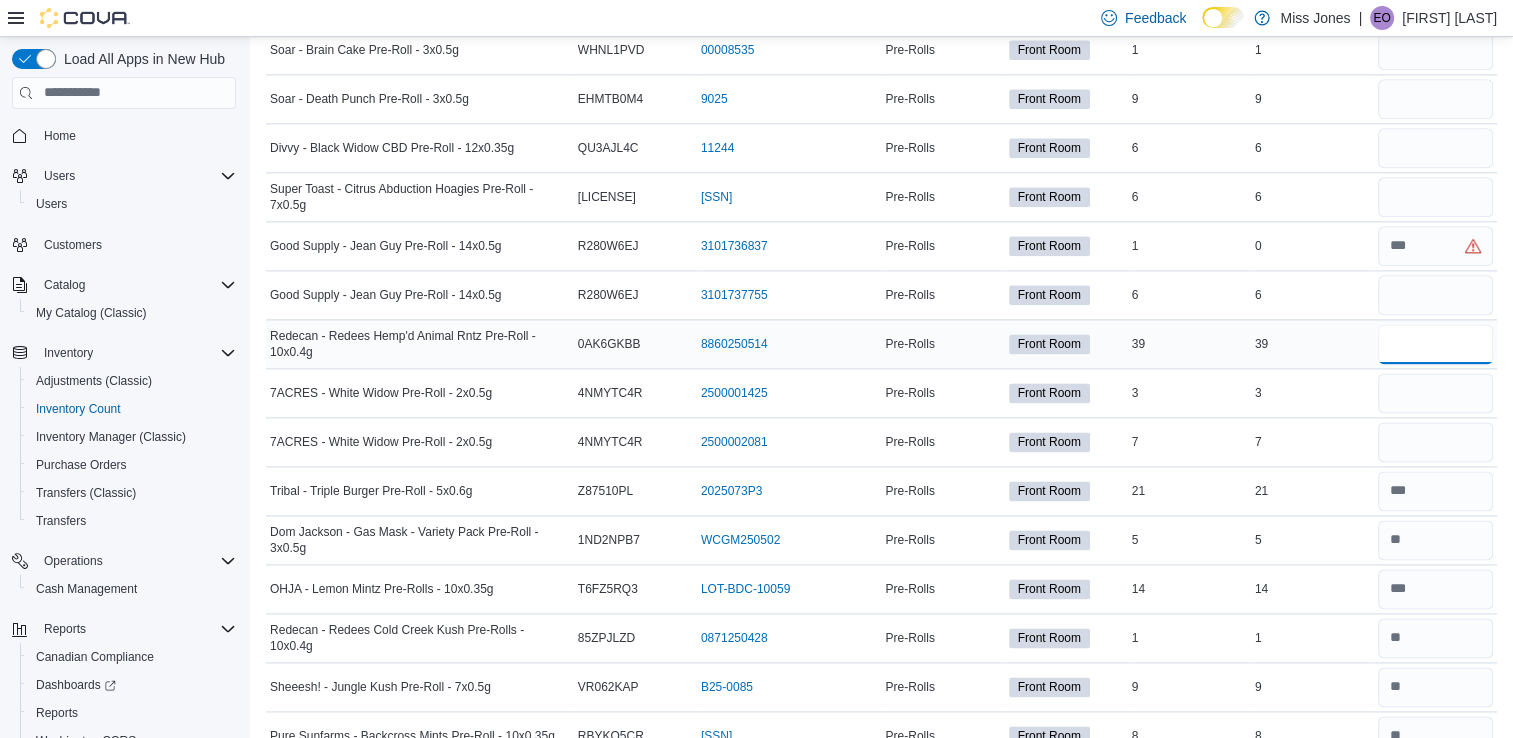 click at bounding box center (1435, 344) 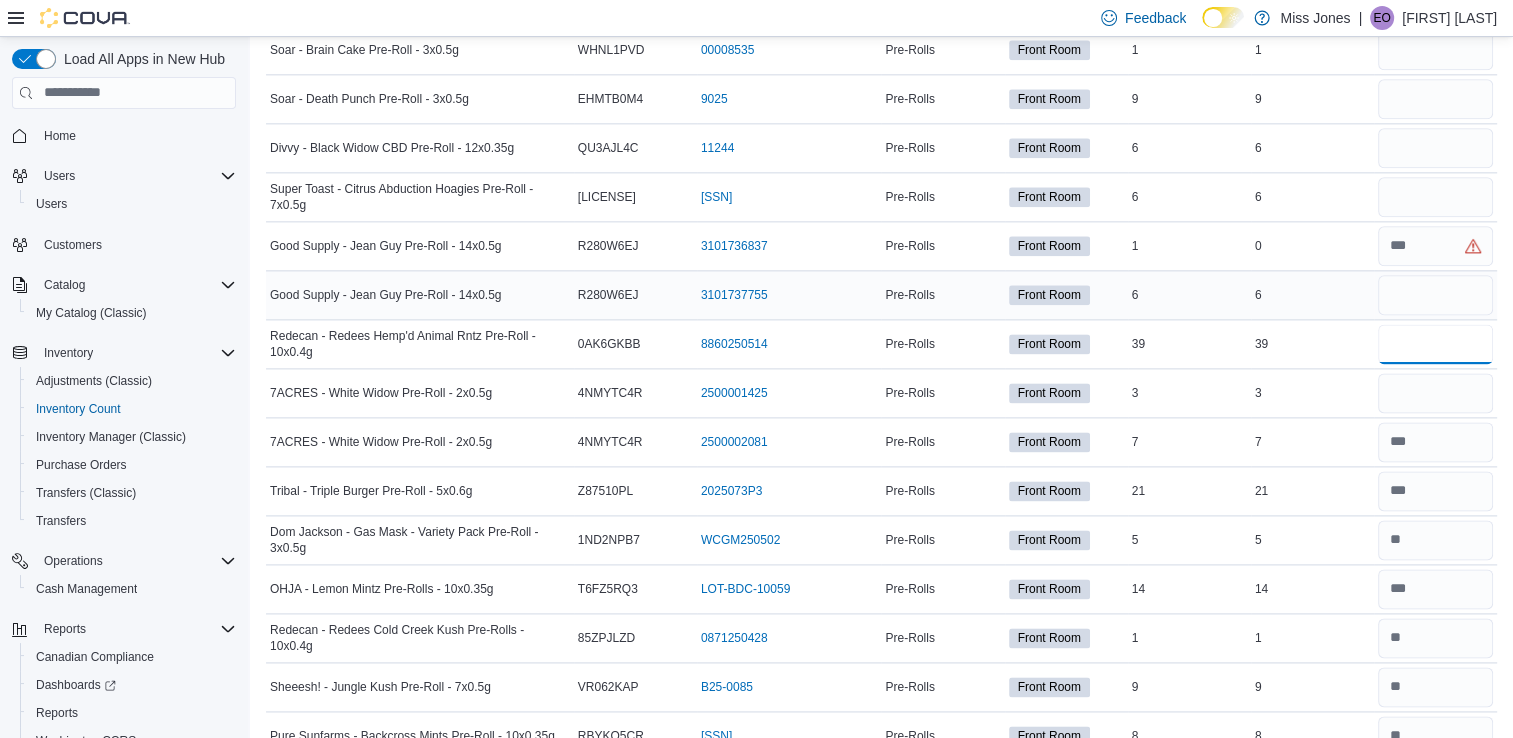 type on "**" 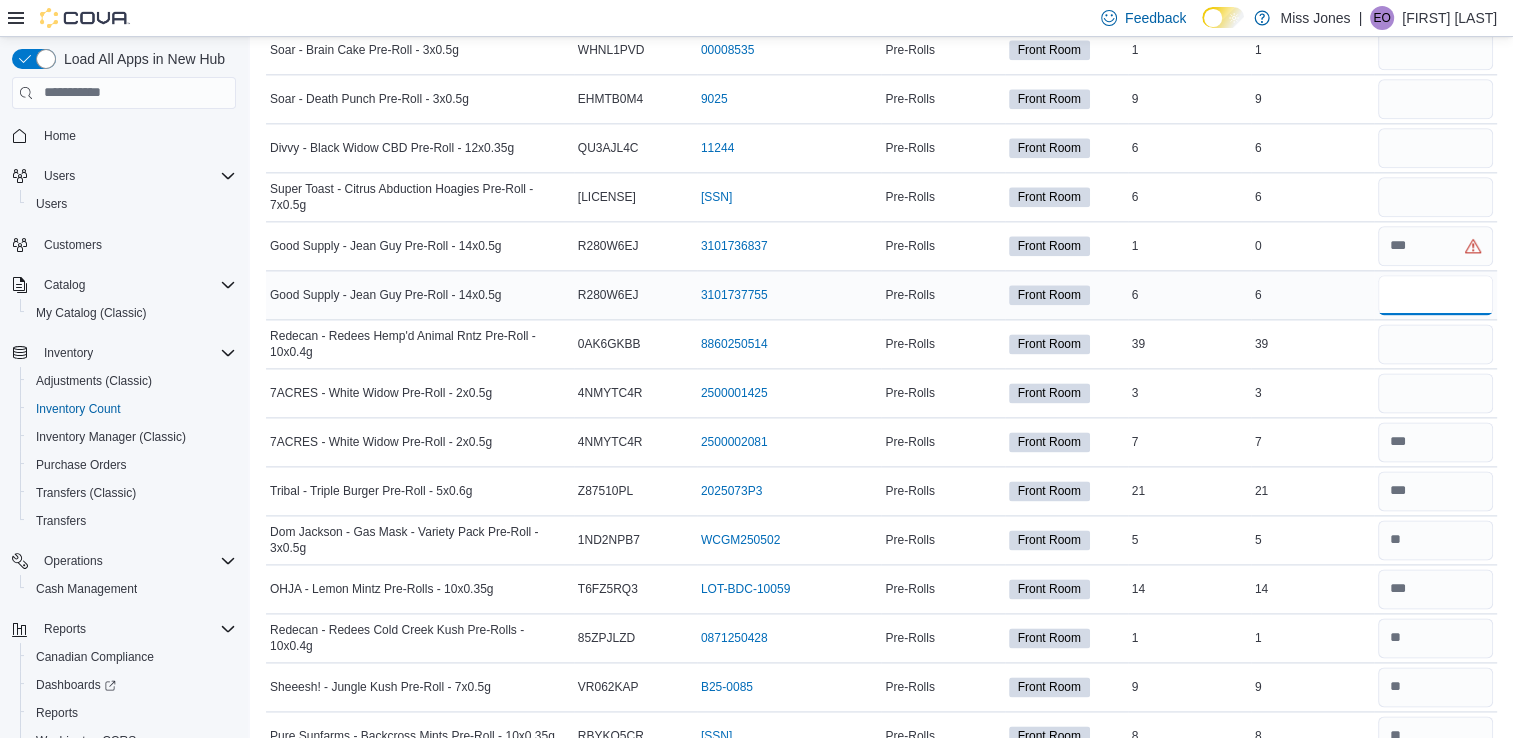 type 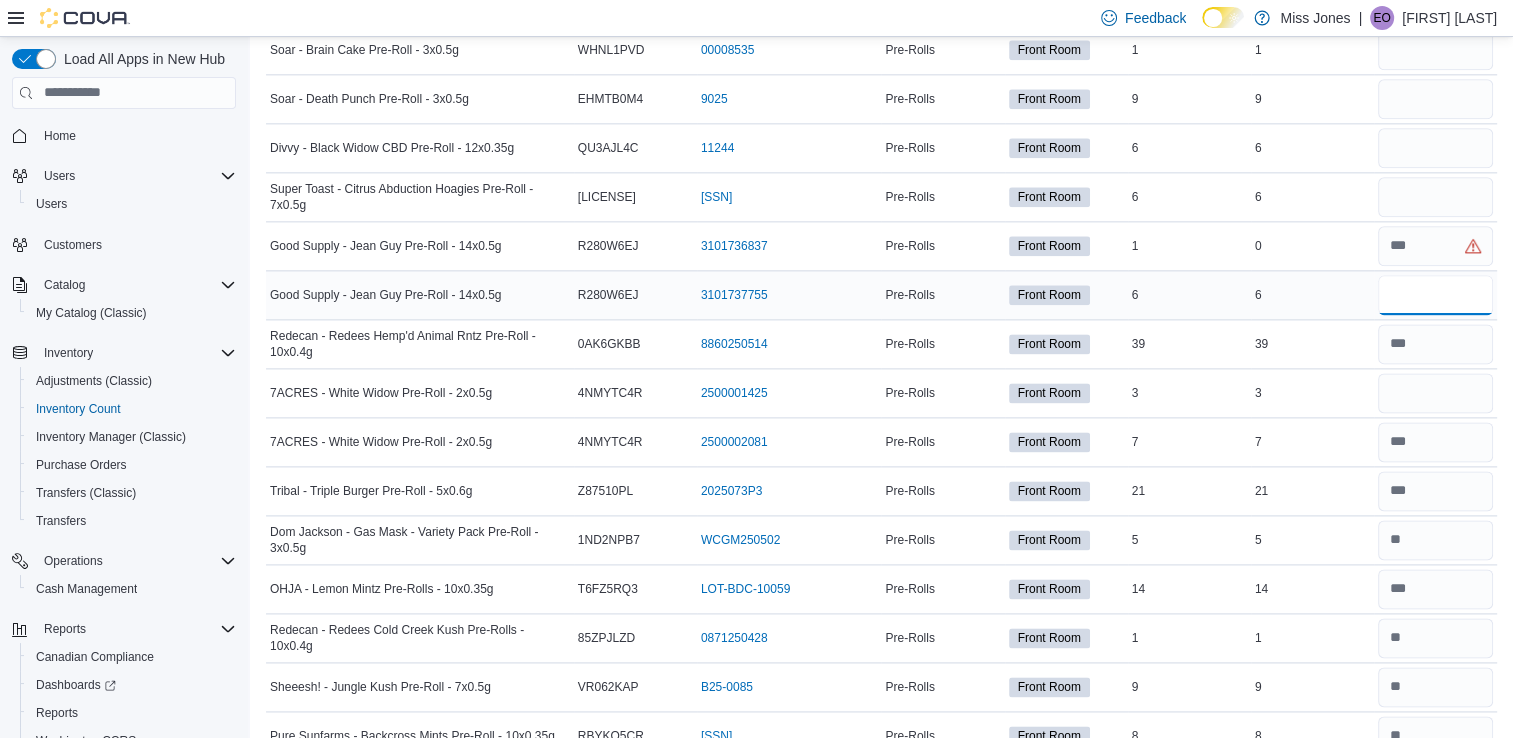 click at bounding box center [1435, 295] 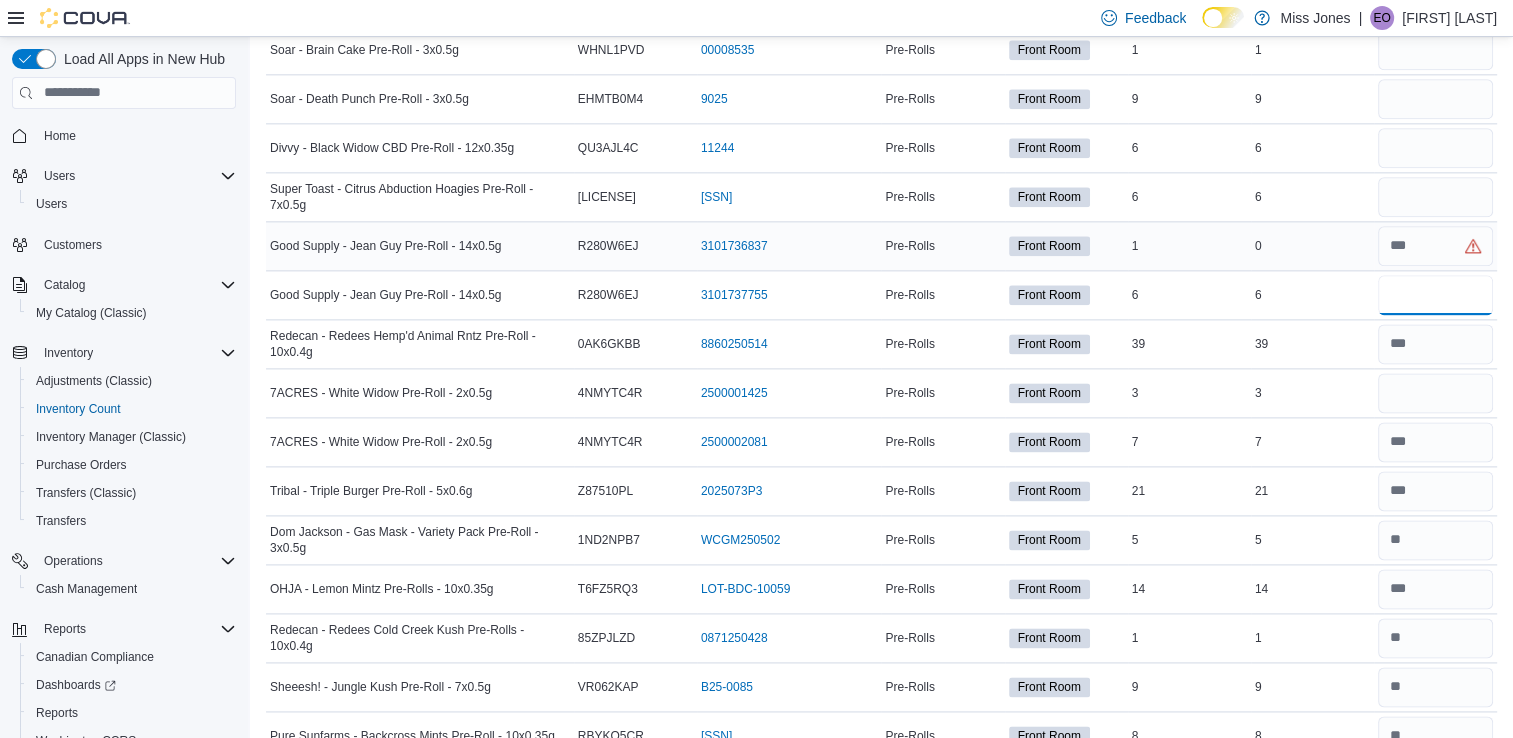 type on "*" 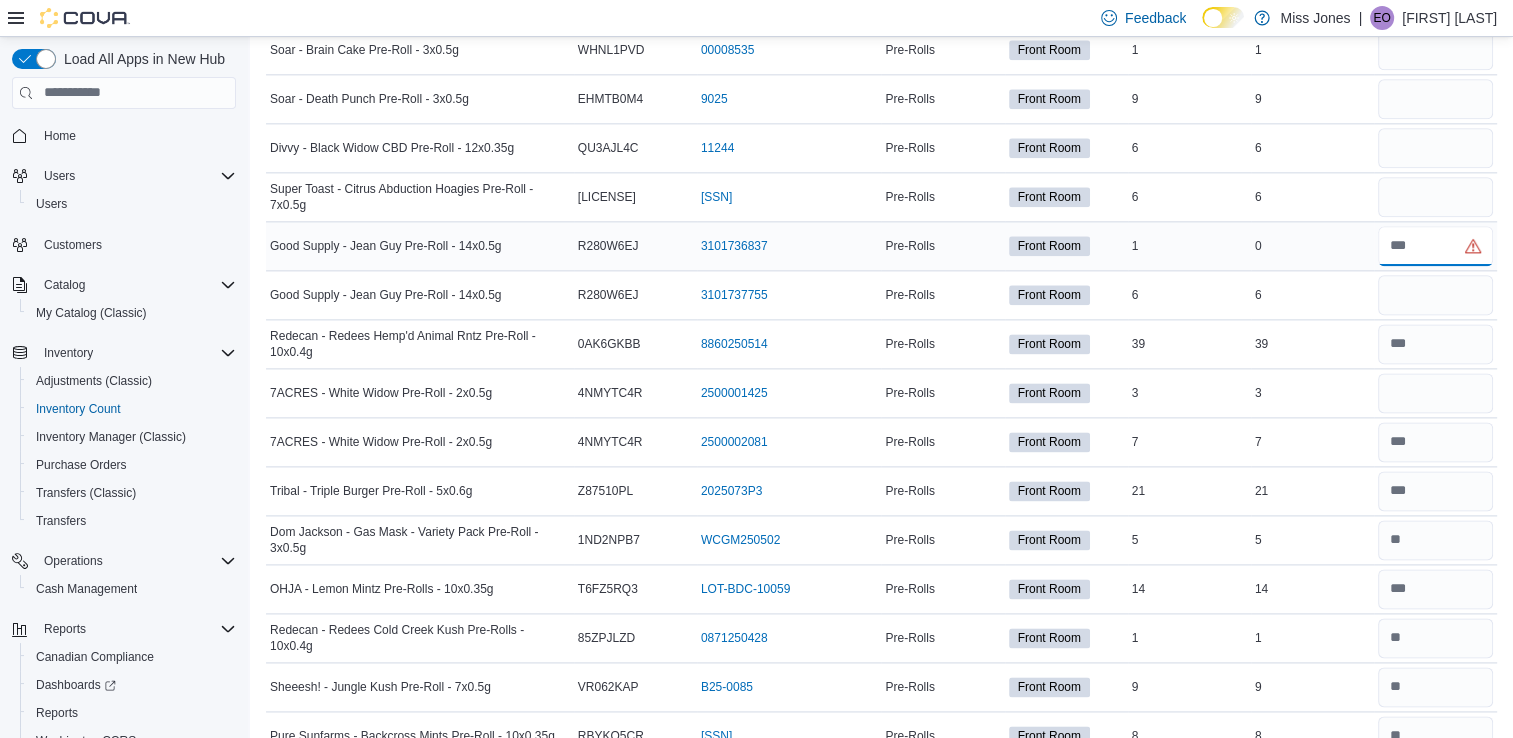 click at bounding box center [1435, 246] 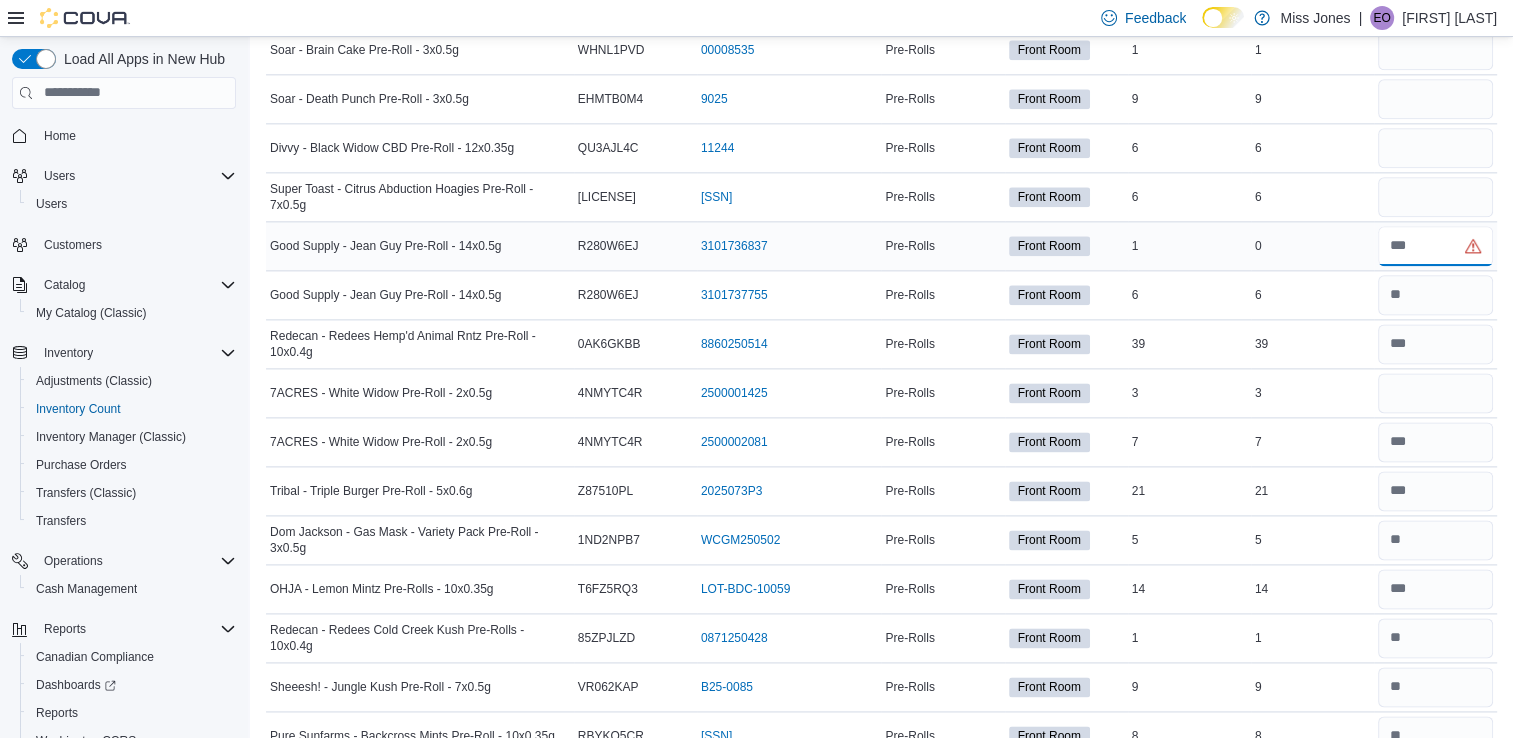 type on "*" 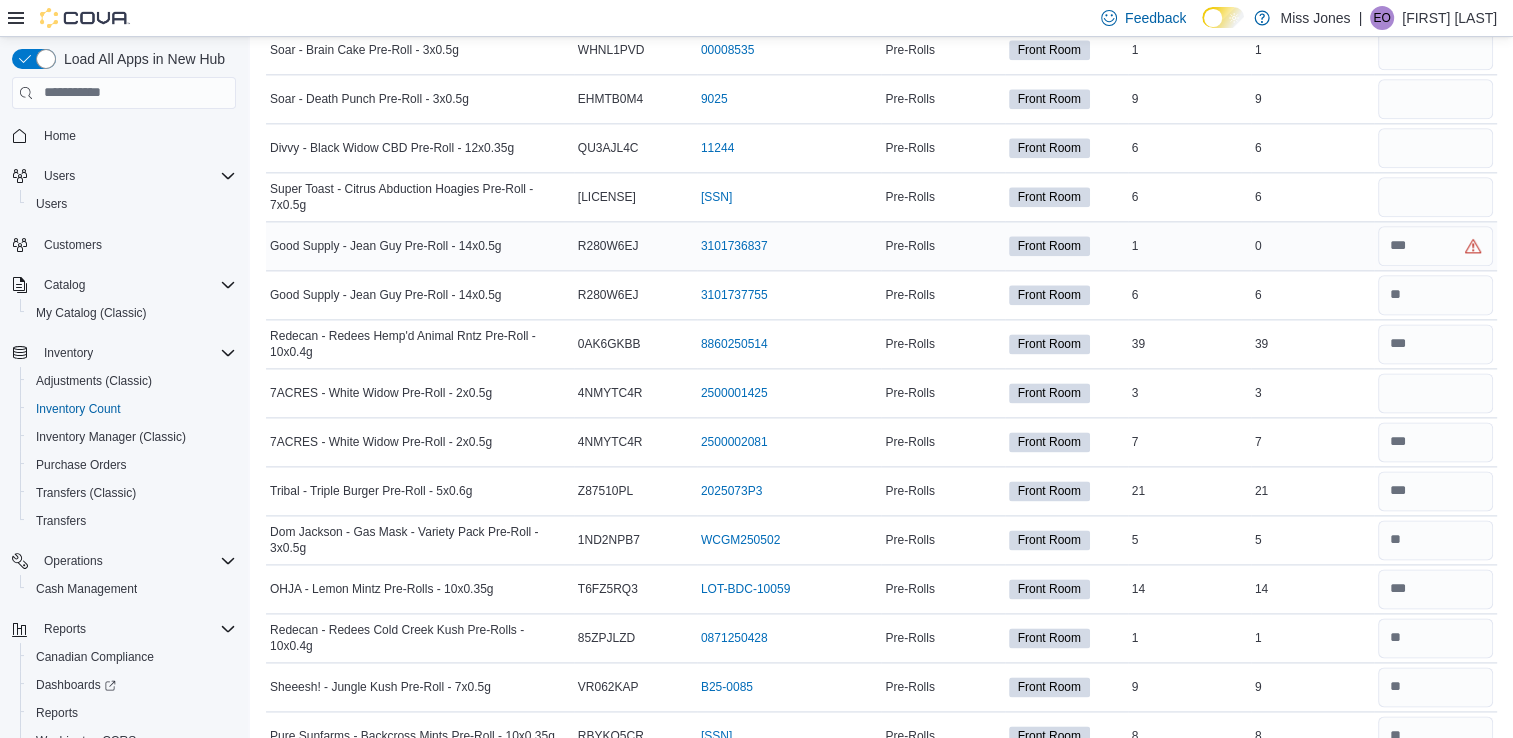 type 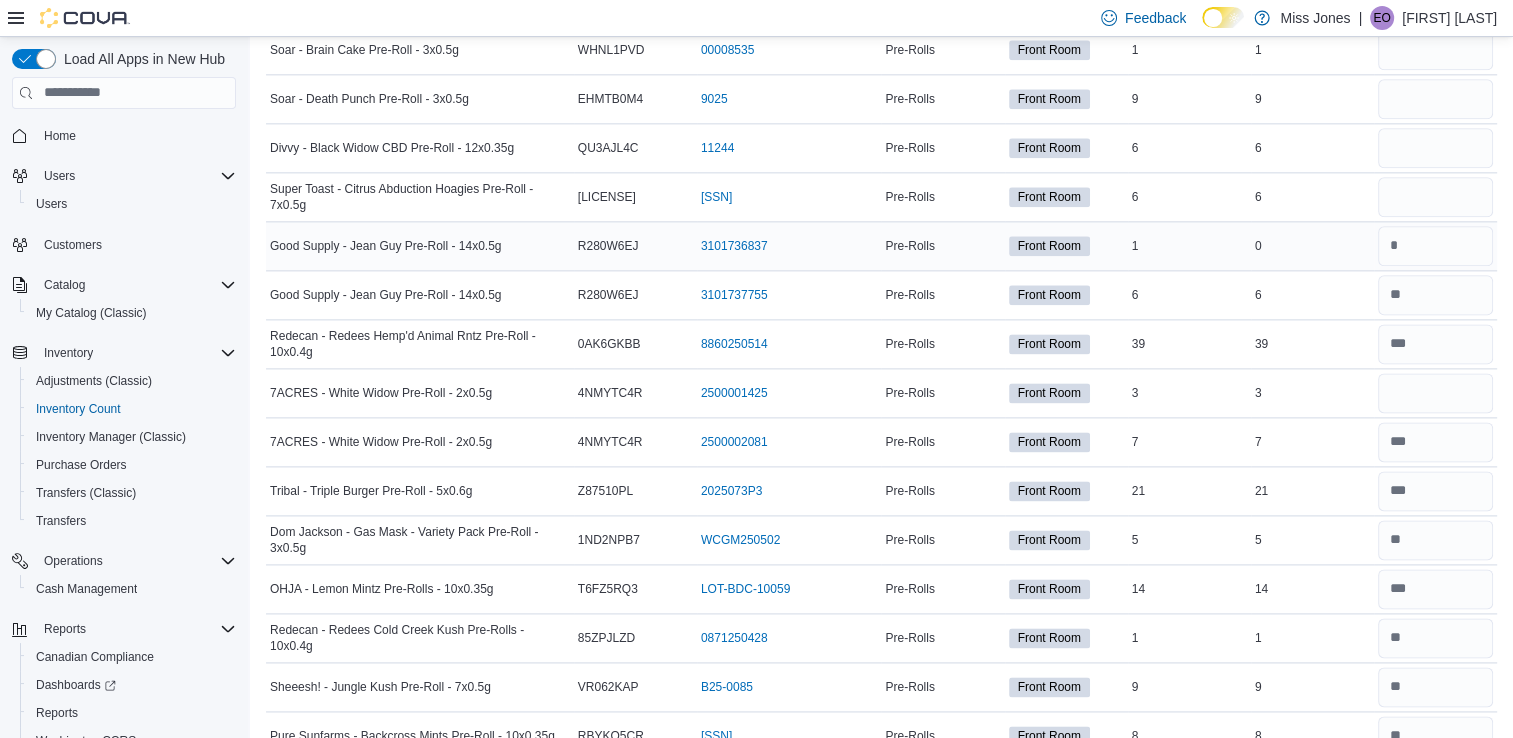 scroll, scrollTop: 2459, scrollLeft: 0, axis: vertical 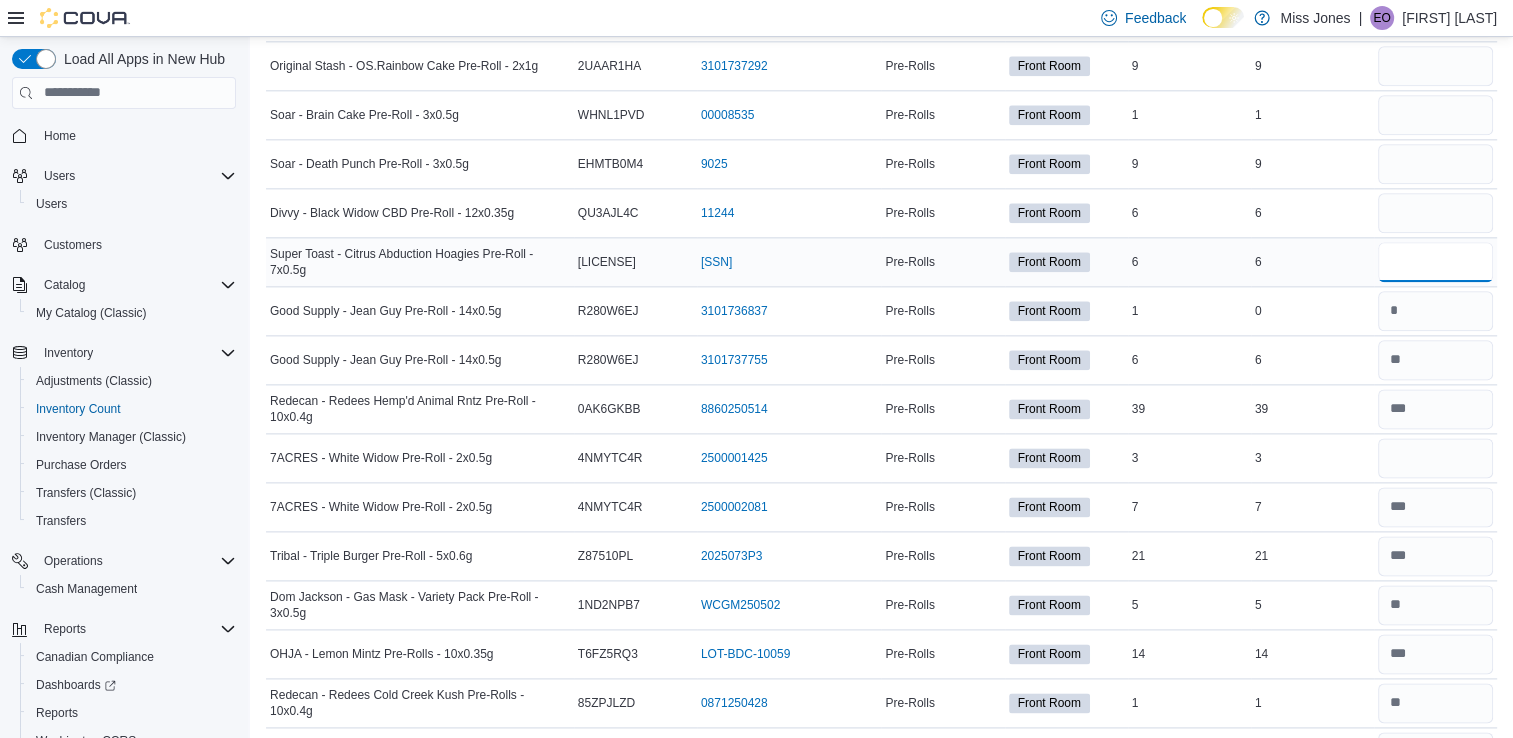 click at bounding box center [1435, 262] 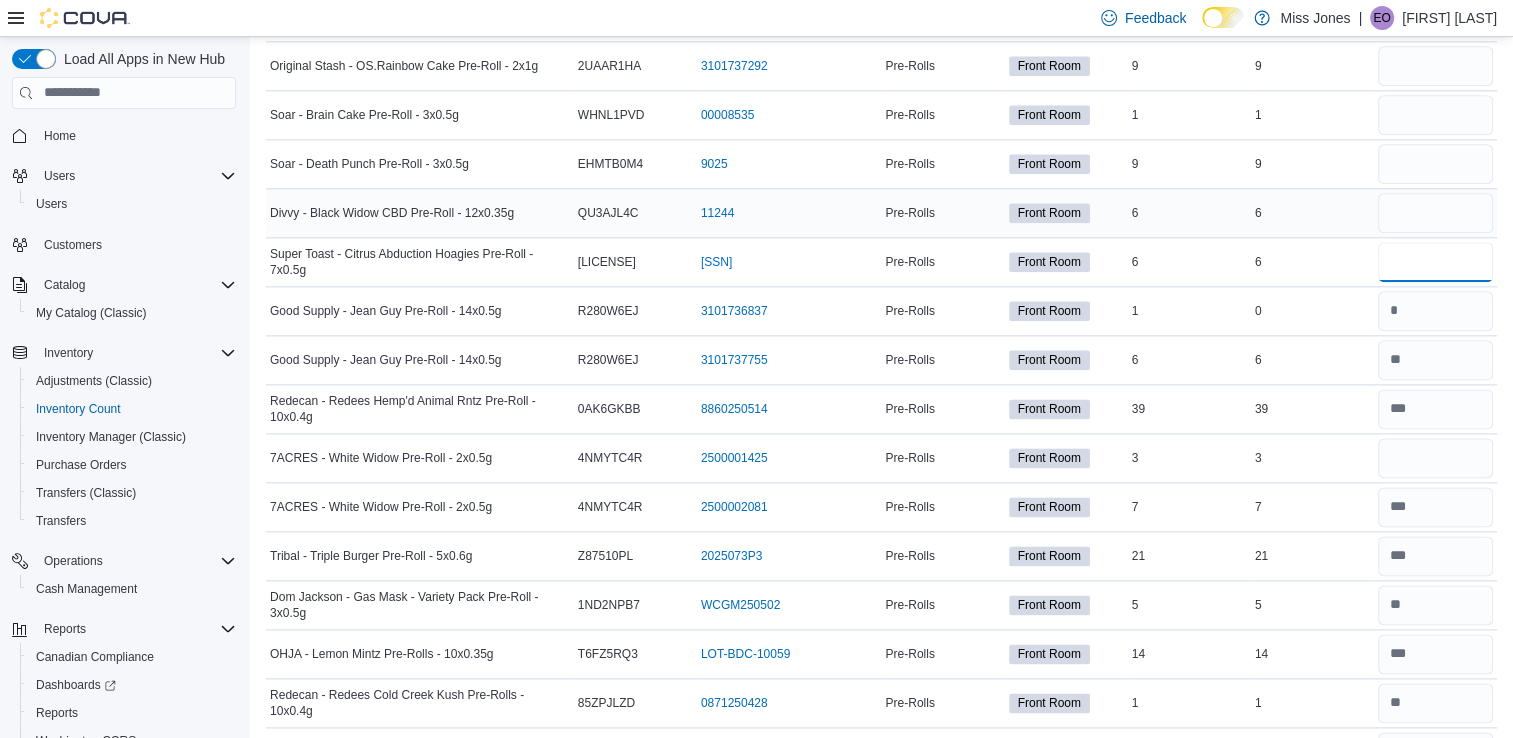 type on "*" 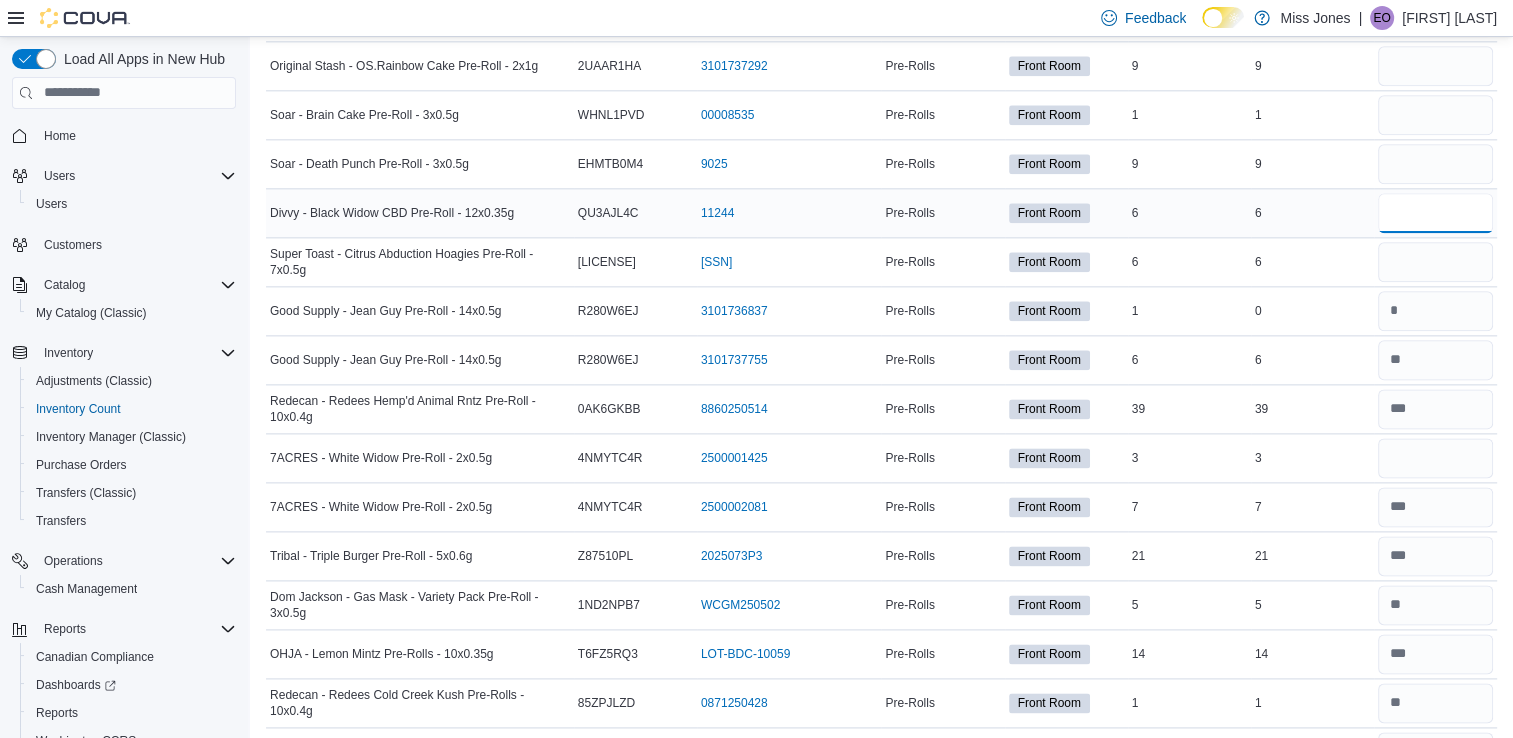 type 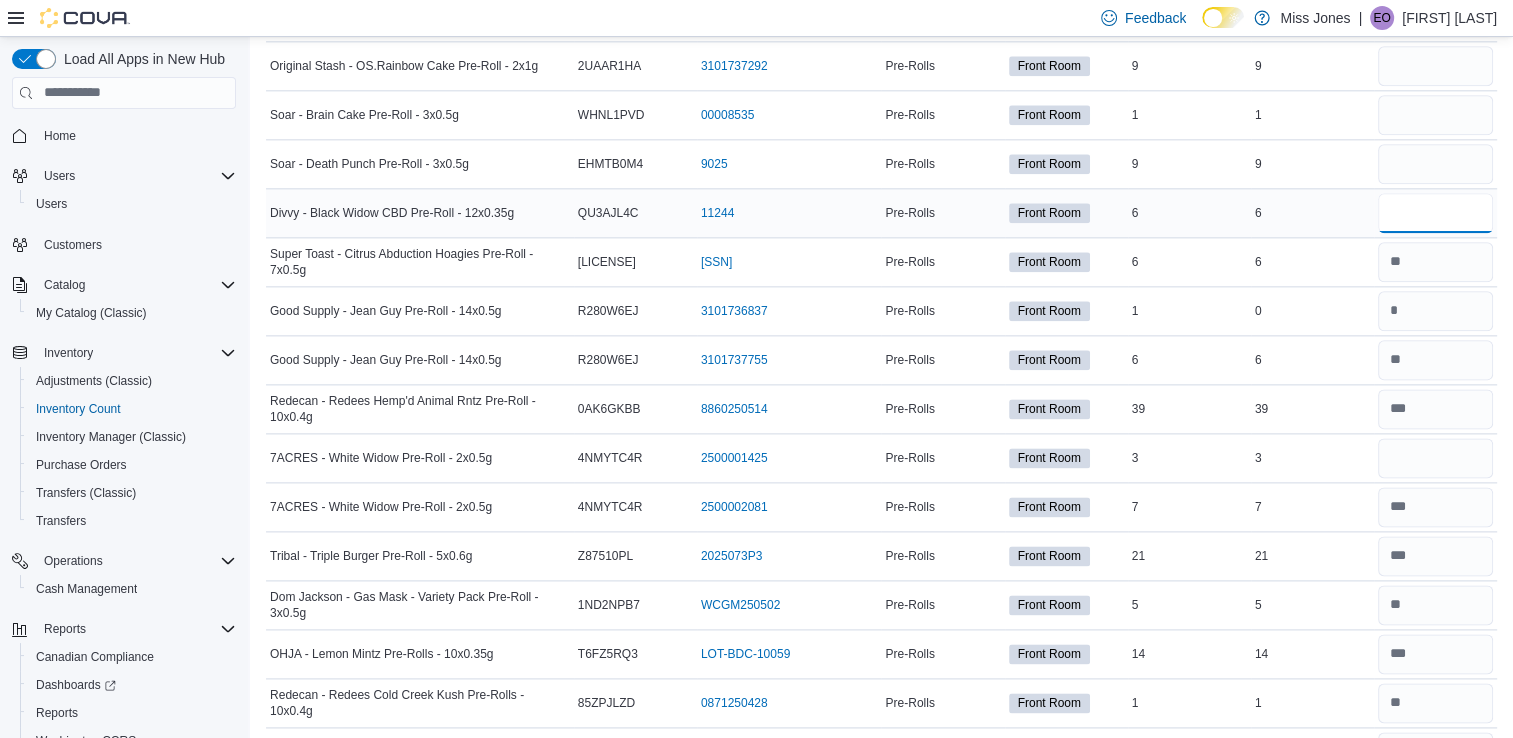 click at bounding box center (1435, 213) 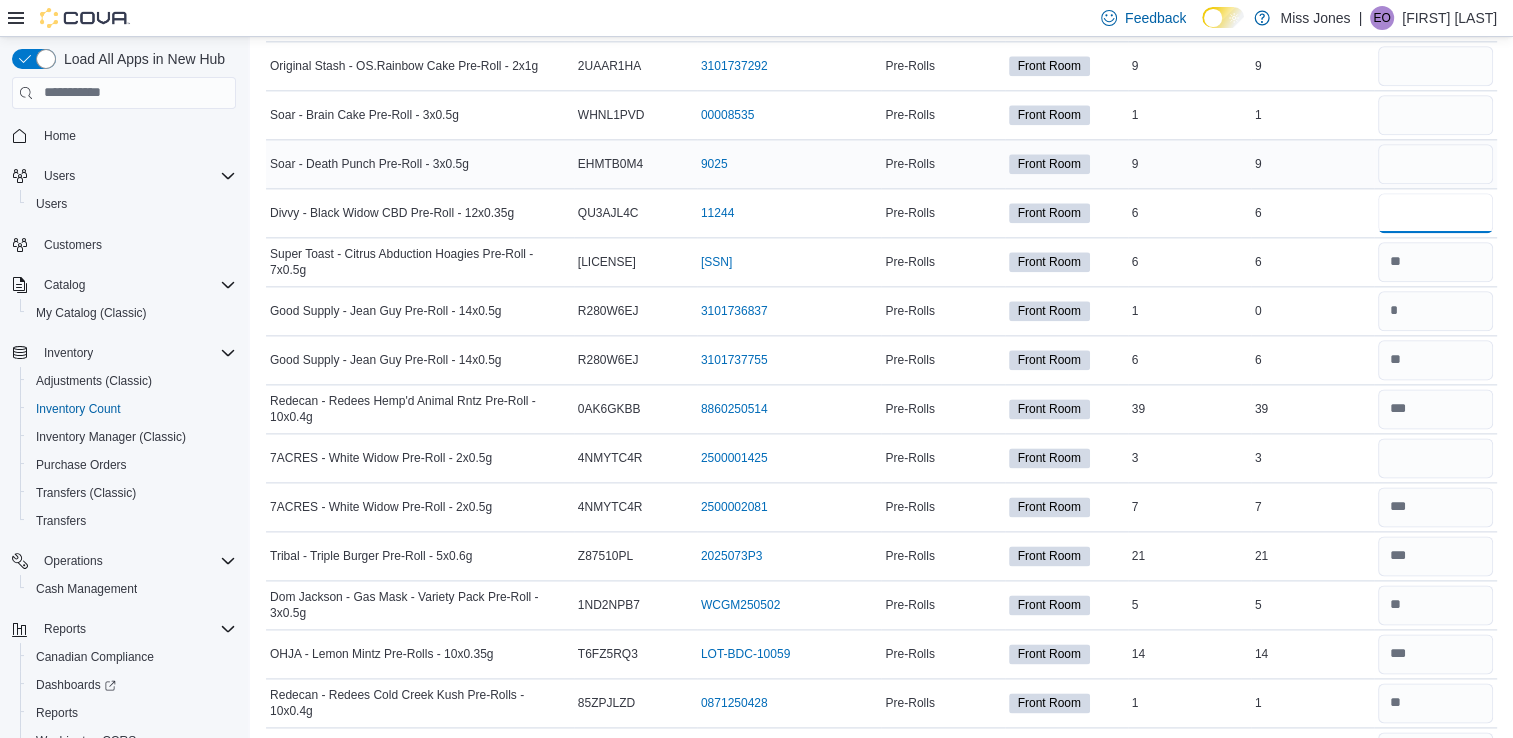 type on "*" 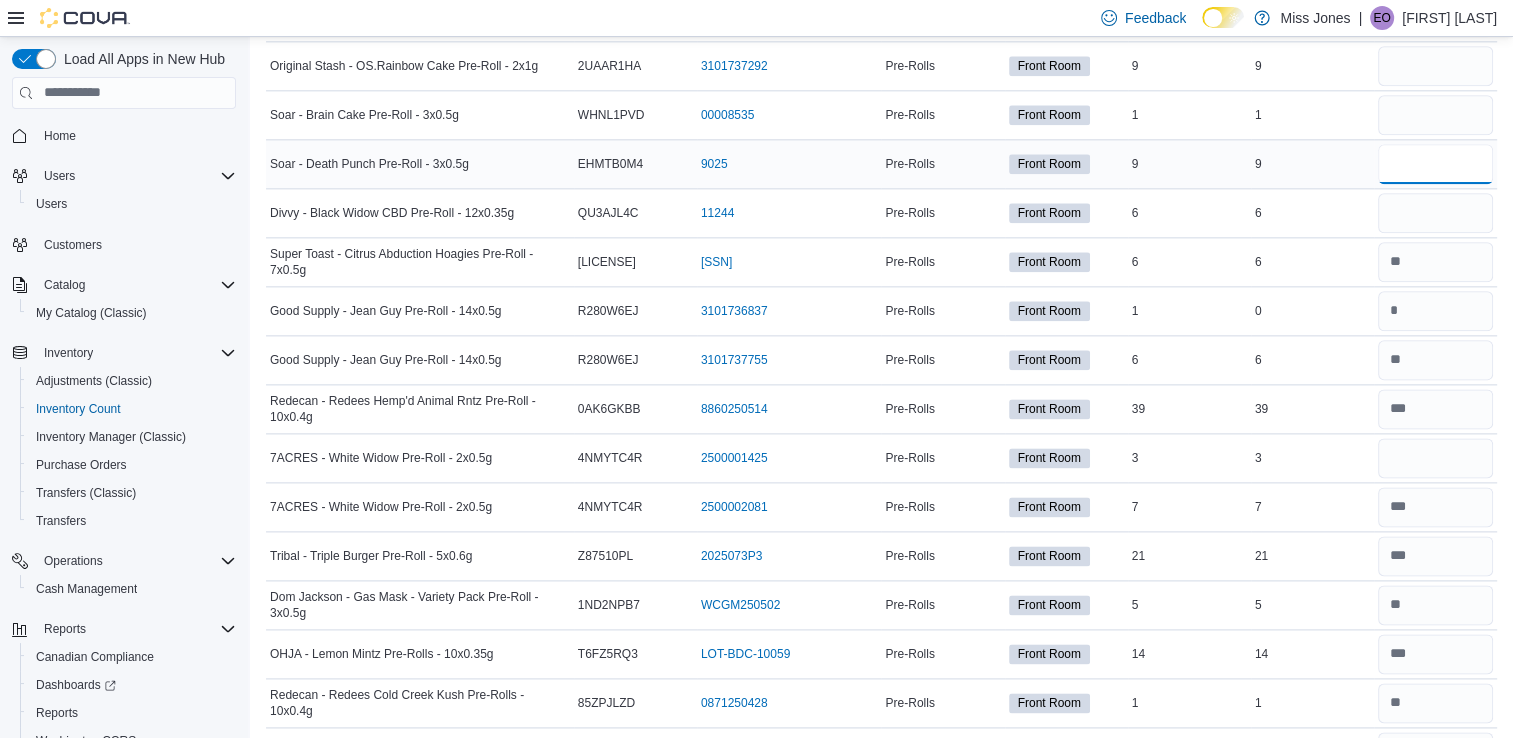click at bounding box center [1435, 164] 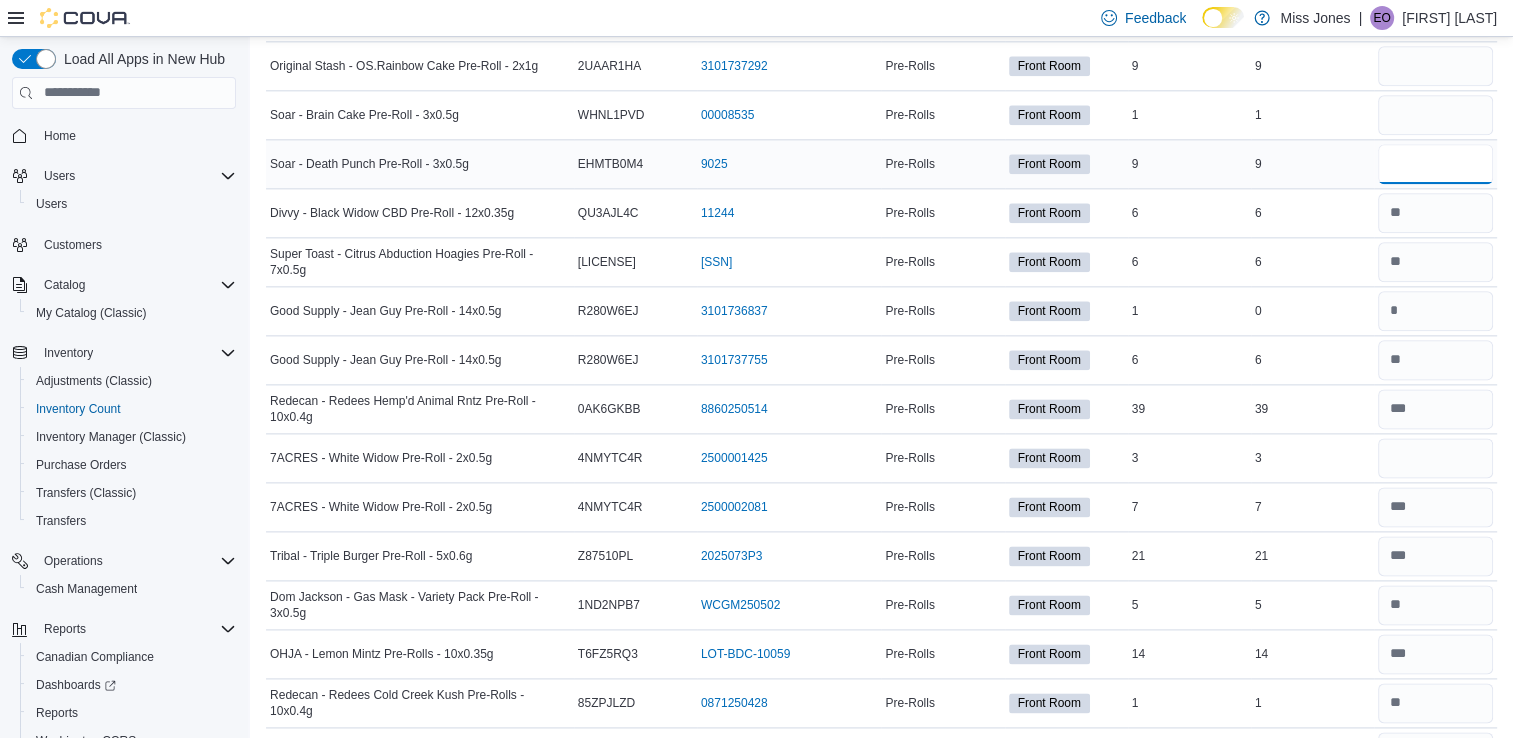 type 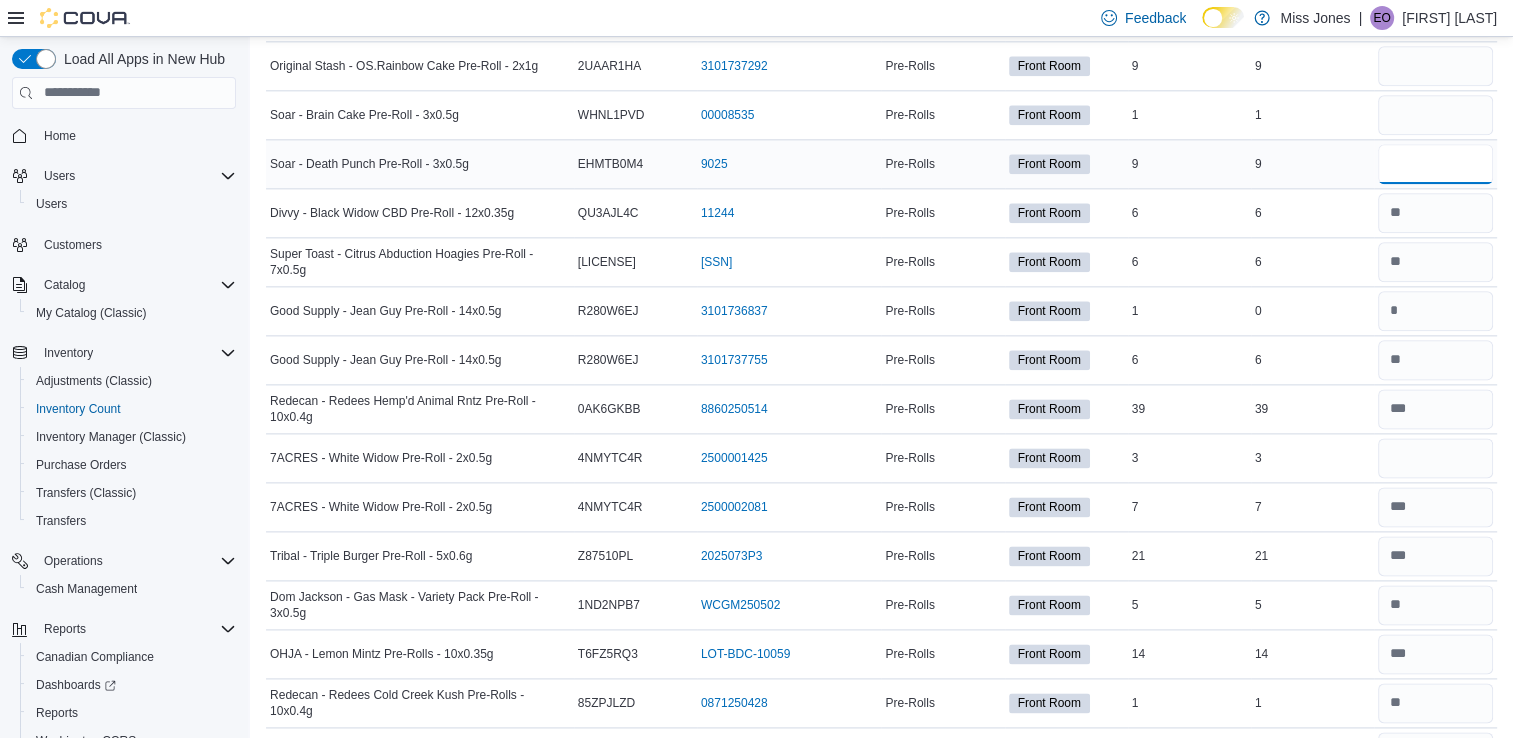 type on "*" 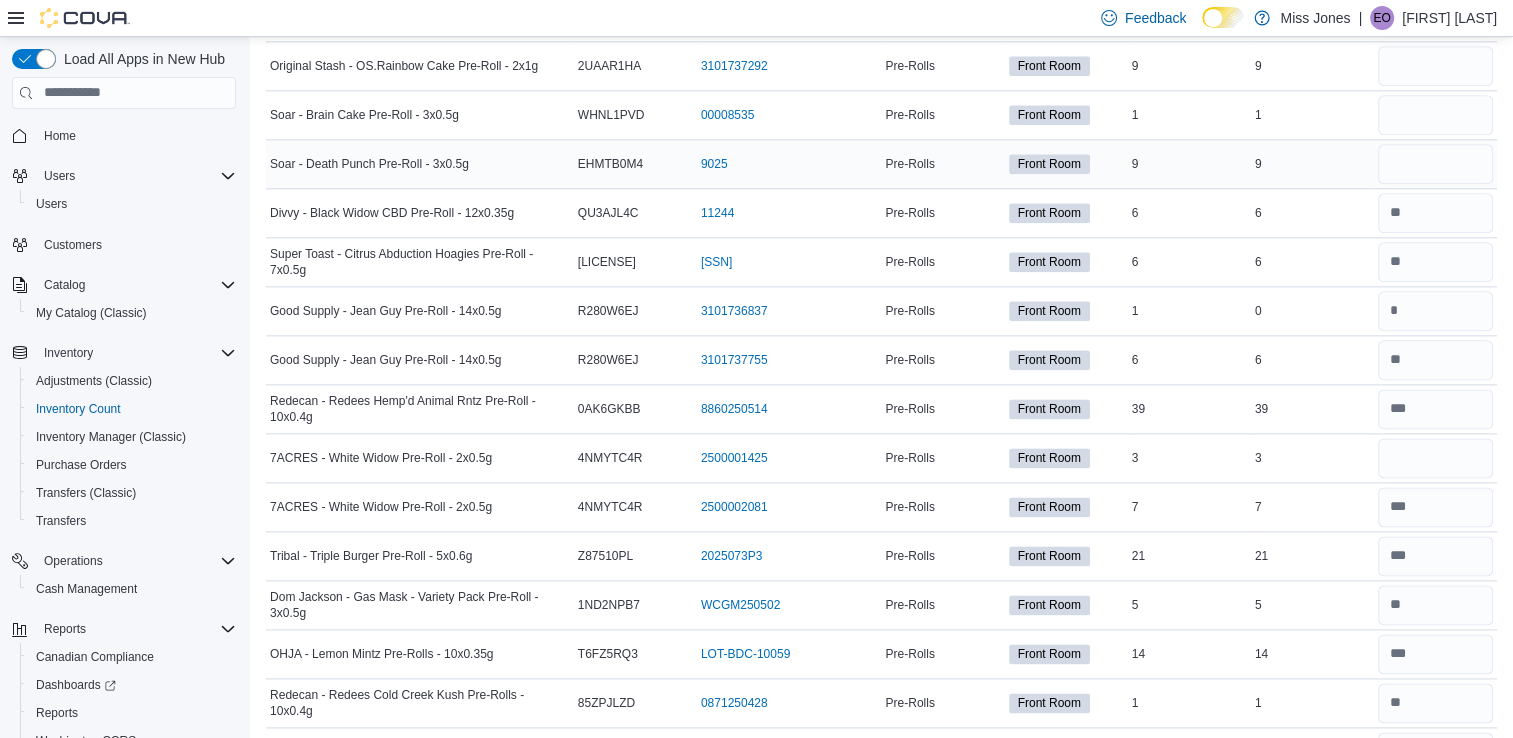 type 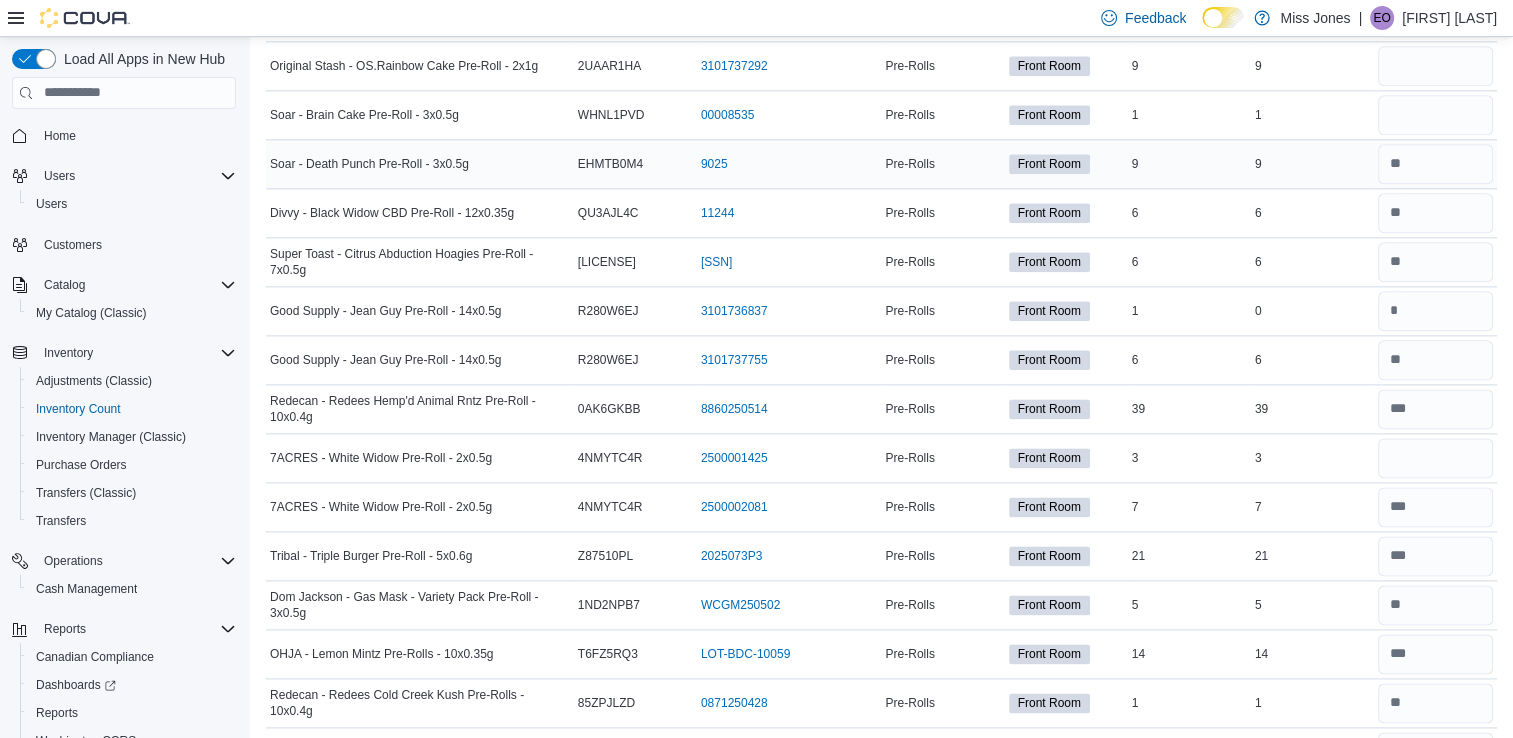 scroll, scrollTop: 2183, scrollLeft: 0, axis: vertical 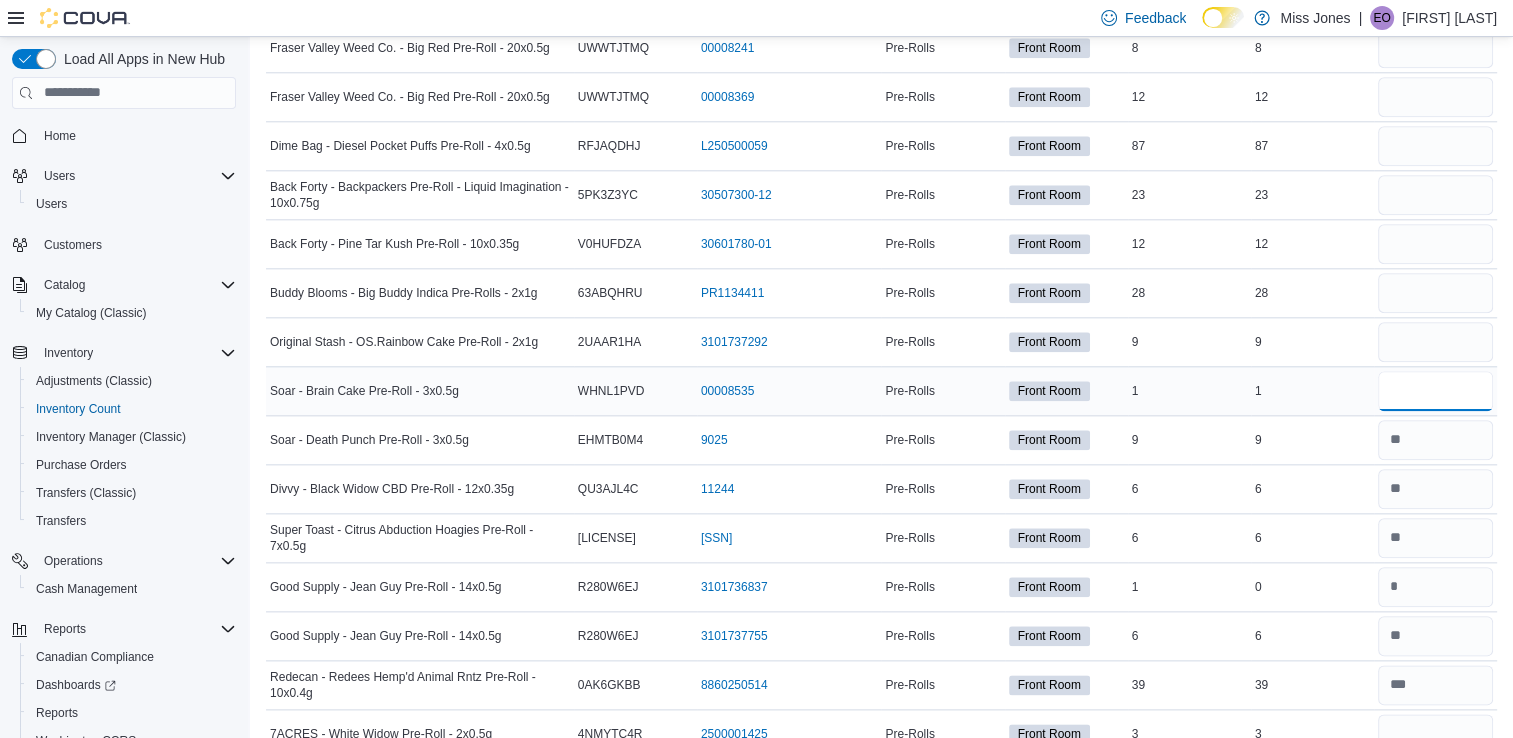 click at bounding box center (1435, 391) 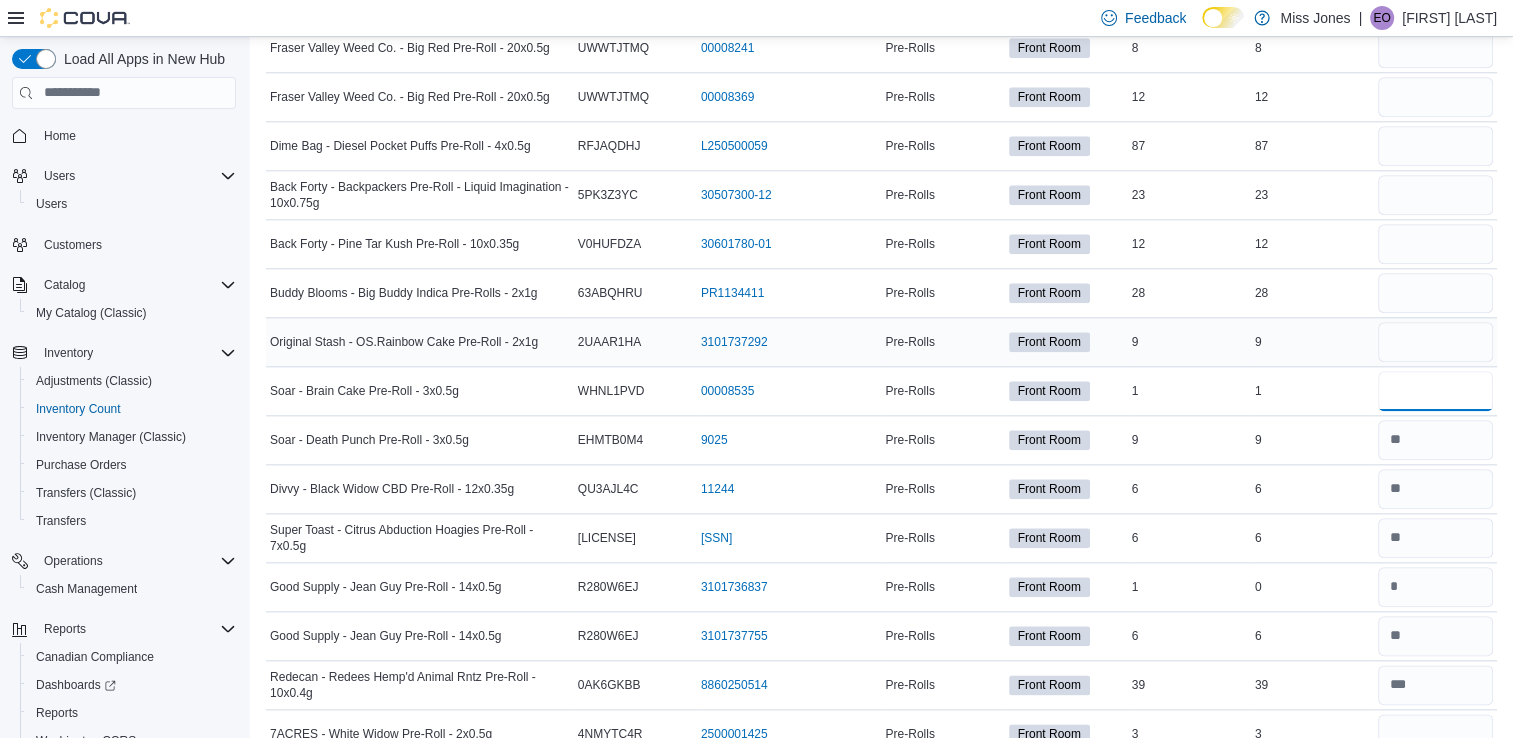 type on "*" 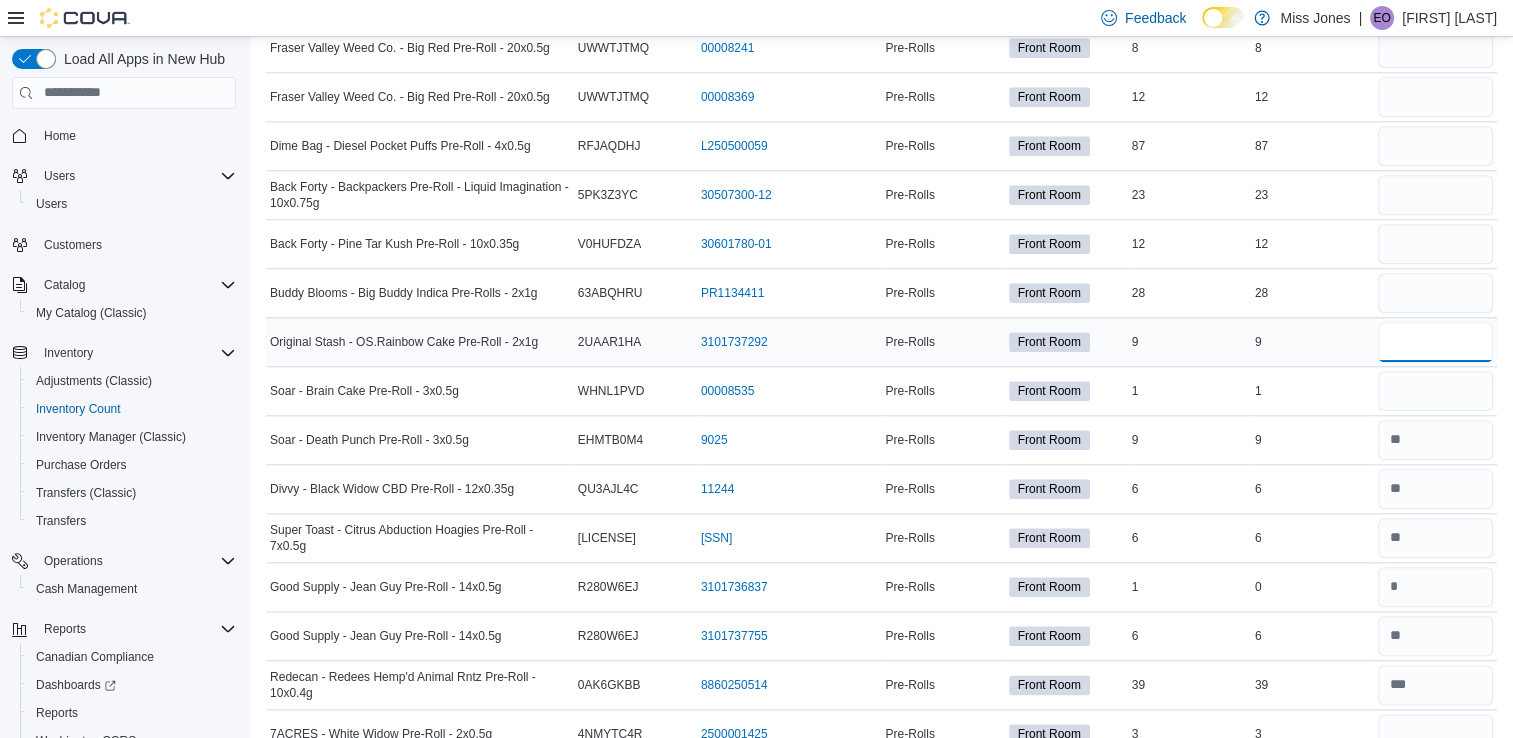 click at bounding box center (1435, 342) 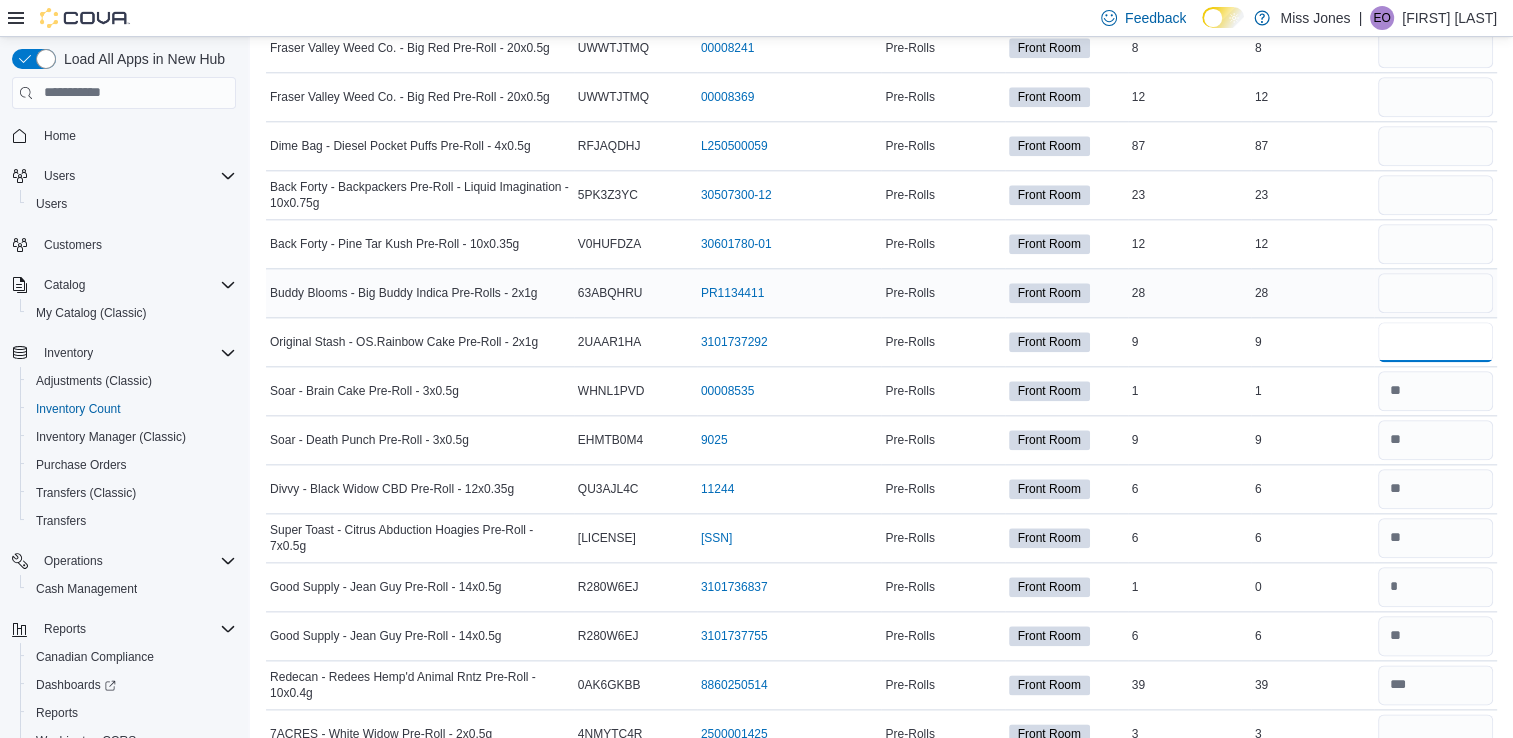type on "*" 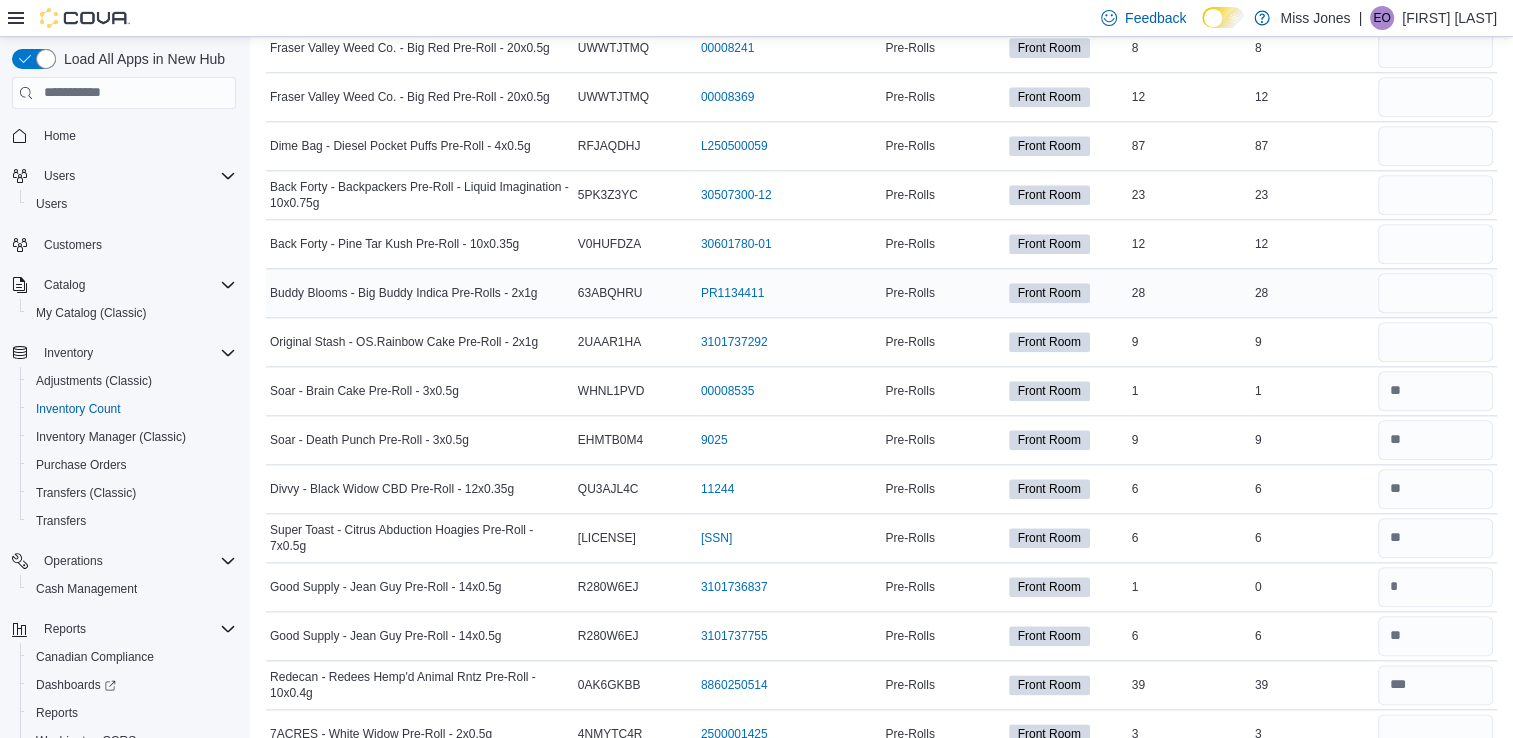 type 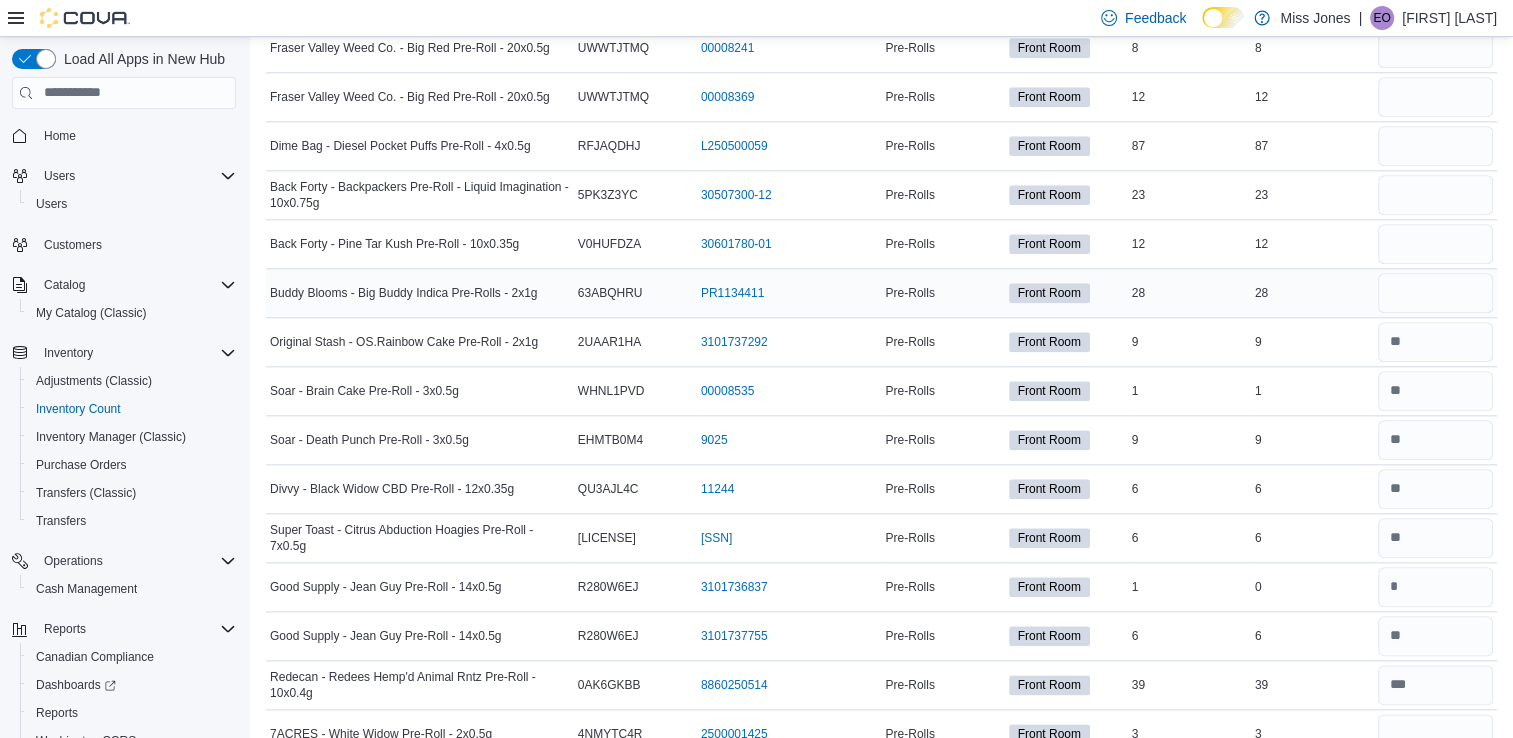 click at bounding box center (1435, 293) 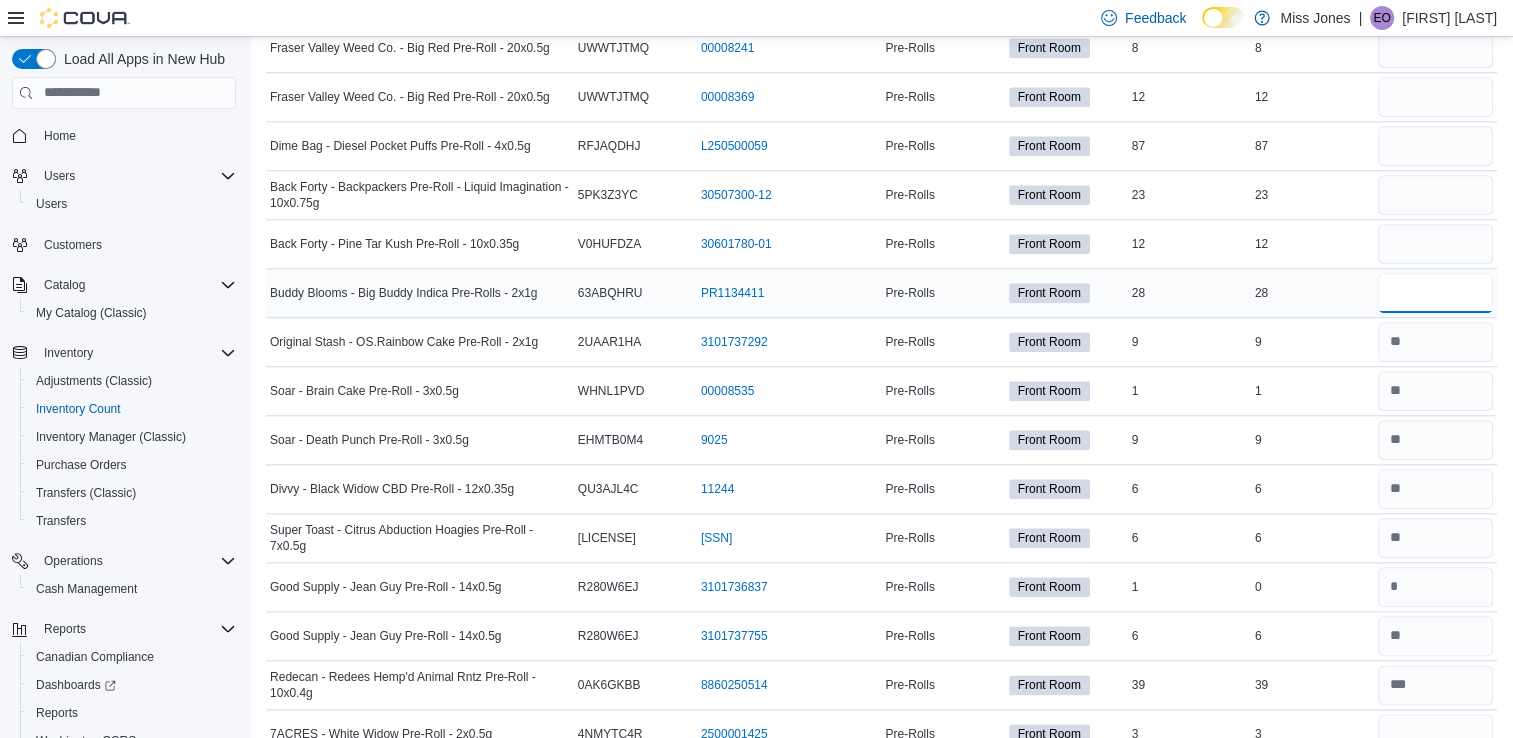 click at bounding box center (1435, 293) 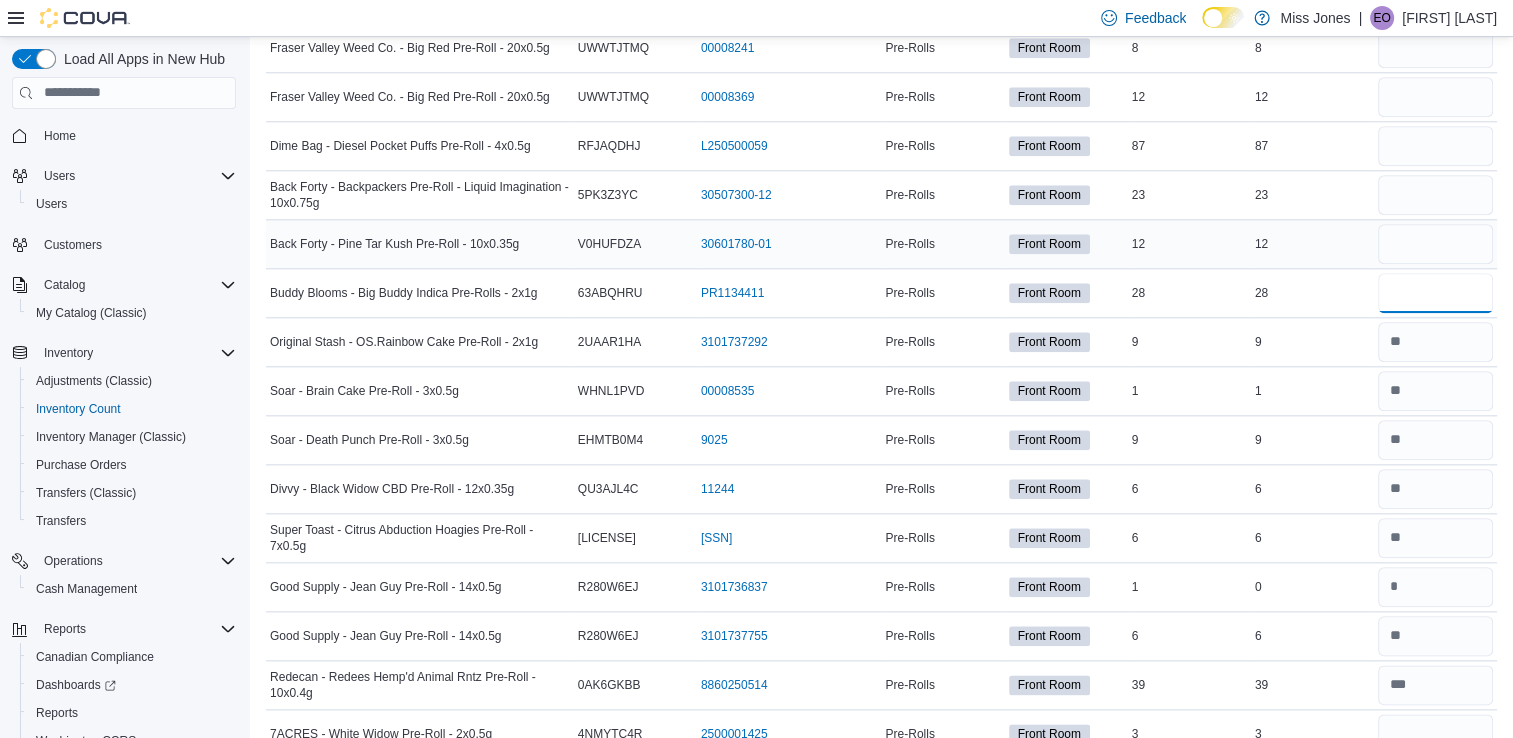 type on "**" 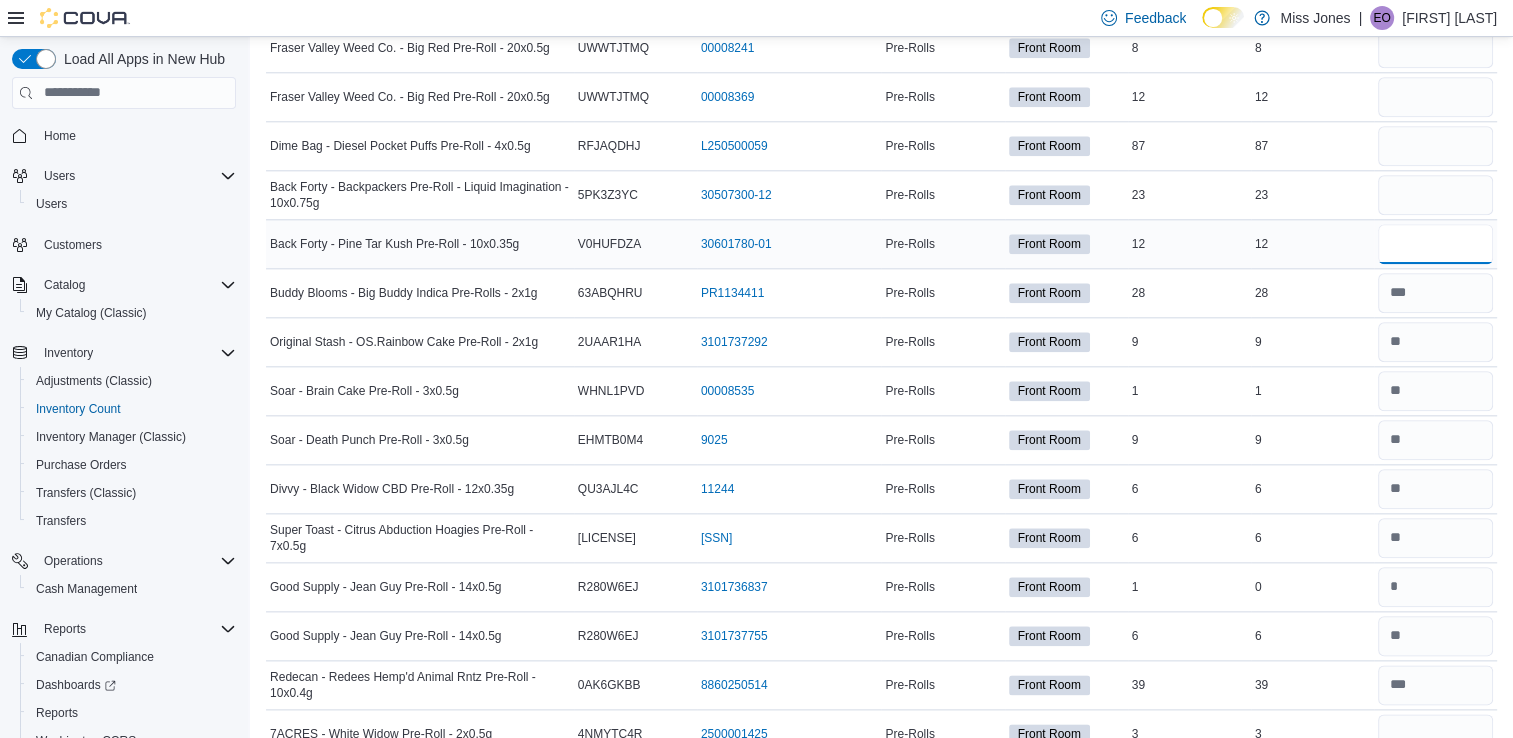 click at bounding box center [1435, 244] 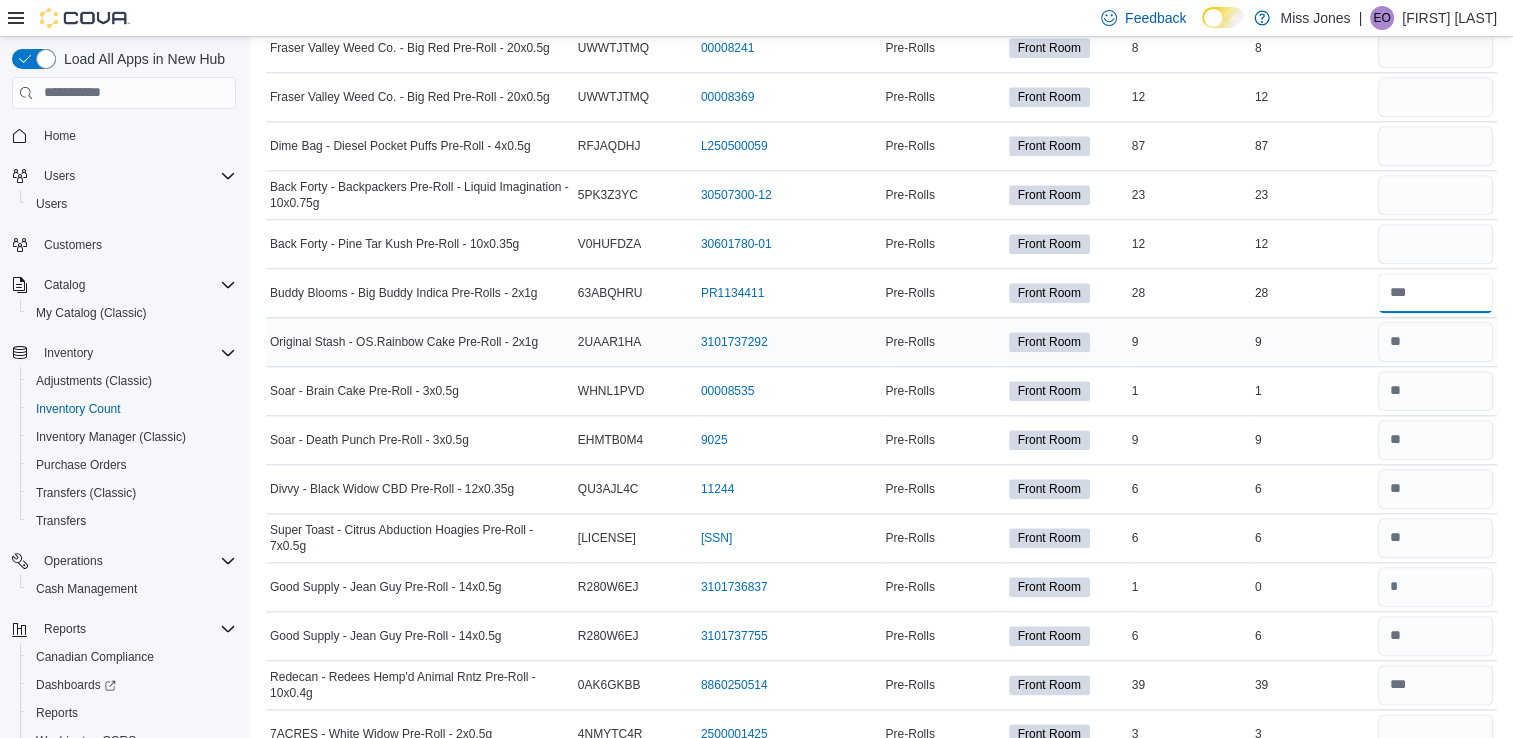 type on "*" 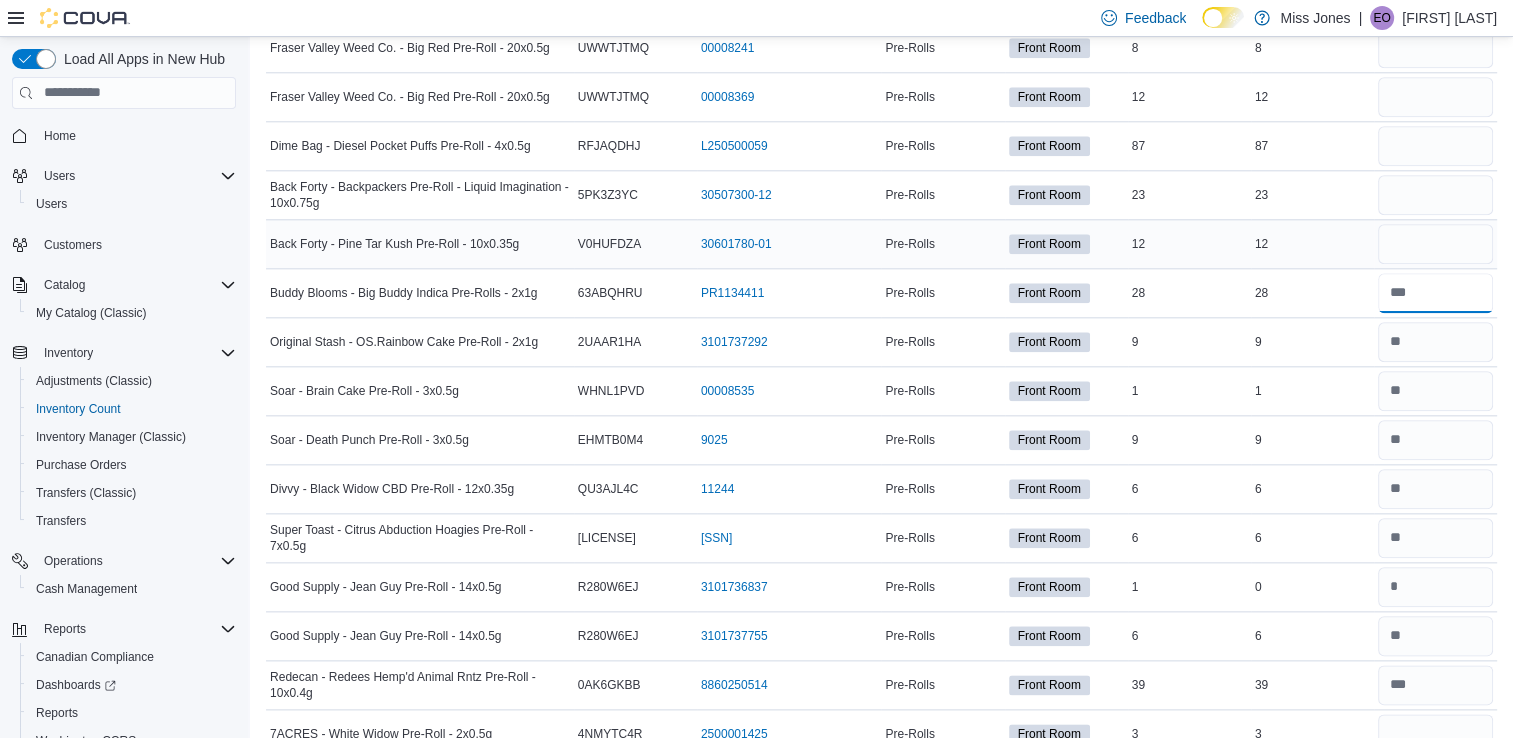 type on "**" 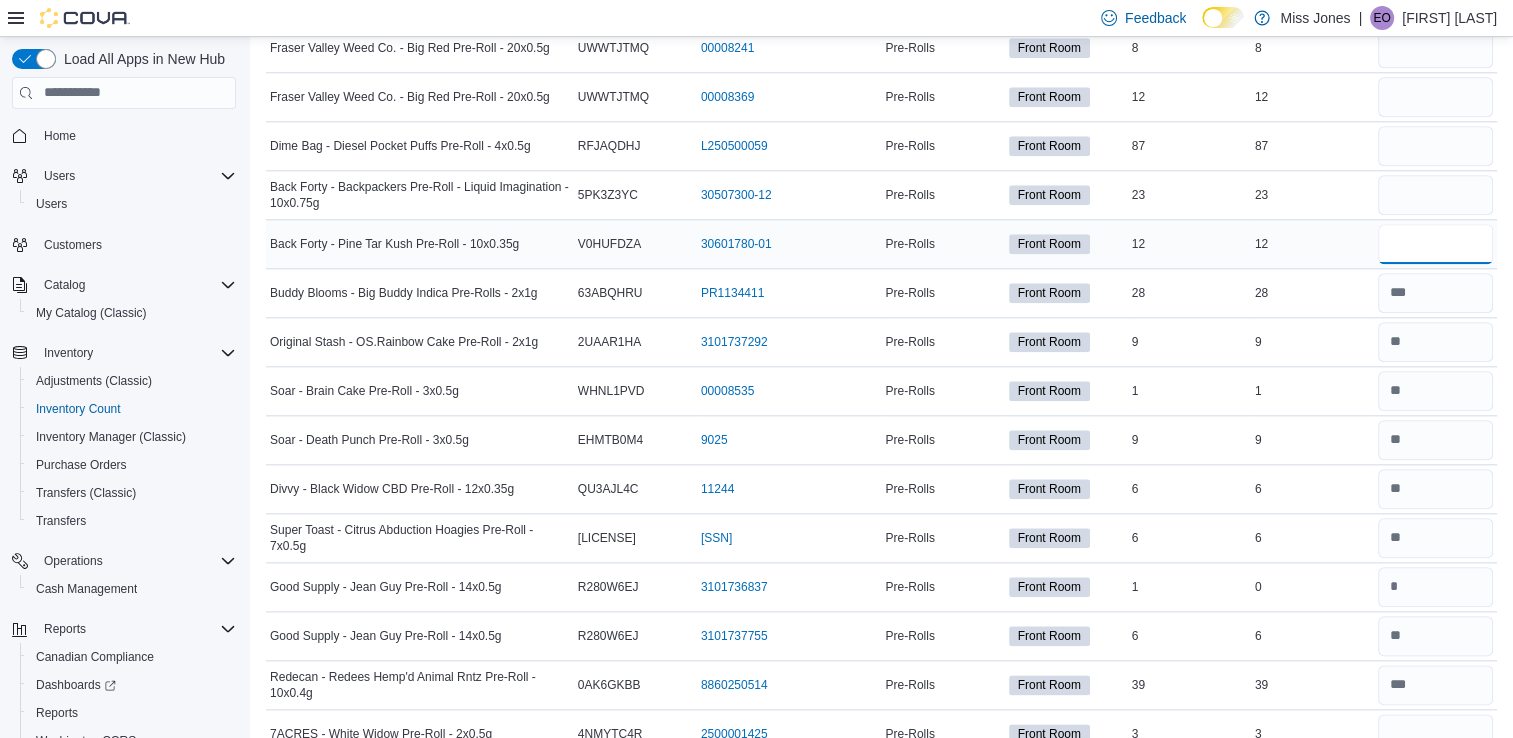 type 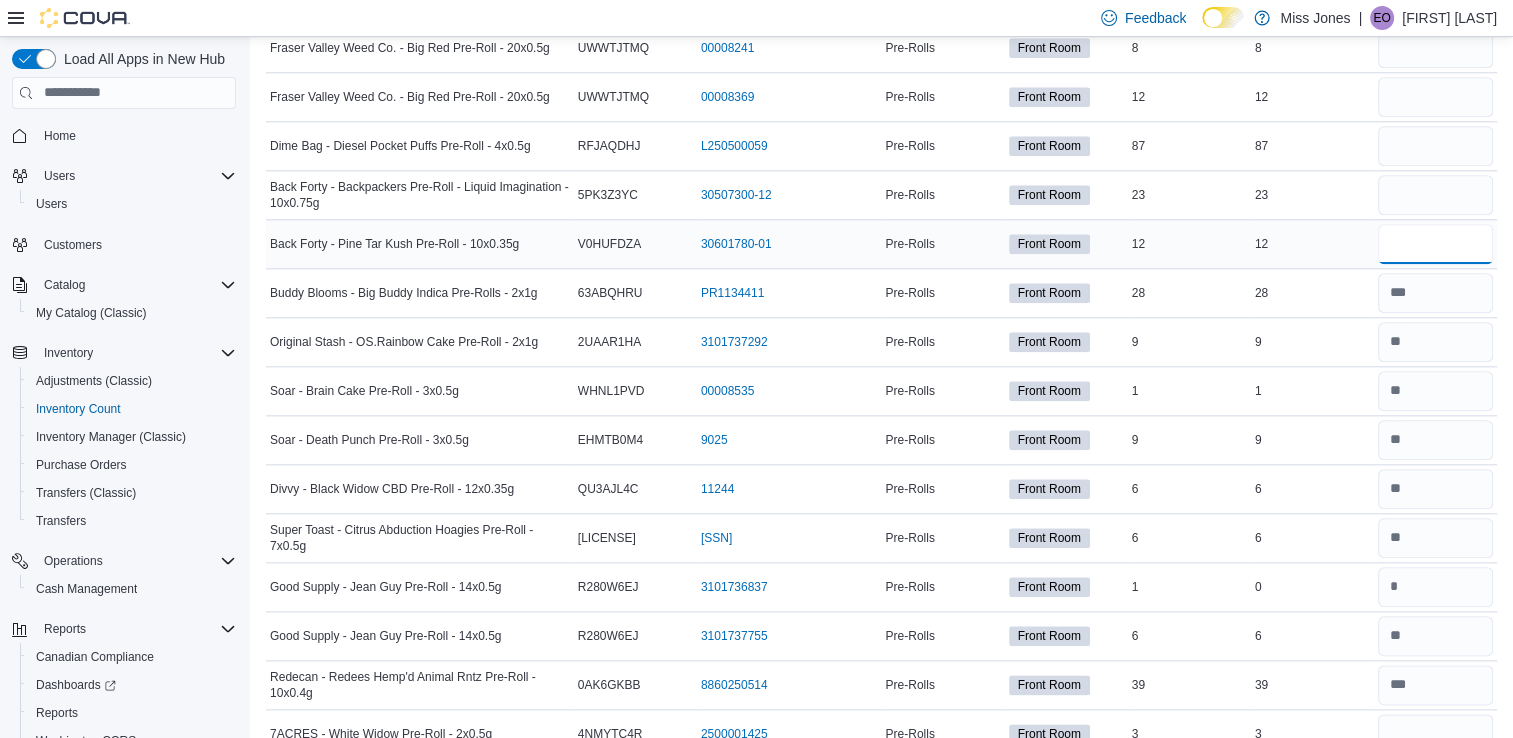 click at bounding box center [1435, 244] 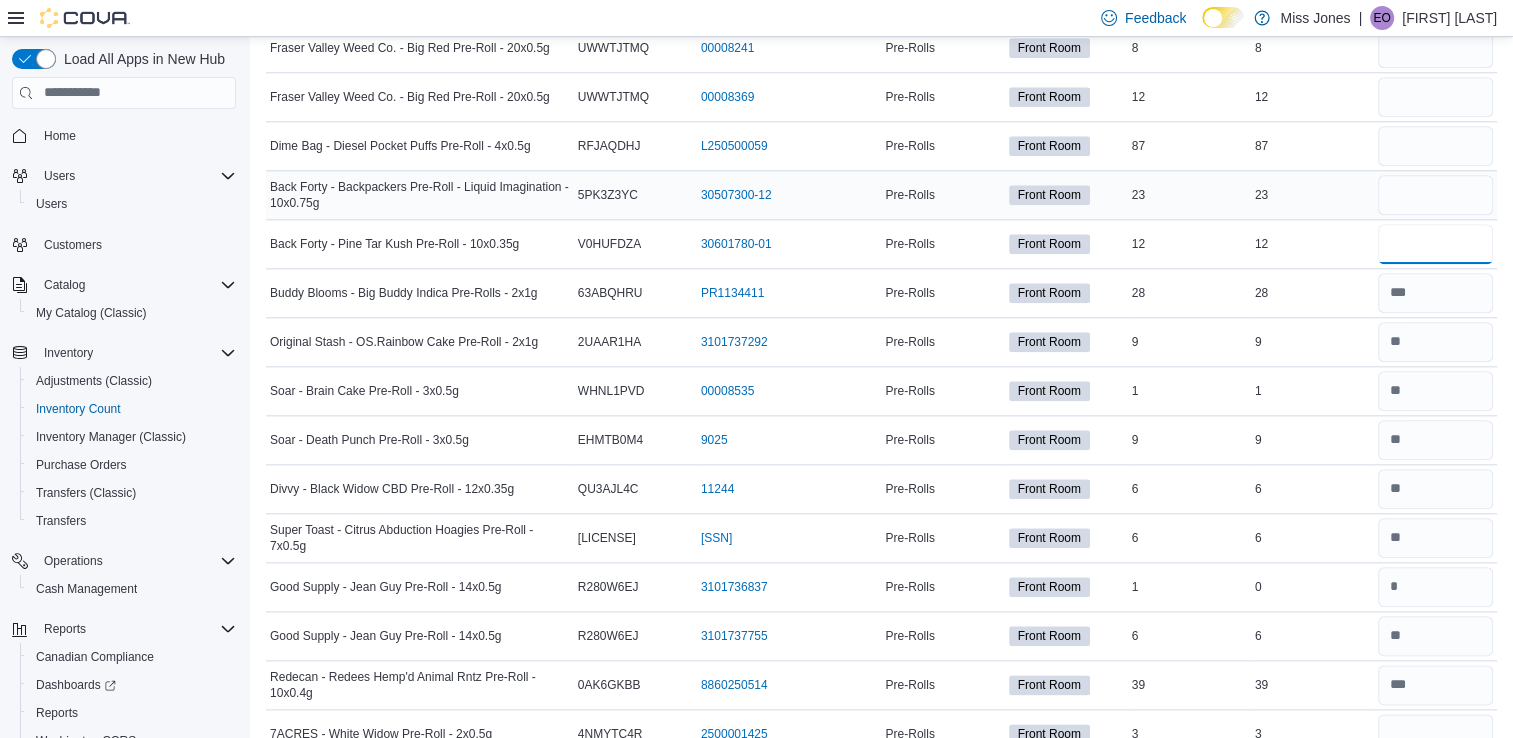 type on "**" 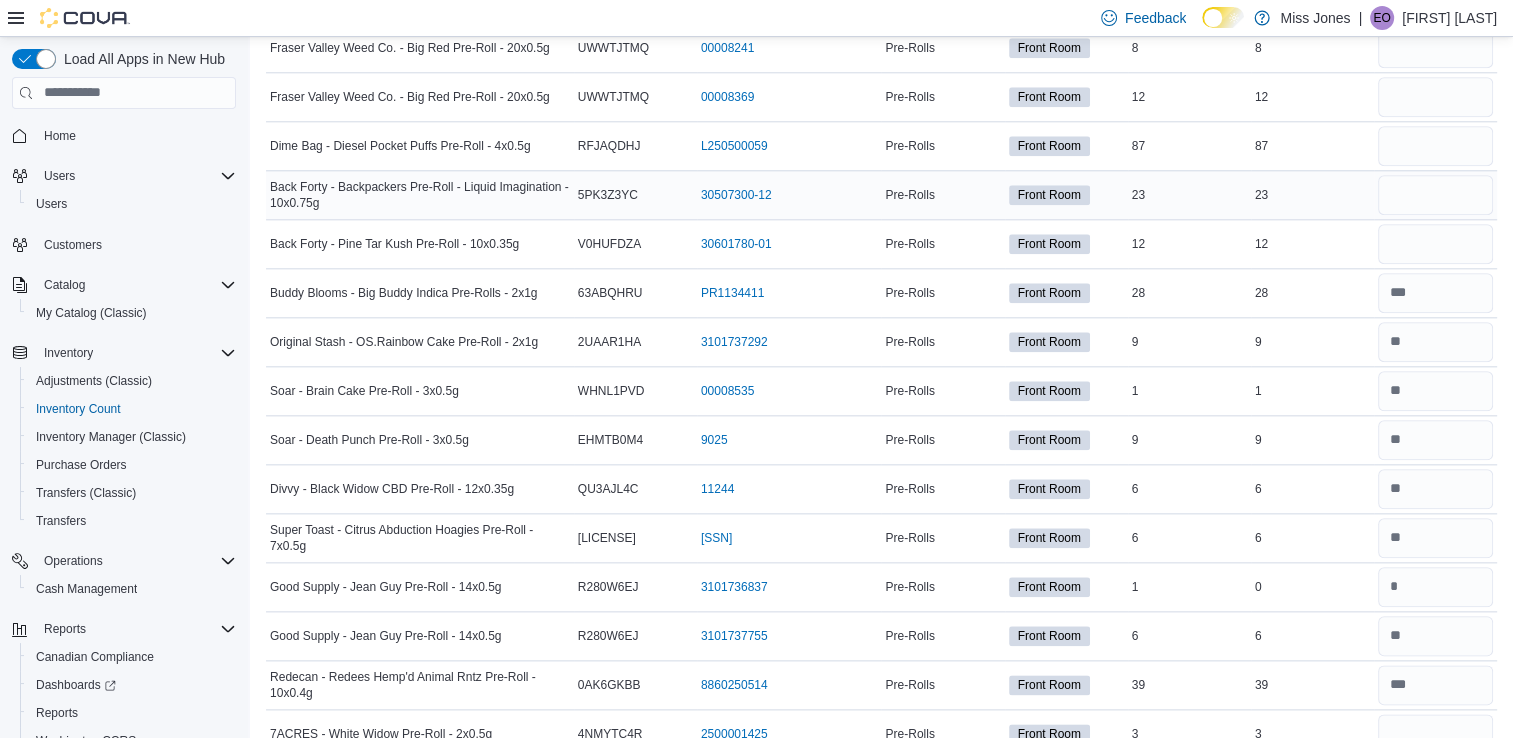 type 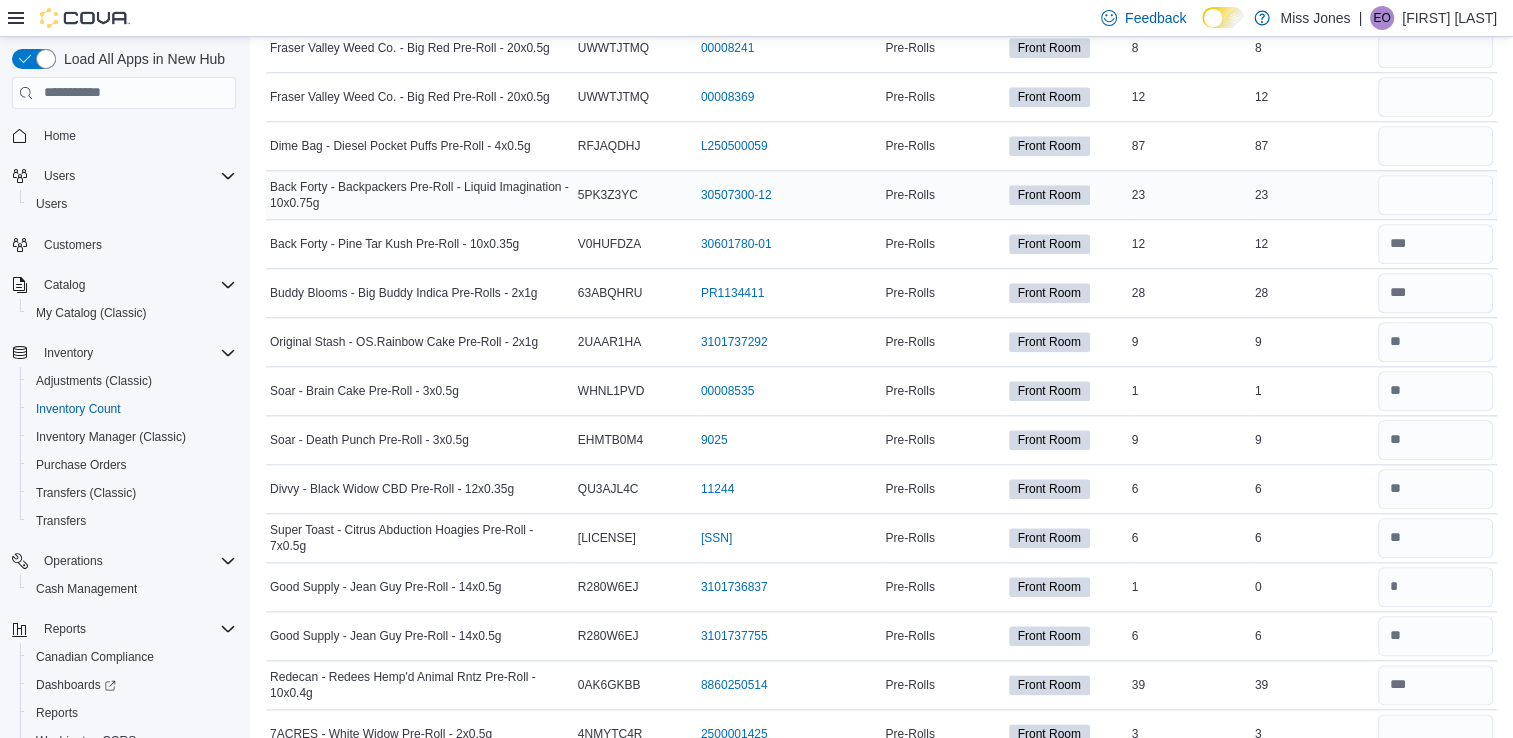 click at bounding box center (1435, 195) 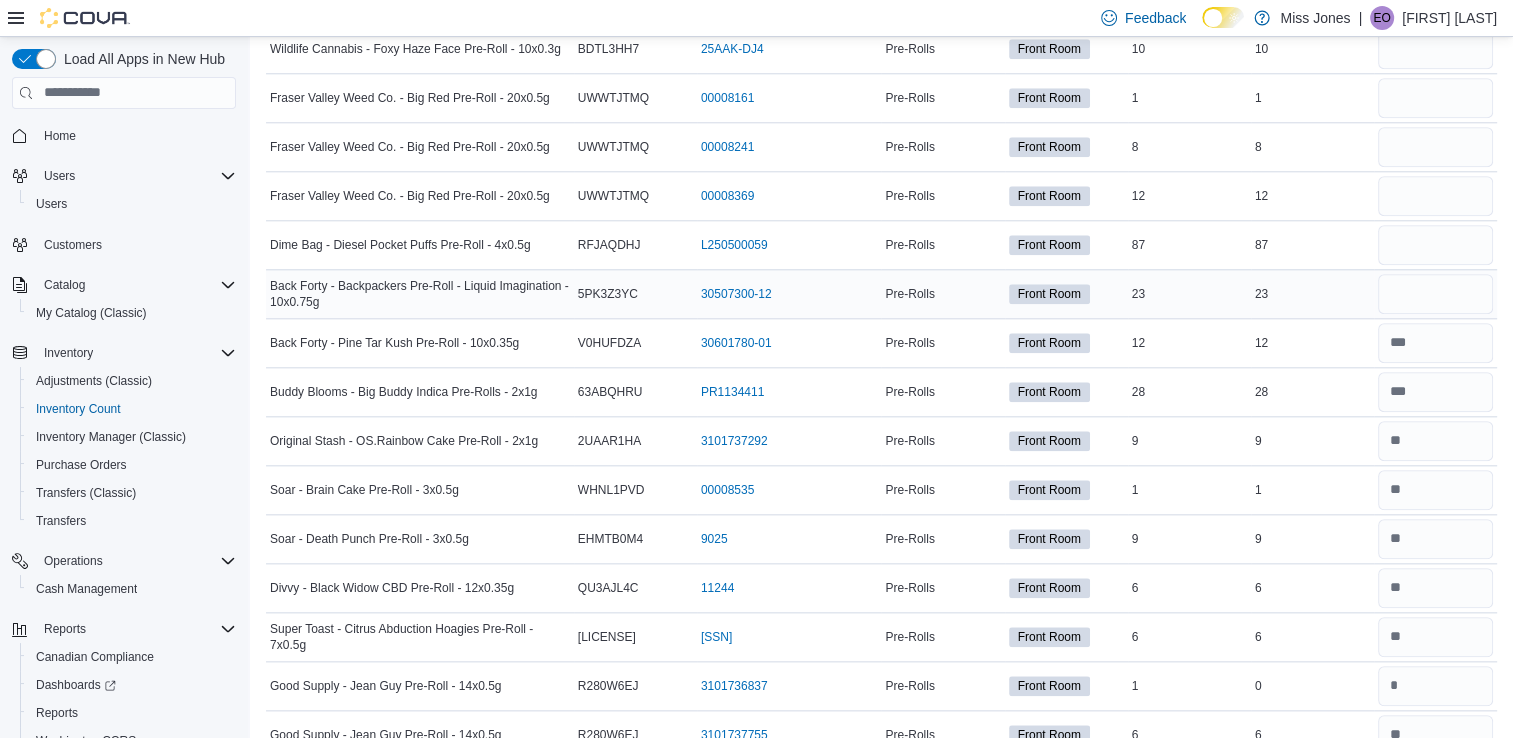 scroll, scrollTop: 2083, scrollLeft: 0, axis: vertical 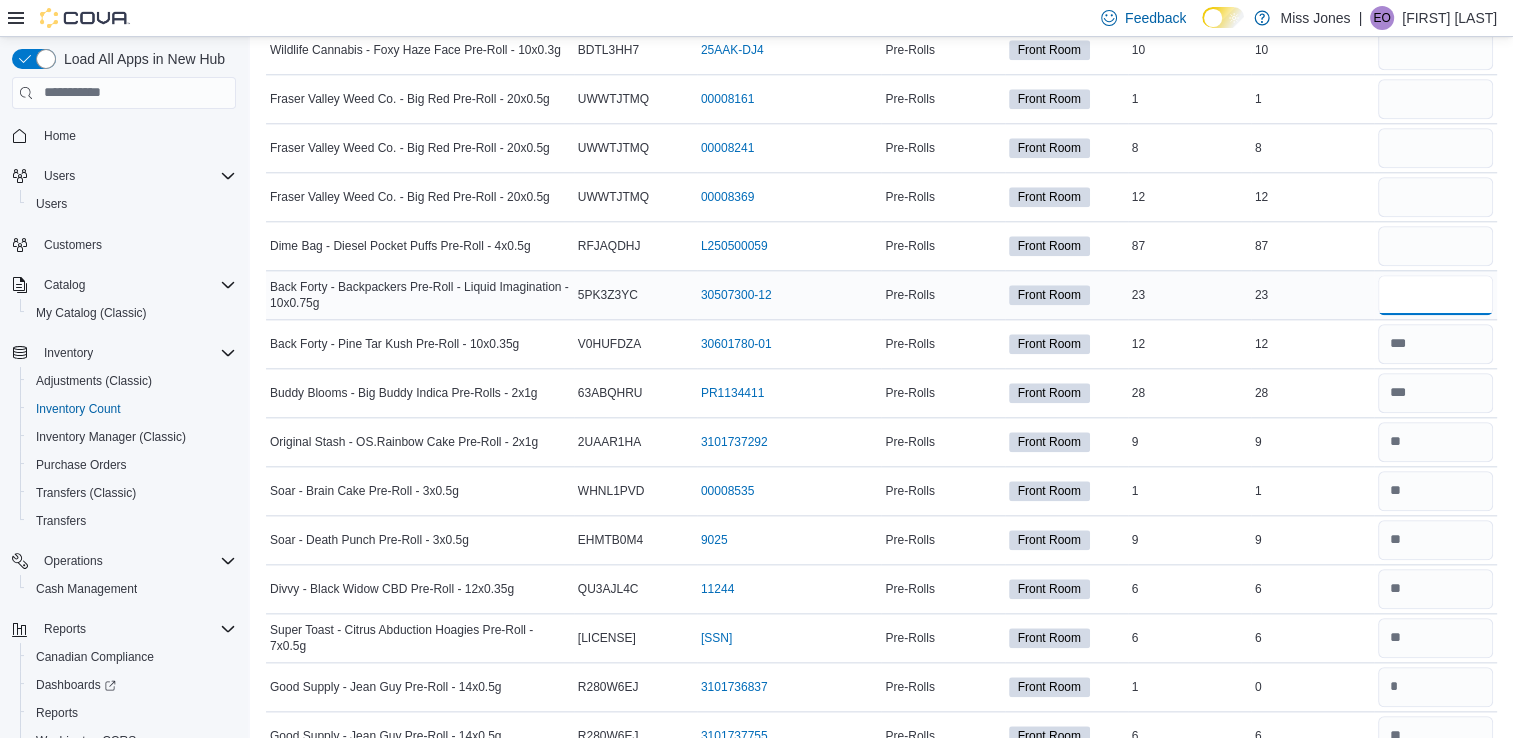 click at bounding box center [1435, 295] 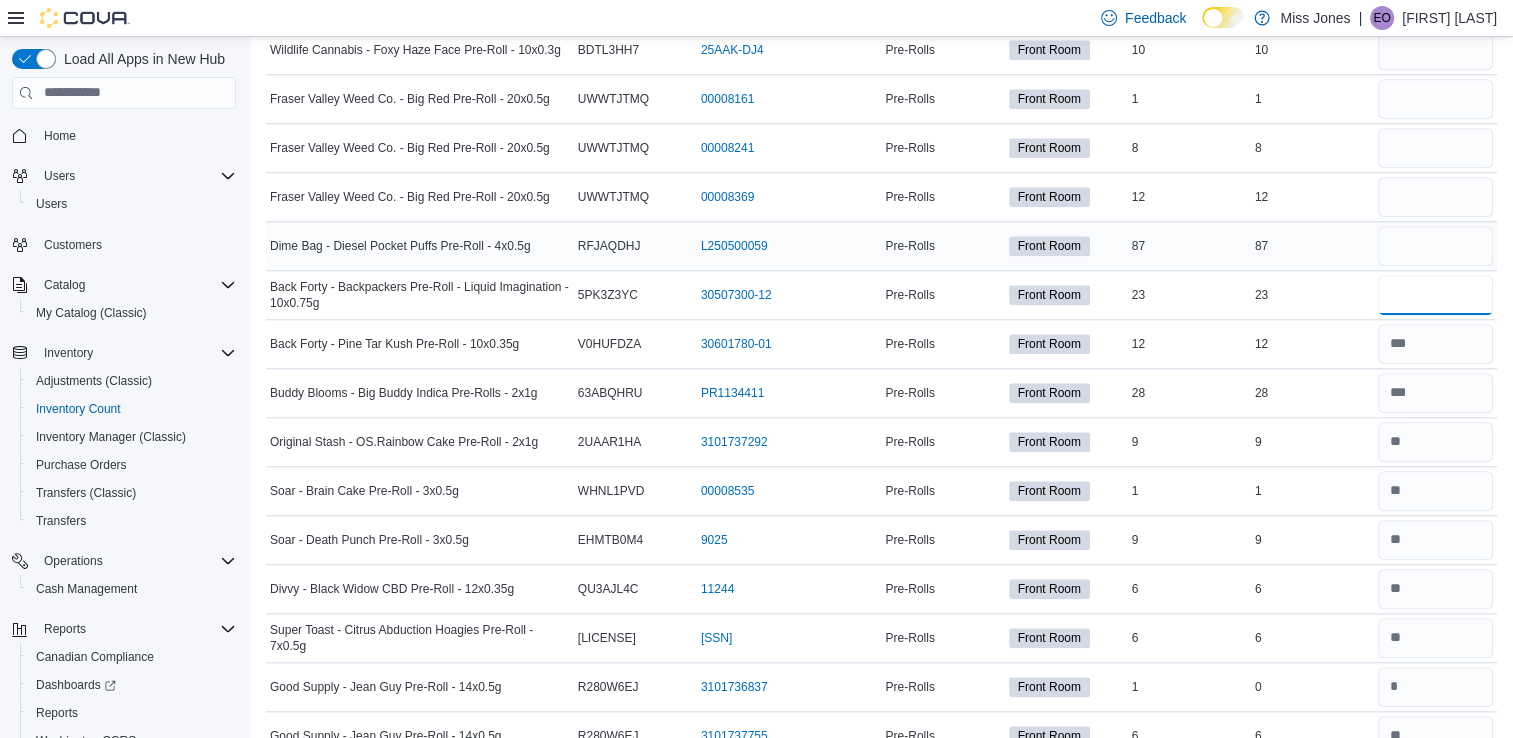 type on "**" 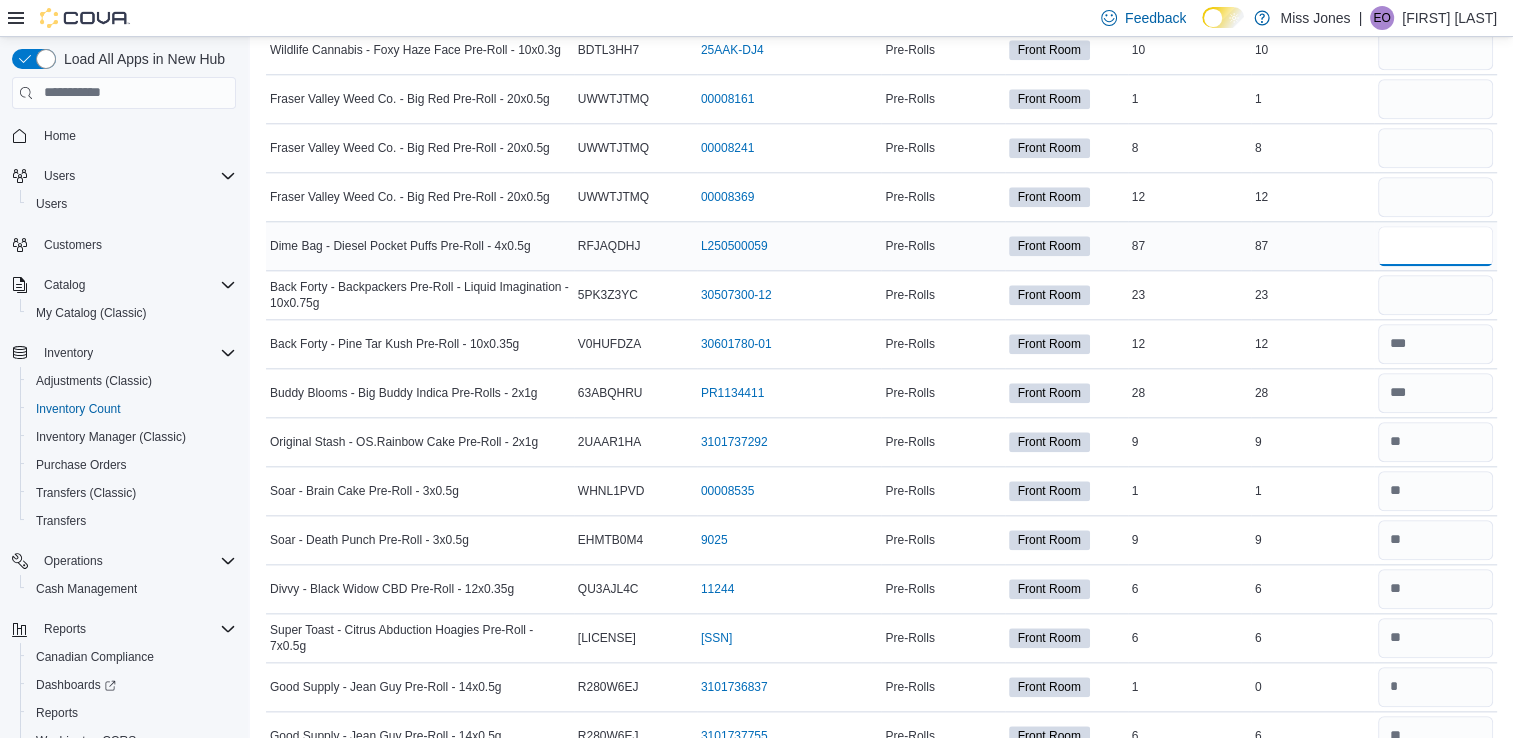 type 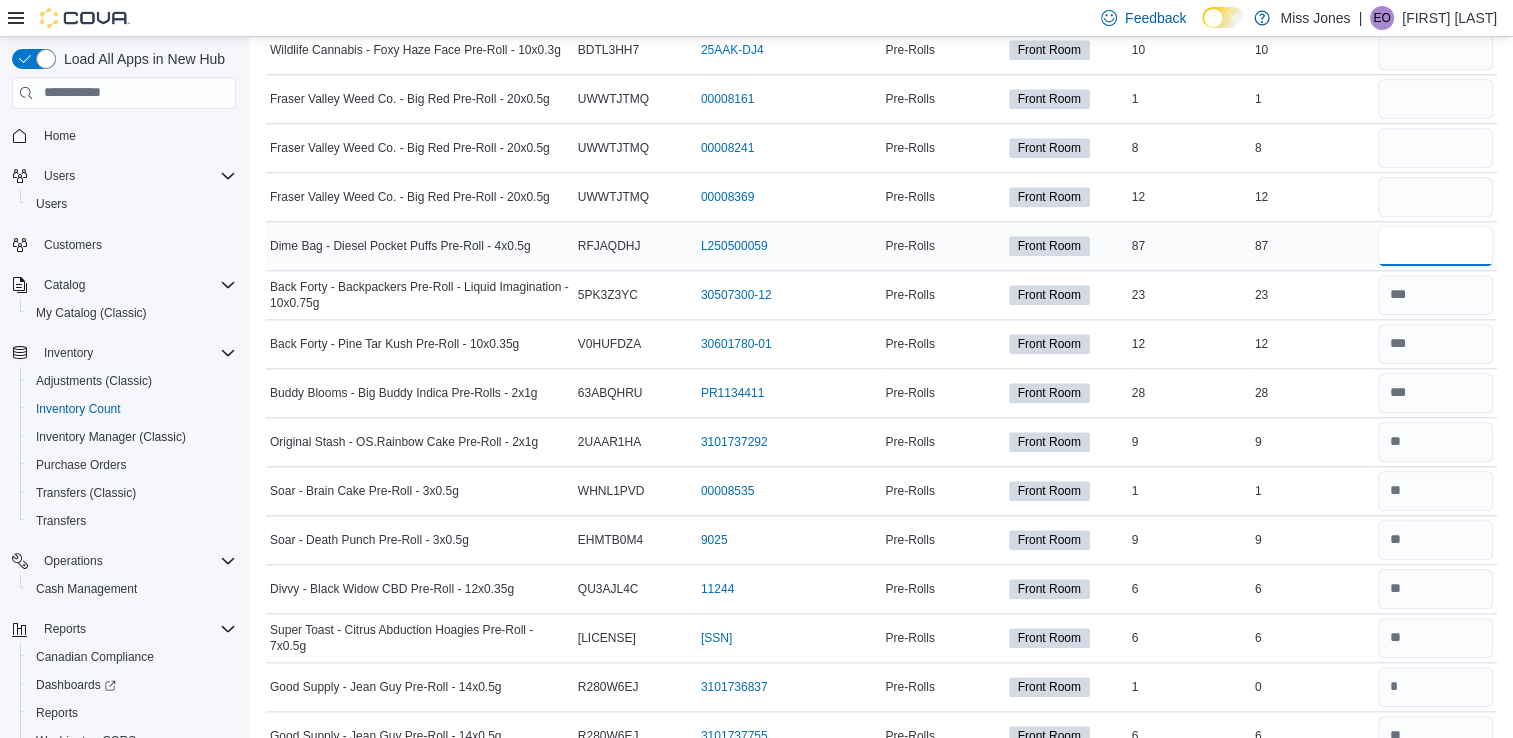 click at bounding box center (1435, 246) 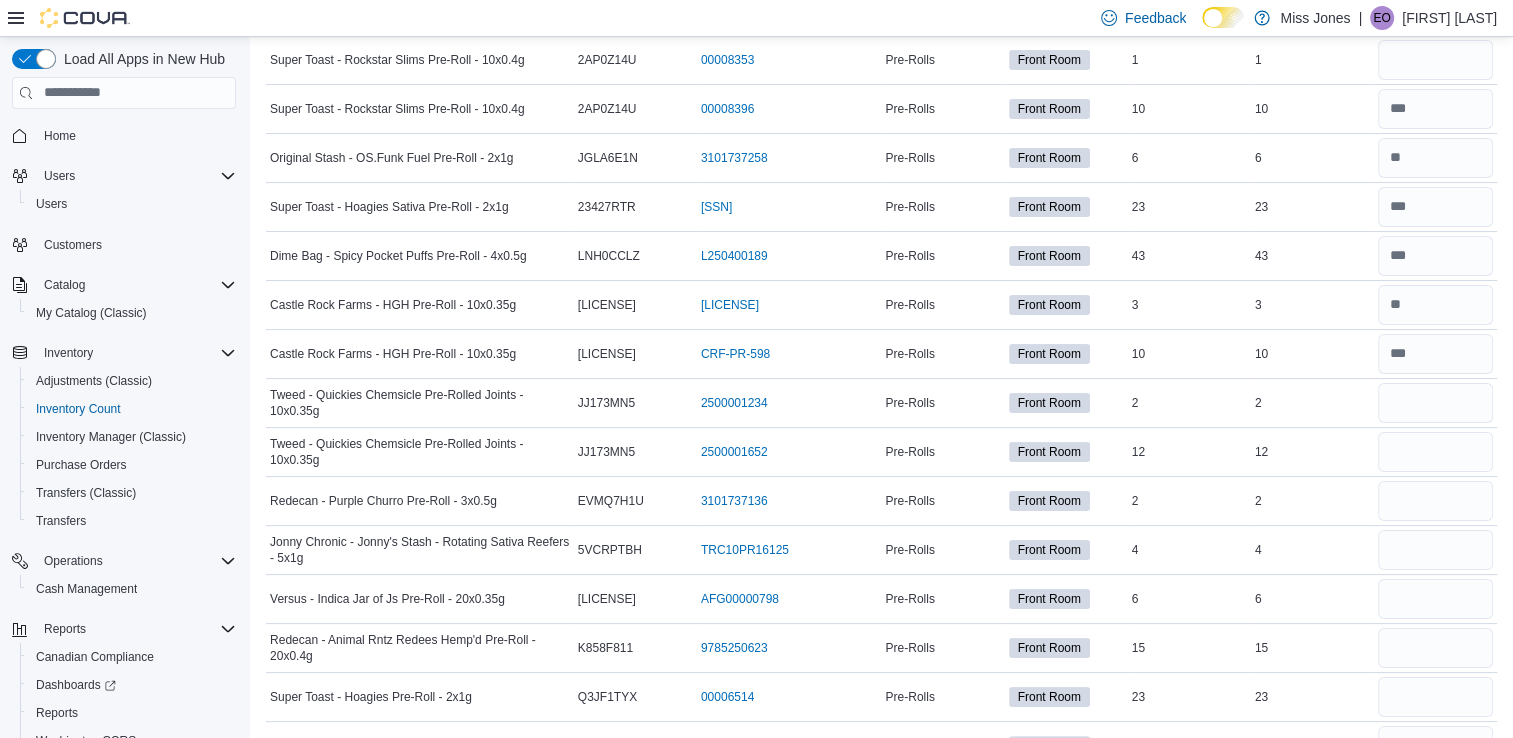 scroll, scrollTop: 160, scrollLeft: 0, axis: vertical 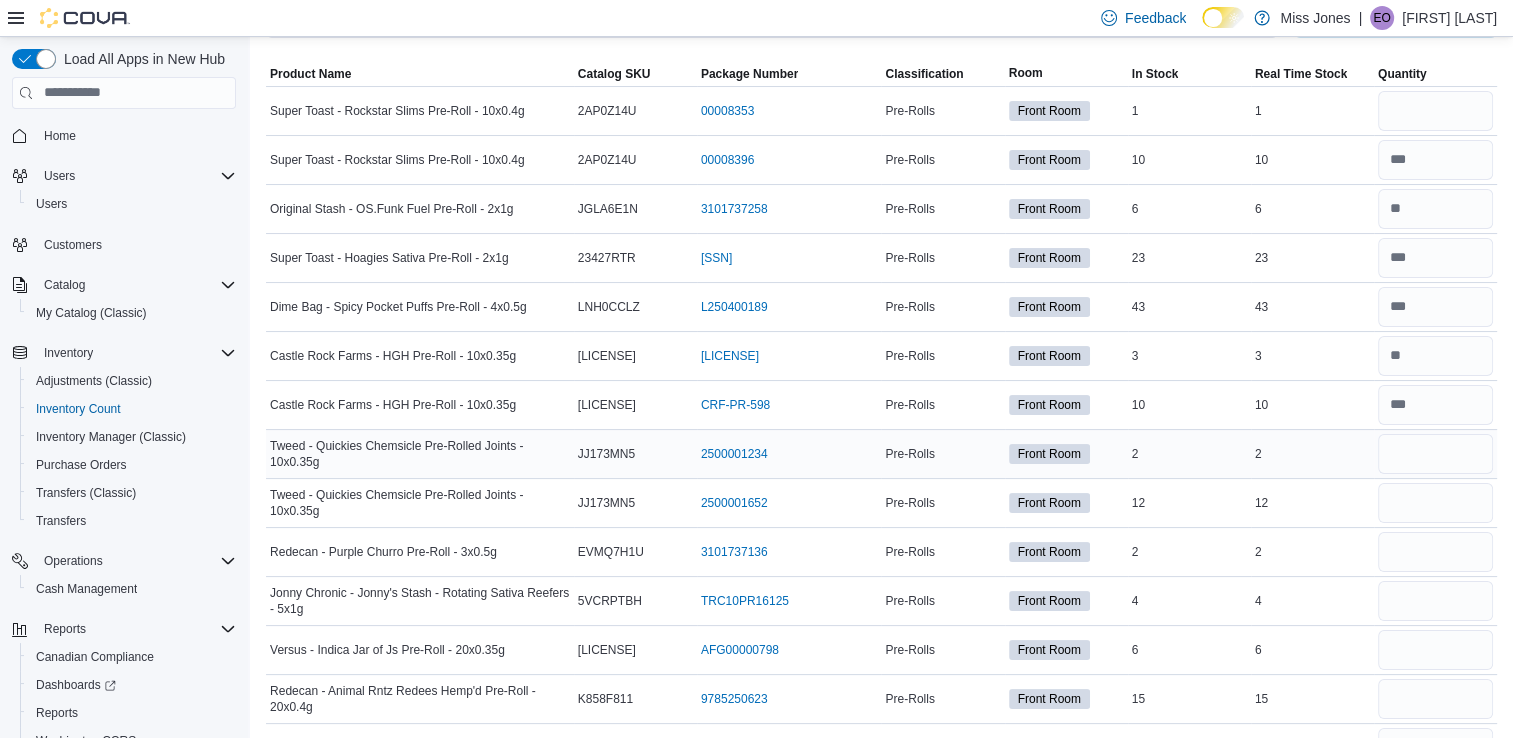 type 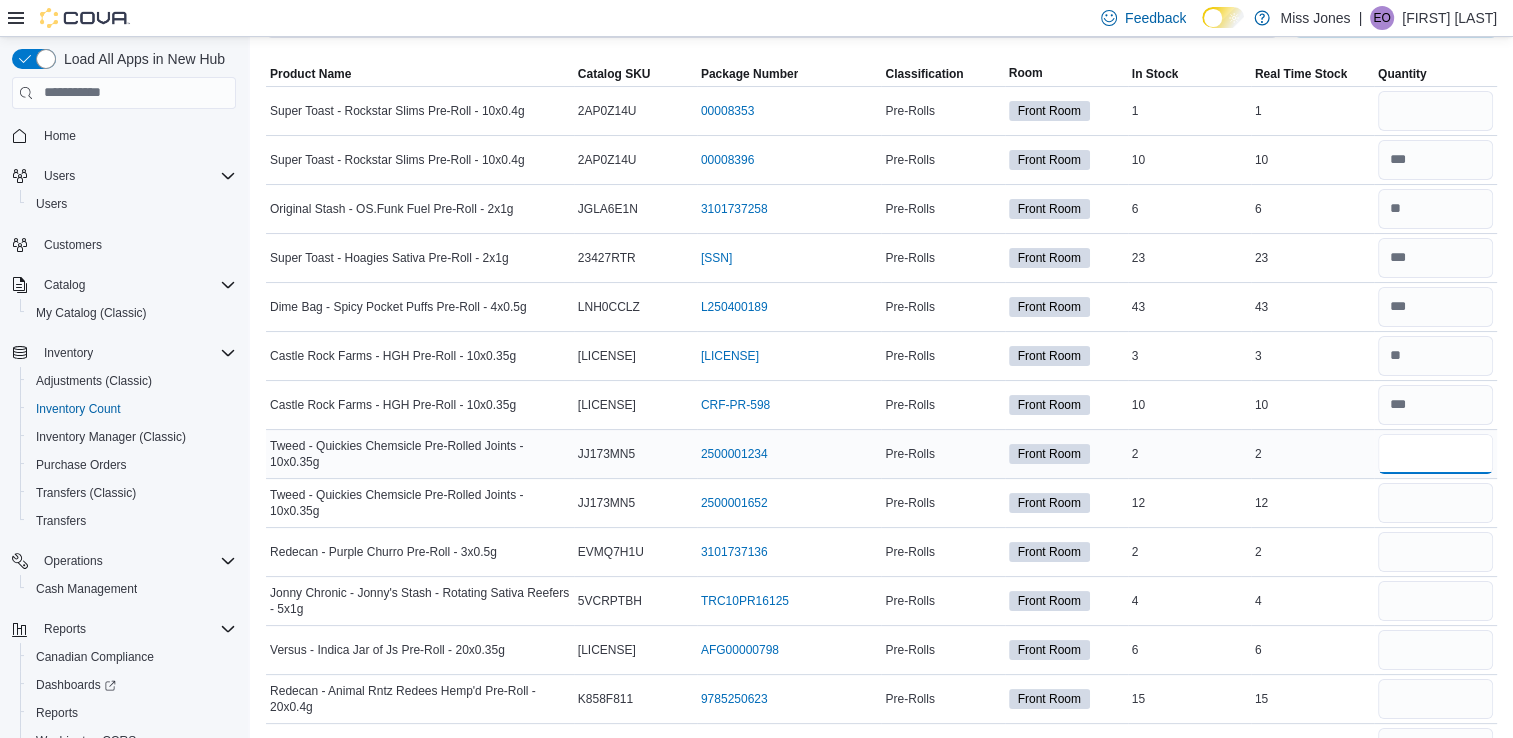 click at bounding box center (1435, 454) 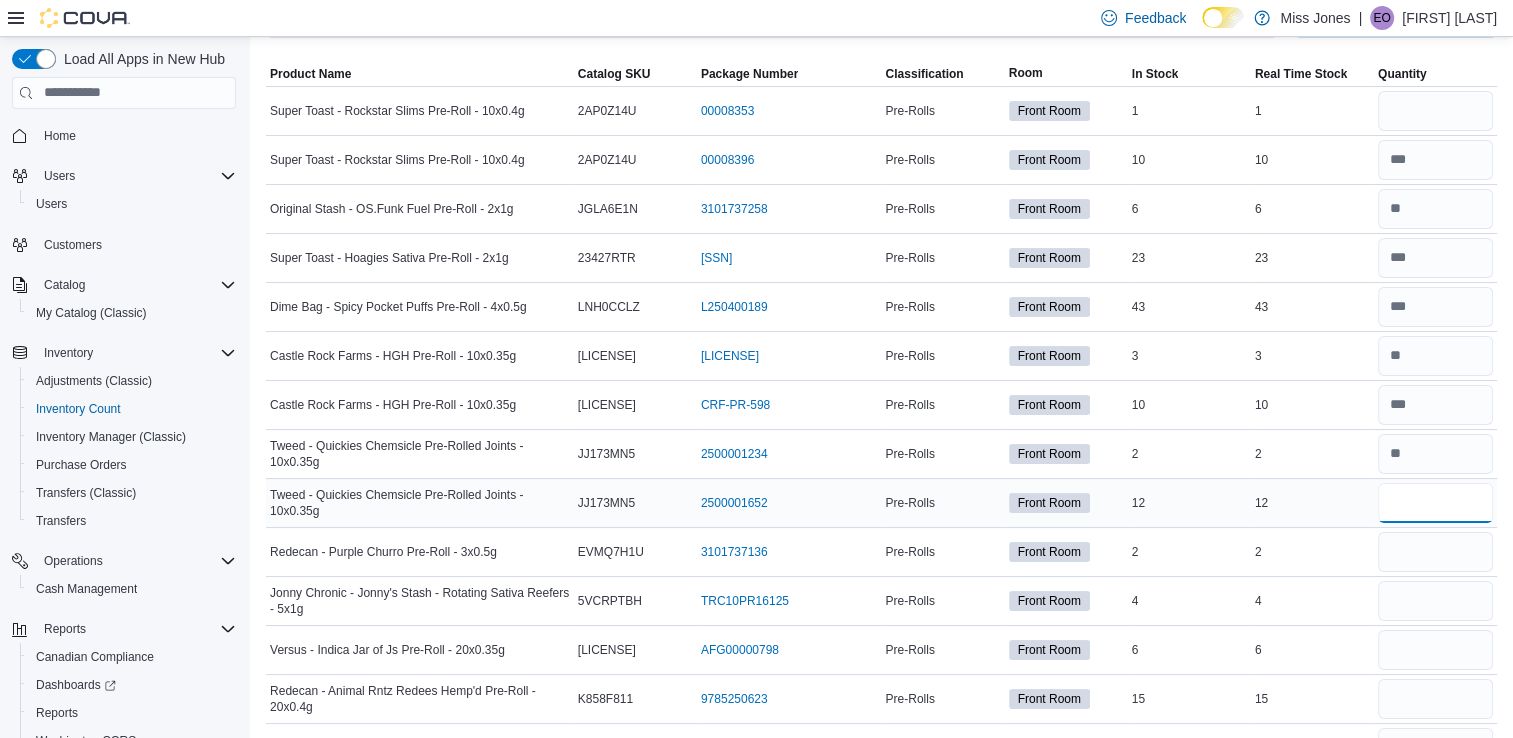 click at bounding box center (1435, 503) 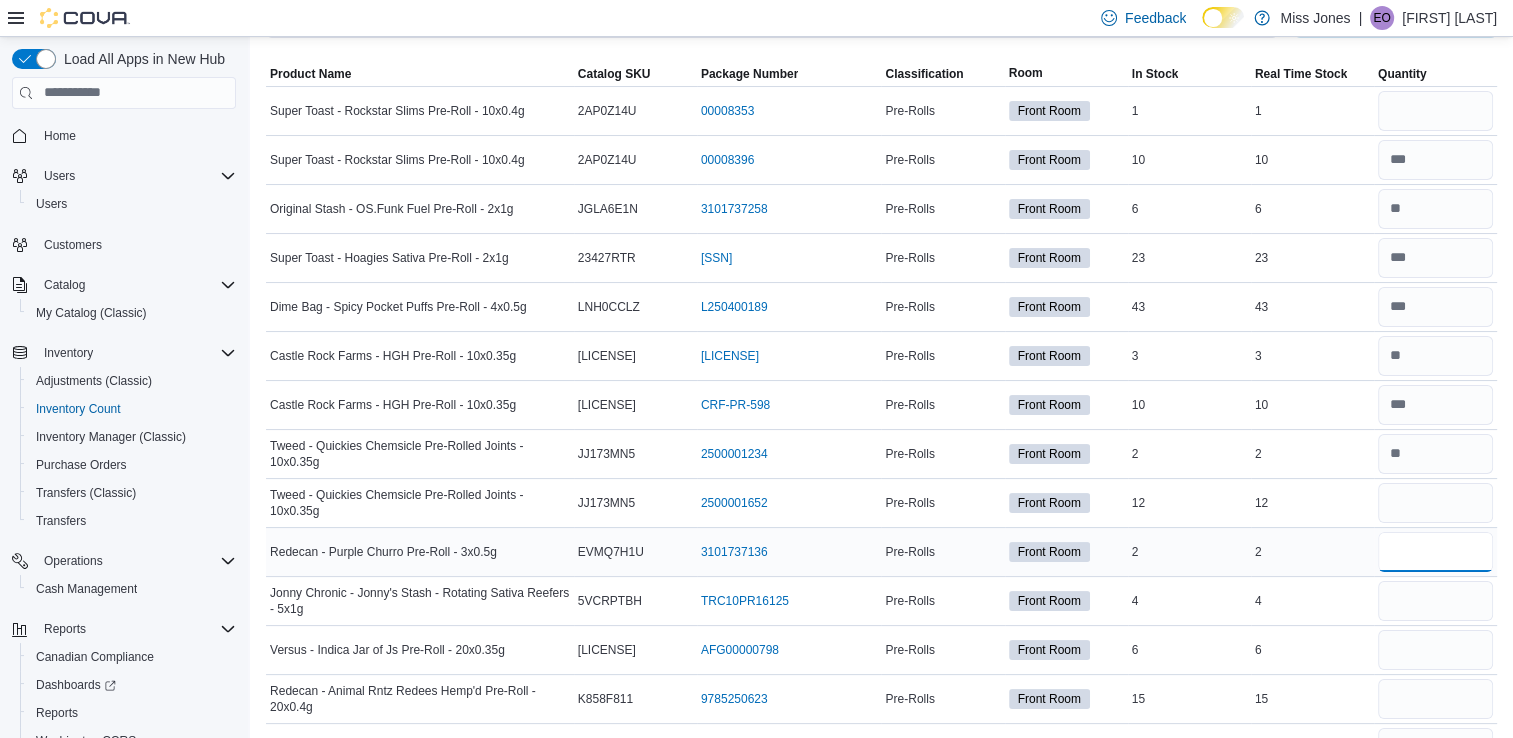 click at bounding box center [1435, 552] 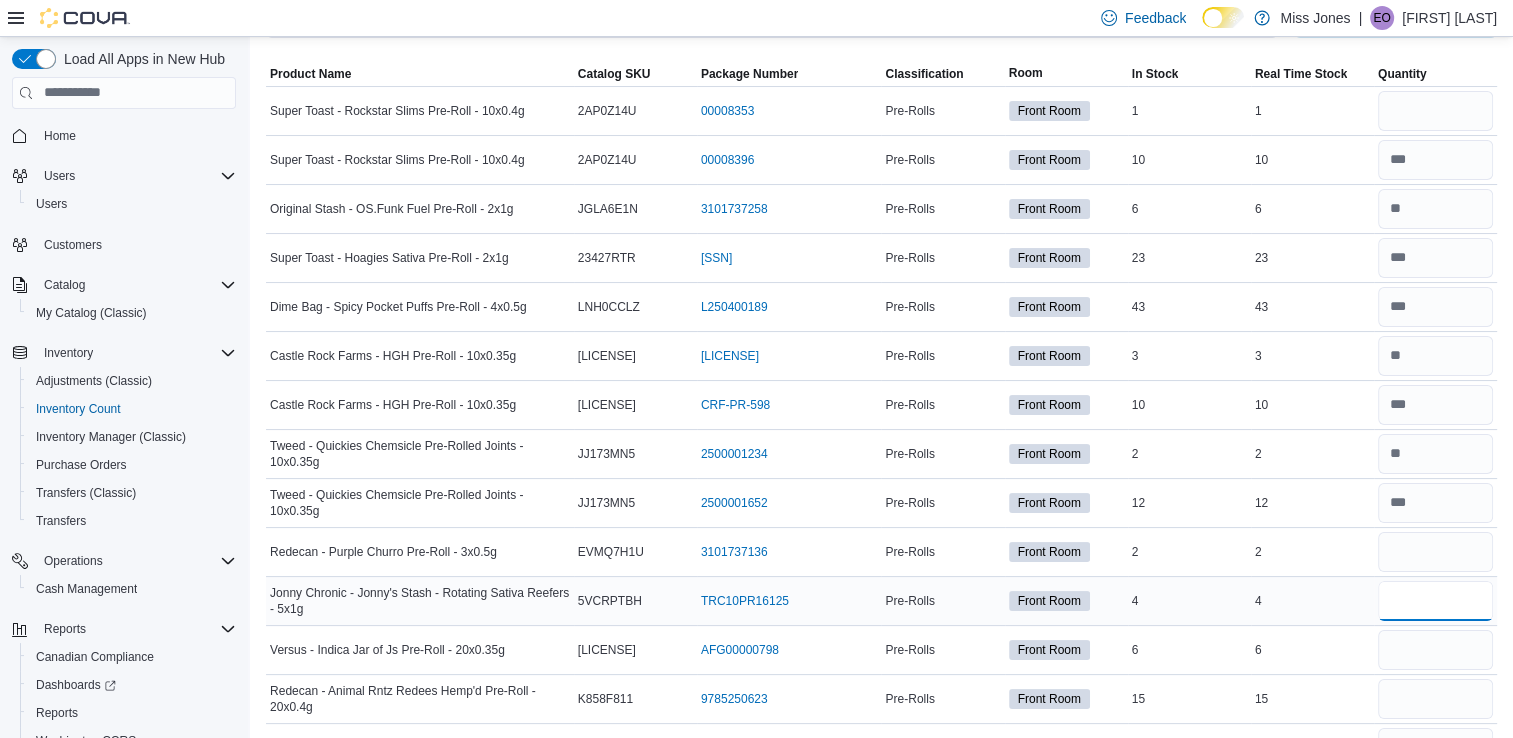 click at bounding box center [1435, 601] 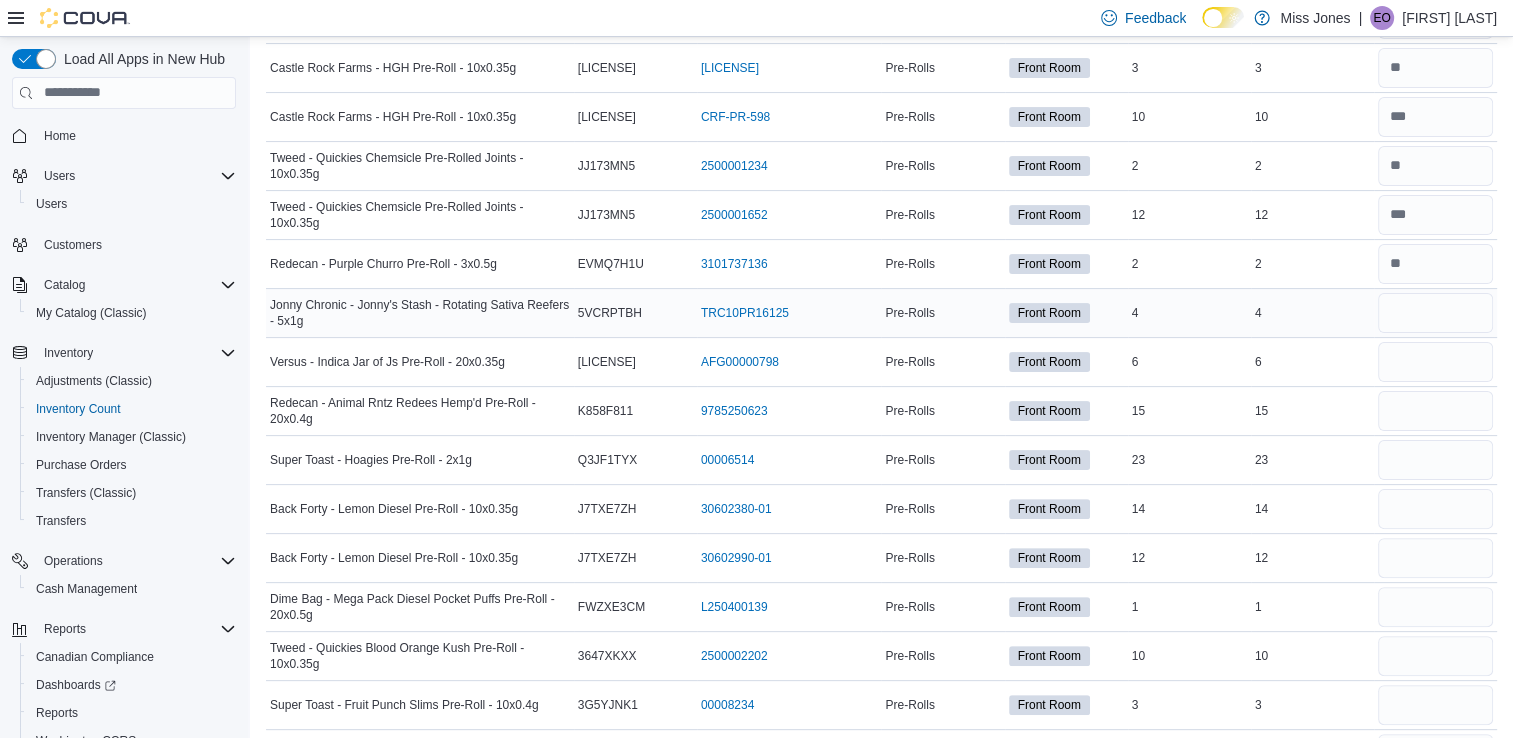 scroll, scrollTop: 455, scrollLeft: 0, axis: vertical 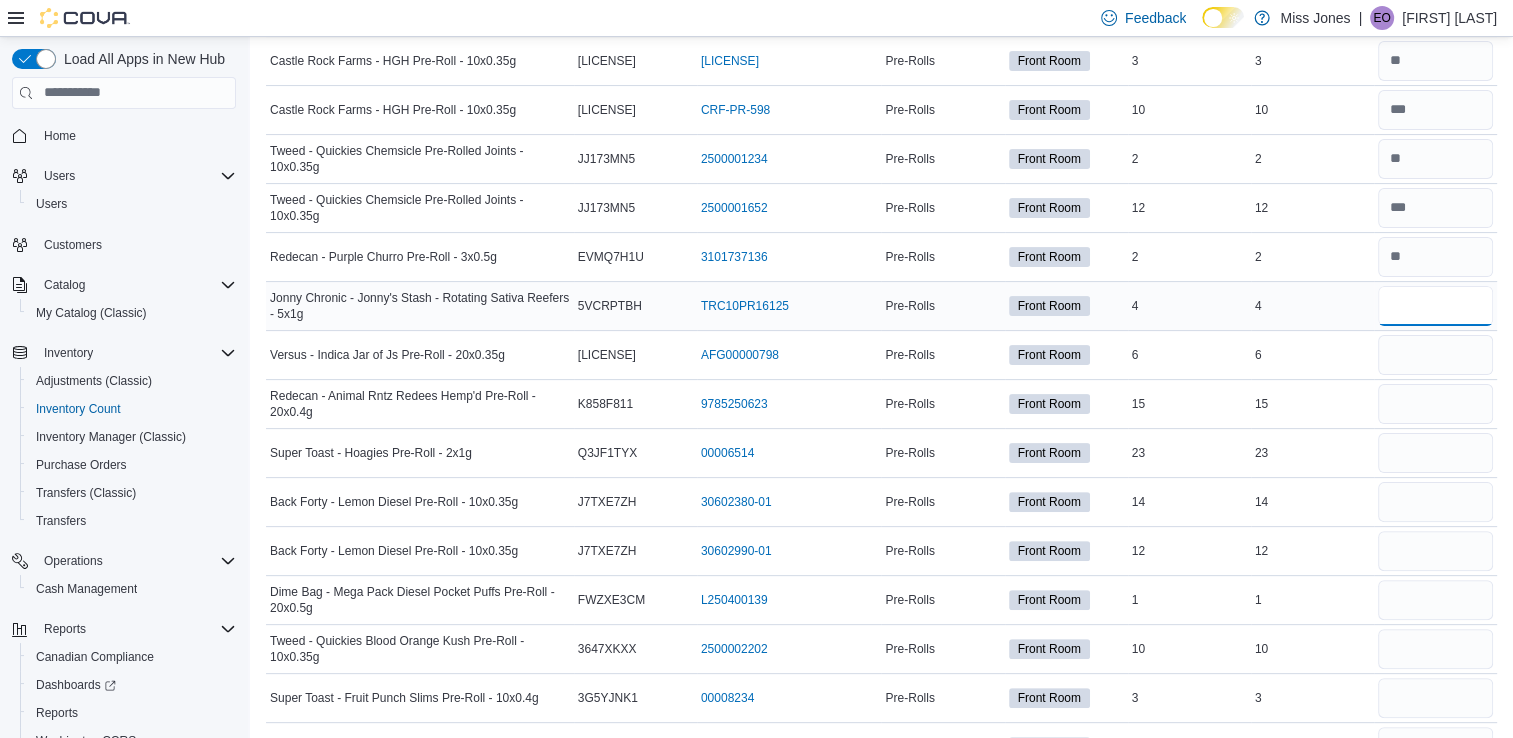 click at bounding box center (1435, 306) 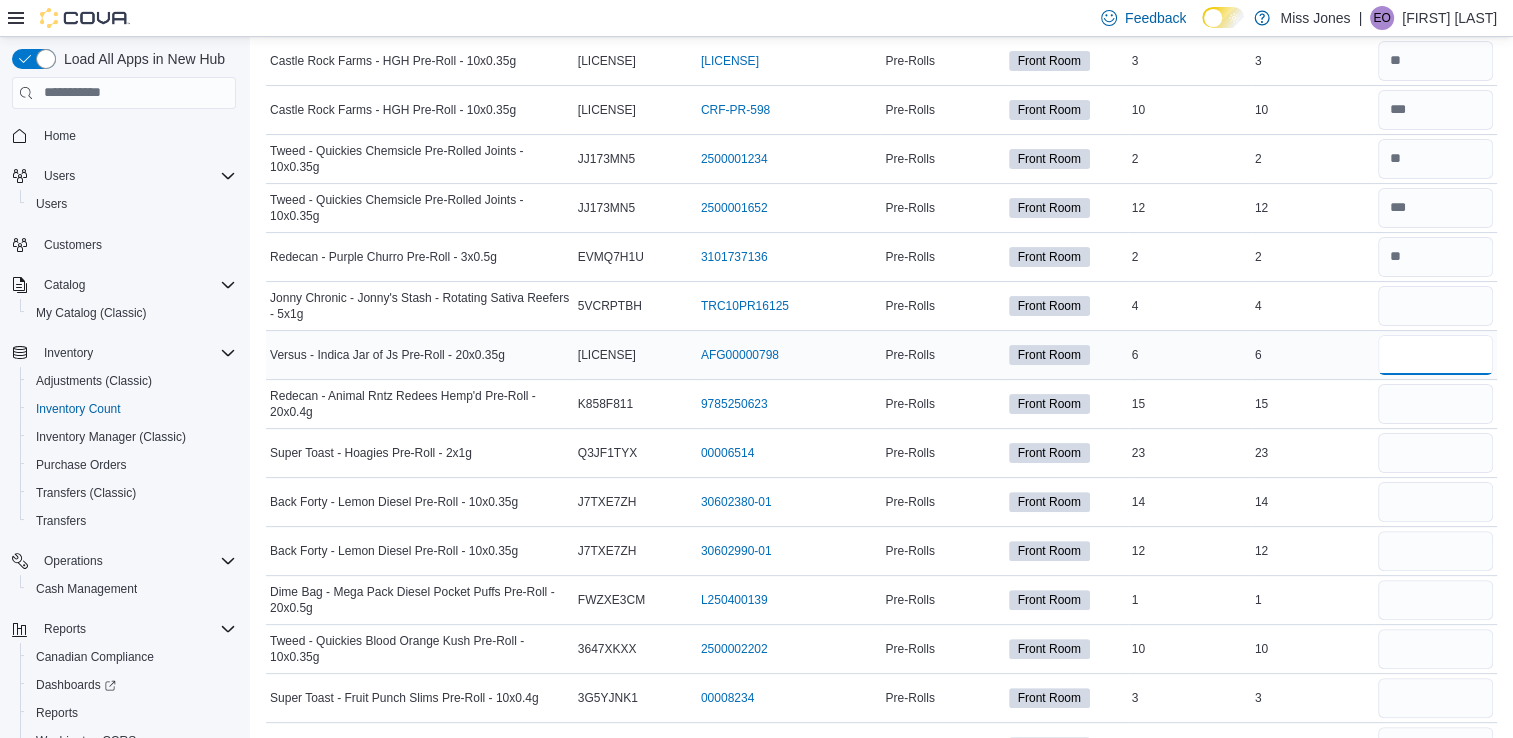 click at bounding box center (1435, 355) 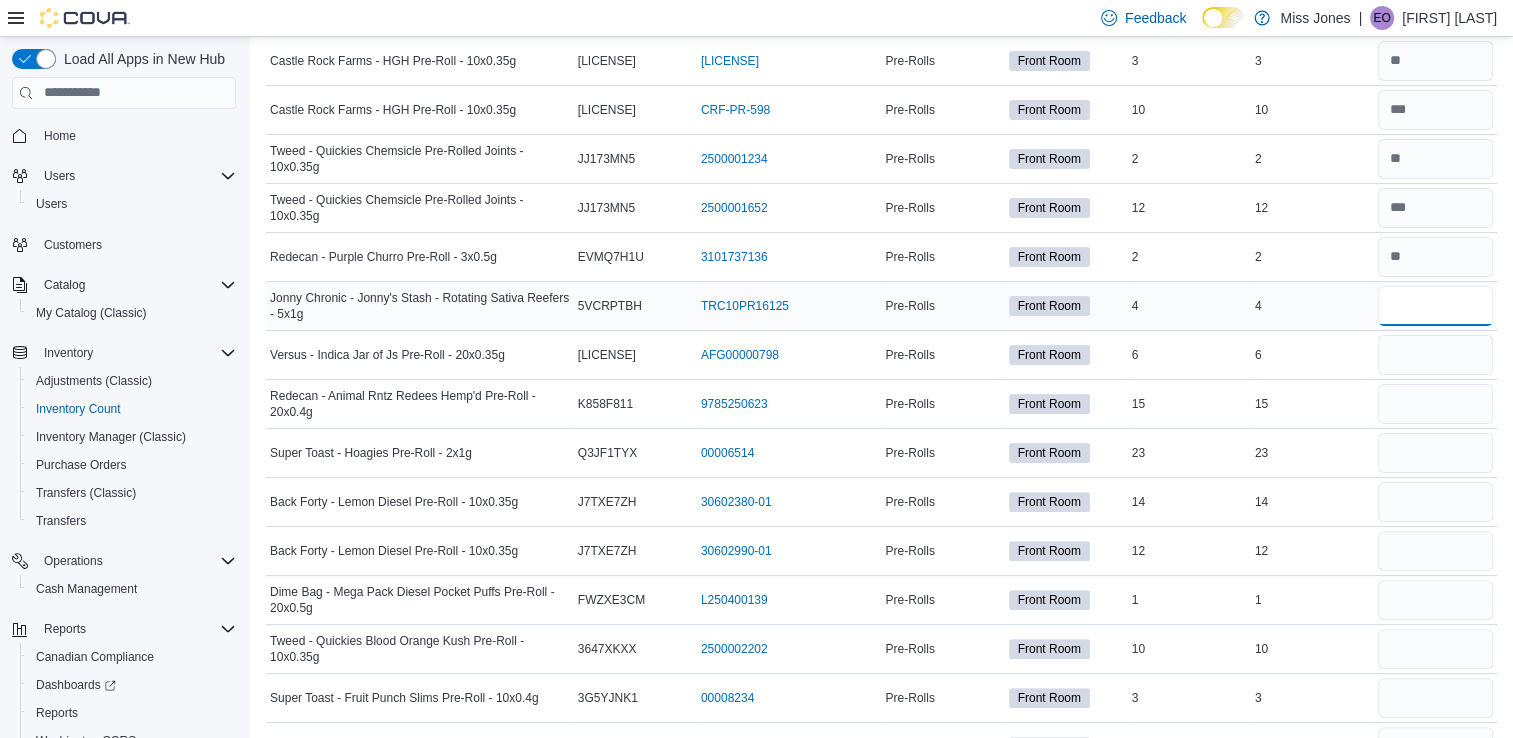 click at bounding box center (1435, 306) 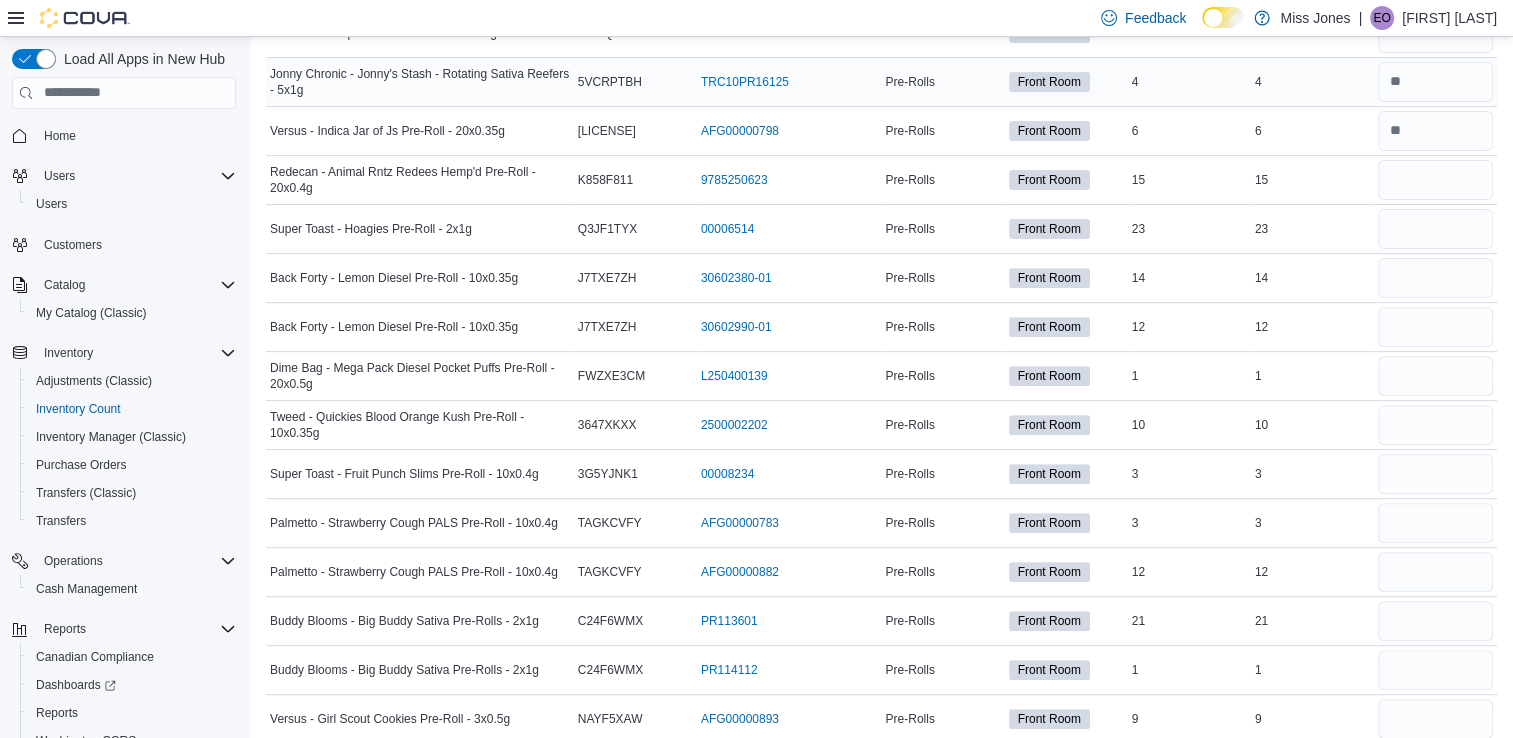 scroll, scrollTop: 680, scrollLeft: 0, axis: vertical 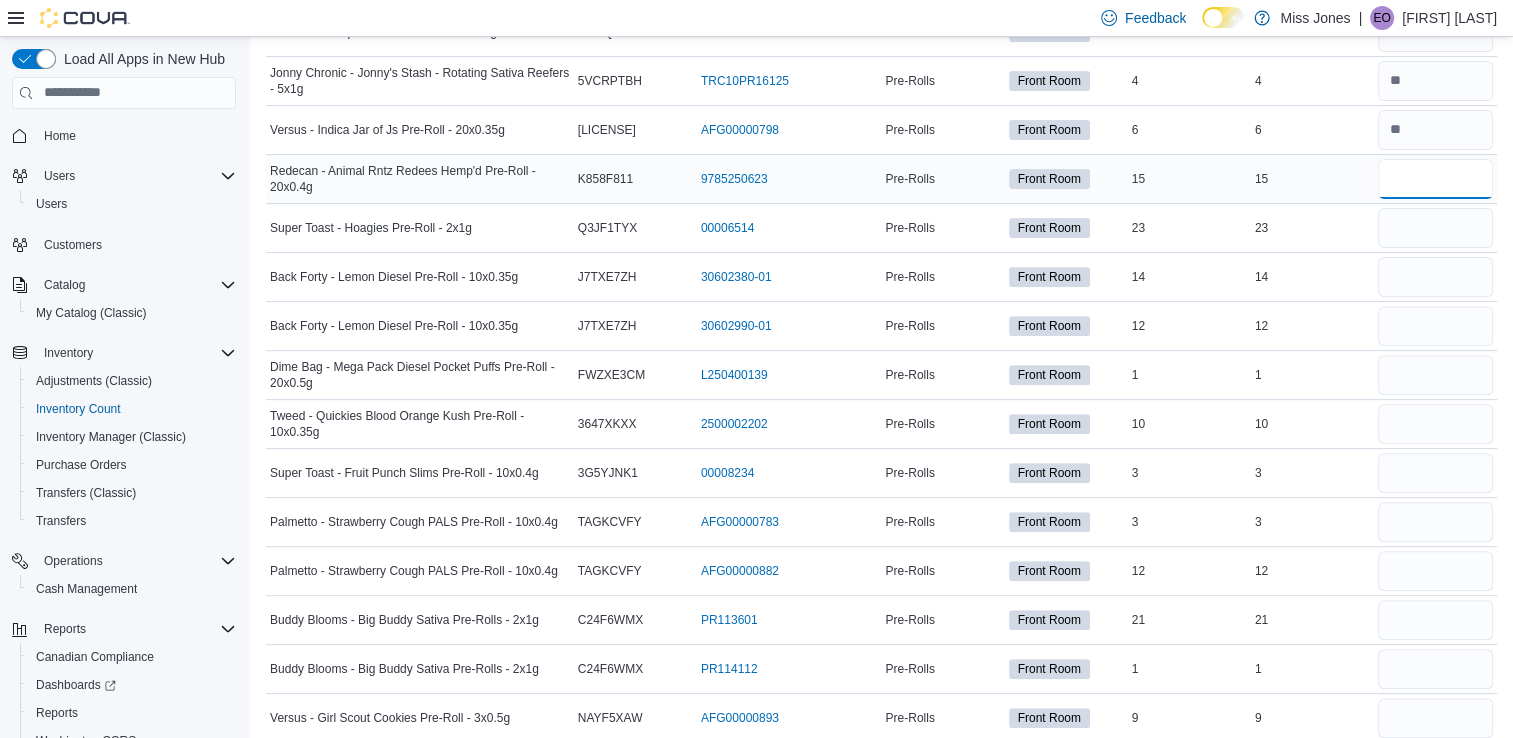 click at bounding box center (1435, 179) 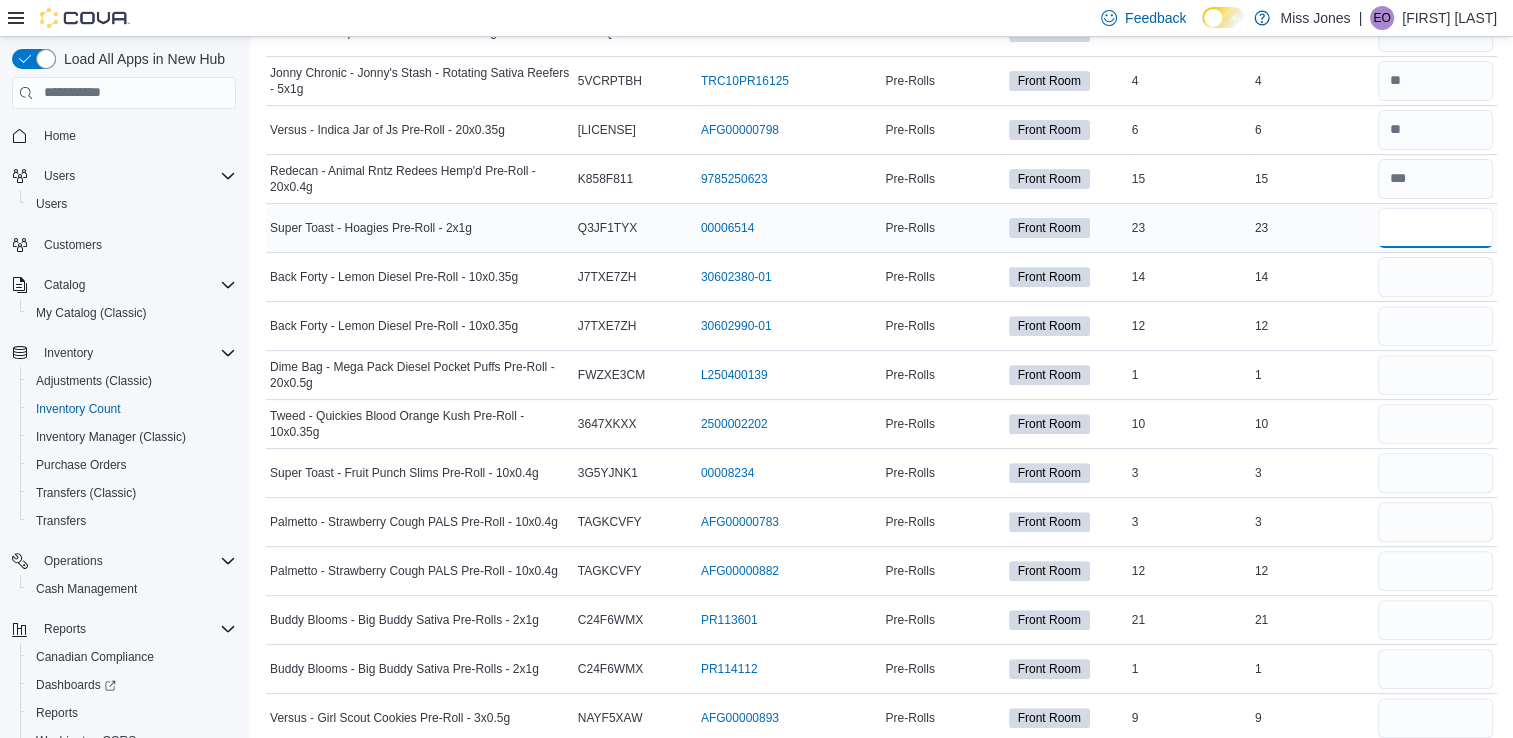 click at bounding box center (1435, 228) 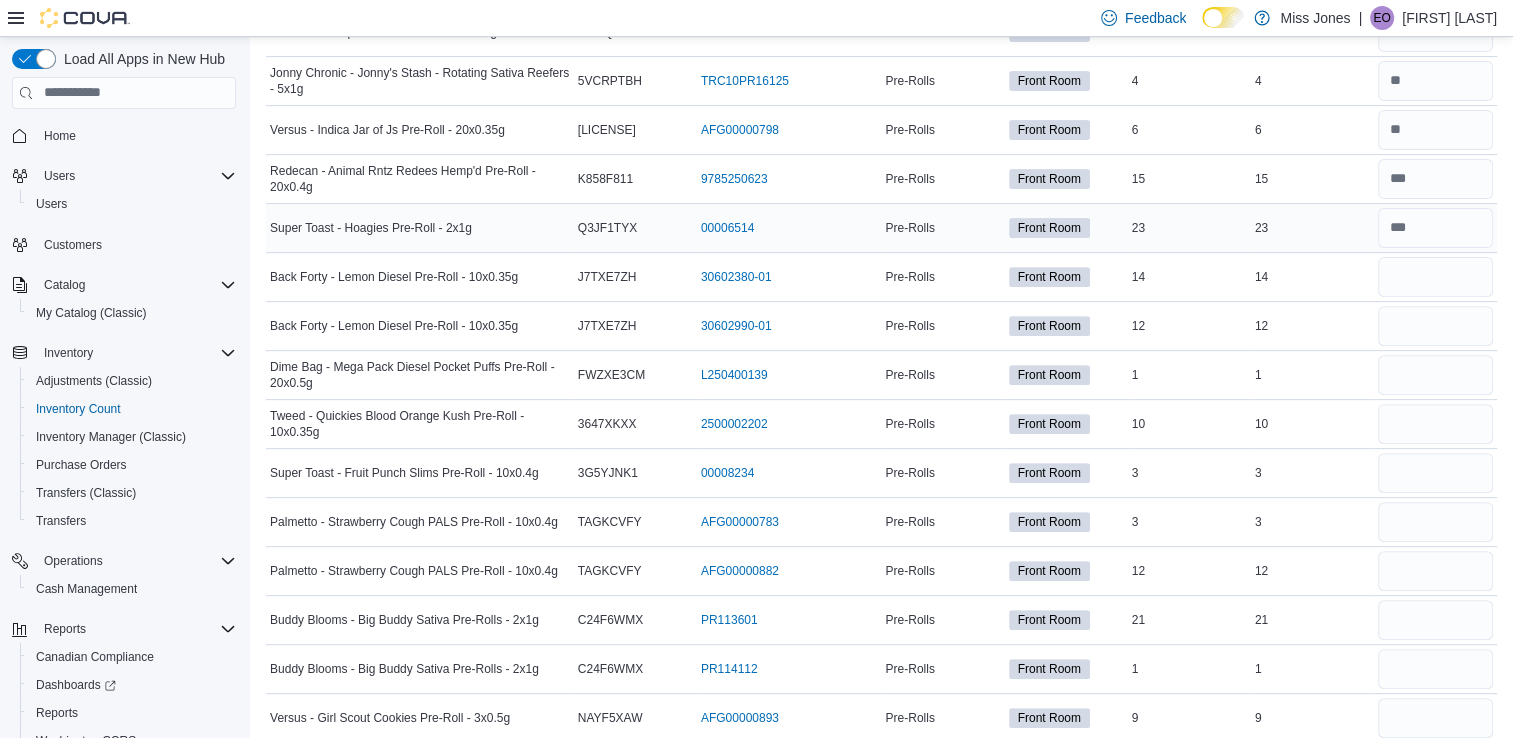 scroll, scrollTop: 726, scrollLeft: 0, axis: vertical 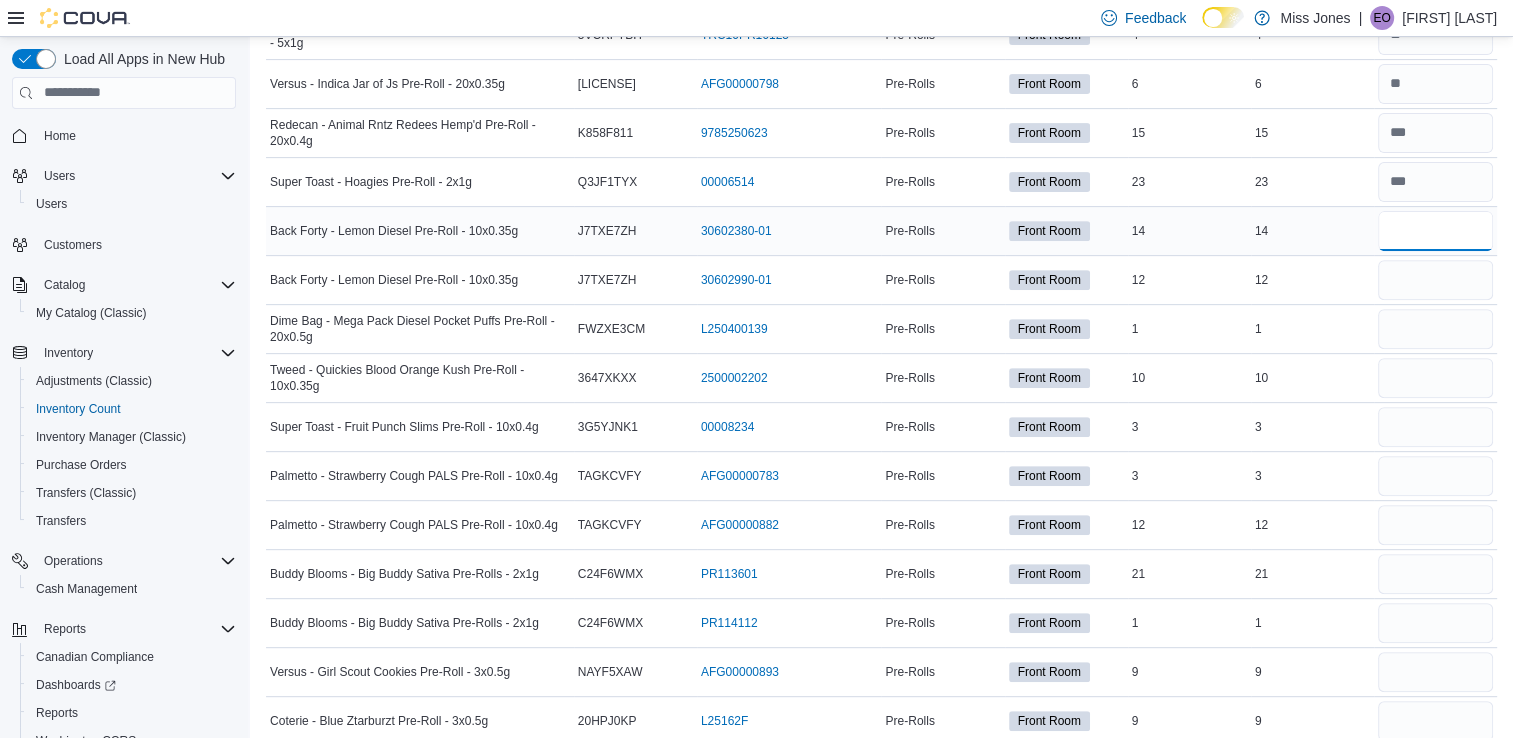 click at bounding box center (1435, 231) 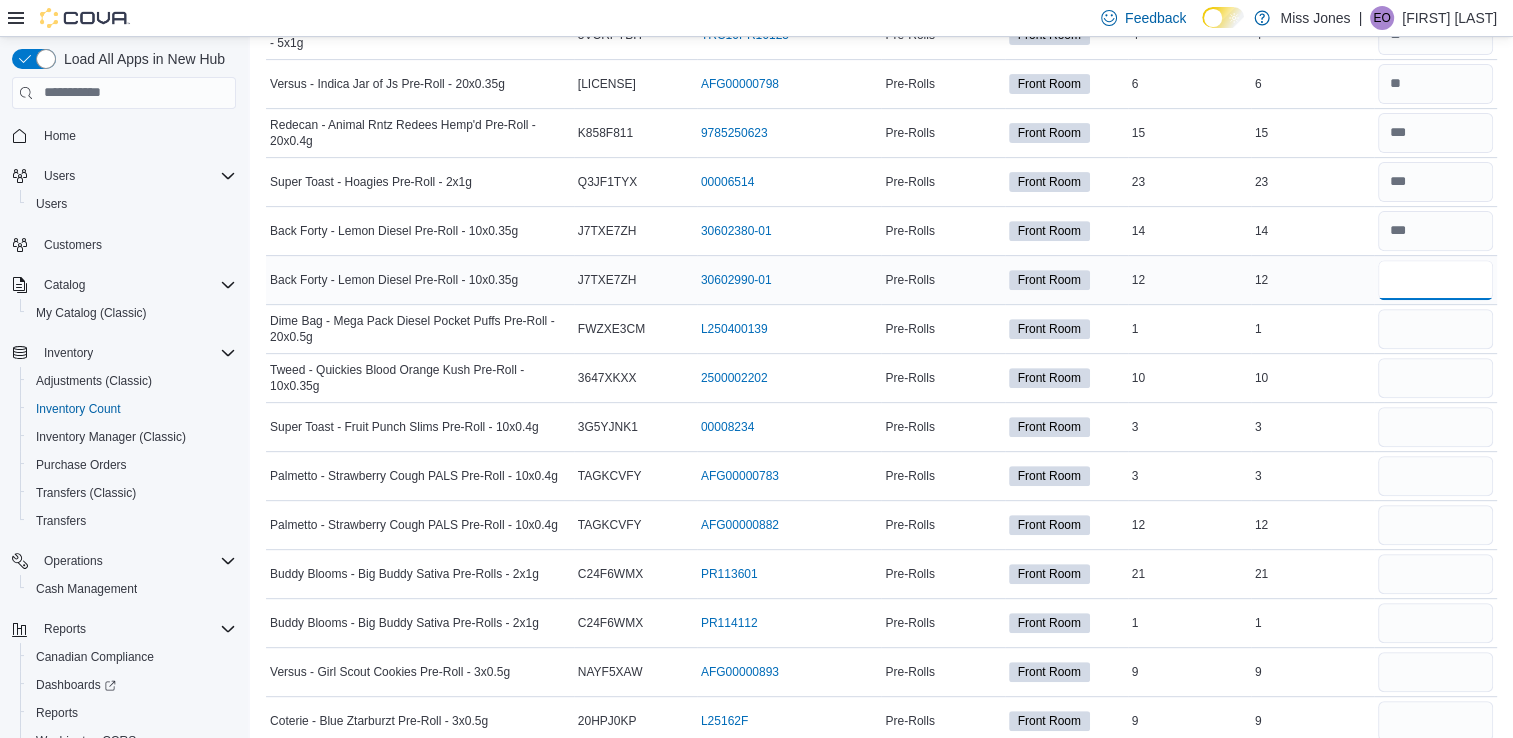 drag, startPoint x: 1436, startPoint y: 296, endPoint x: 1423, endPoint y: 279, distance: 21.400934 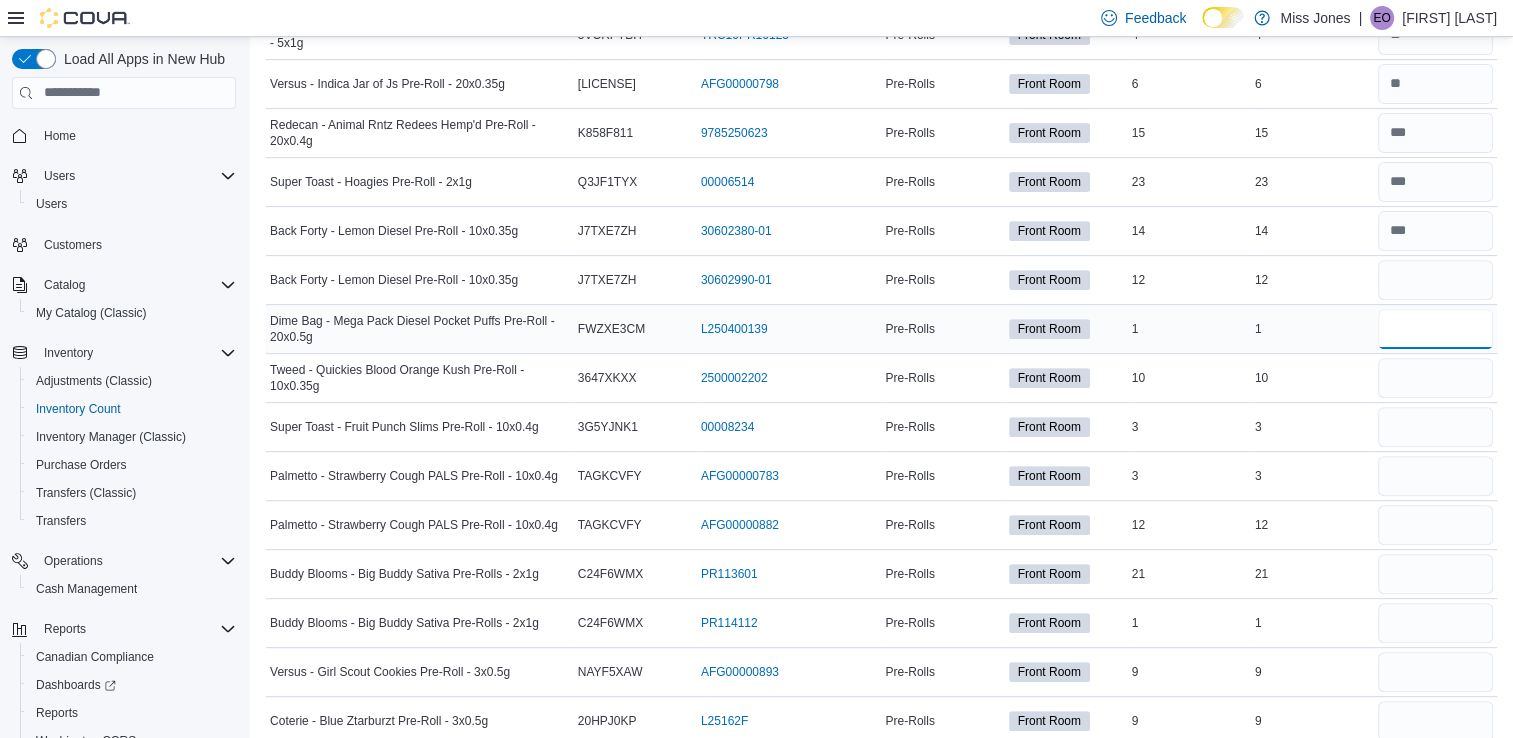 click at bounding box center (1435, 329) 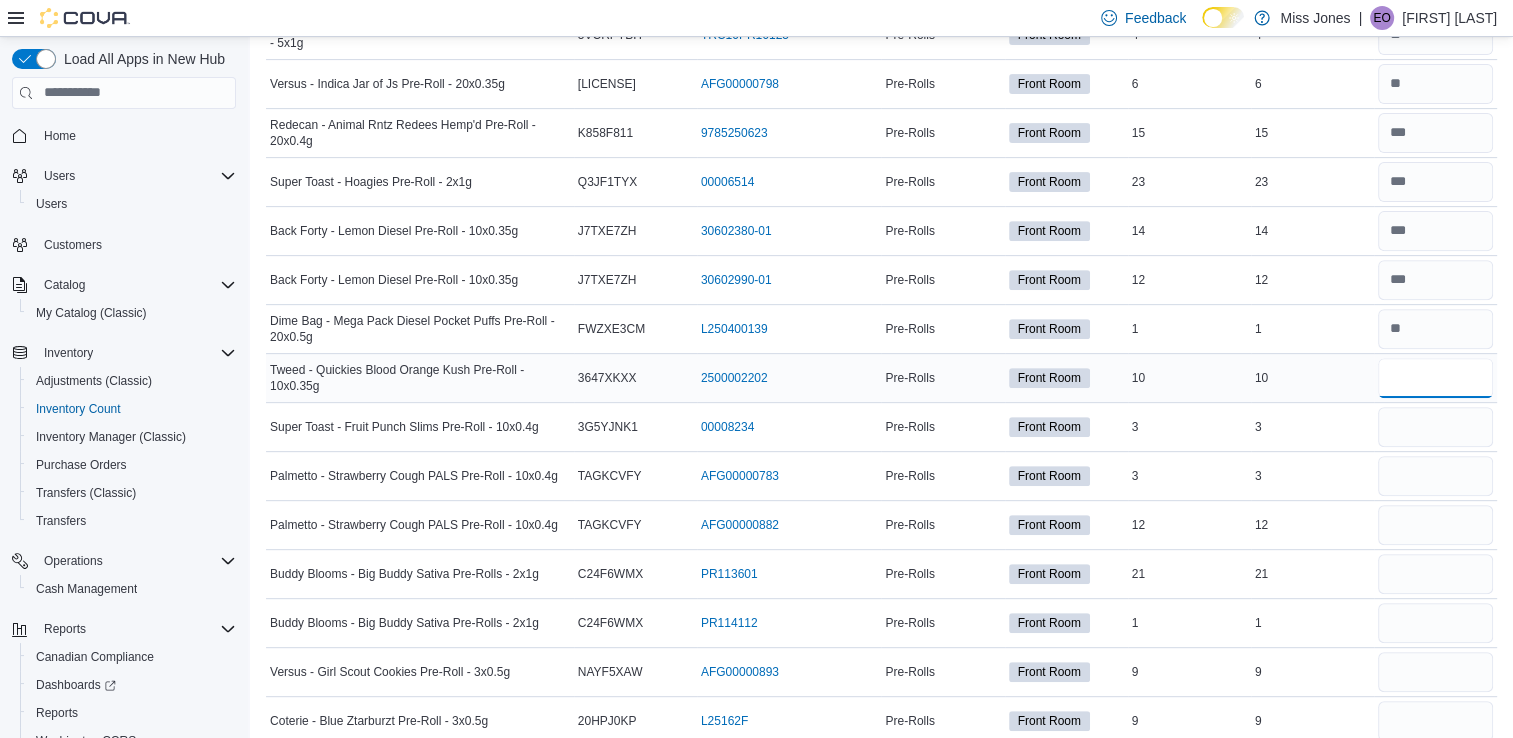 click at bounding box center [1435, 378] 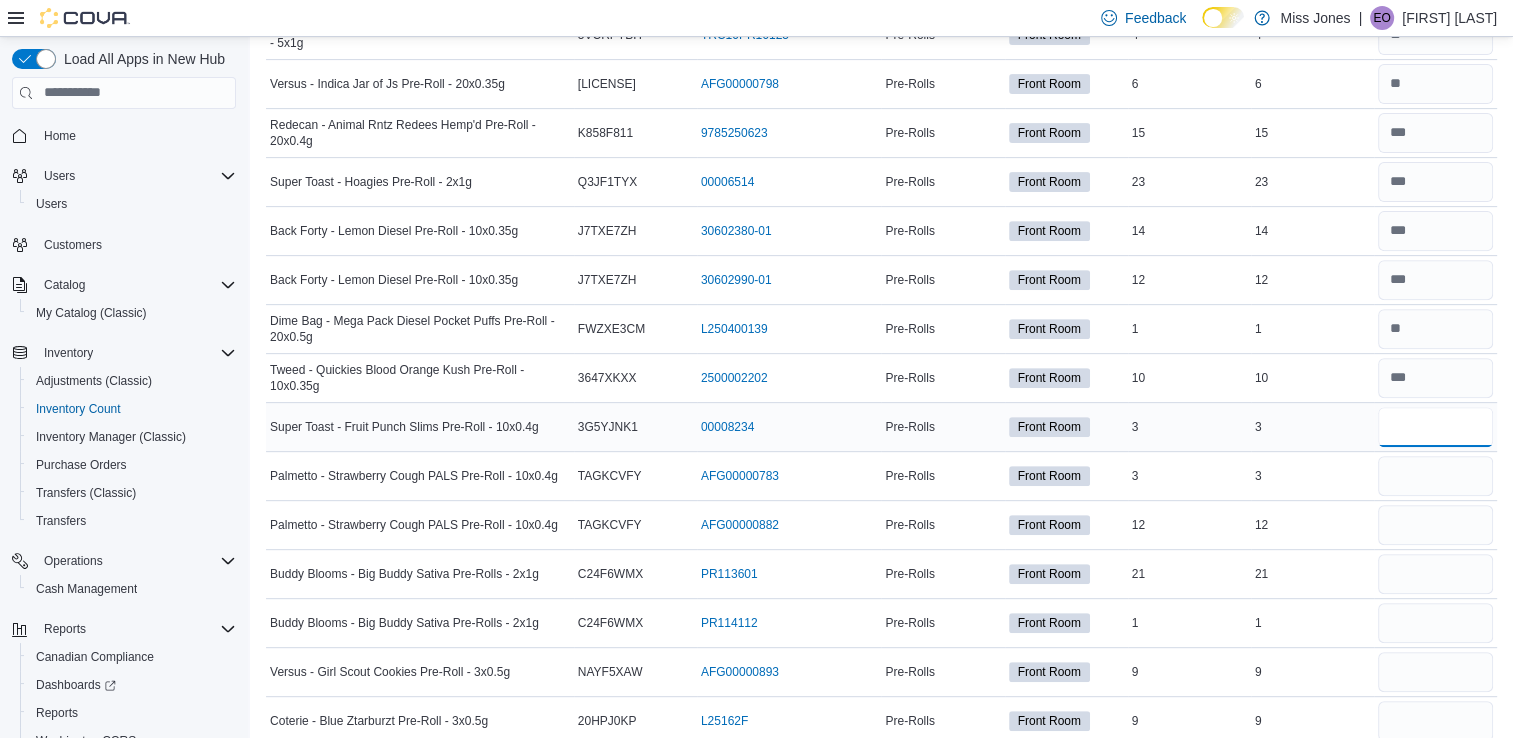 click at bounding box center [1435, 427] 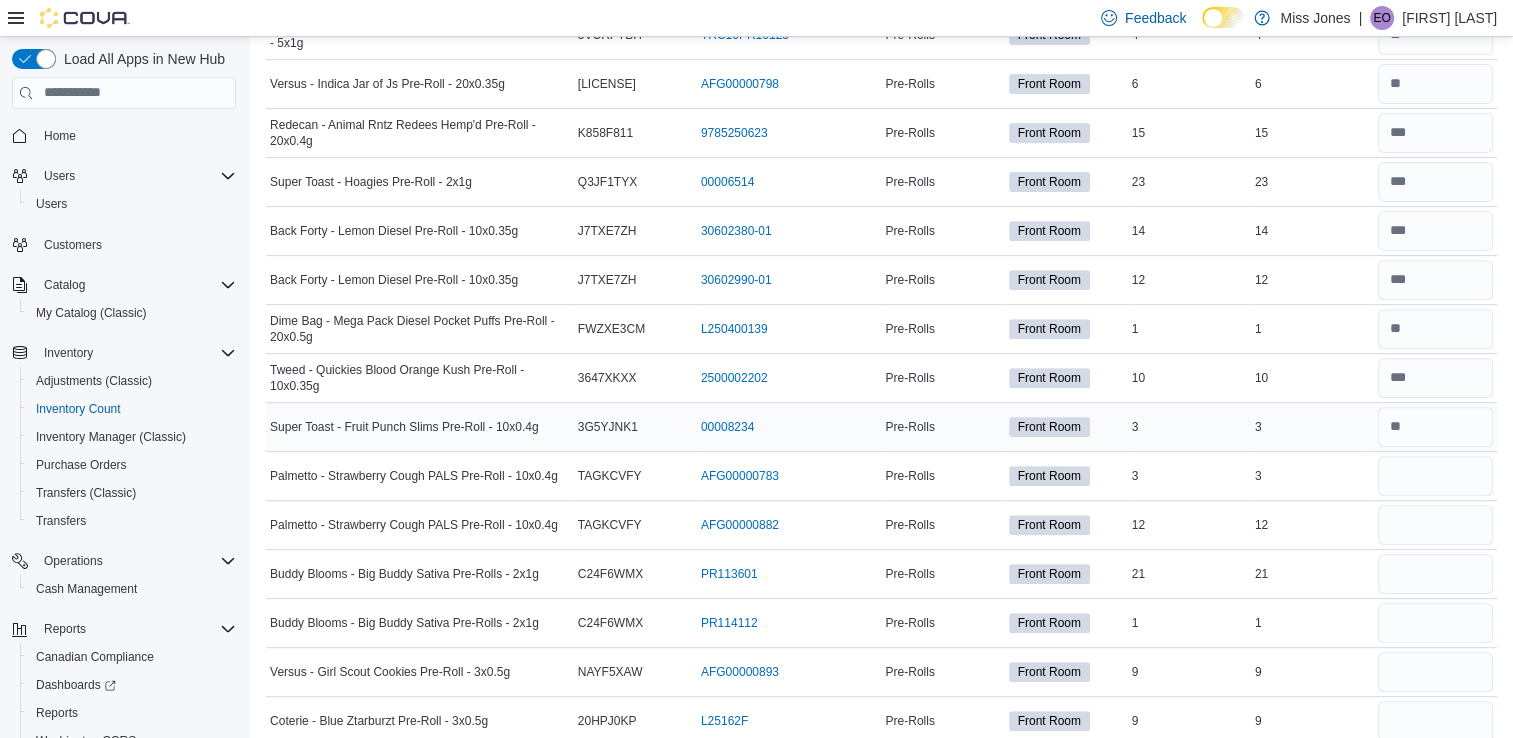 scroll, scrollTop: 871, scrollLeft: 0, axis: vertical 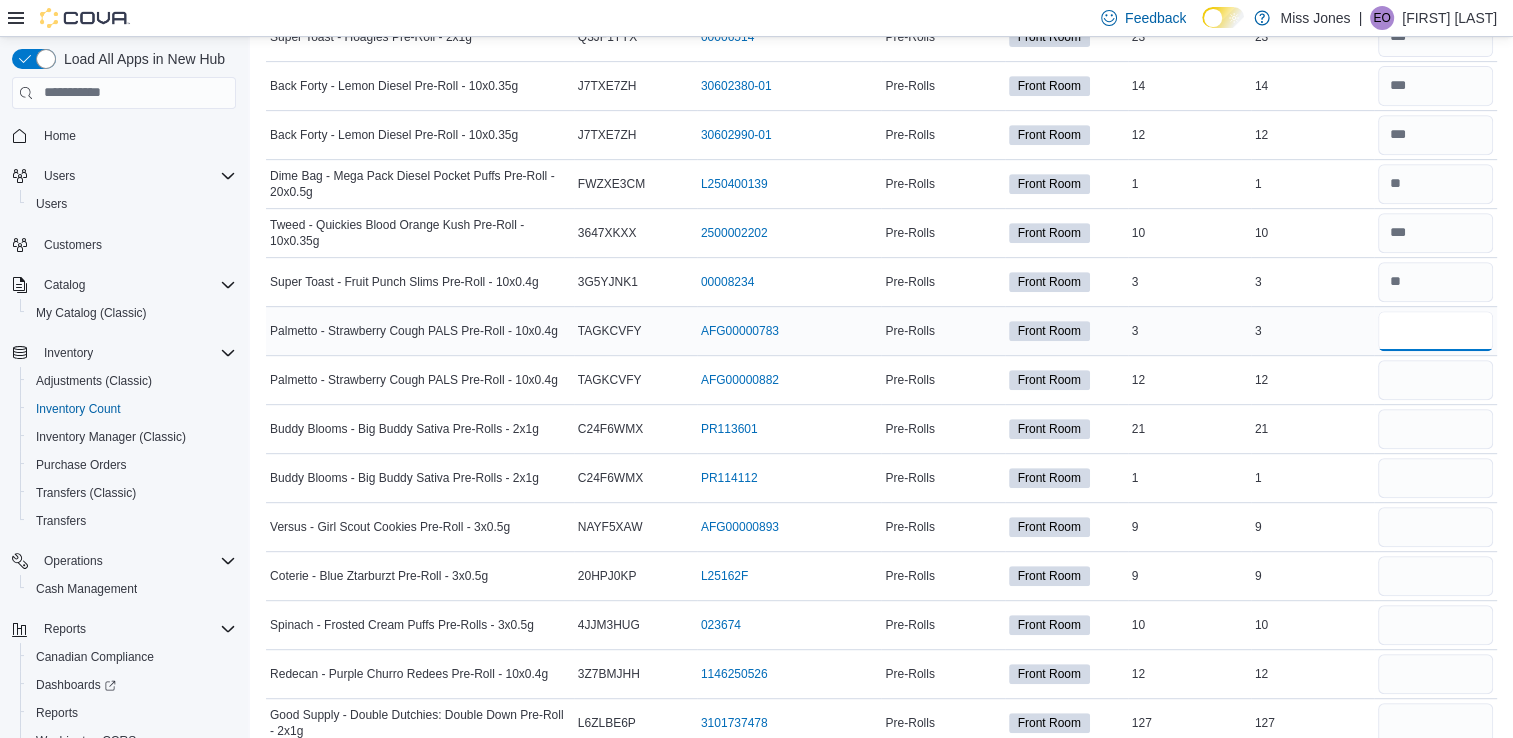 click at bounding box center (1435, 331) 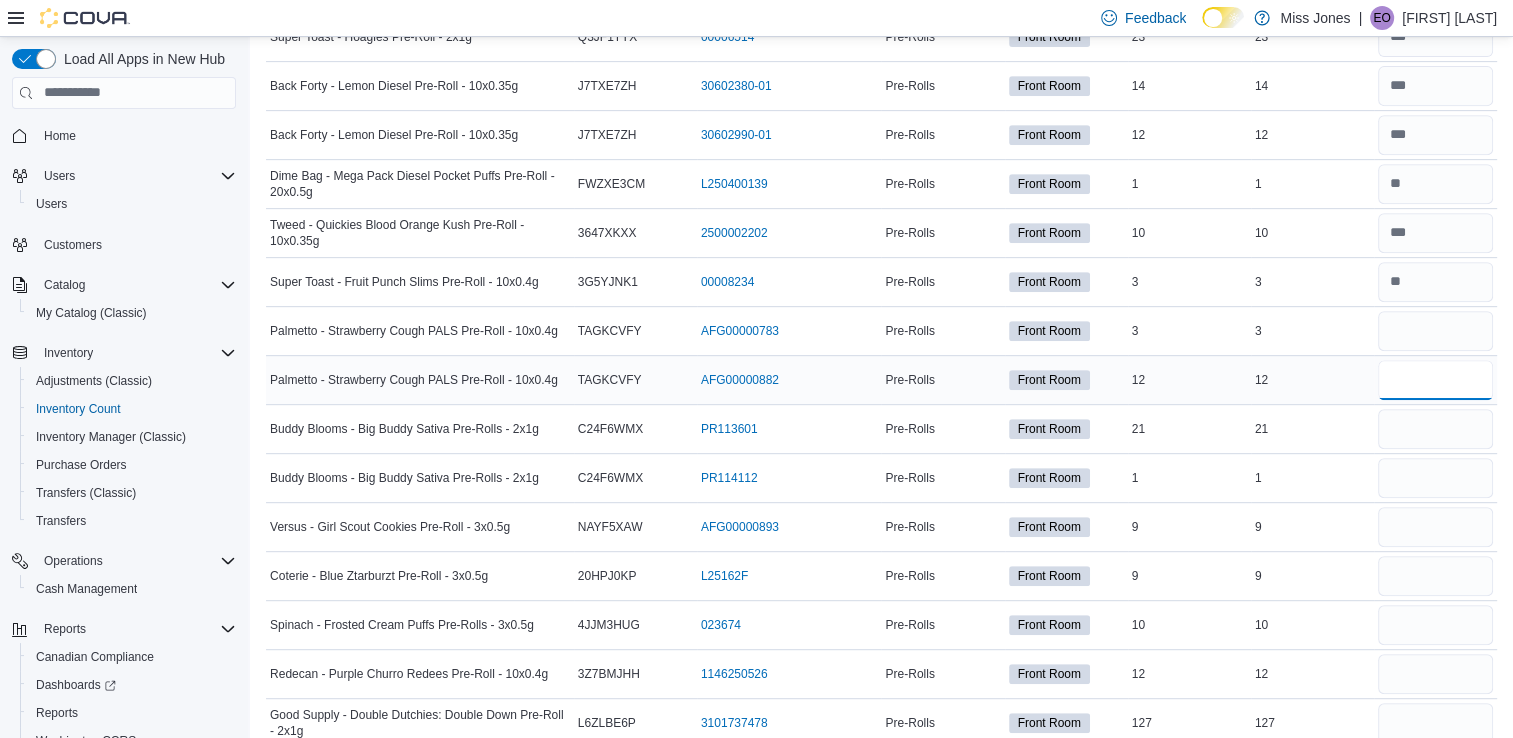 click at bounding box center (1435, 380) 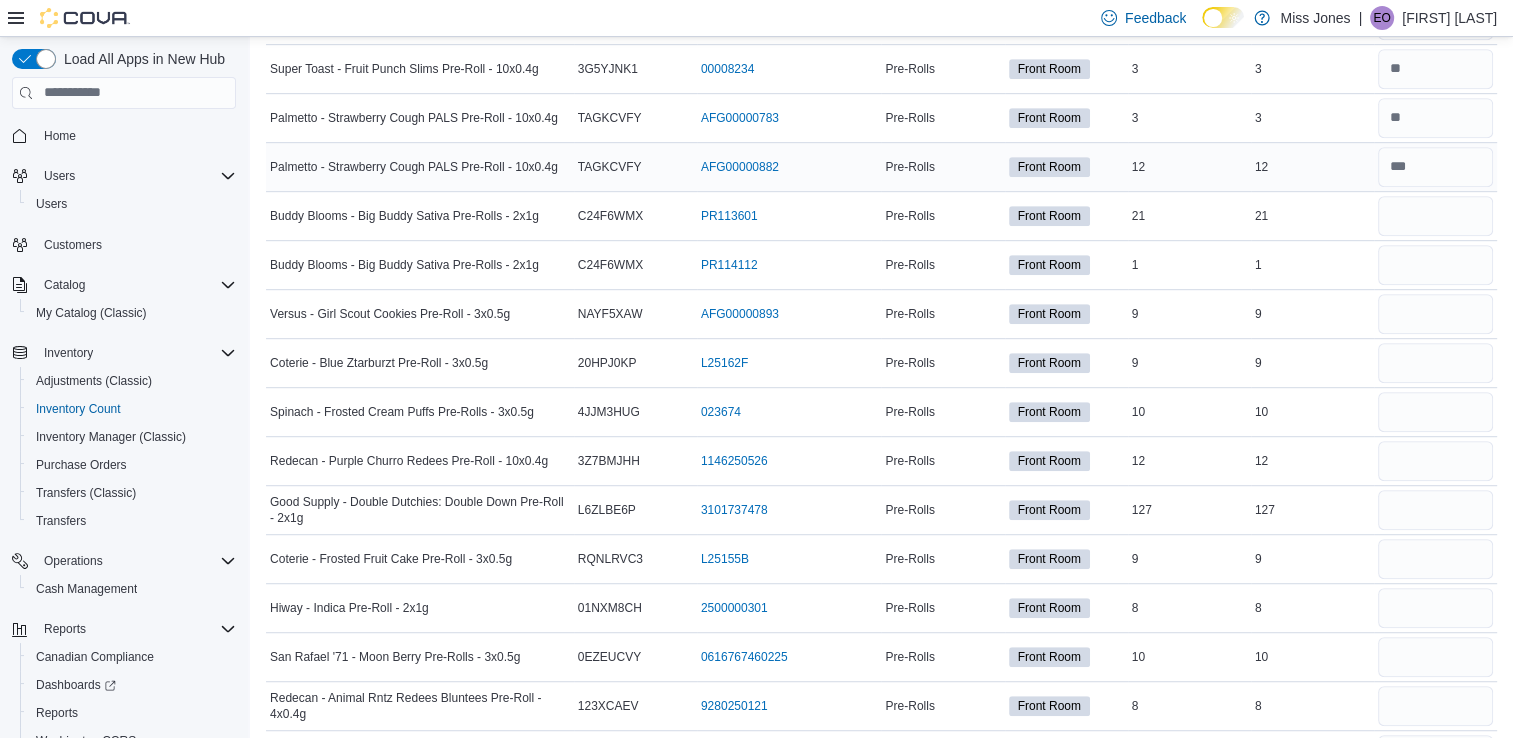 scroll, scrollTop: 1086, scrollLeft: 0, axis: vertical 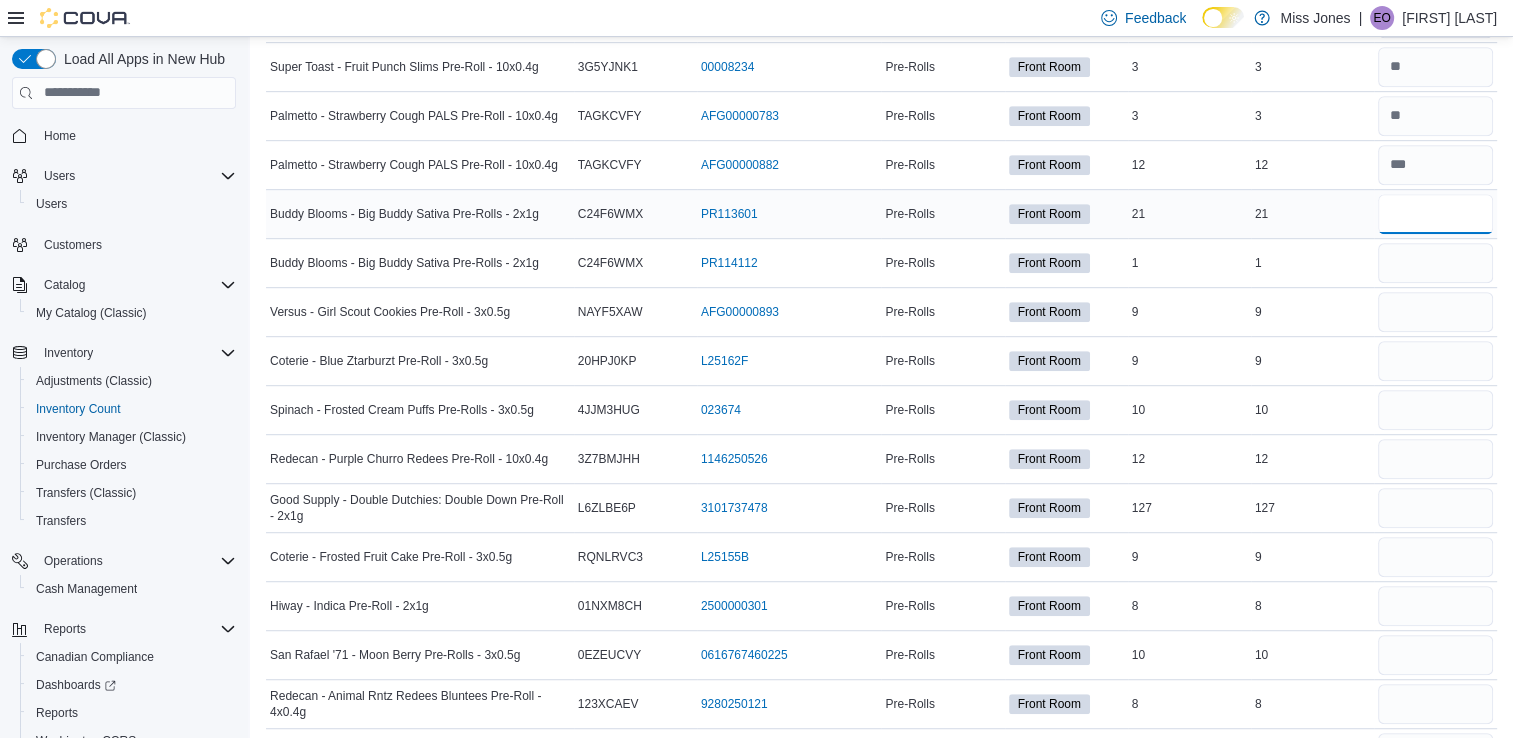 click at bounding box center [1435, 214] 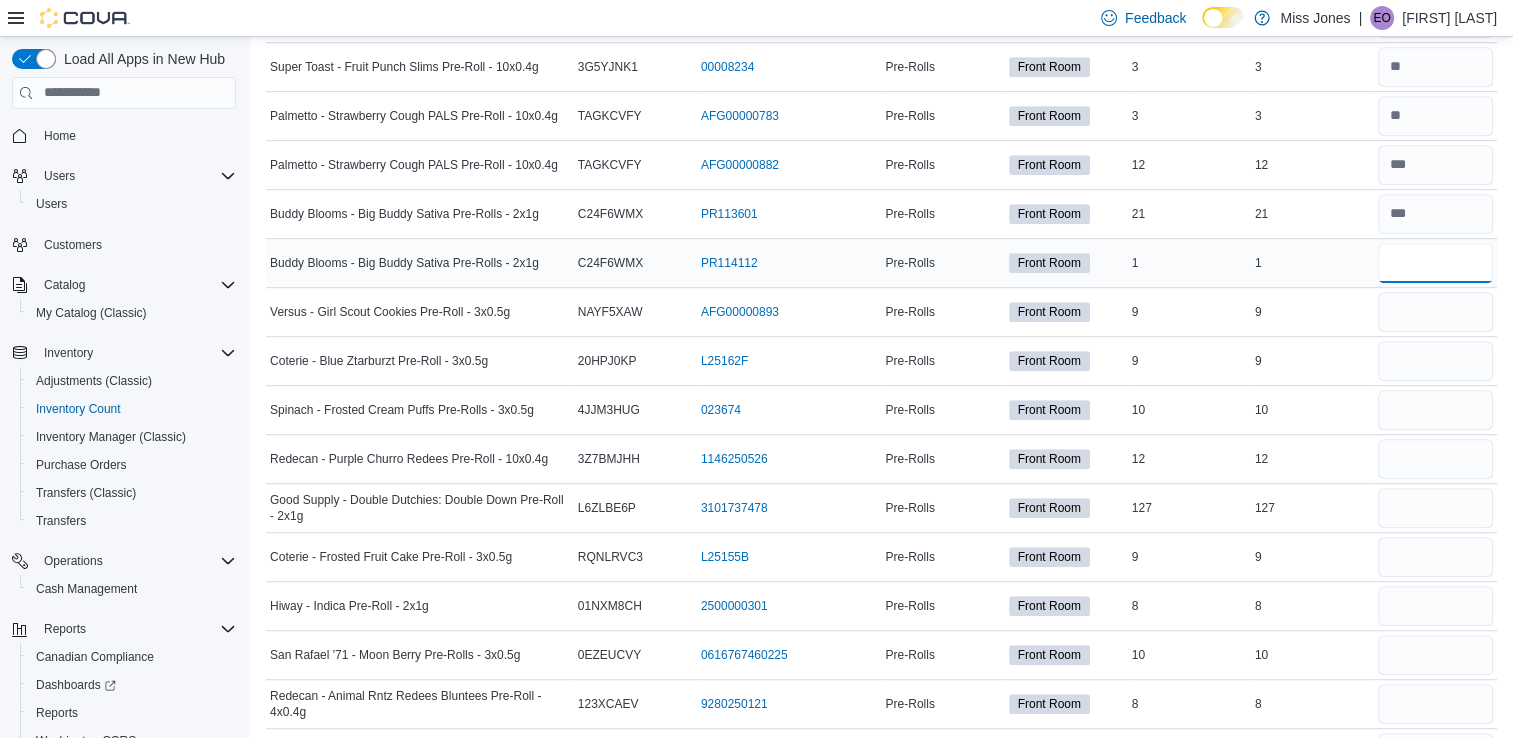 click at bounding box center [1435, 263] 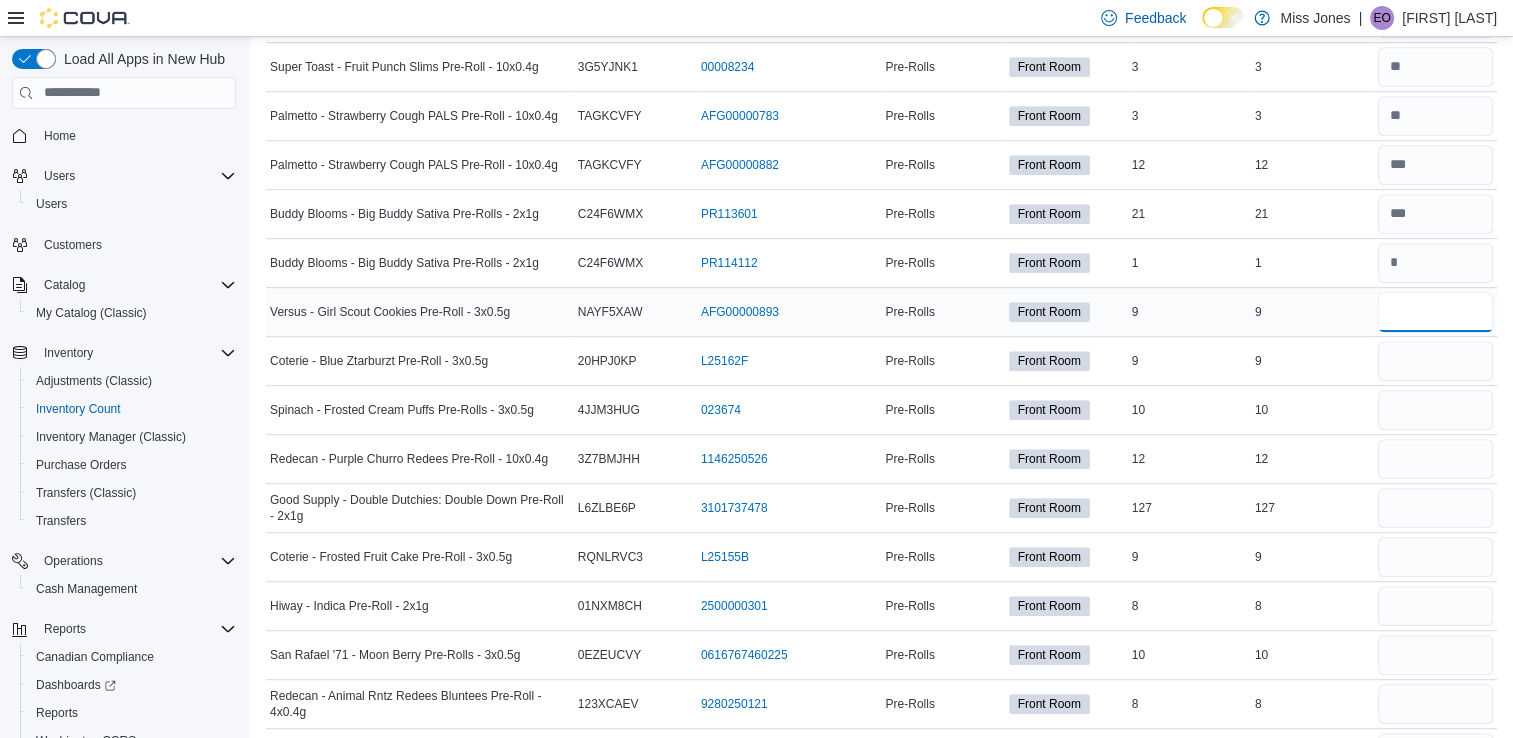 click at bounding box center [1435, 312] 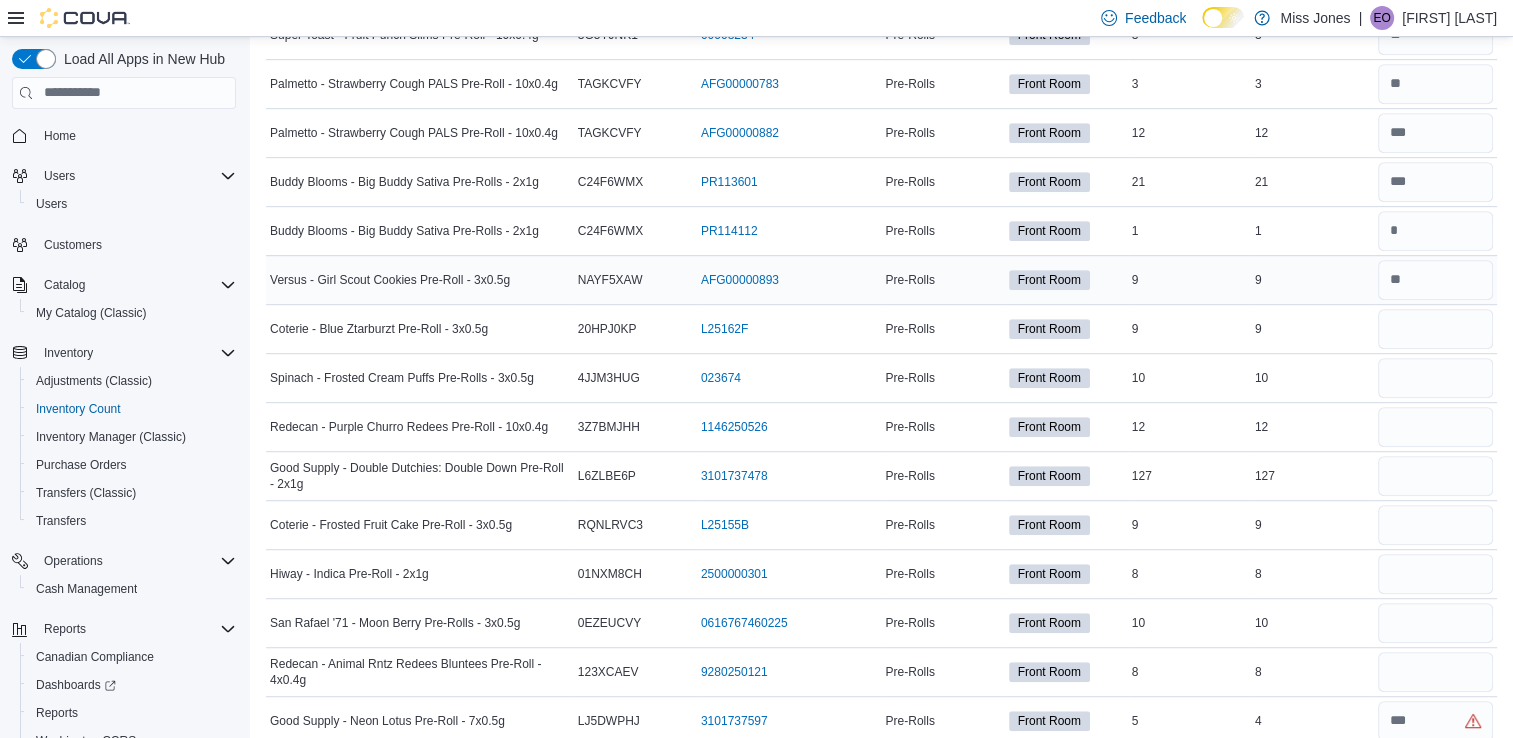 scroll, scrollTop: 1194, scrollLeft: 0, axis: vertical 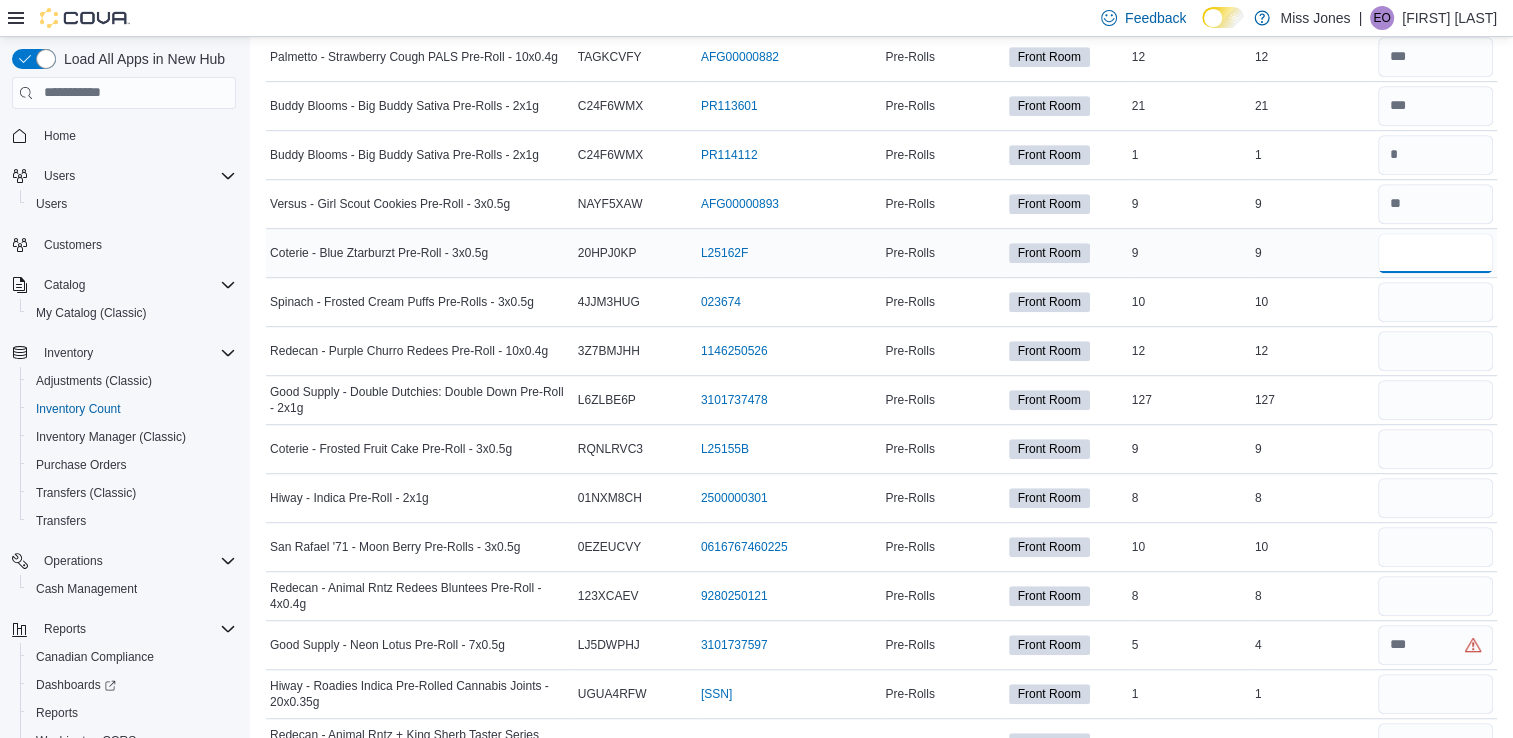 click at bounding box center (1435, 253) 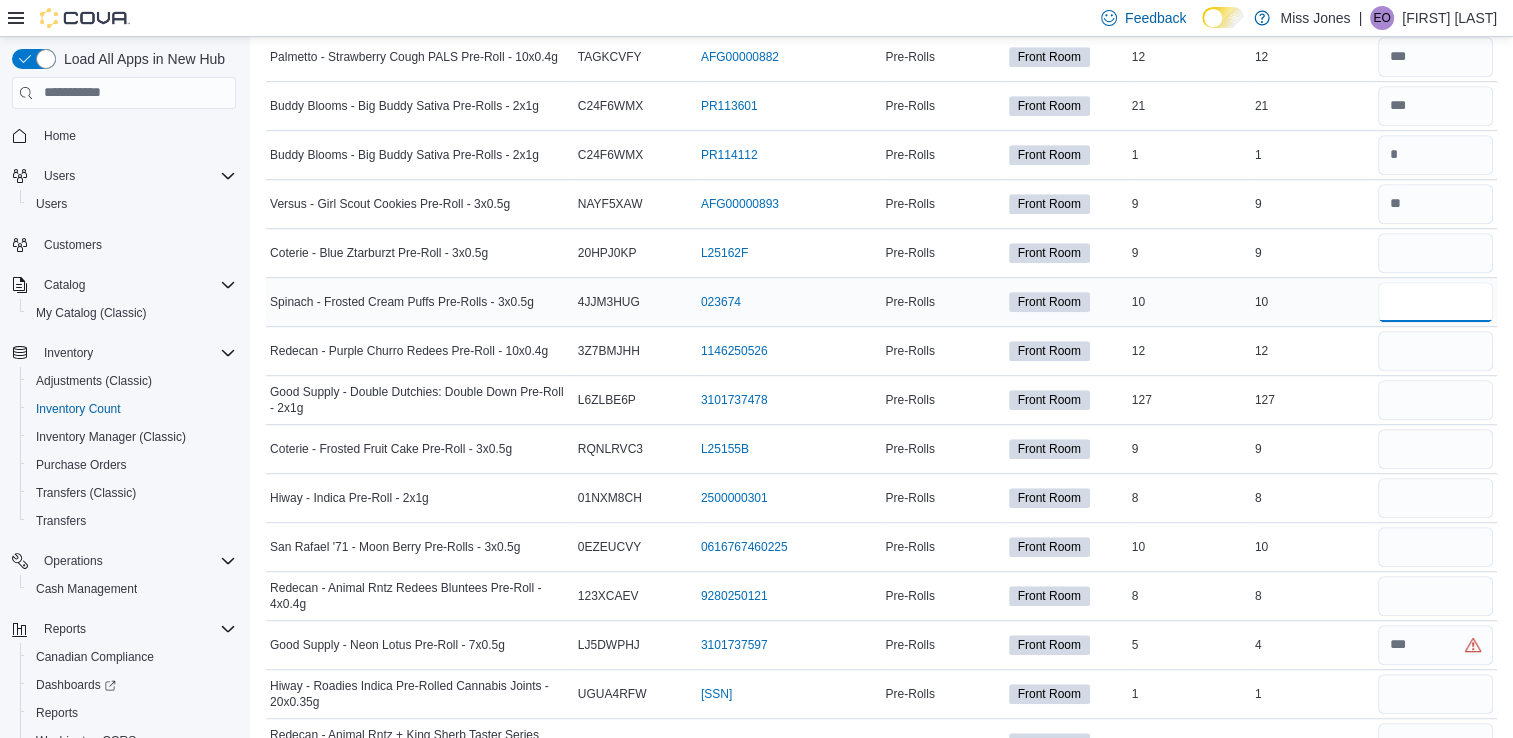 click at bounding box center [1435, 302] 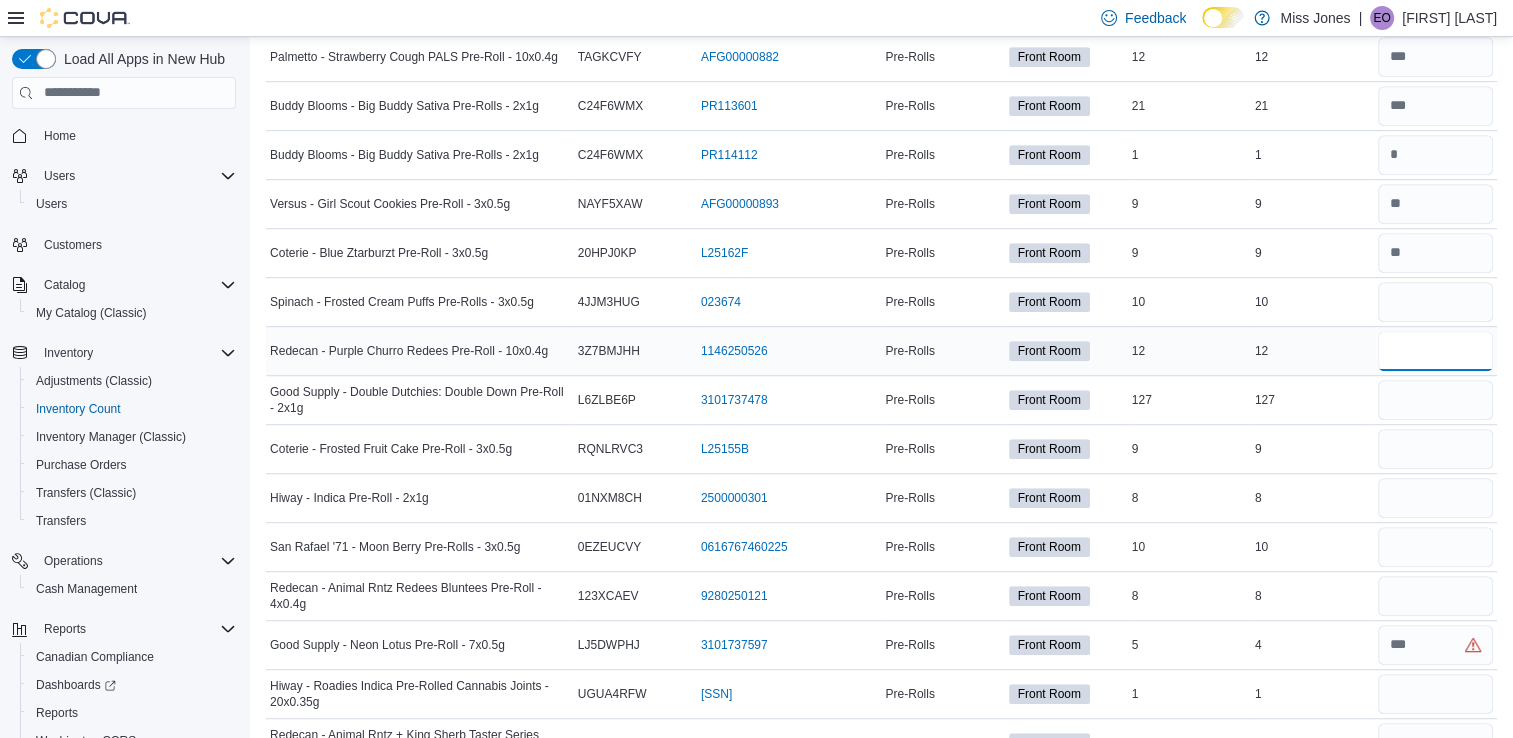 click at bounding box center [1435, 351] 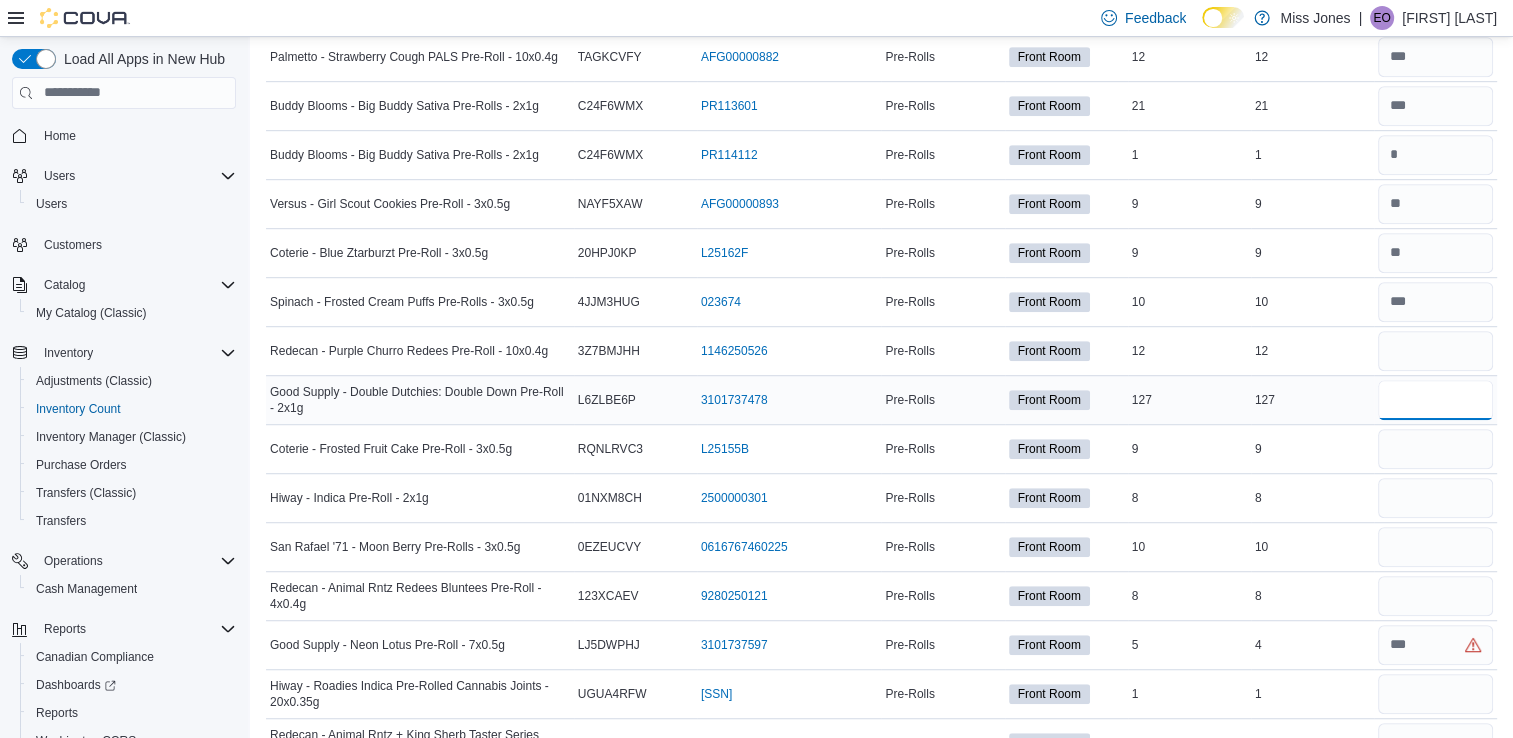 click at bounding box center (1435, 400) 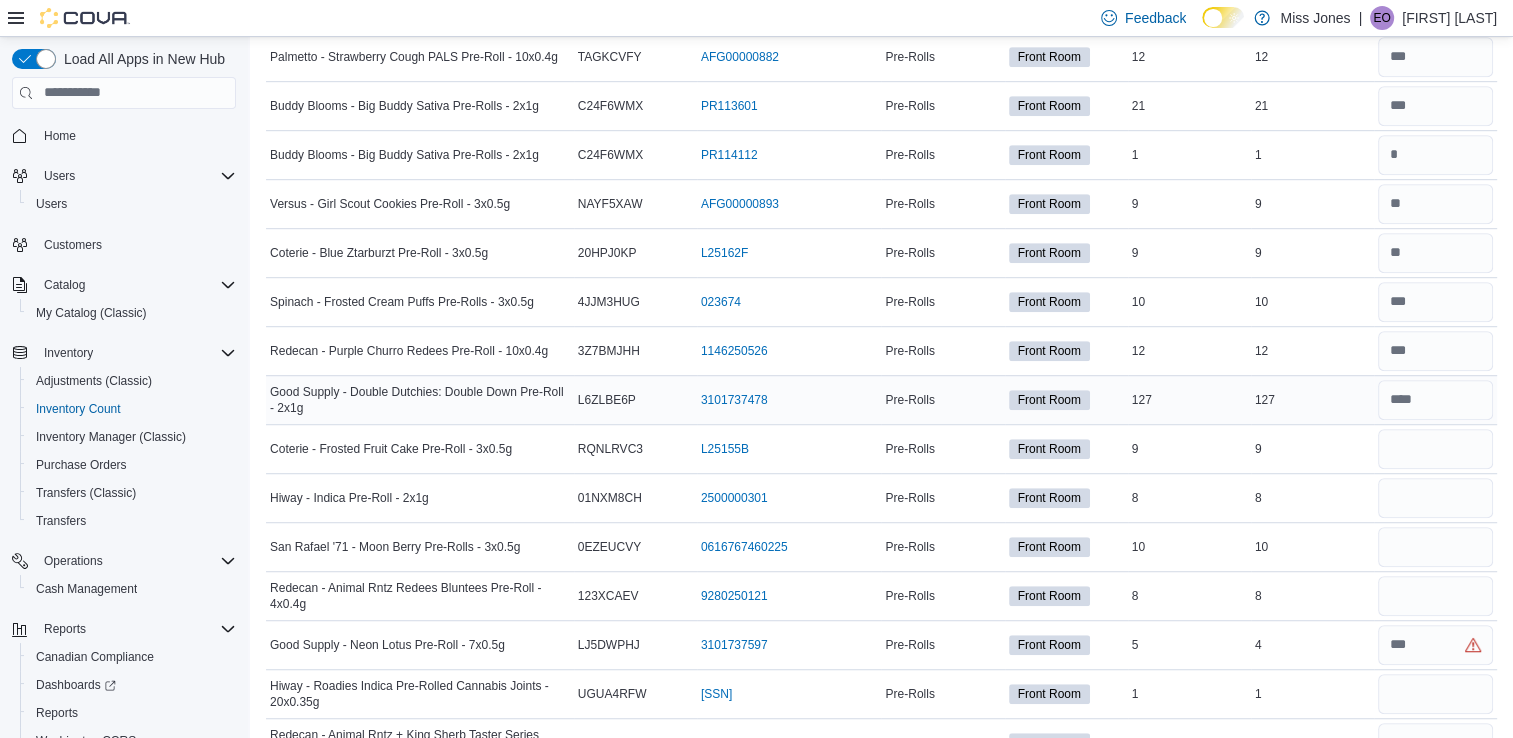 scroll, scrollTop: 1462, scrollLeft: 0, axis: vertical 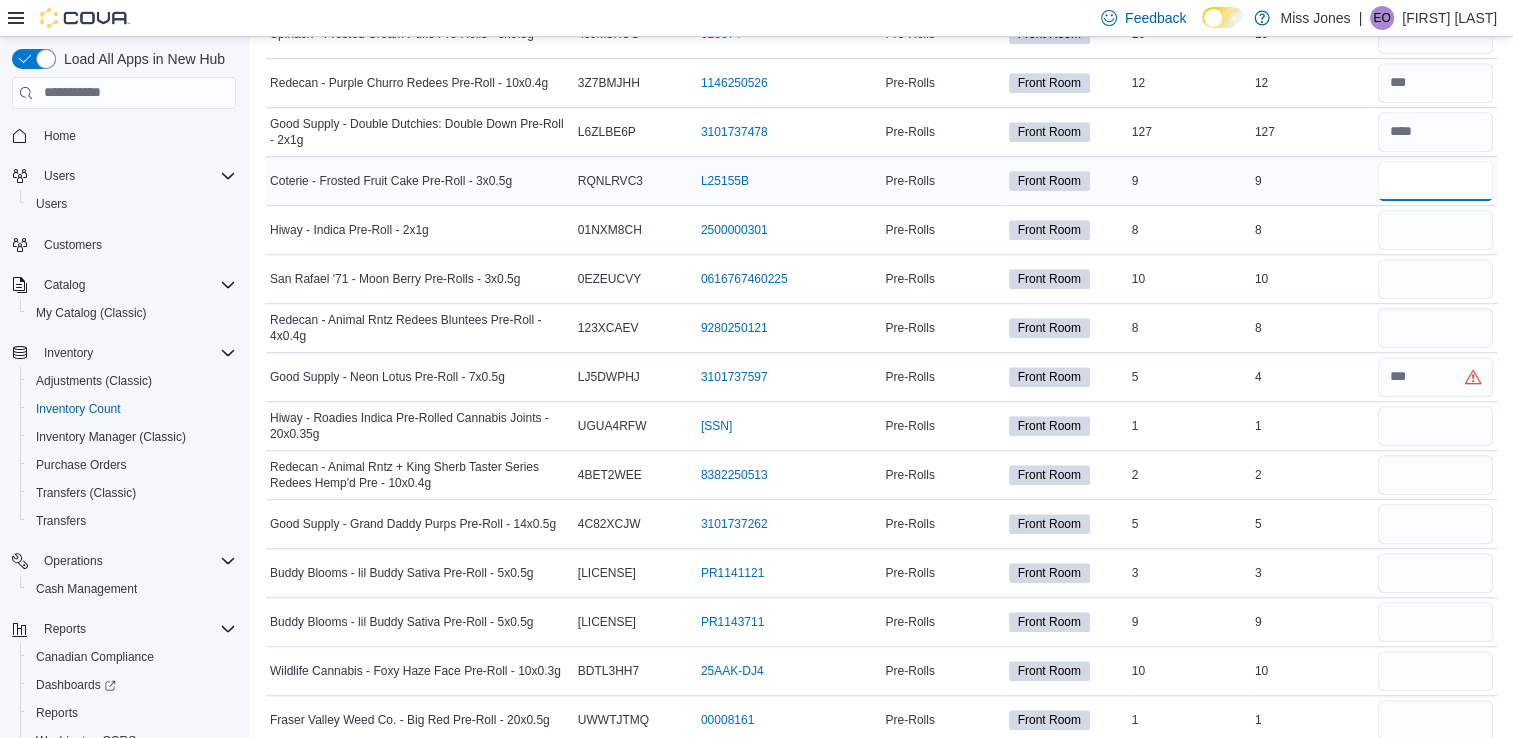 click at bounding box center [1435, 181] 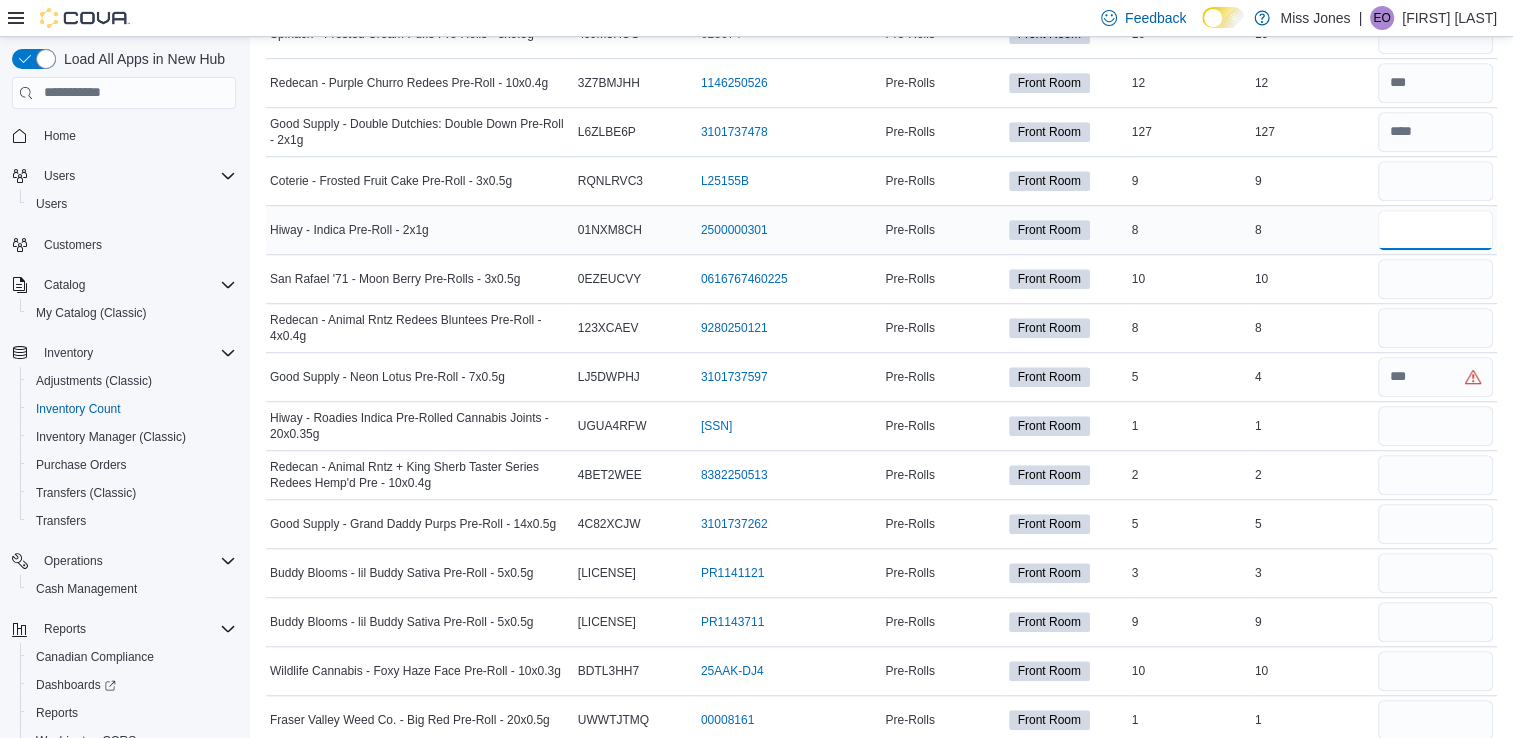 click at bounding box center (1435, 230) 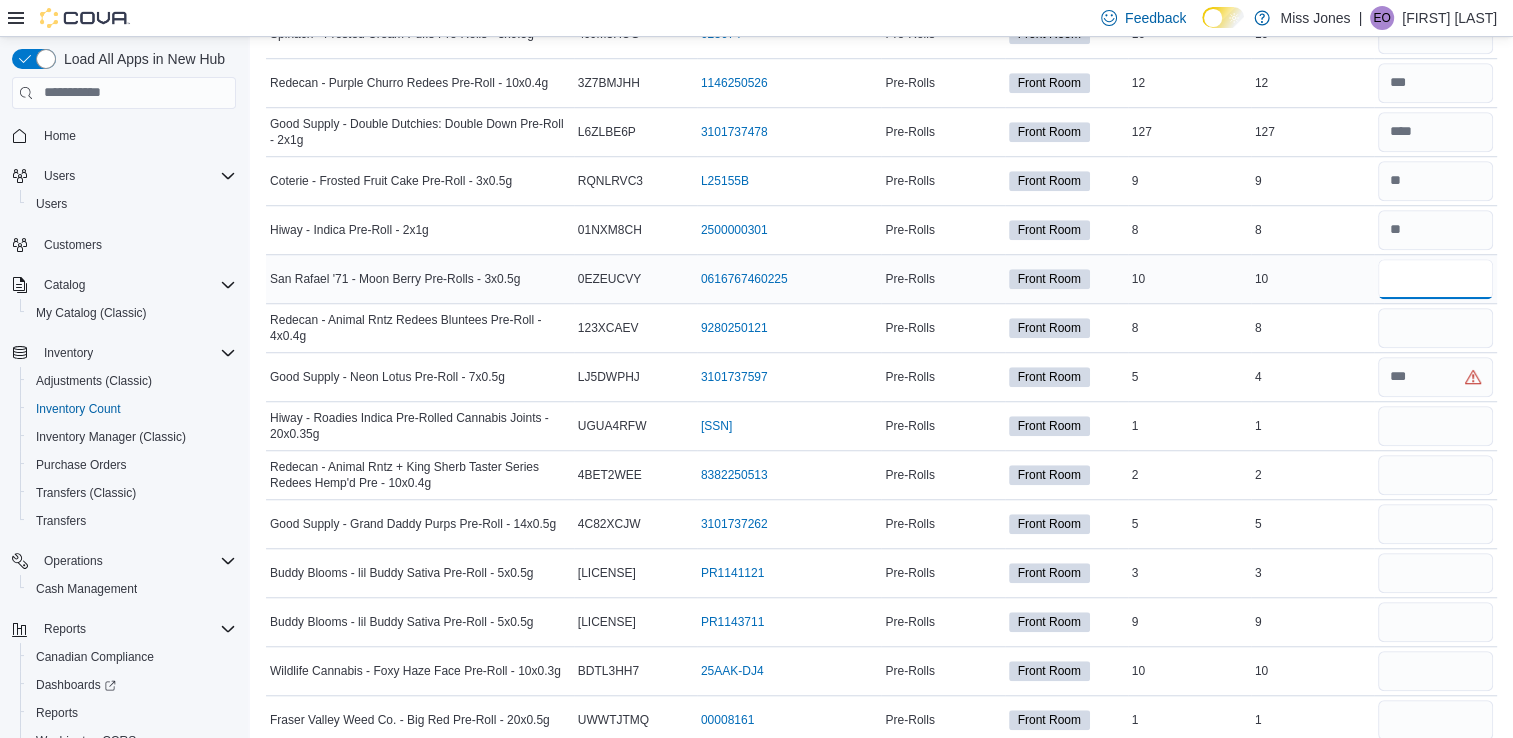click at bounding box center [1435, 279] 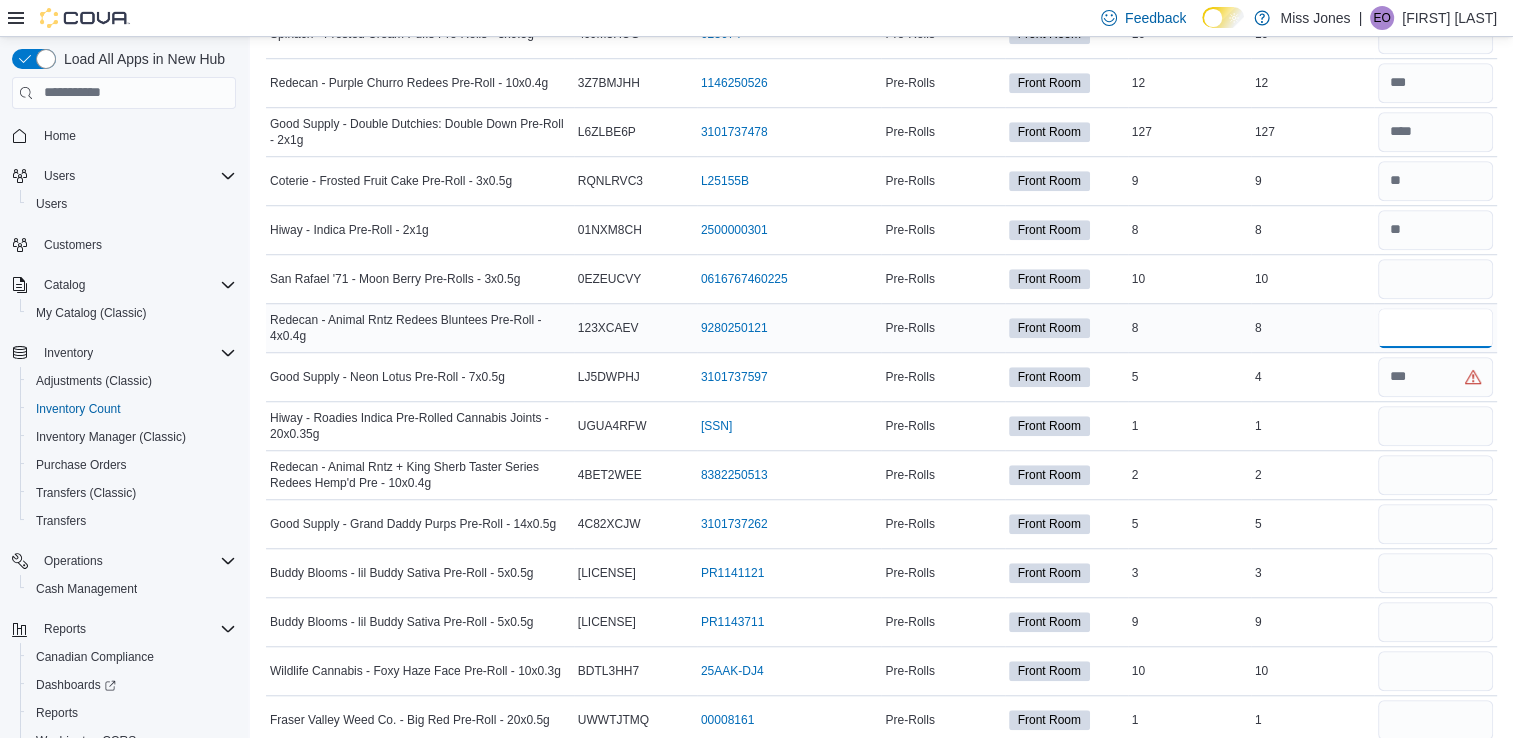 click at bounding box center (1435, 328) 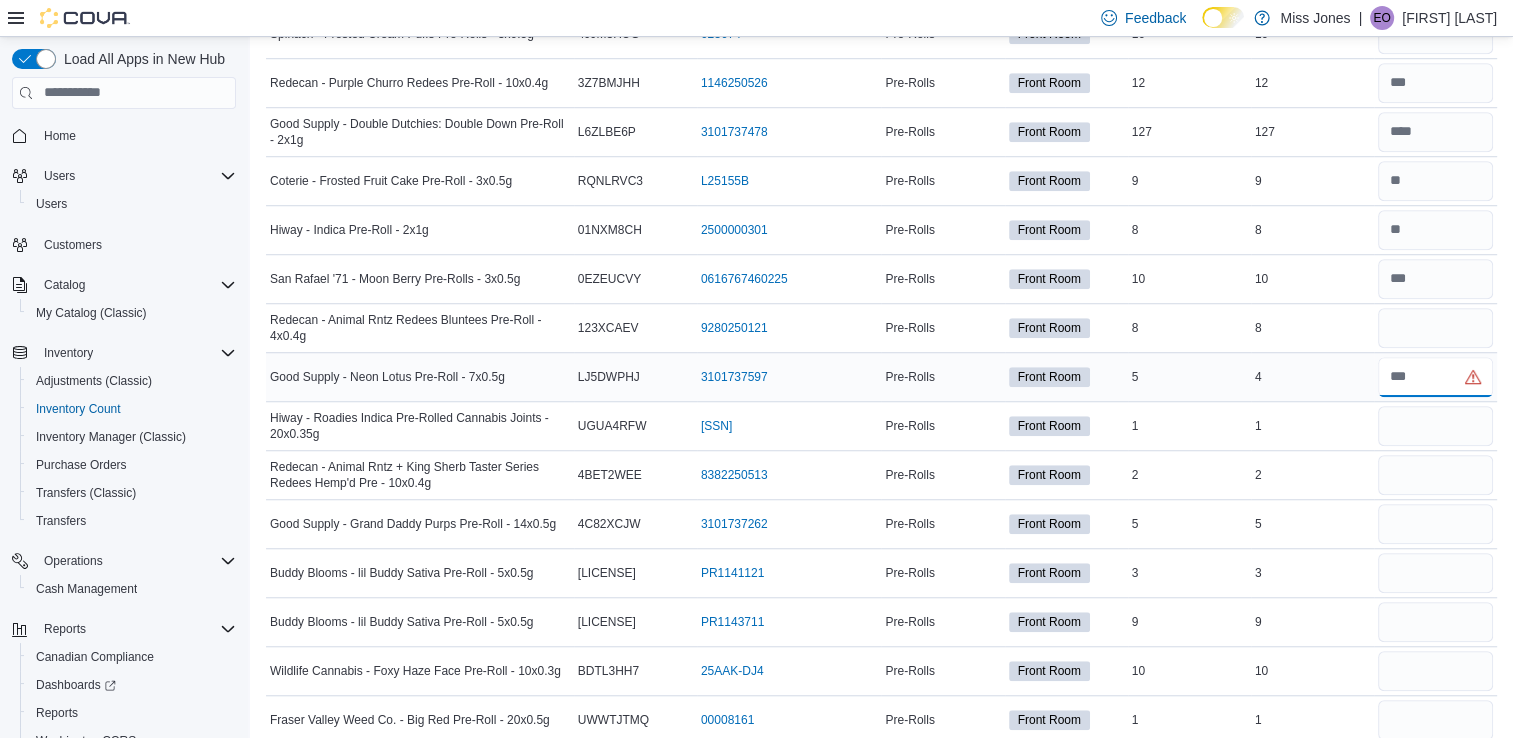 click at bounding box center [1435, 377] 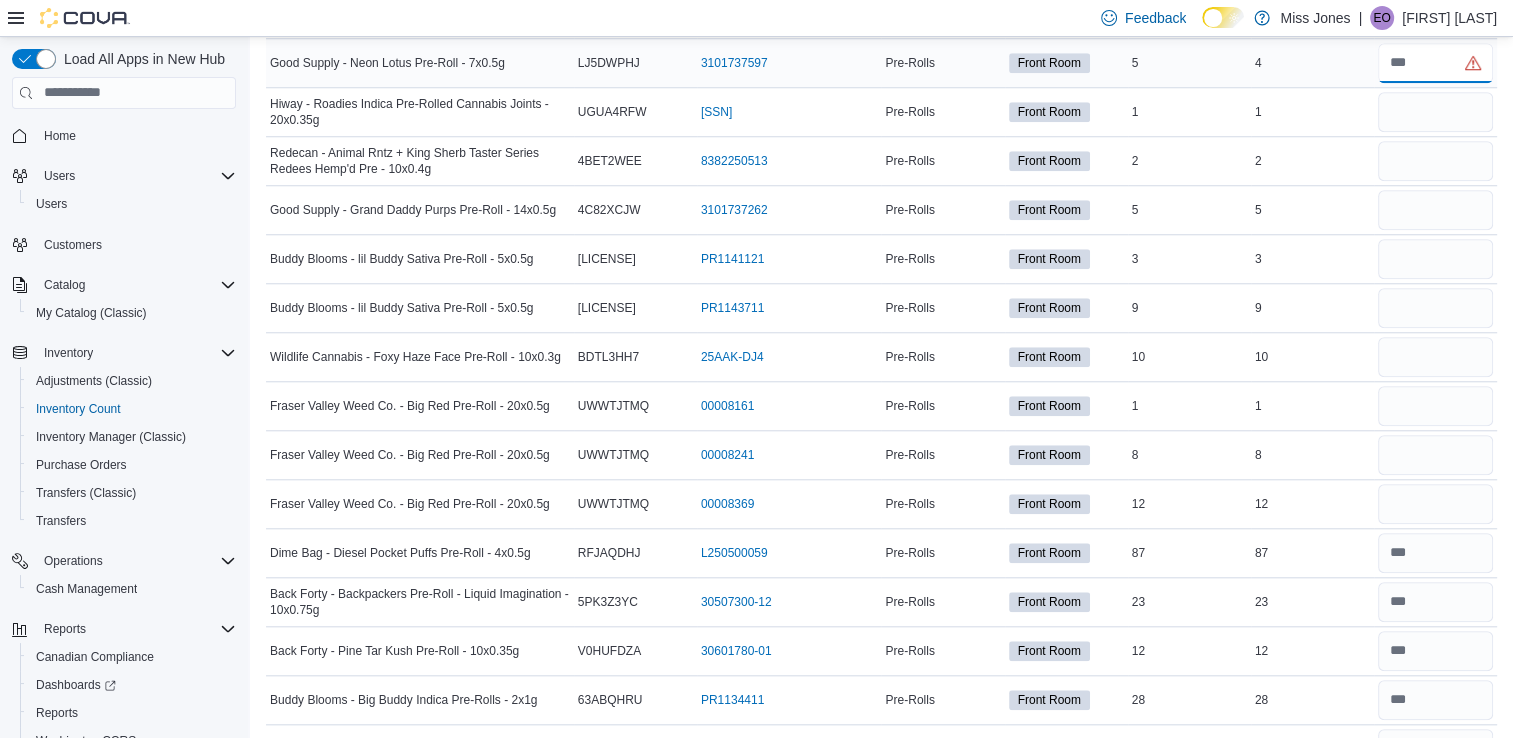 scroll, scrollTop: 1778, scrollLeft: 0, axis: vertical 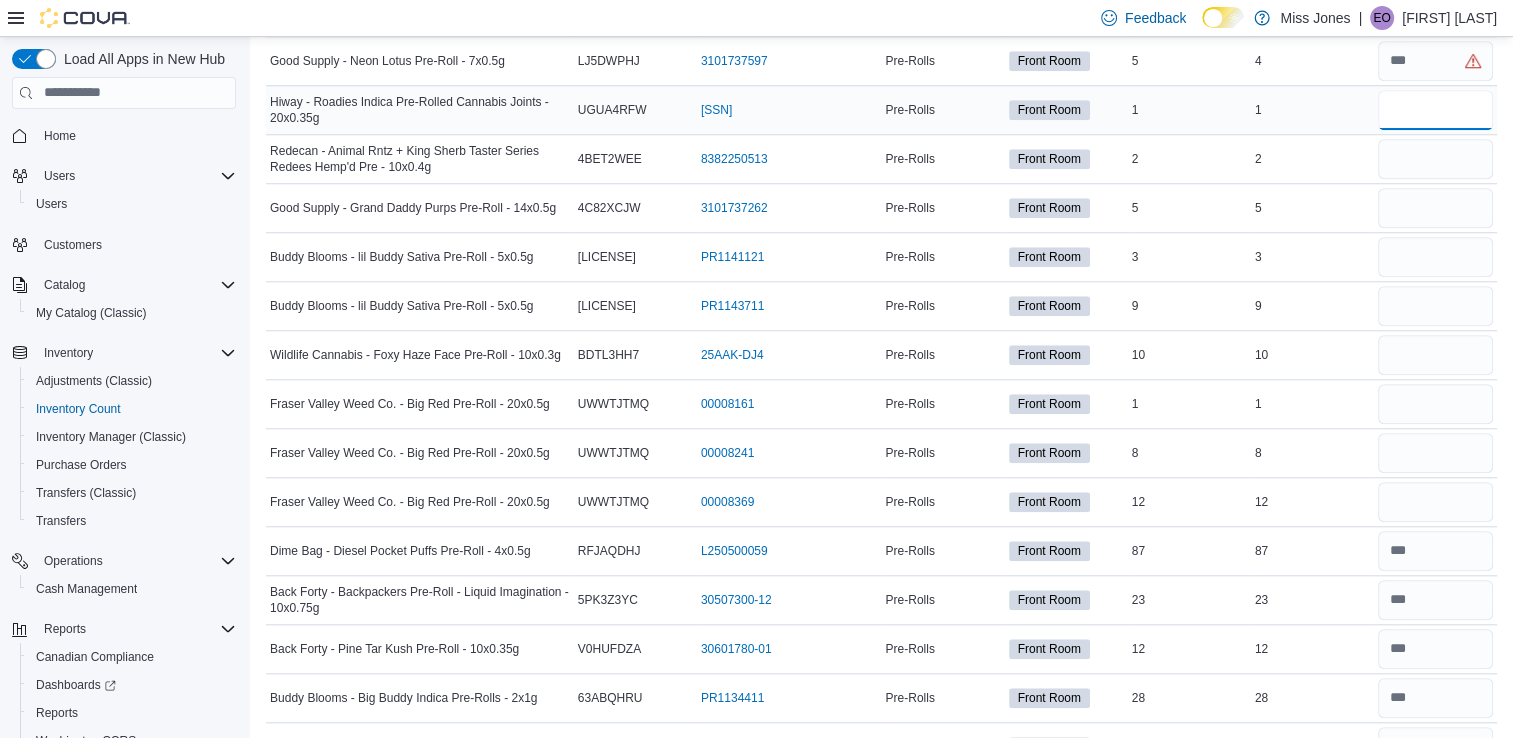 click at bounding box center (1435, 110) 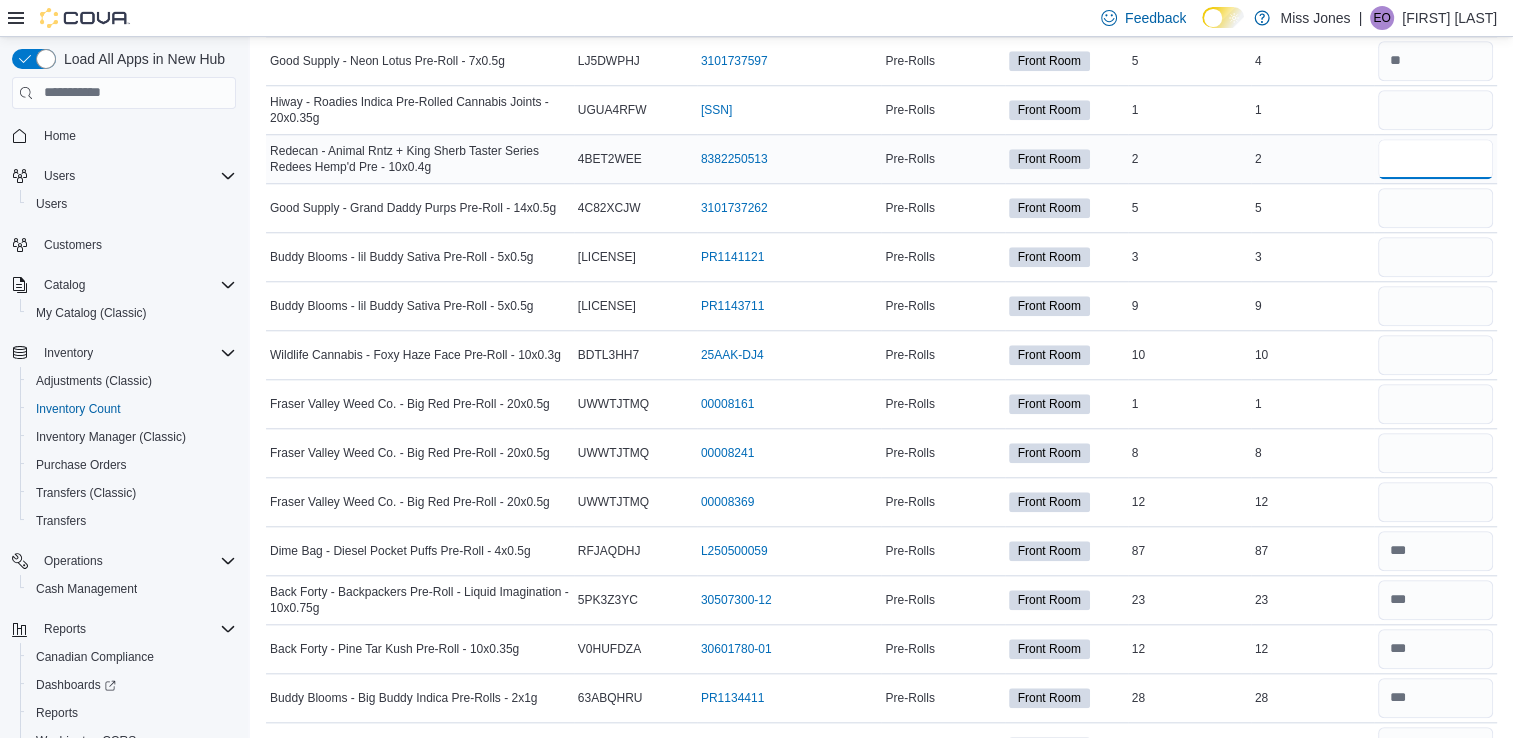 click at bounding box center [1435, 159] 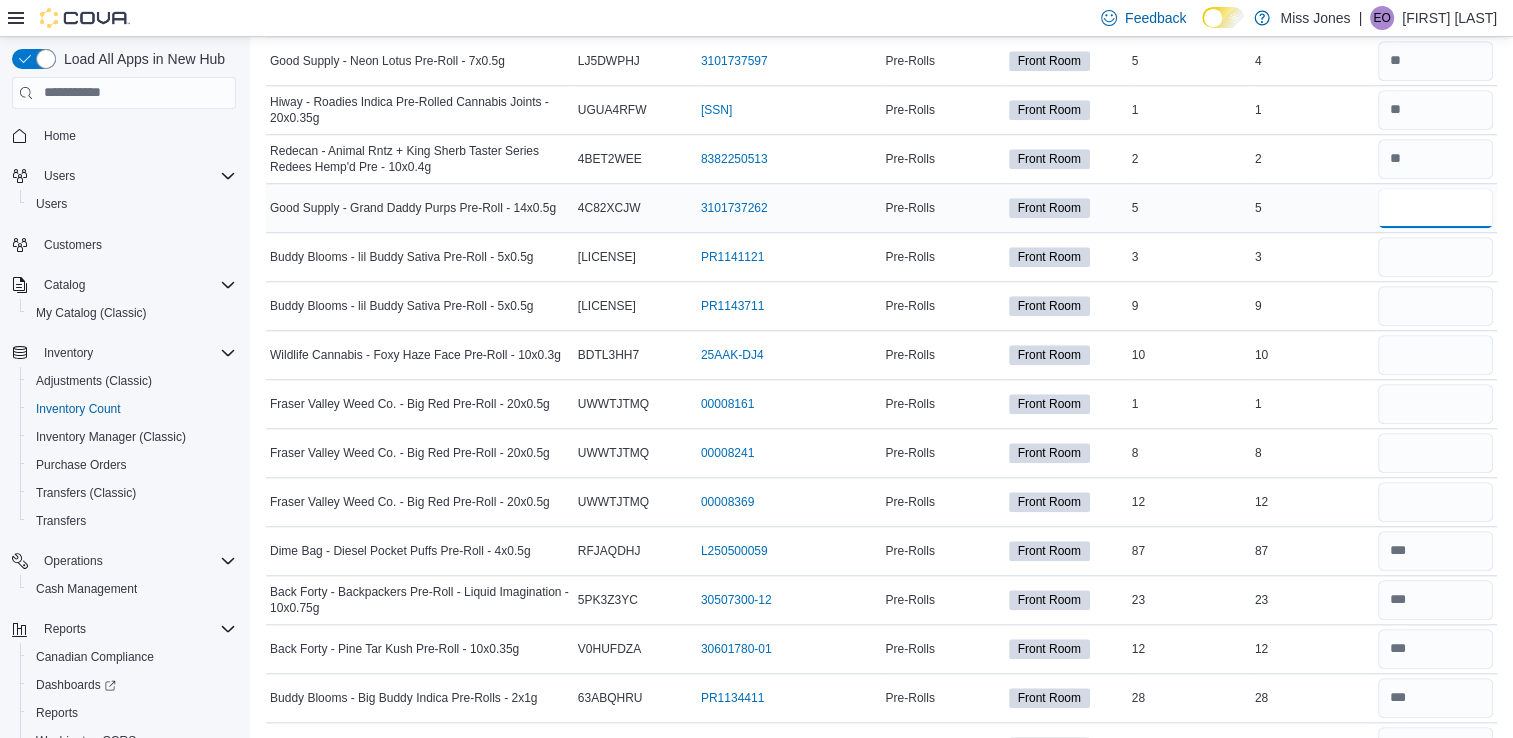 click at bounding box center [1435, 208] 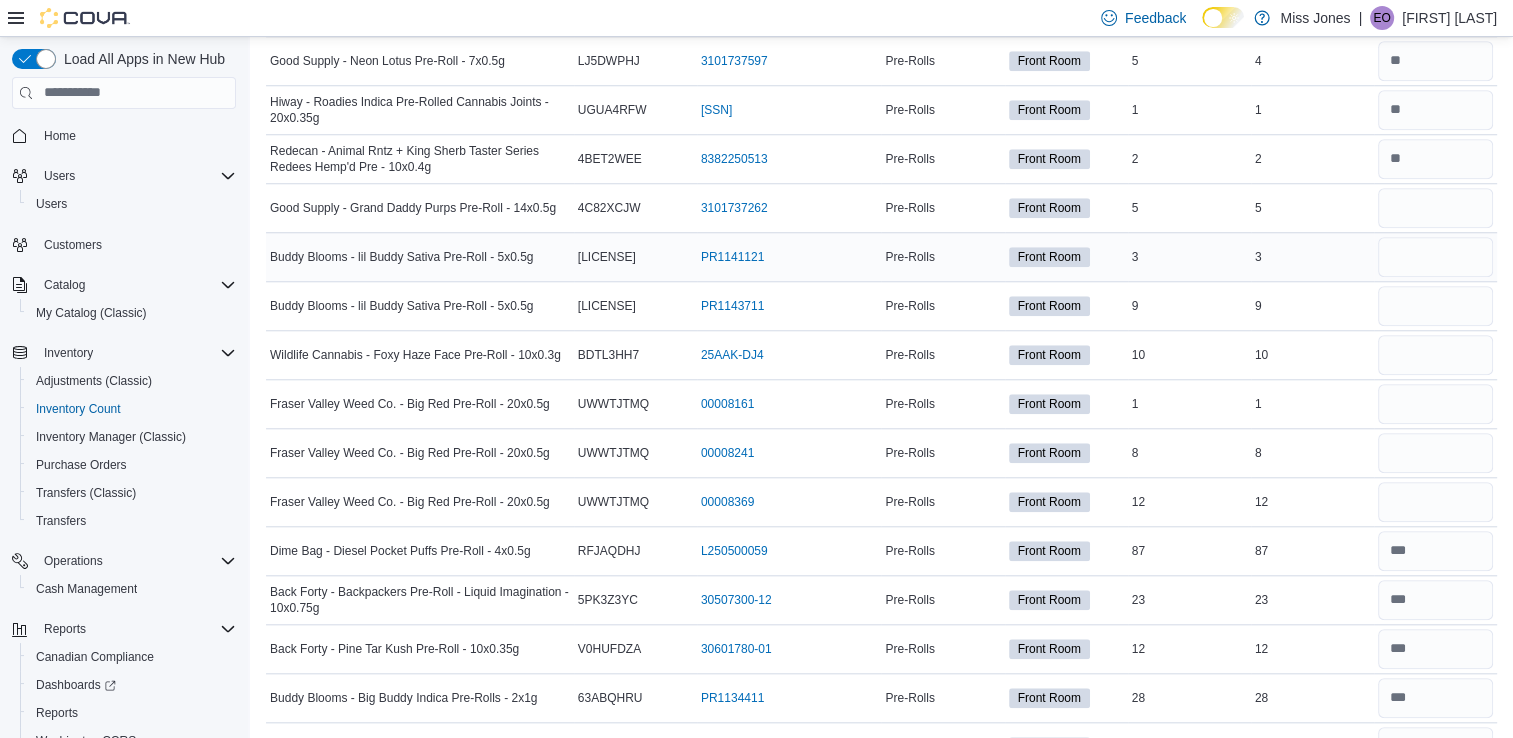 click at bounding box center [1435, 257] 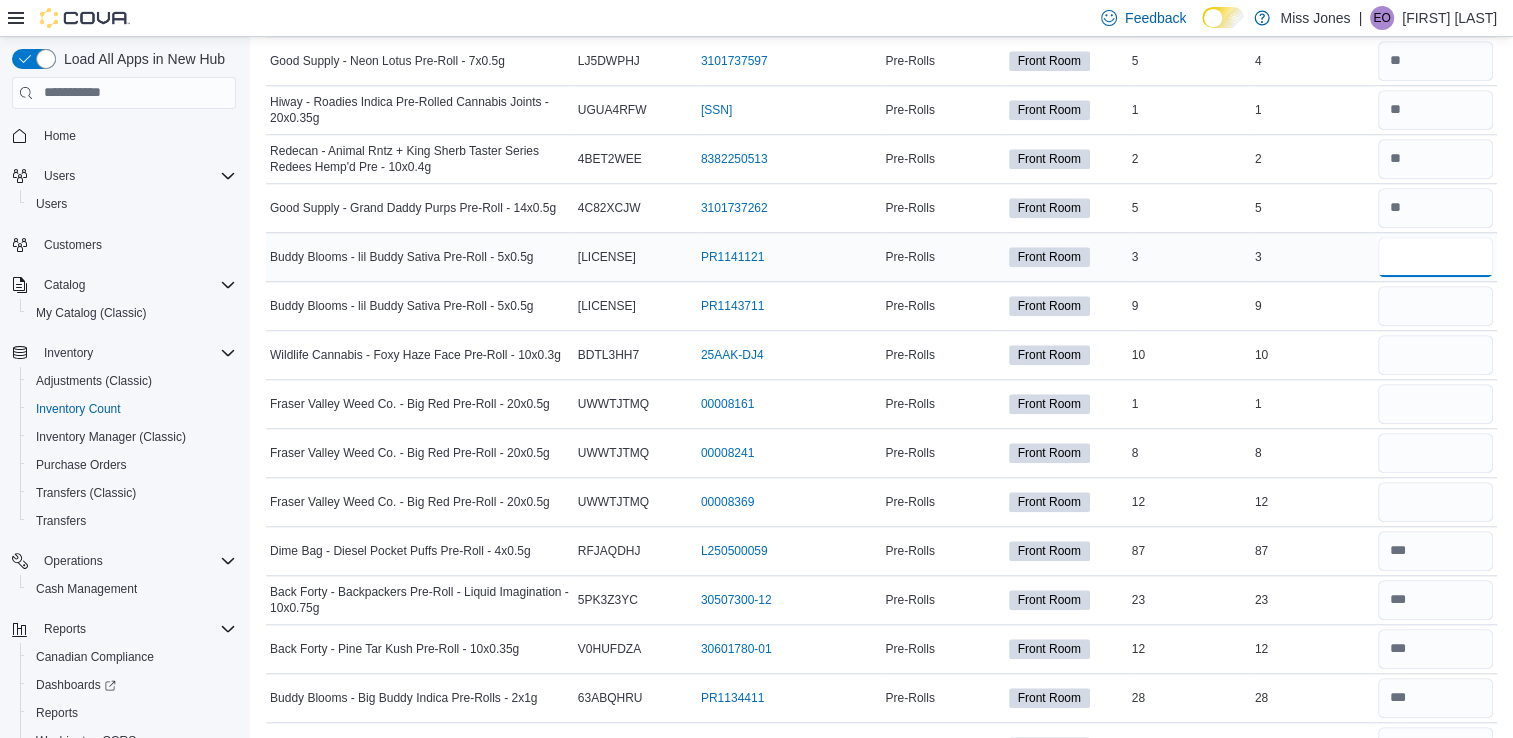 click at bounding box center (1435, 257) 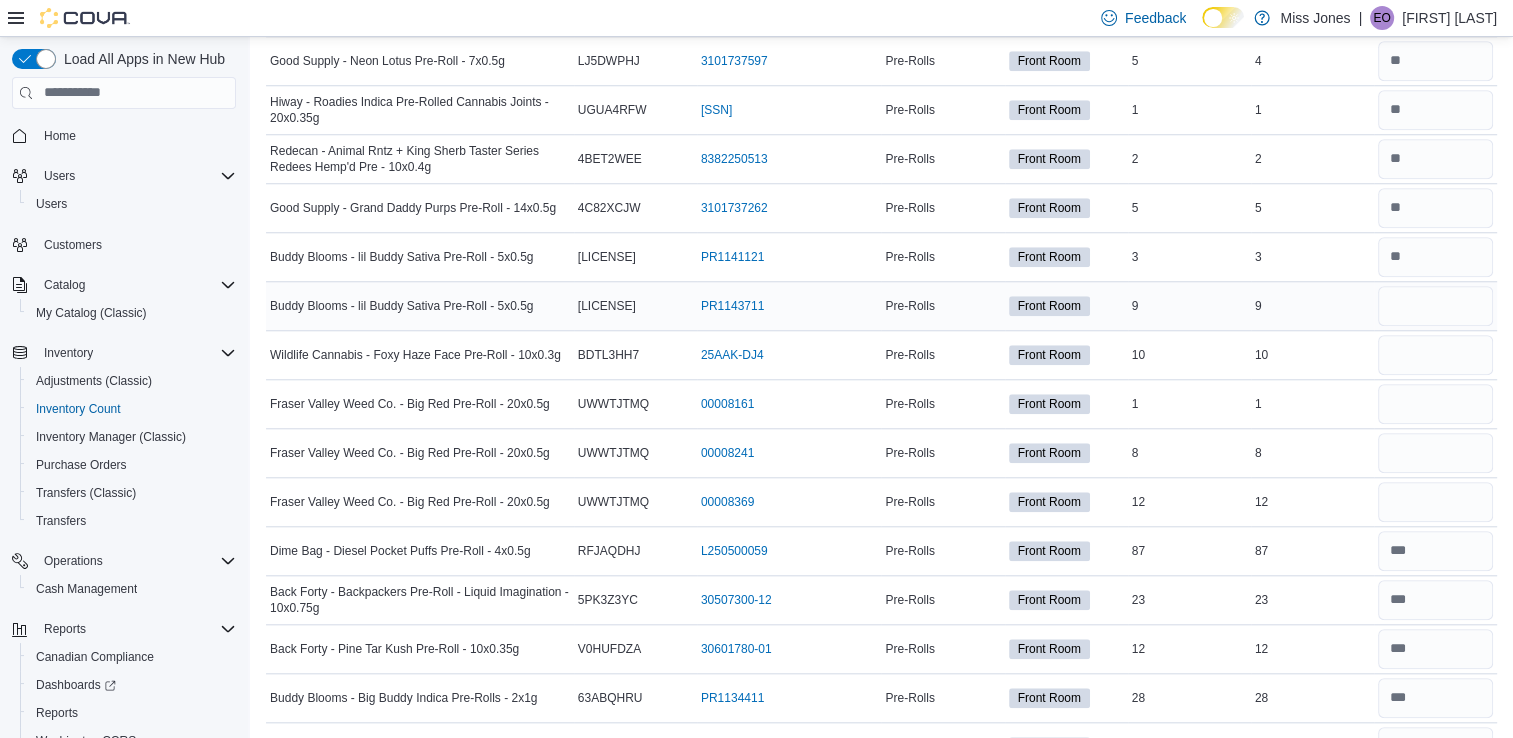 click at bounding box center (1435, 306) 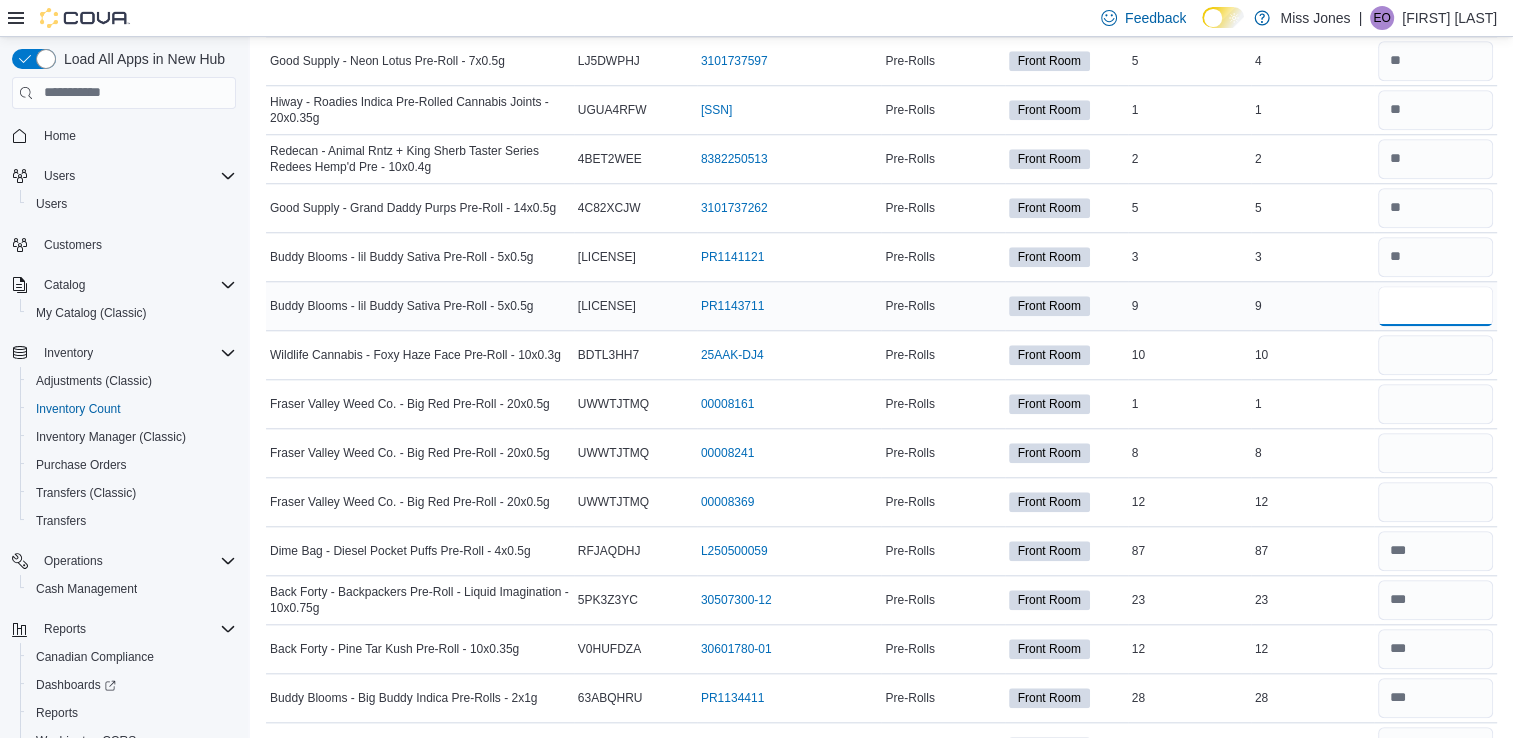click at bounding box center [1435, 306] 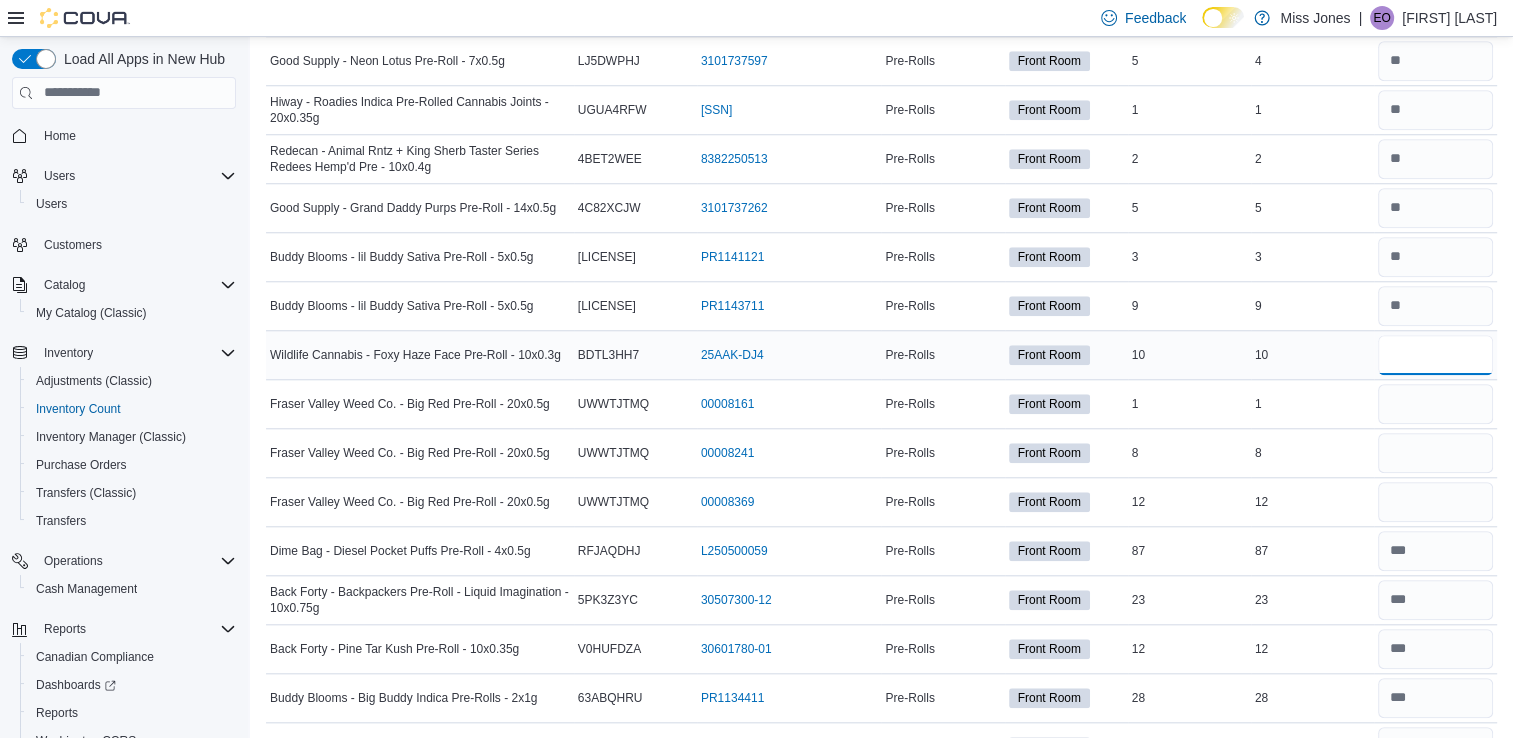 click at bounding box center [1435, 355] 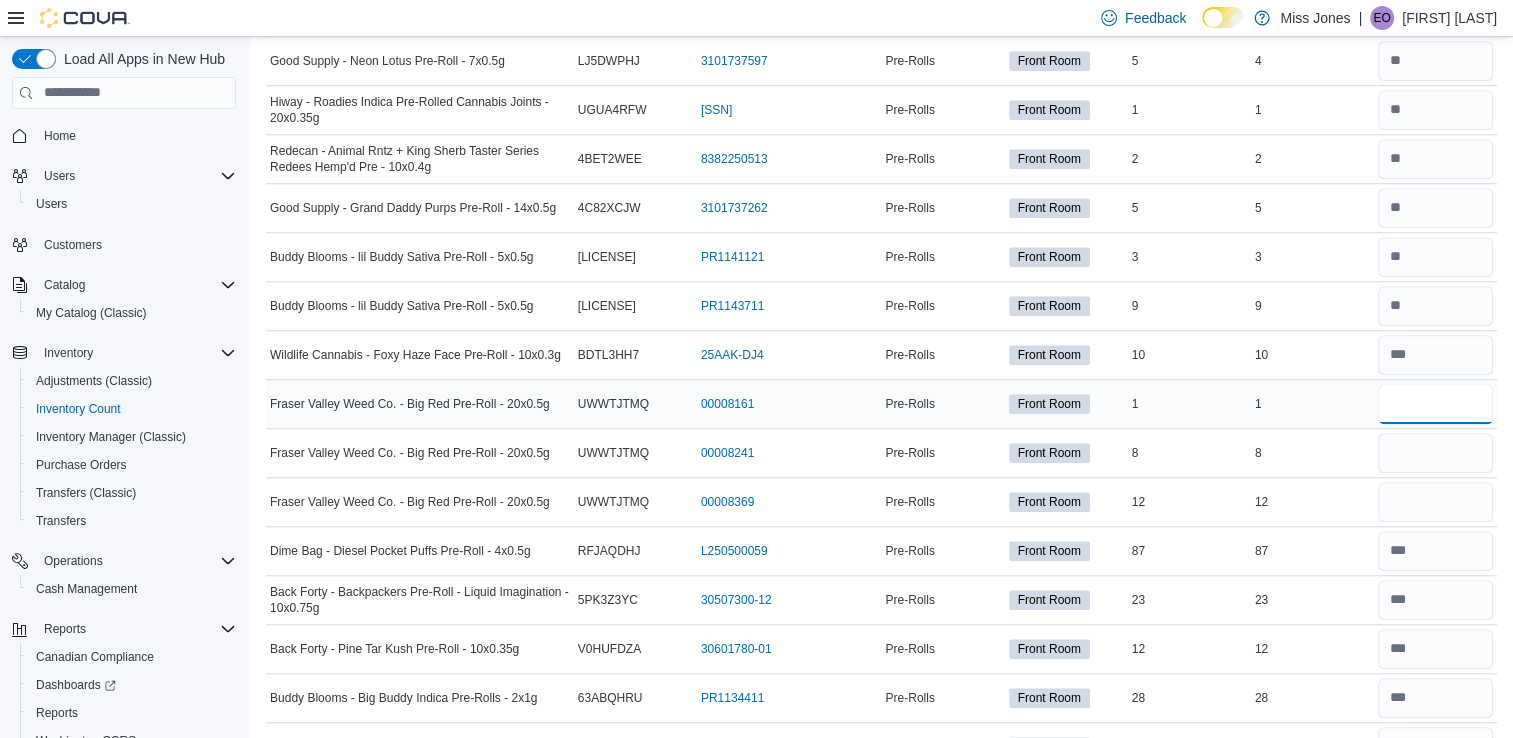 click at bounding box center [1435, 404] 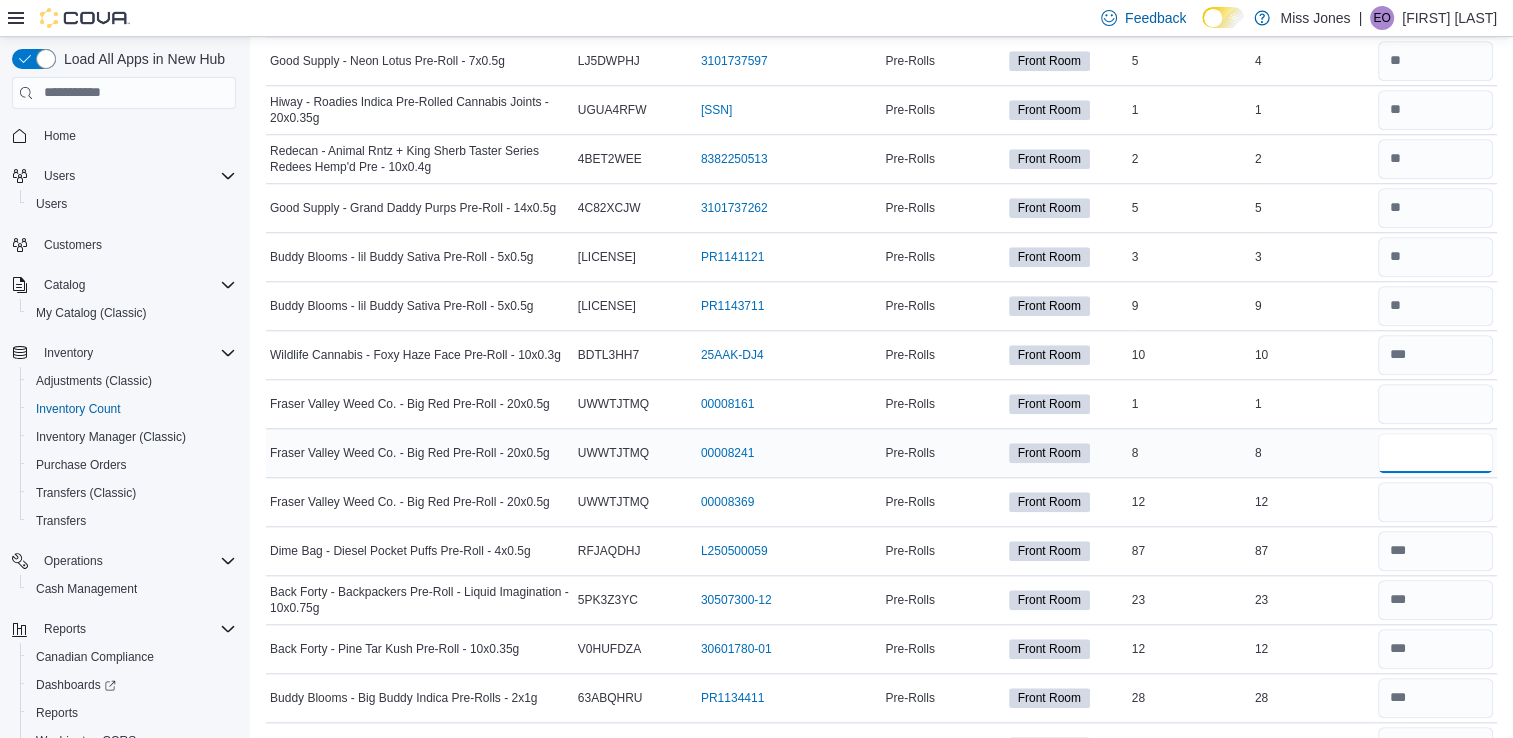 click at bounding box center [1435, 453] 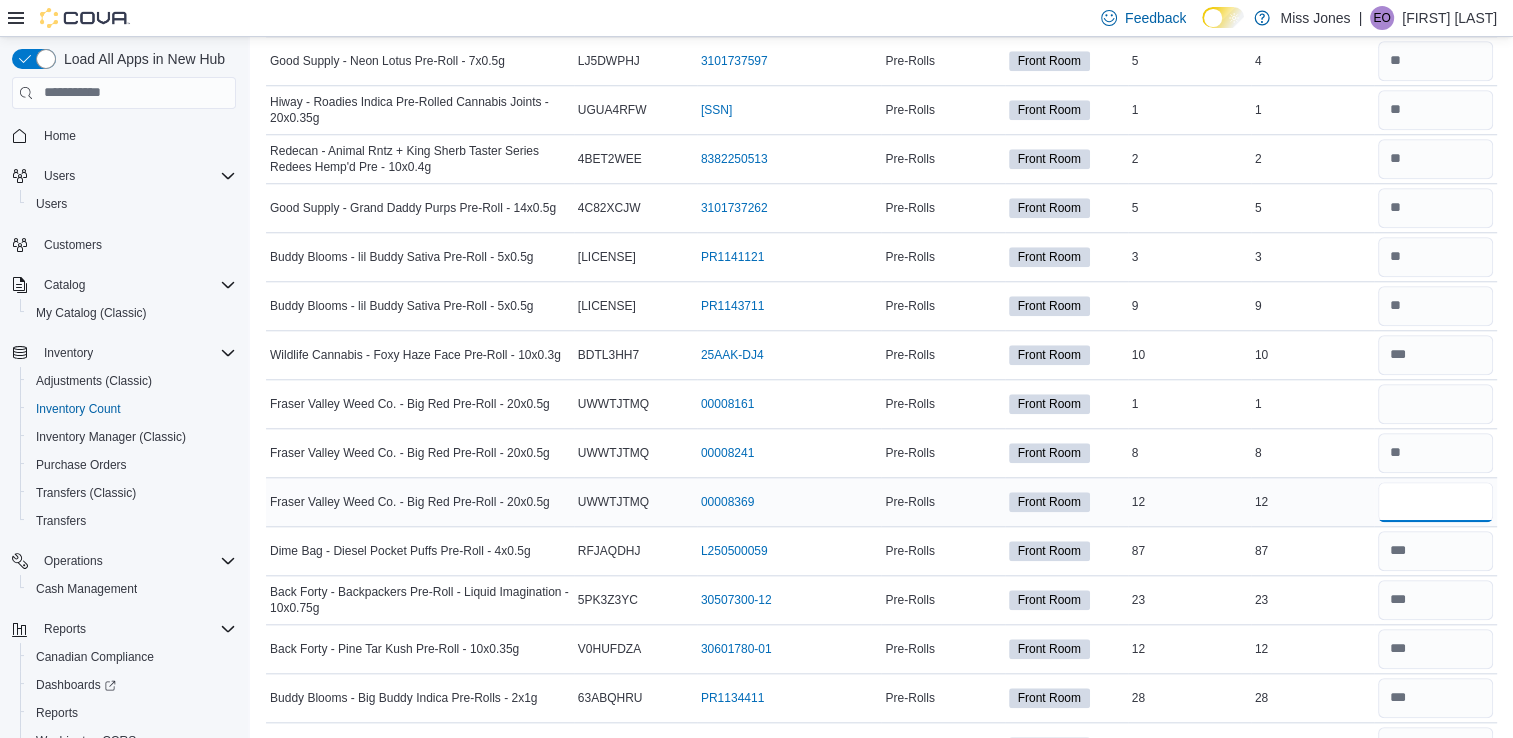 click at bounding box center [1435, 502] 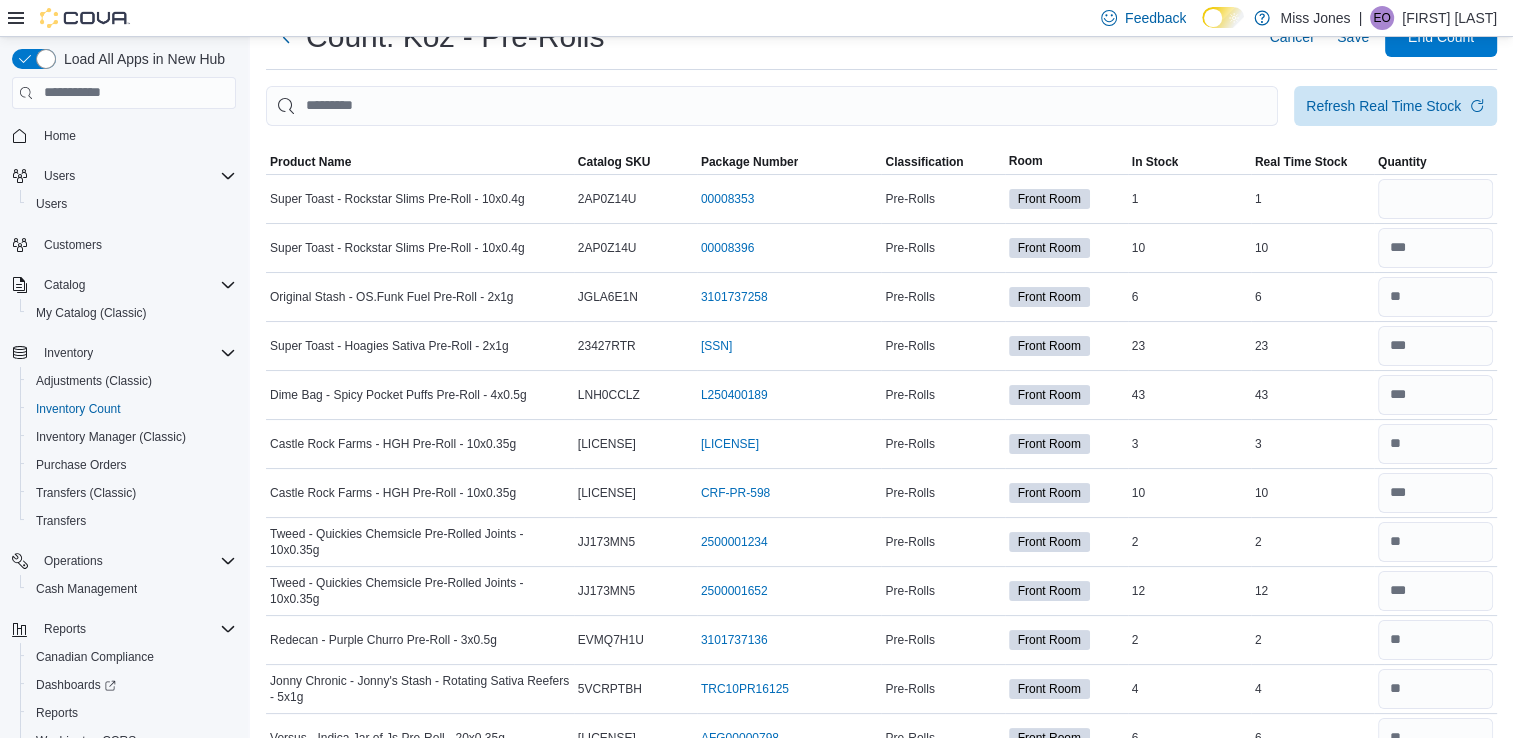 scroll, scrollTop: 0, scrollLeft: 0, axis: both 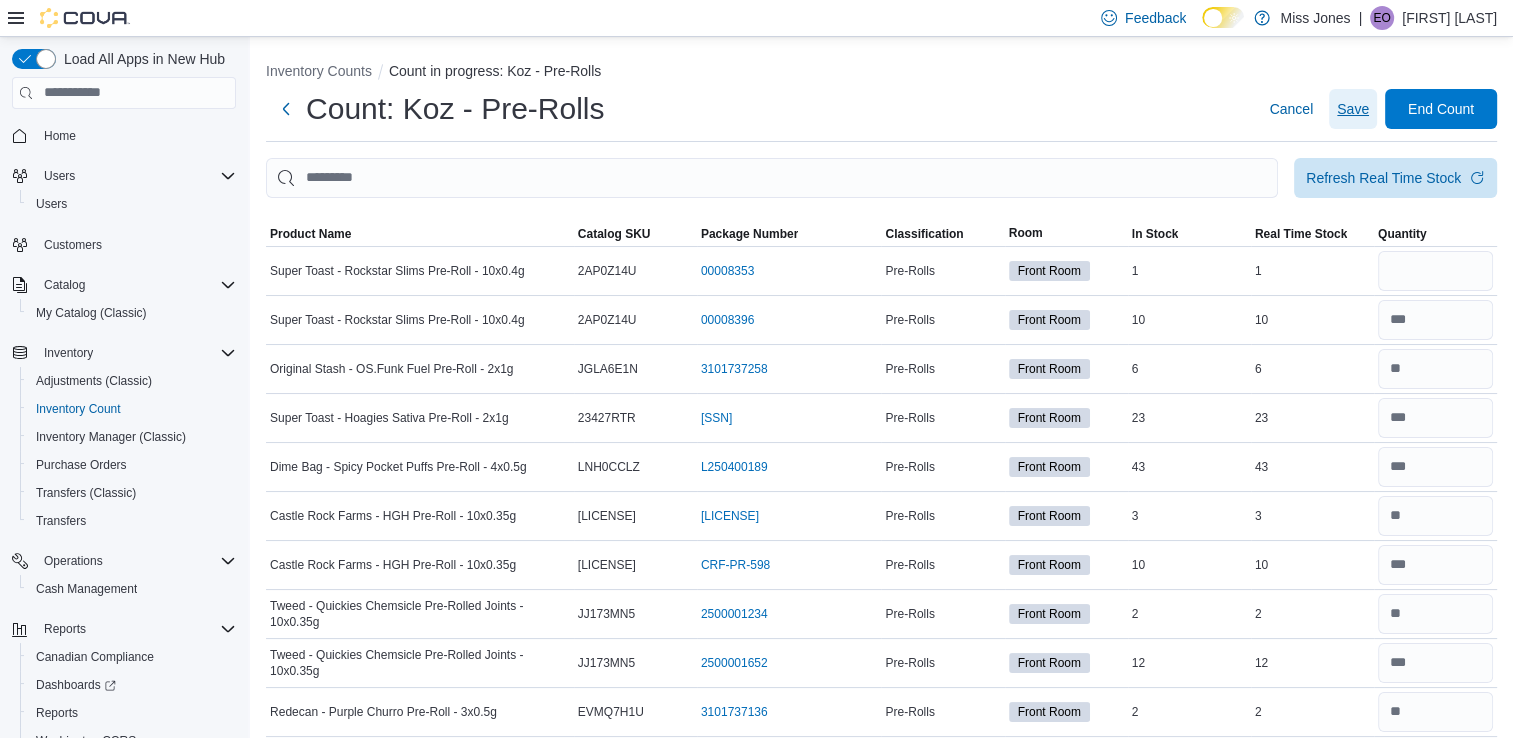 click on "Save" at bounding box center (1353, 109) 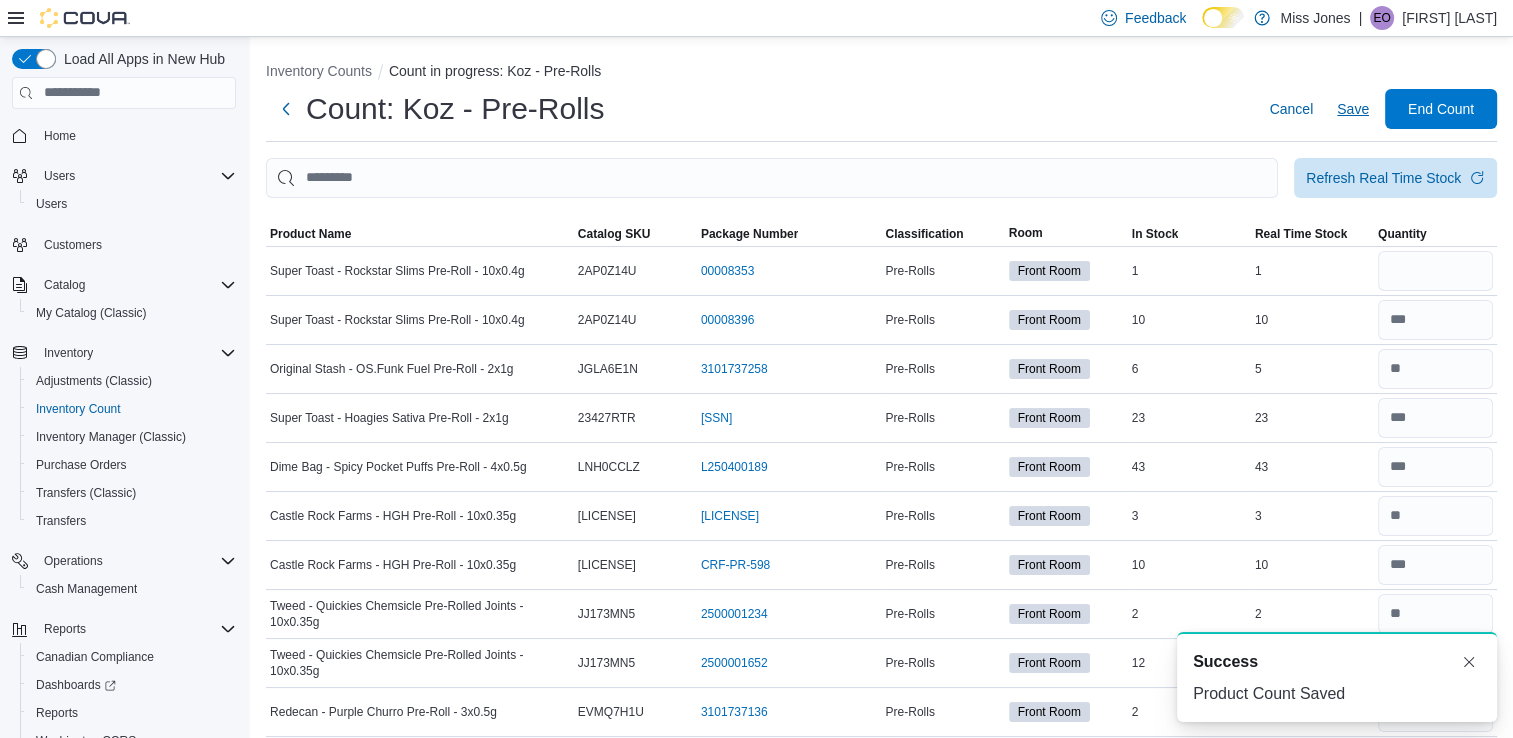 scroll, scrollTop: 0, scrollLeft: 0, axis: both 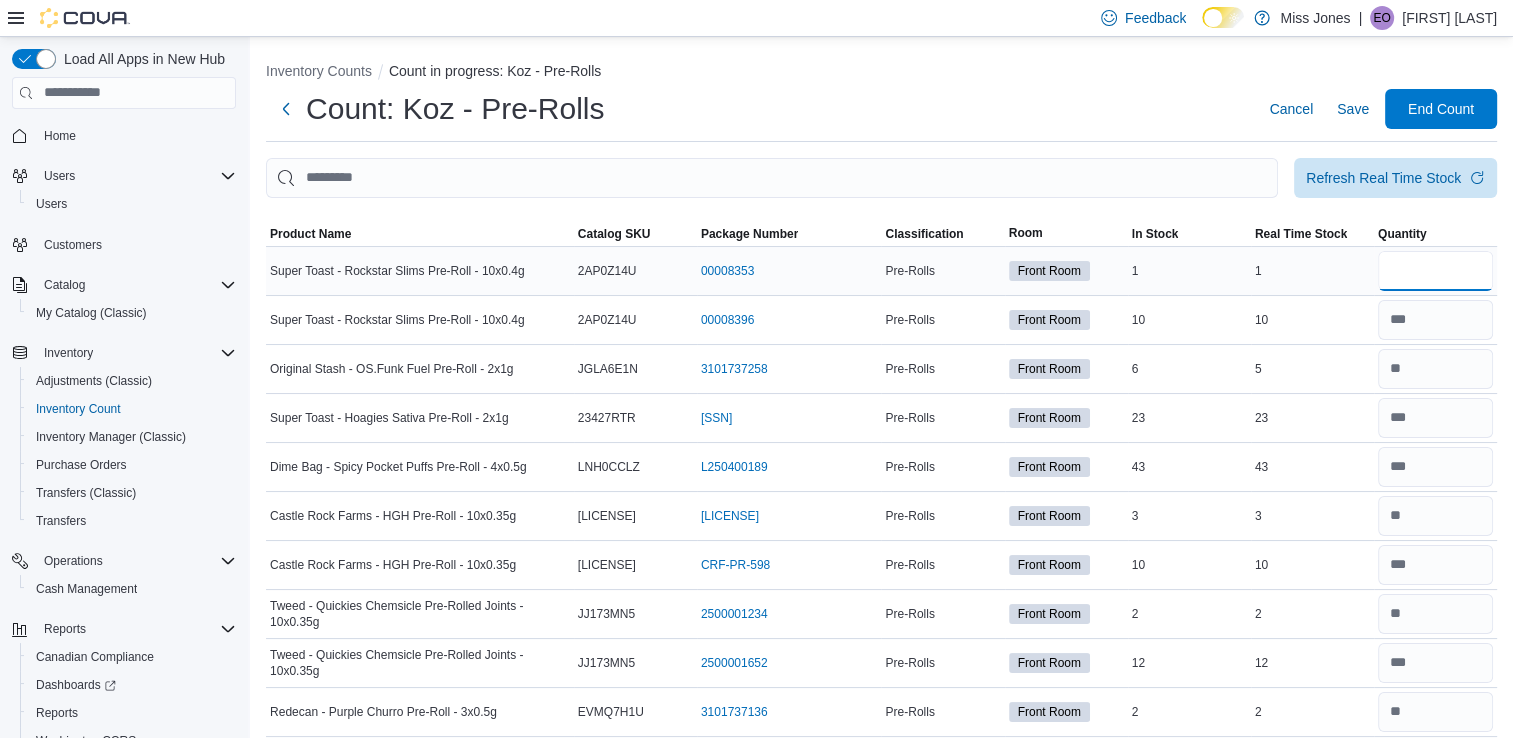 click at bounding box center [1435, 271] 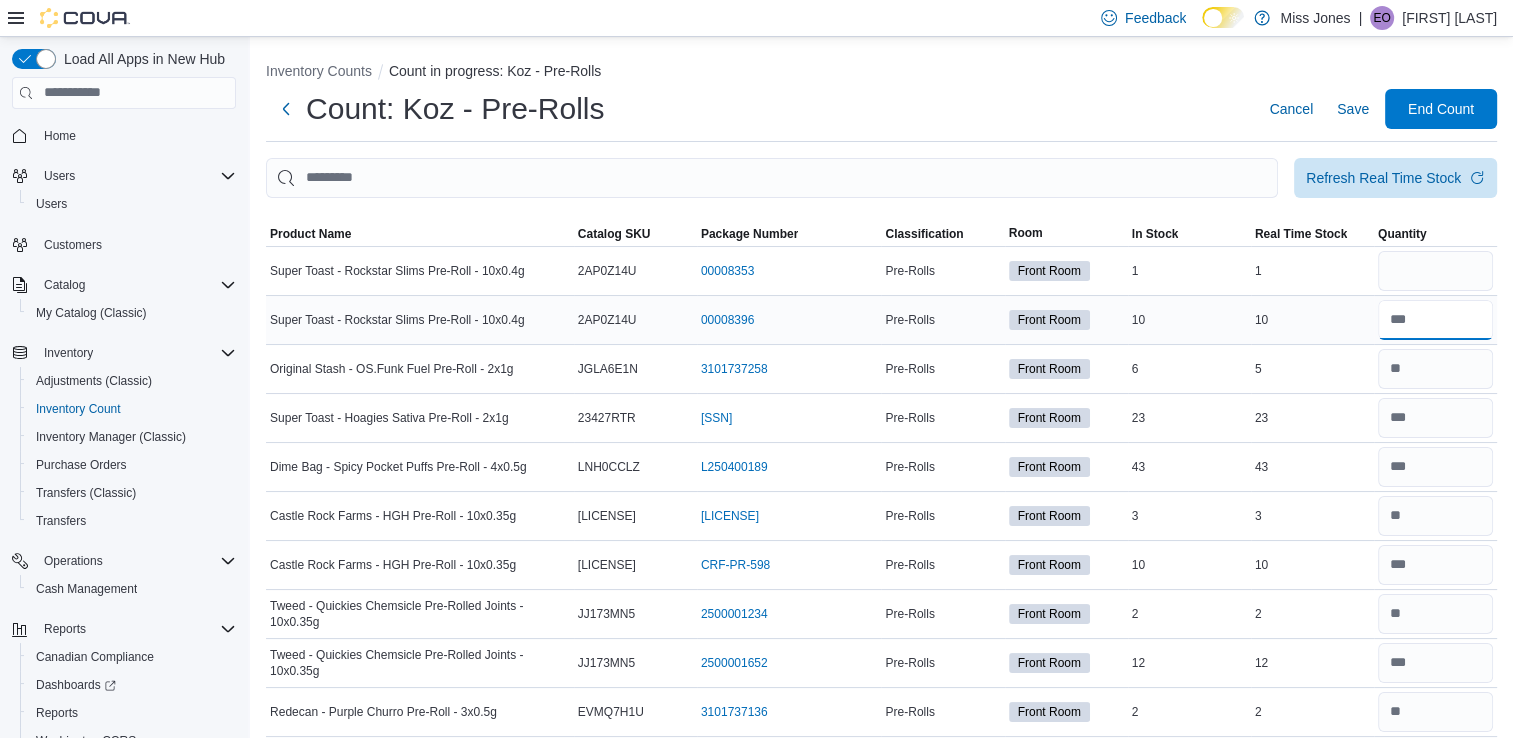 click at bounding box center (1435, 320) 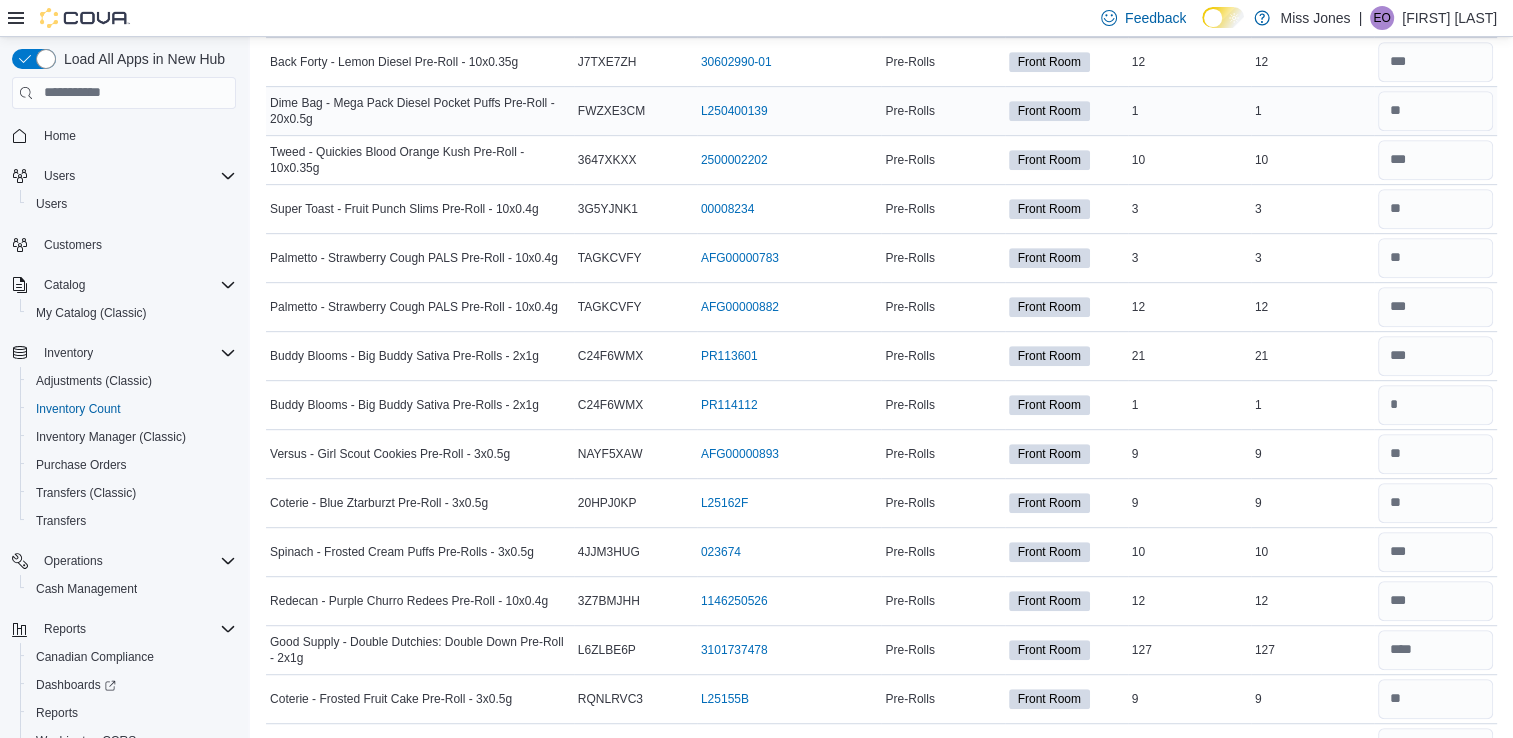 scroll, scrollTop: 946, scrollLeft: 0, axis: vertical 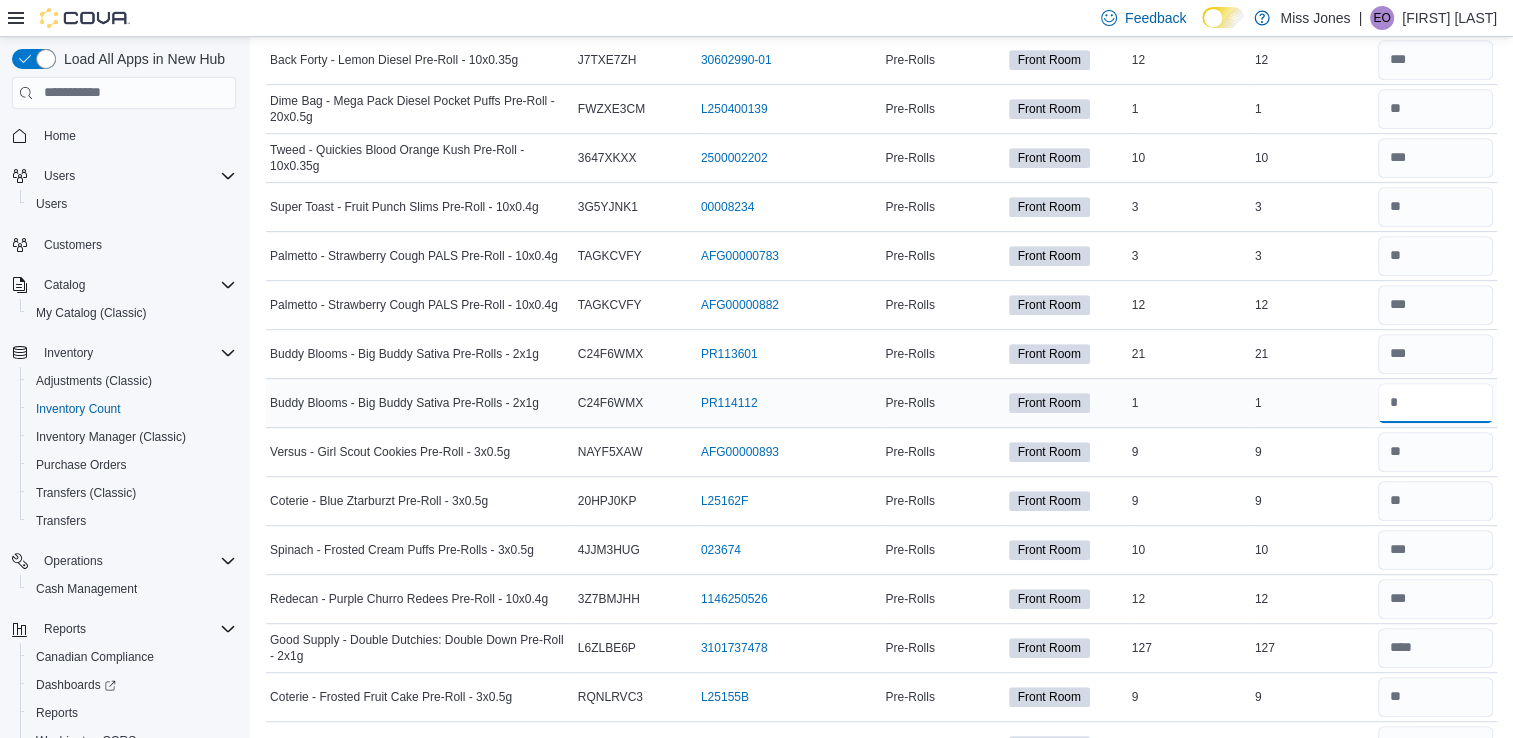 click at bounding box center [1435, 403] 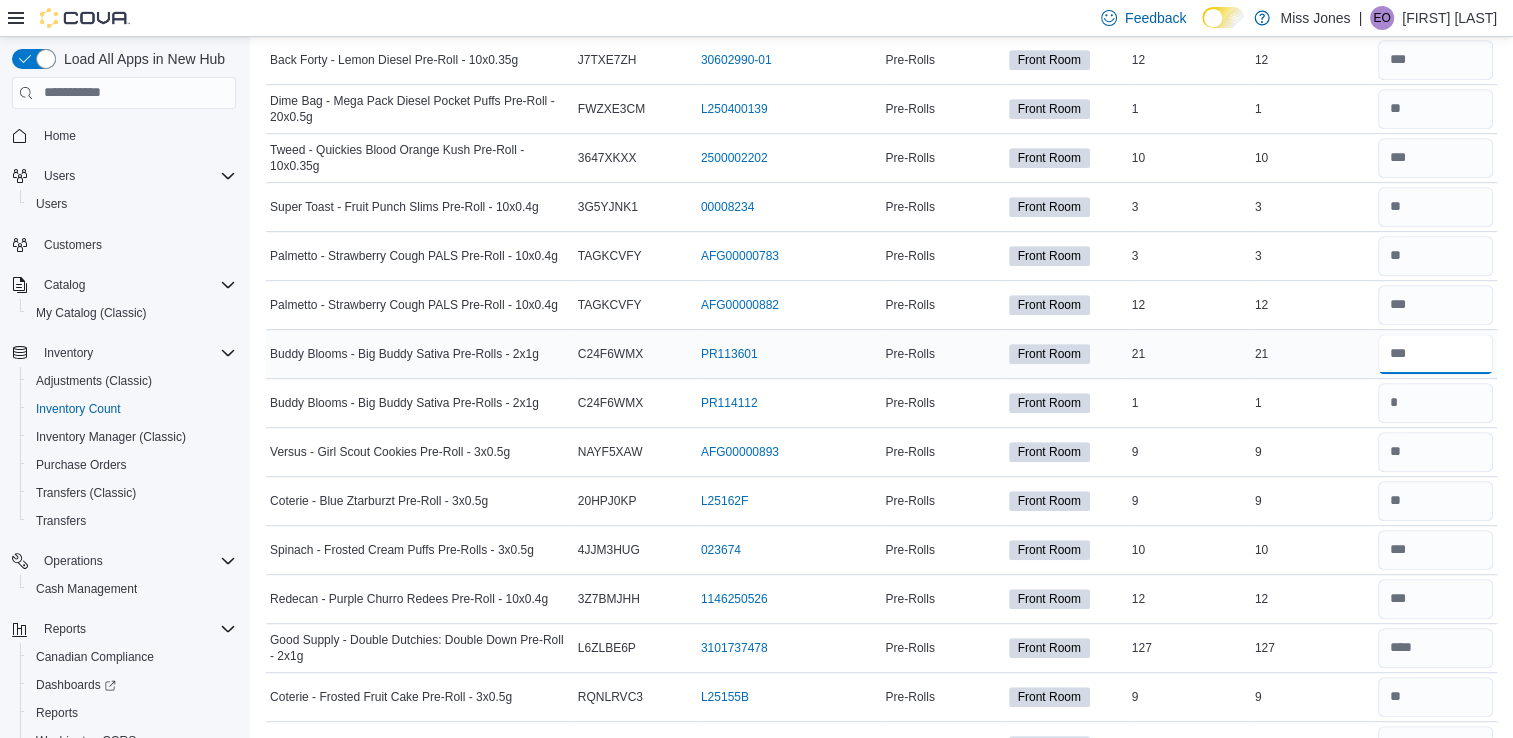 click at bounding box center (1435, 354) 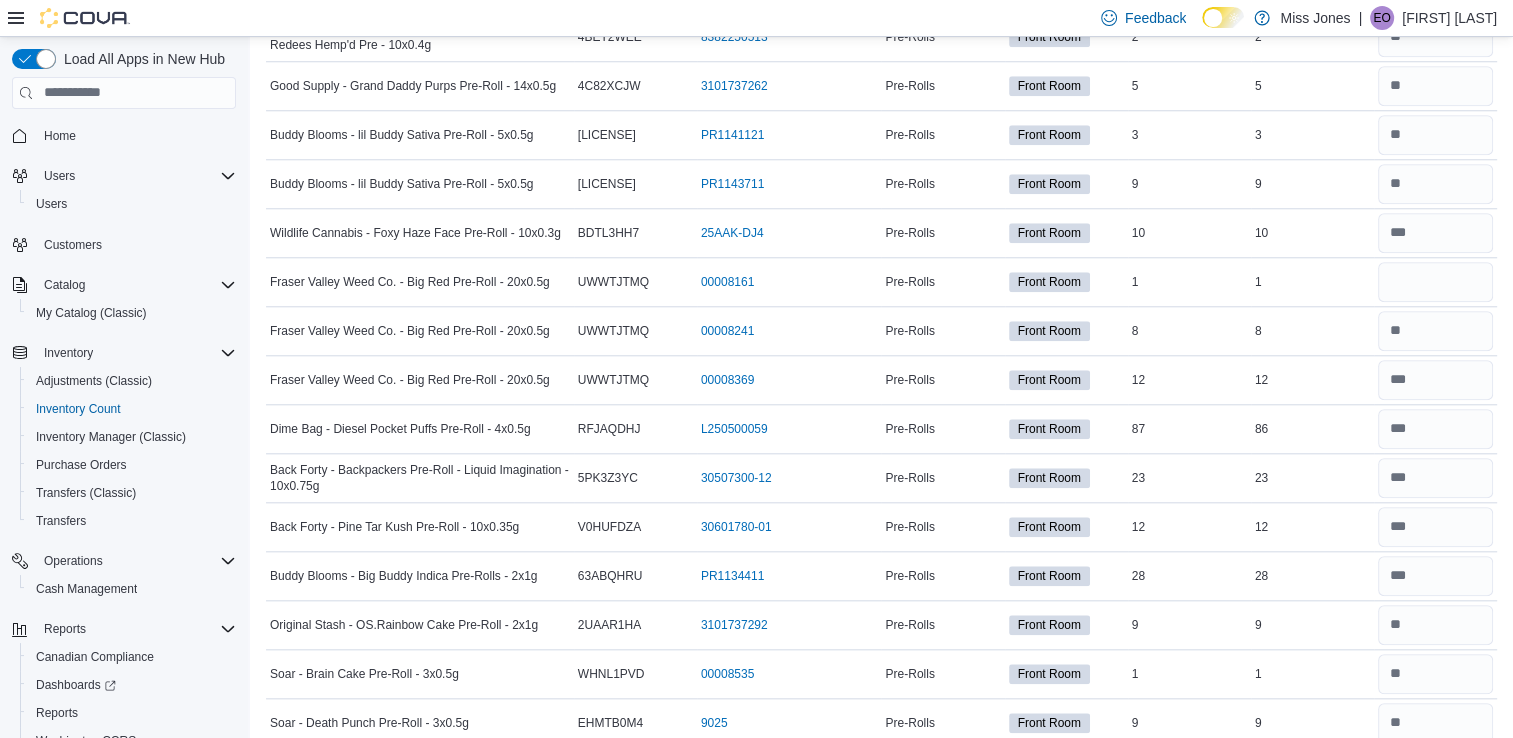 scroll, scrollTop: 1900, scrollLeft: 0, axis: vertical 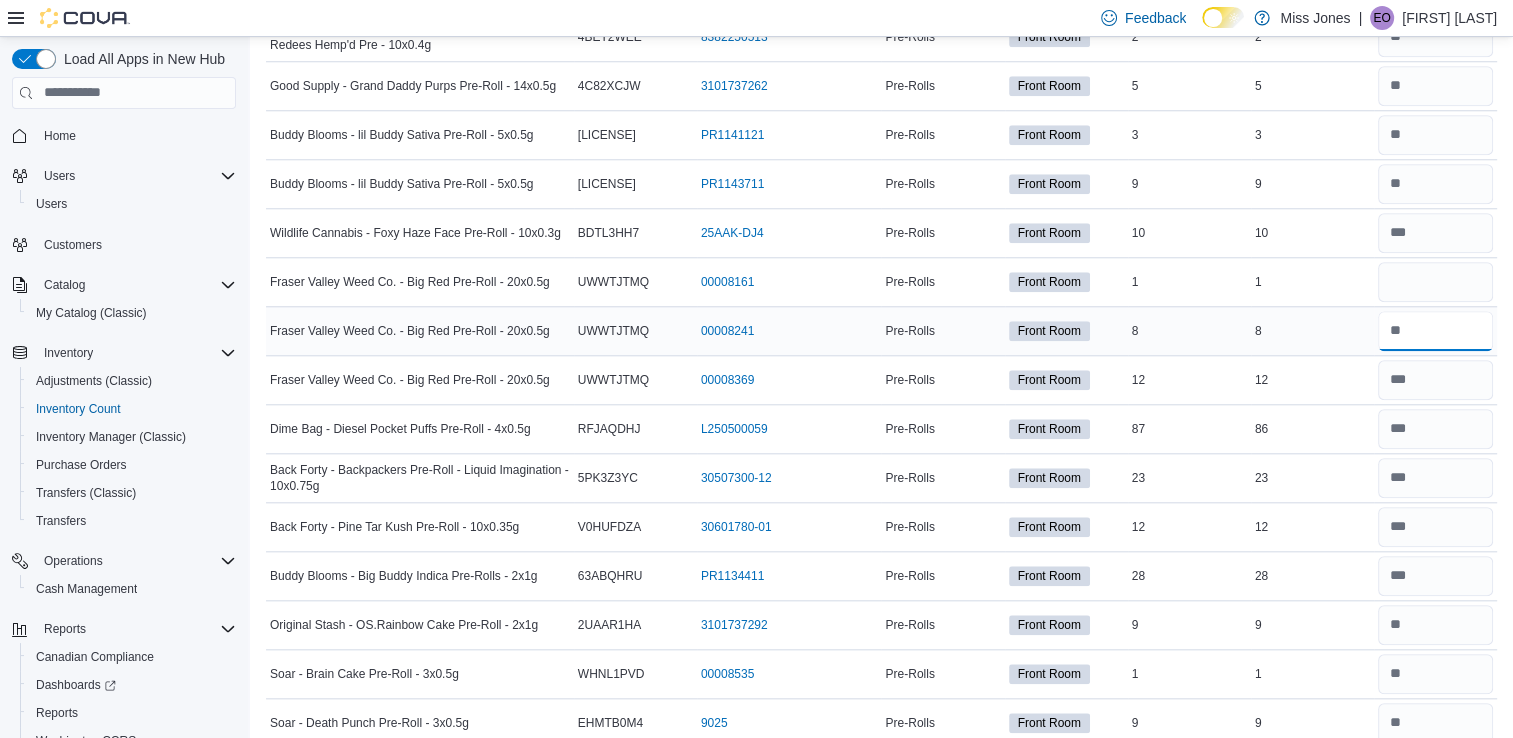 click at bounding box center [1435, 331] 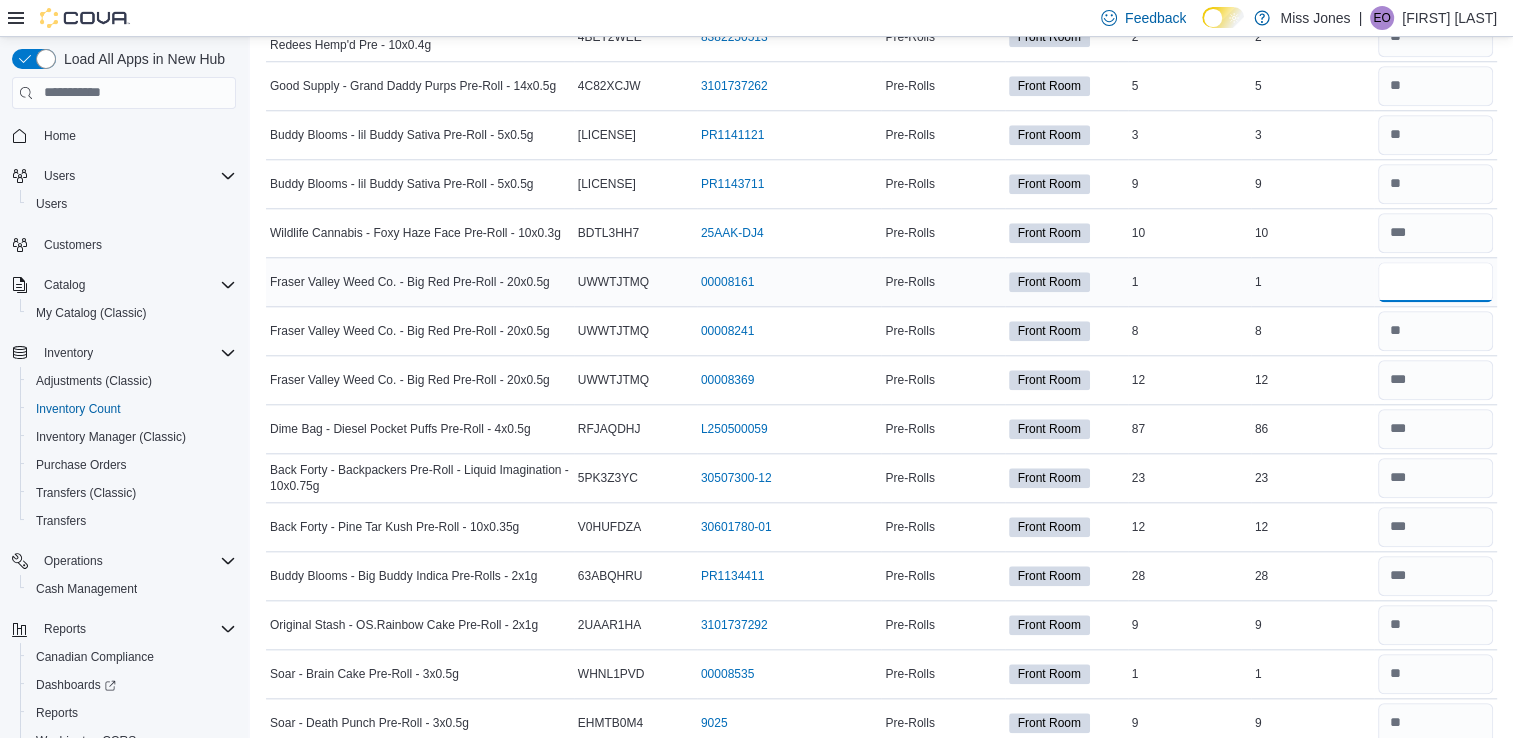 click at bounding box center [1435, 282] 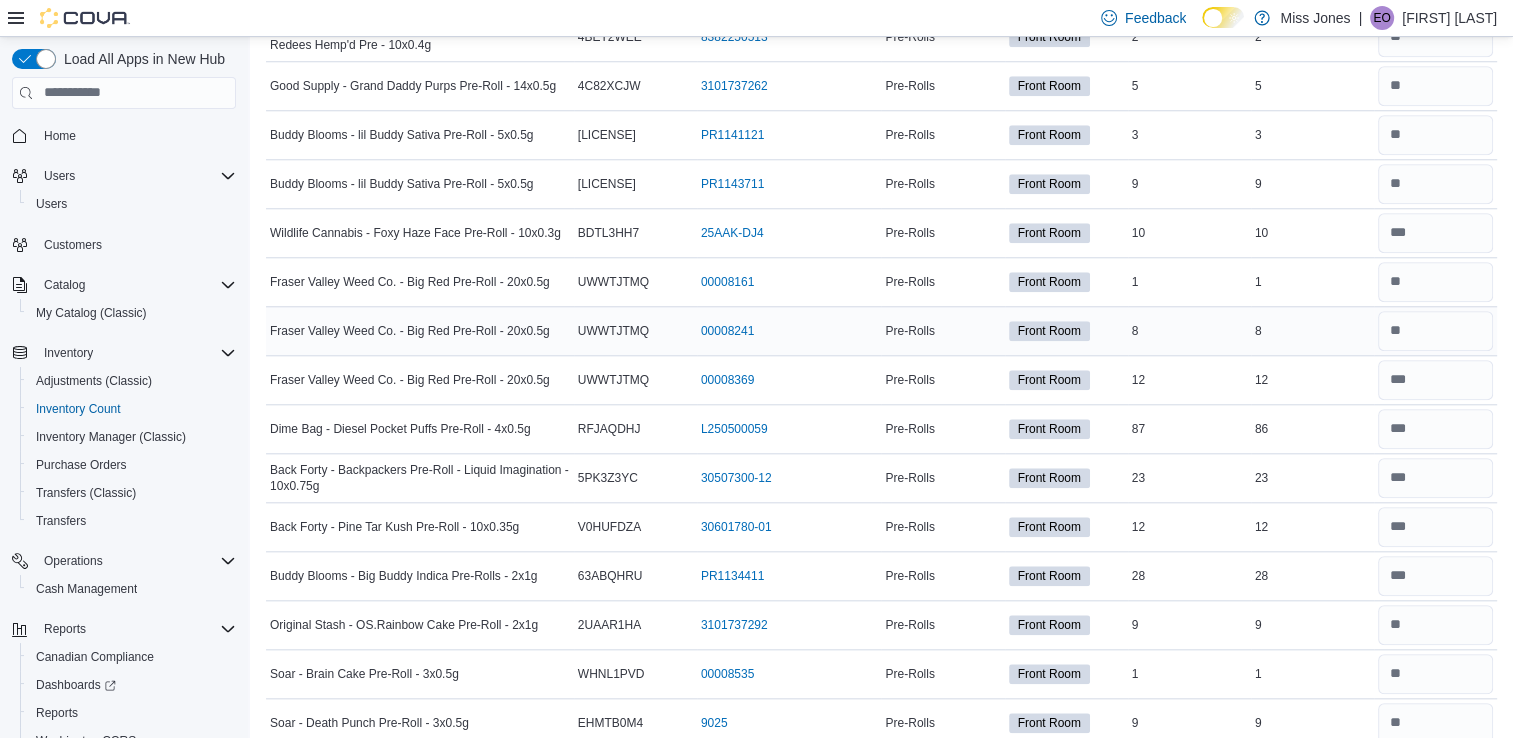 click on "8" at bounding box center [1312, 331] 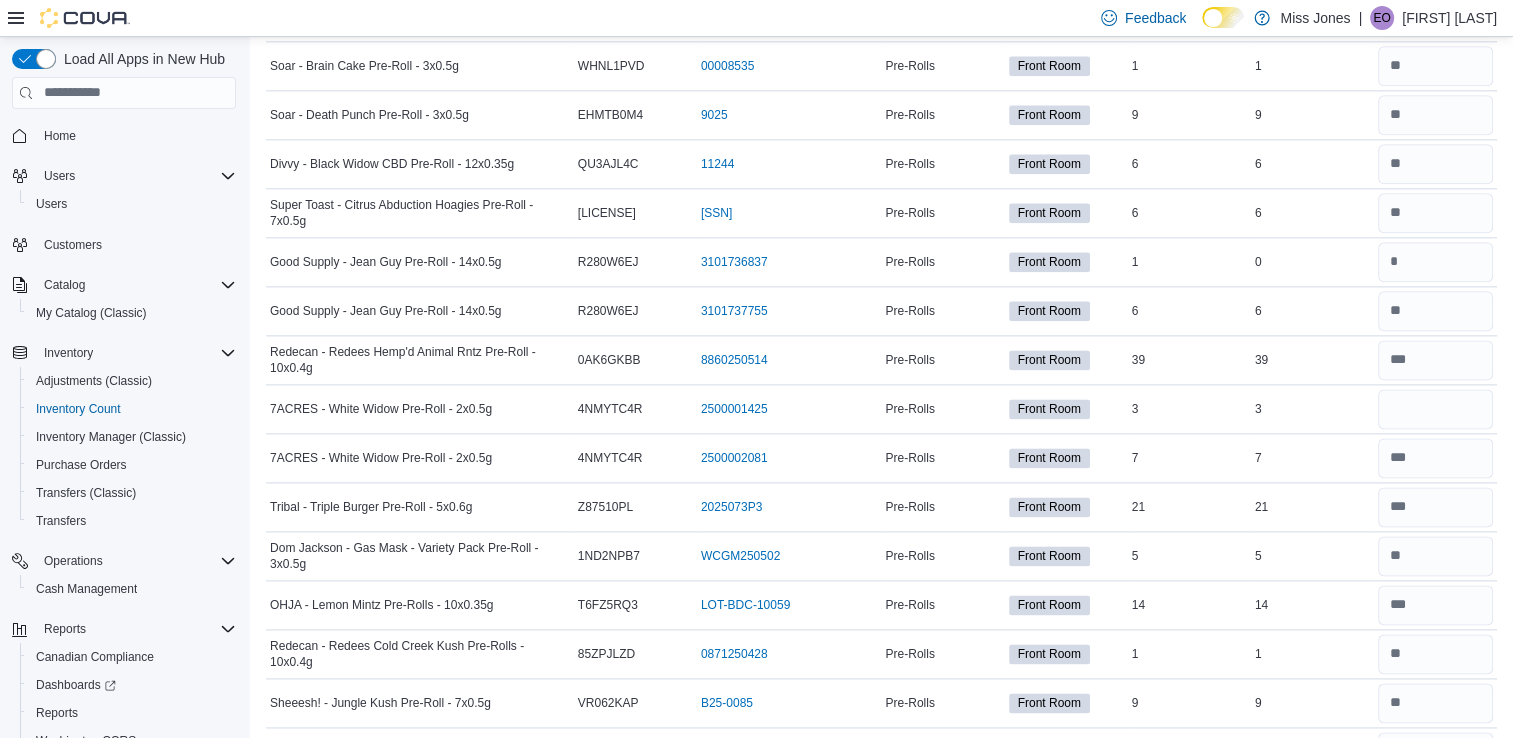 scroll, scrollTop: 2534, scrollLeft: 0, axis: vertical 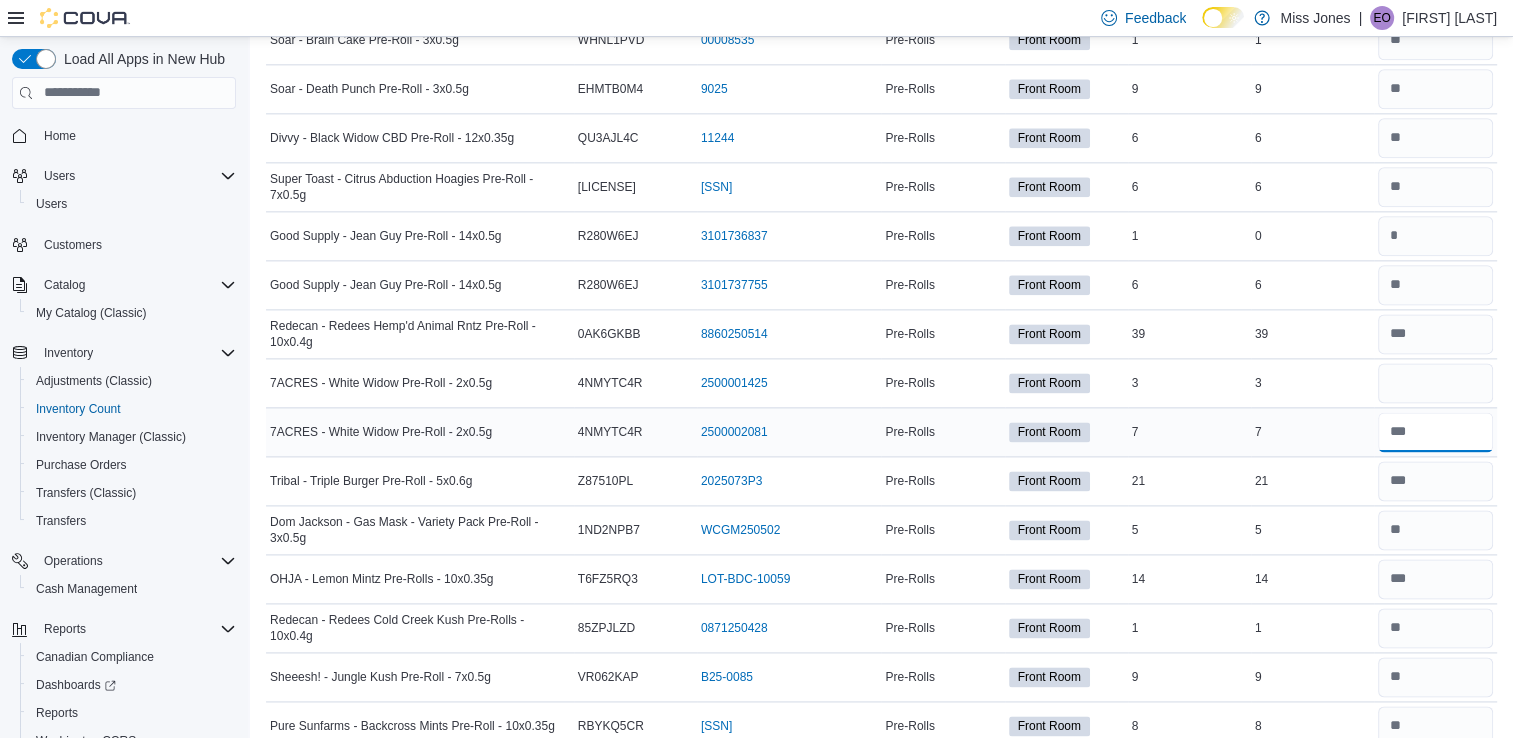 click at bounding box center [1435, 432] 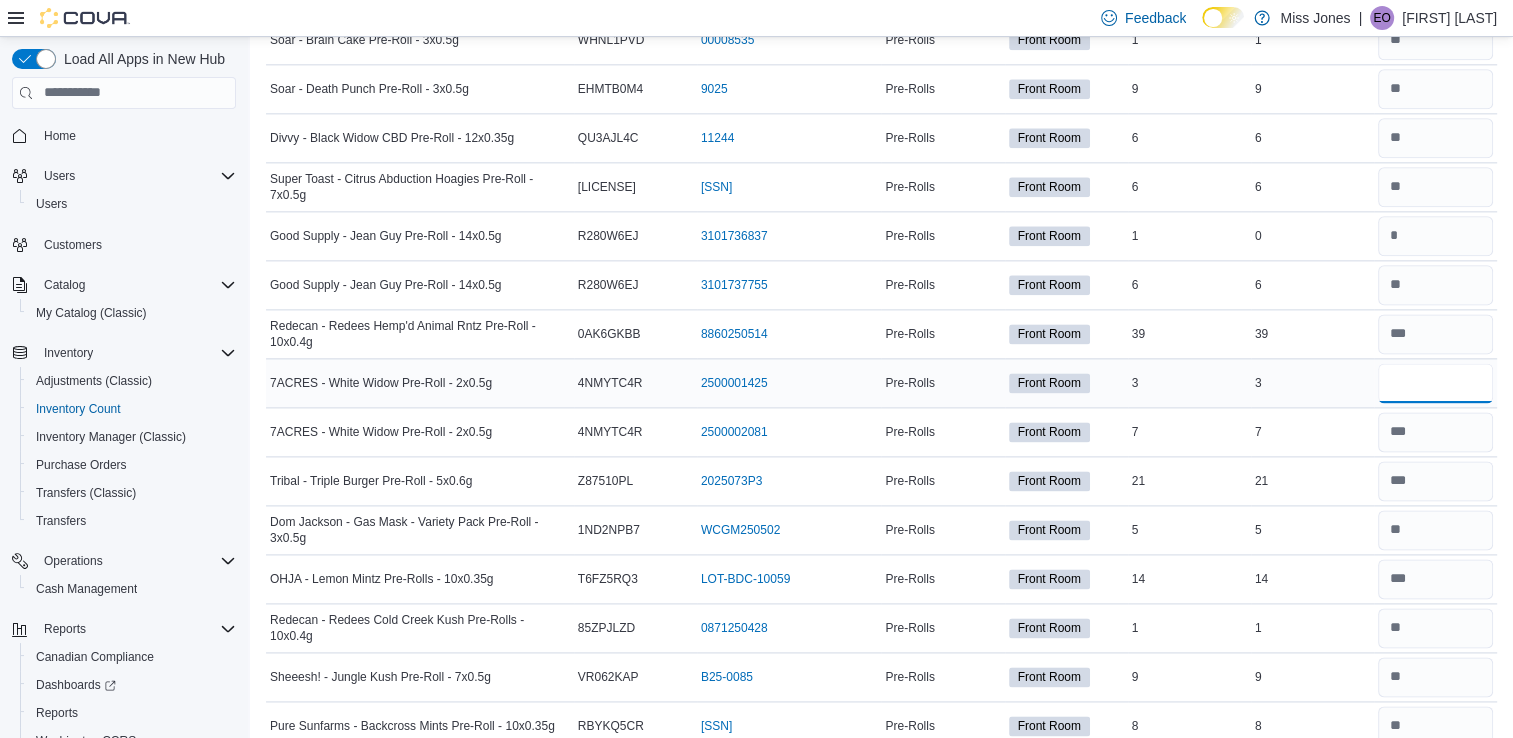 click at bounding box center [1435, 383] 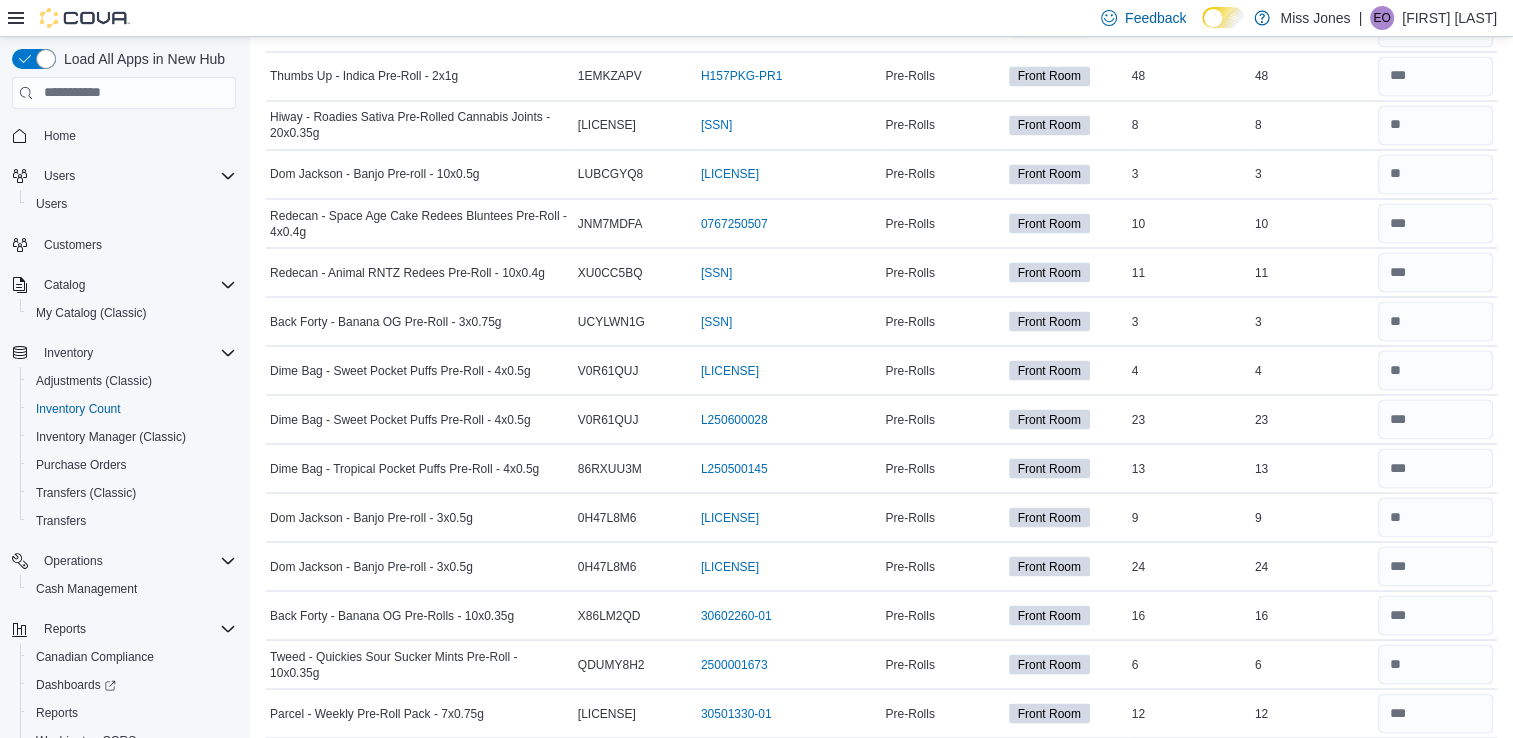 scroll, scrollTop: 3580, scrollLeft: 0, axis: vertical 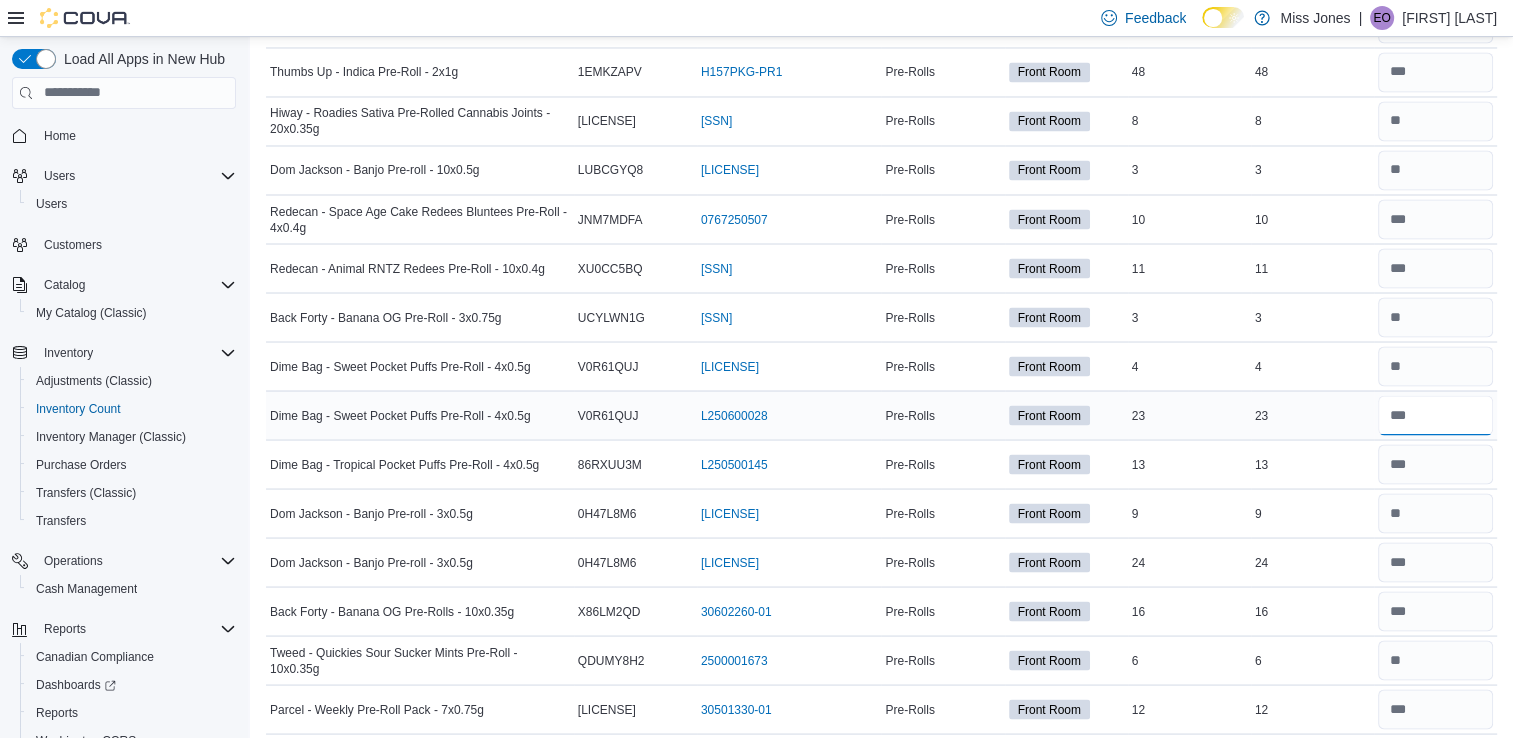 click at bounding box center (1435, 415) 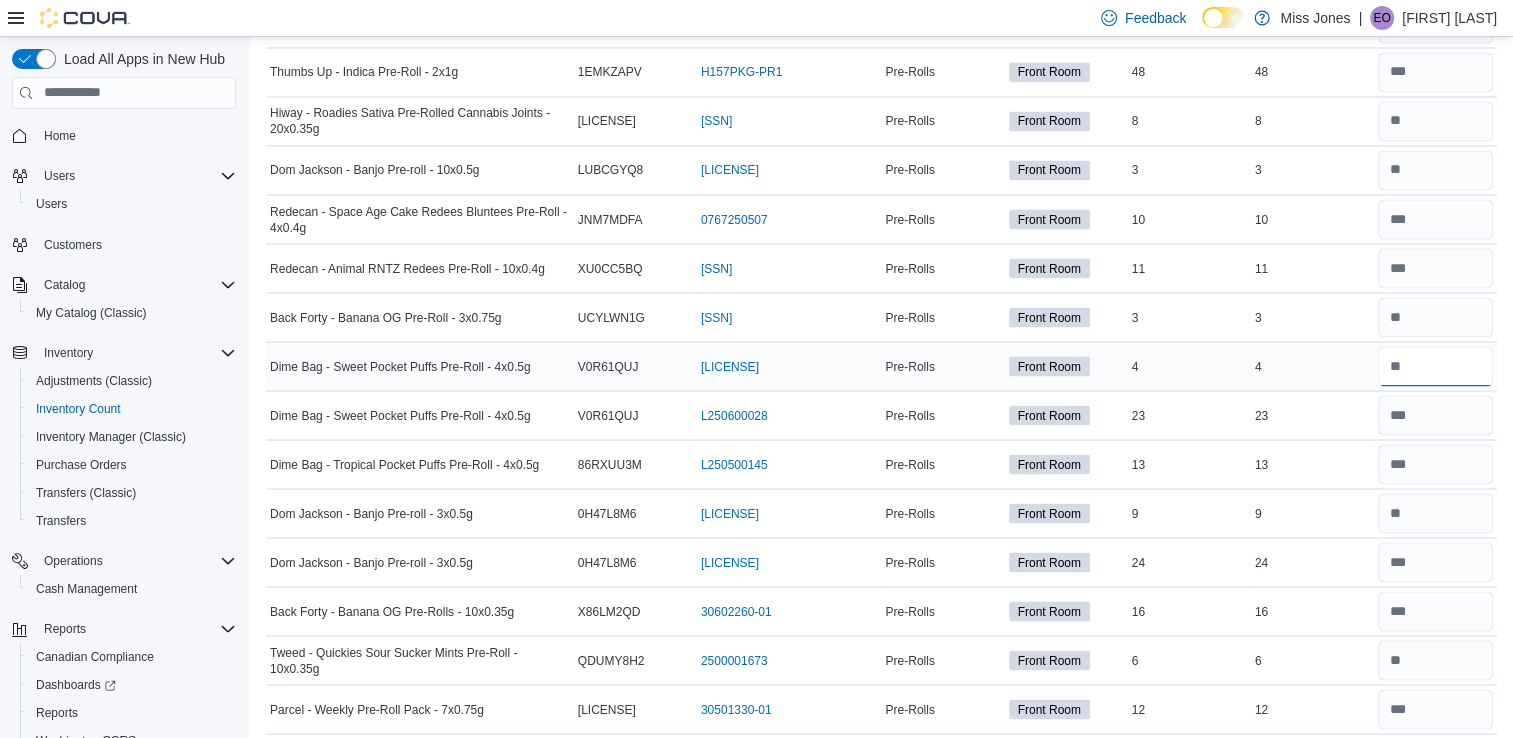 click at bounding box center [1435, 366] 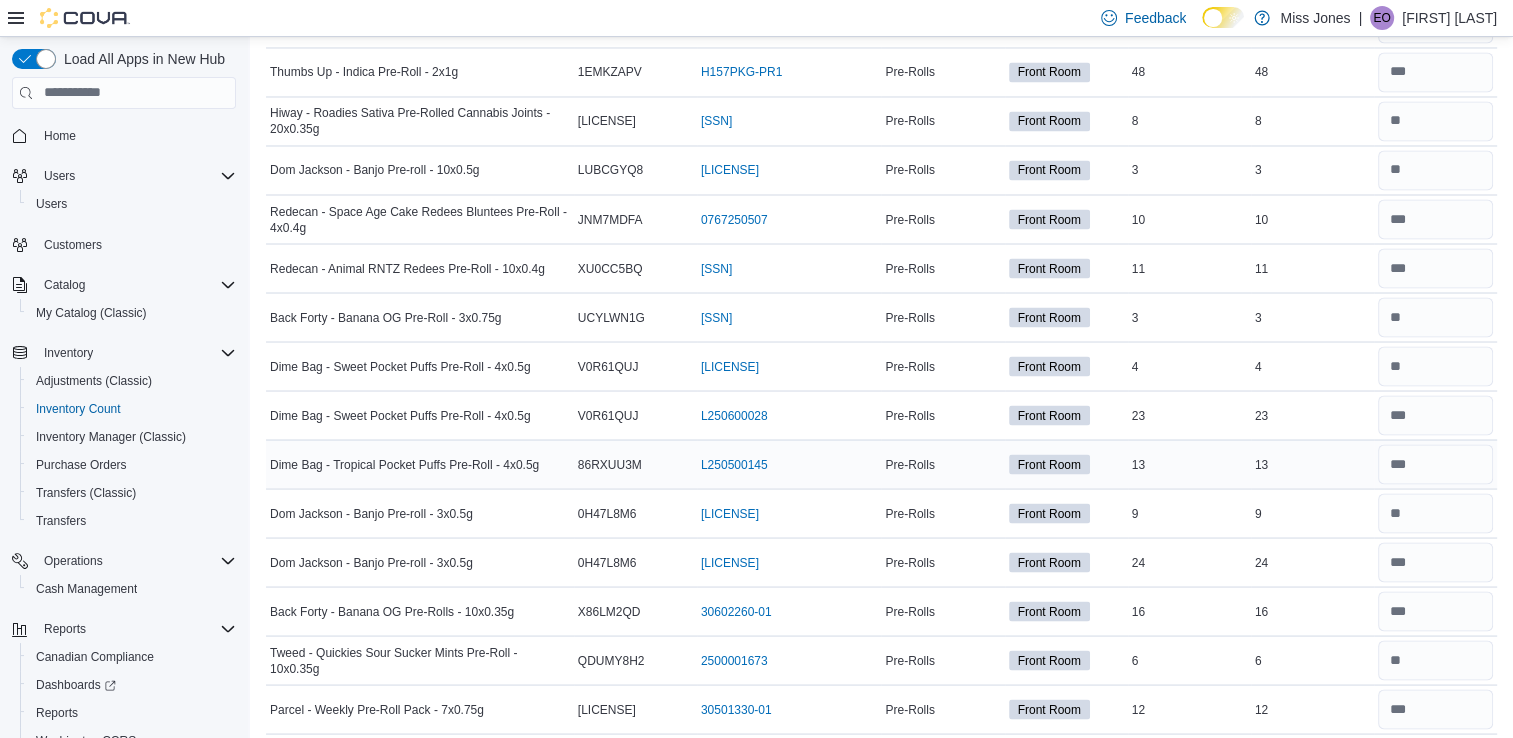 click on "Real Time Stock 13" at bounding box center (1312, 463) 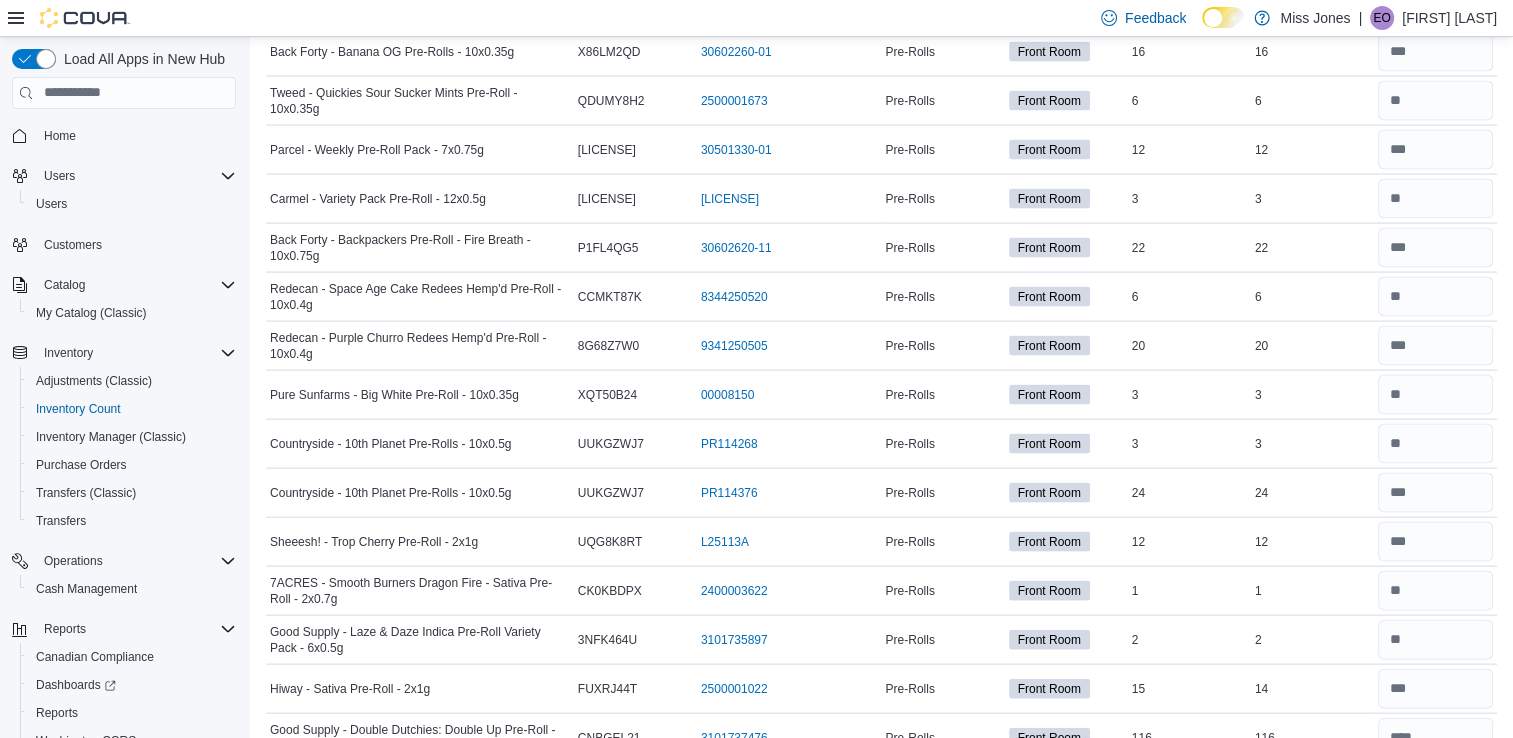 scroll, scrollTop: 4140, scrollLeft: 0, axis: vertical 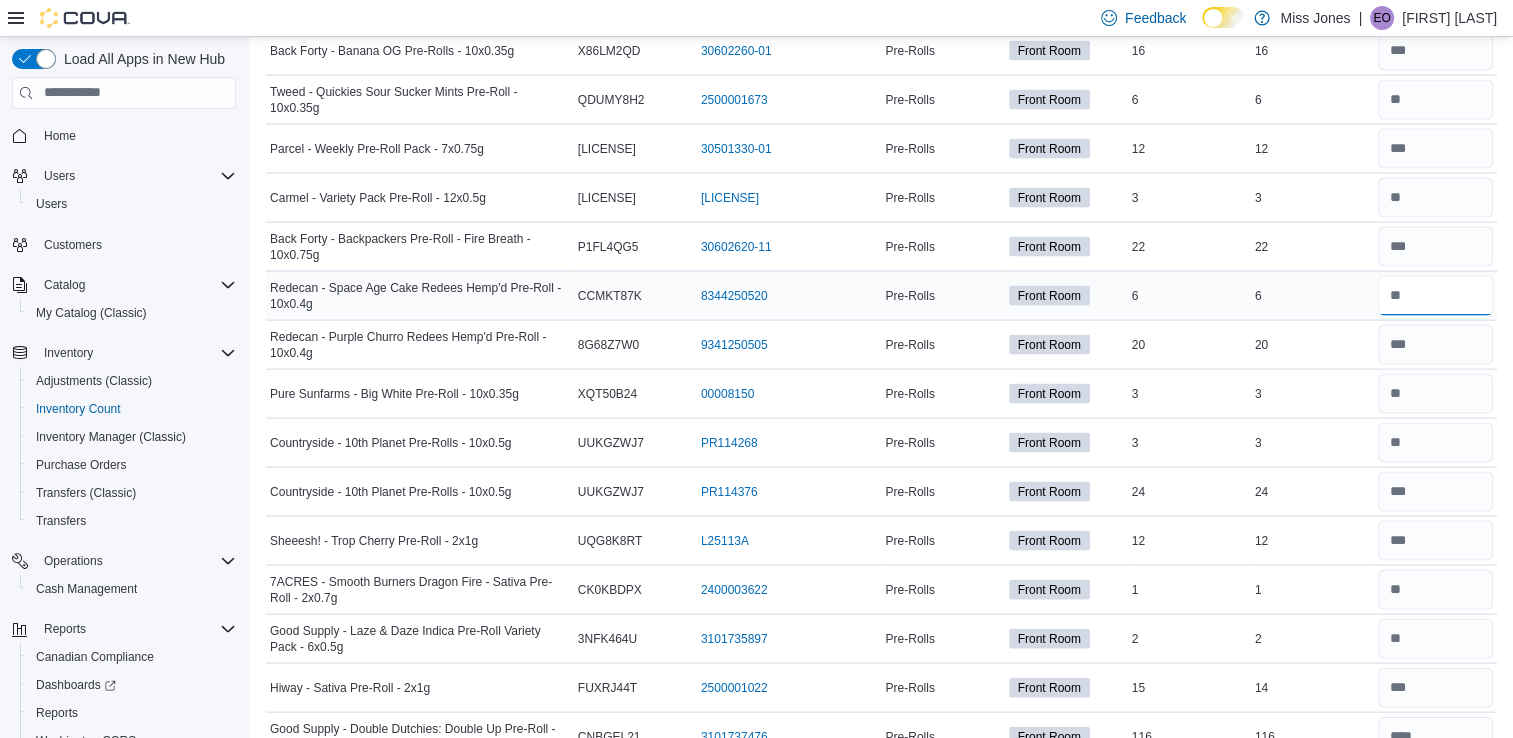 click at bounding box center [1435, 296] 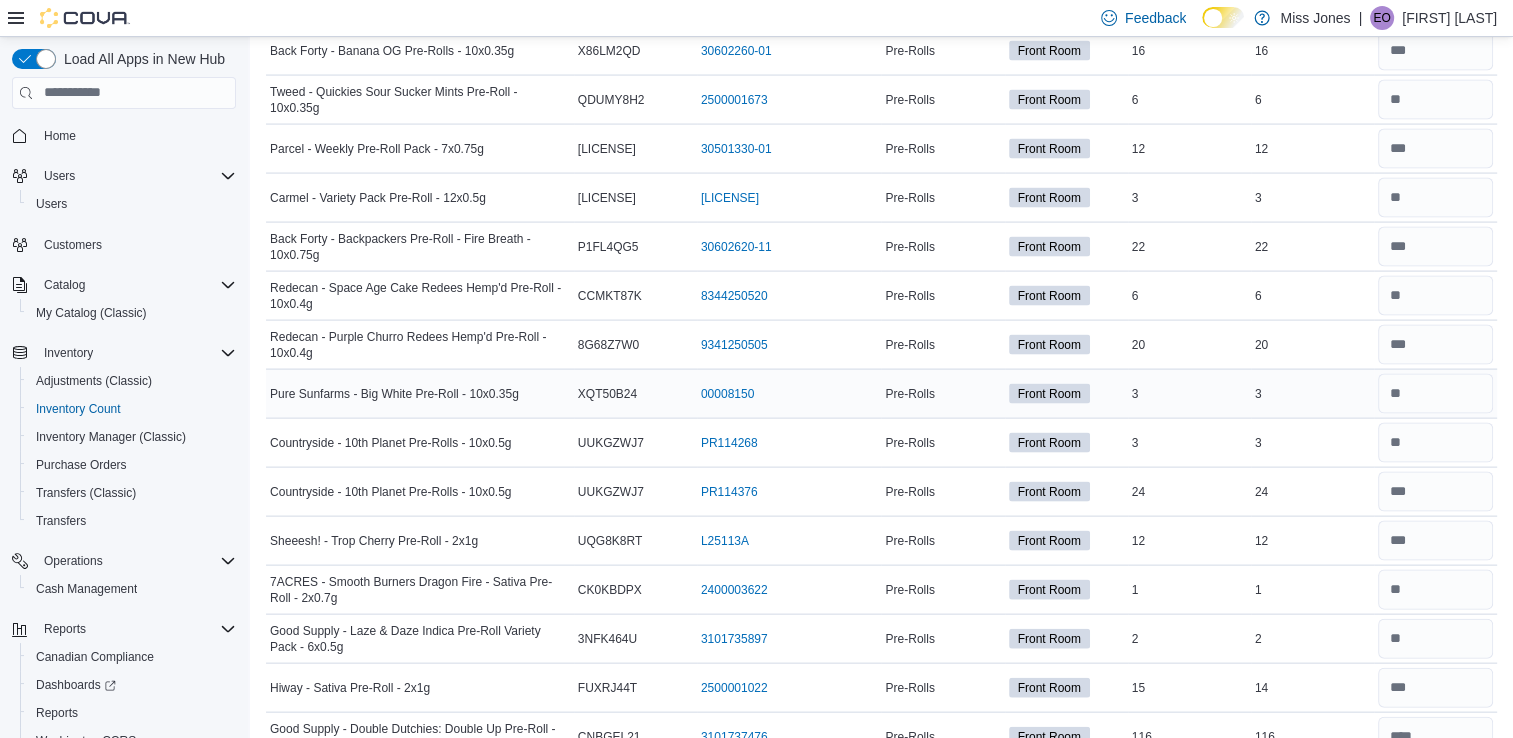 click on "3" at bounding box center [1312, 394] 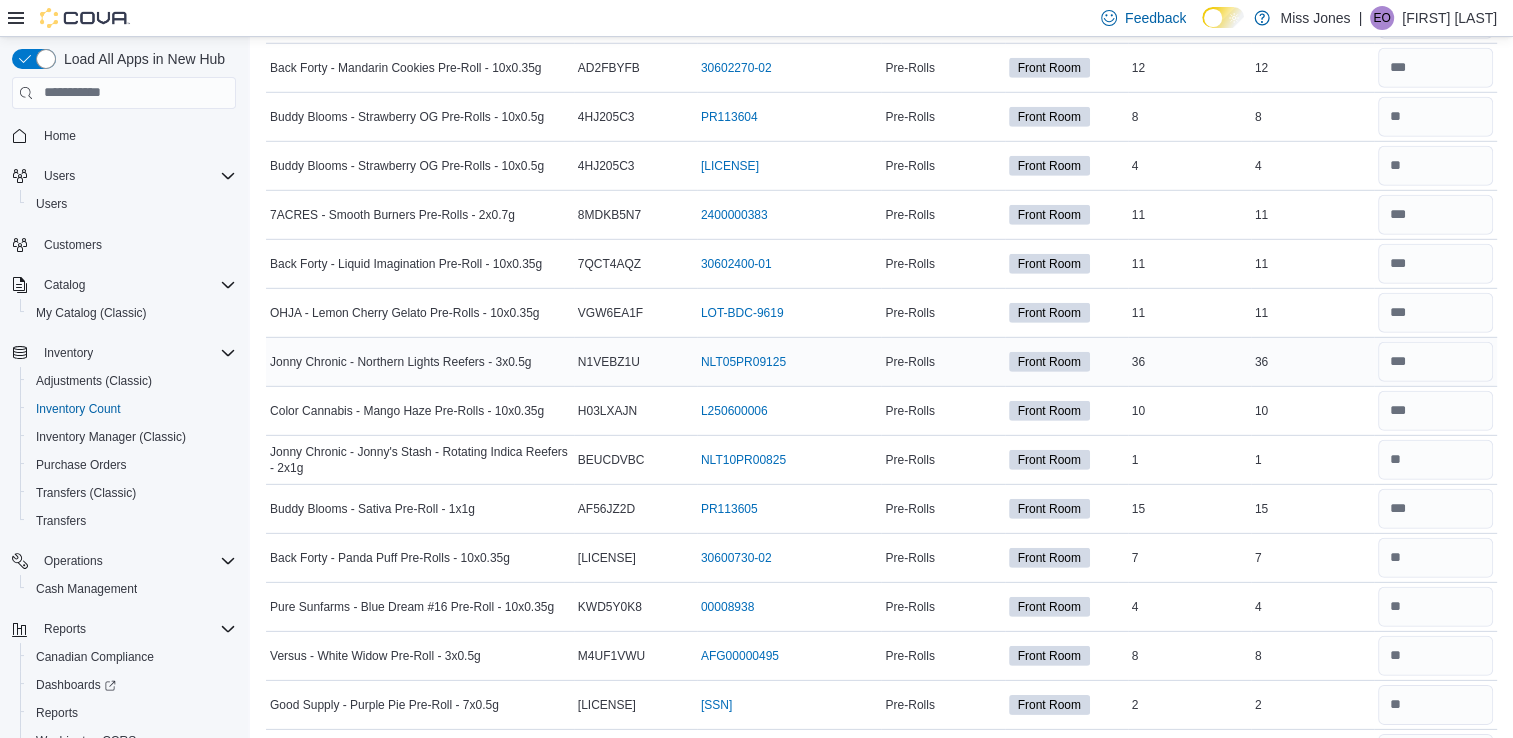 scroll, scrollTop: 5950, scrollLeft: 0, axis: vertical 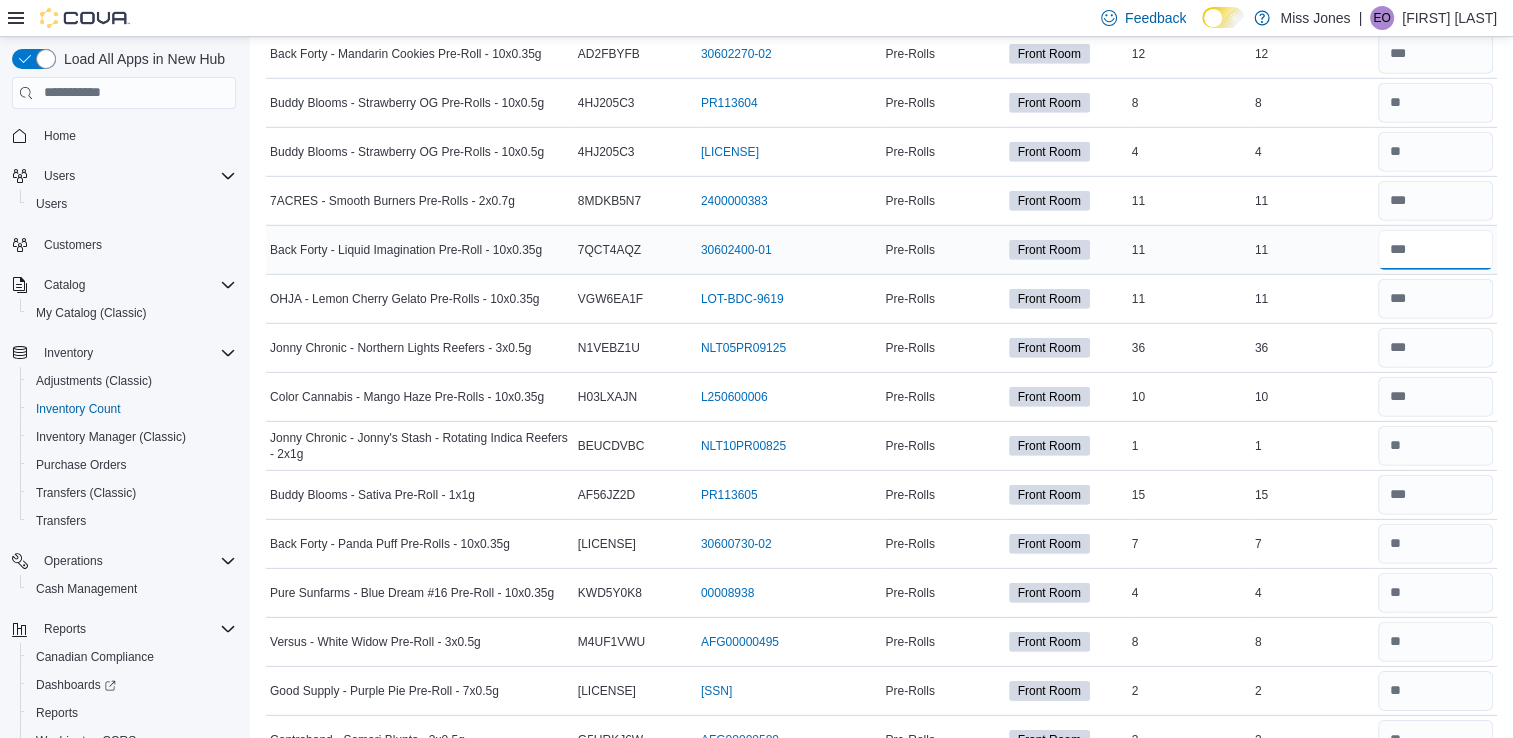 click at bounding box center [1435, 250] 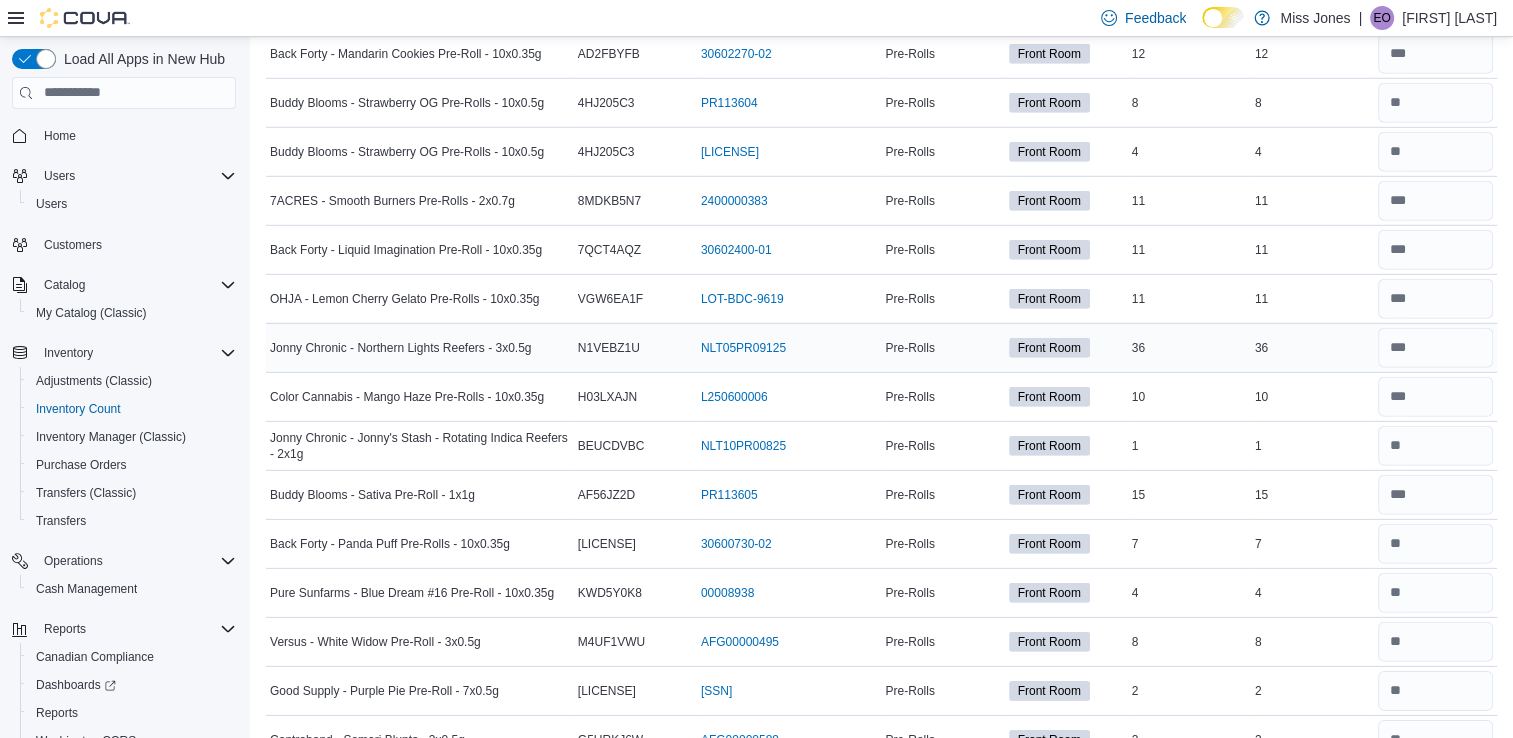 click on "Real Time Stock 36" at bounding box center [1312, 347] 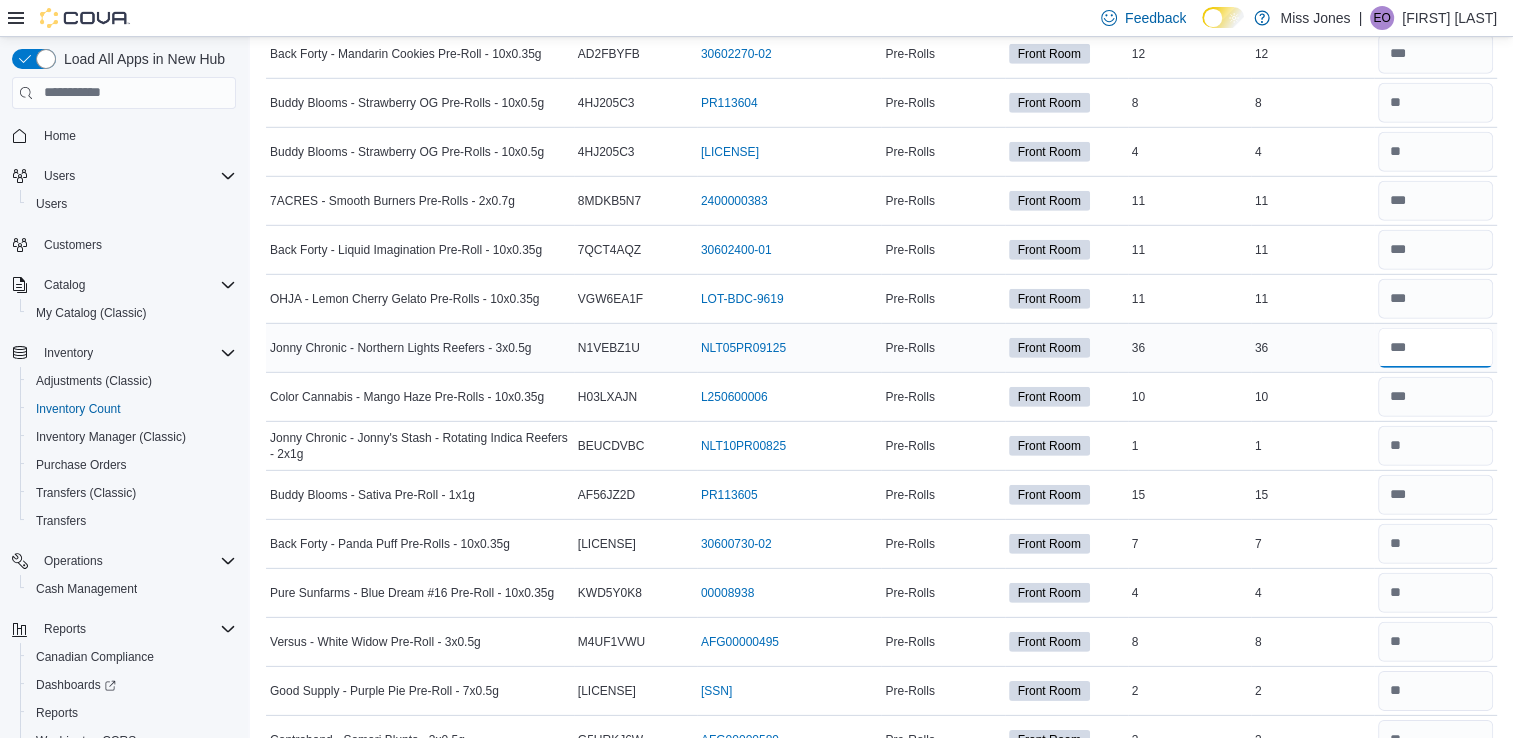 click at bounding box center (1435, 348) 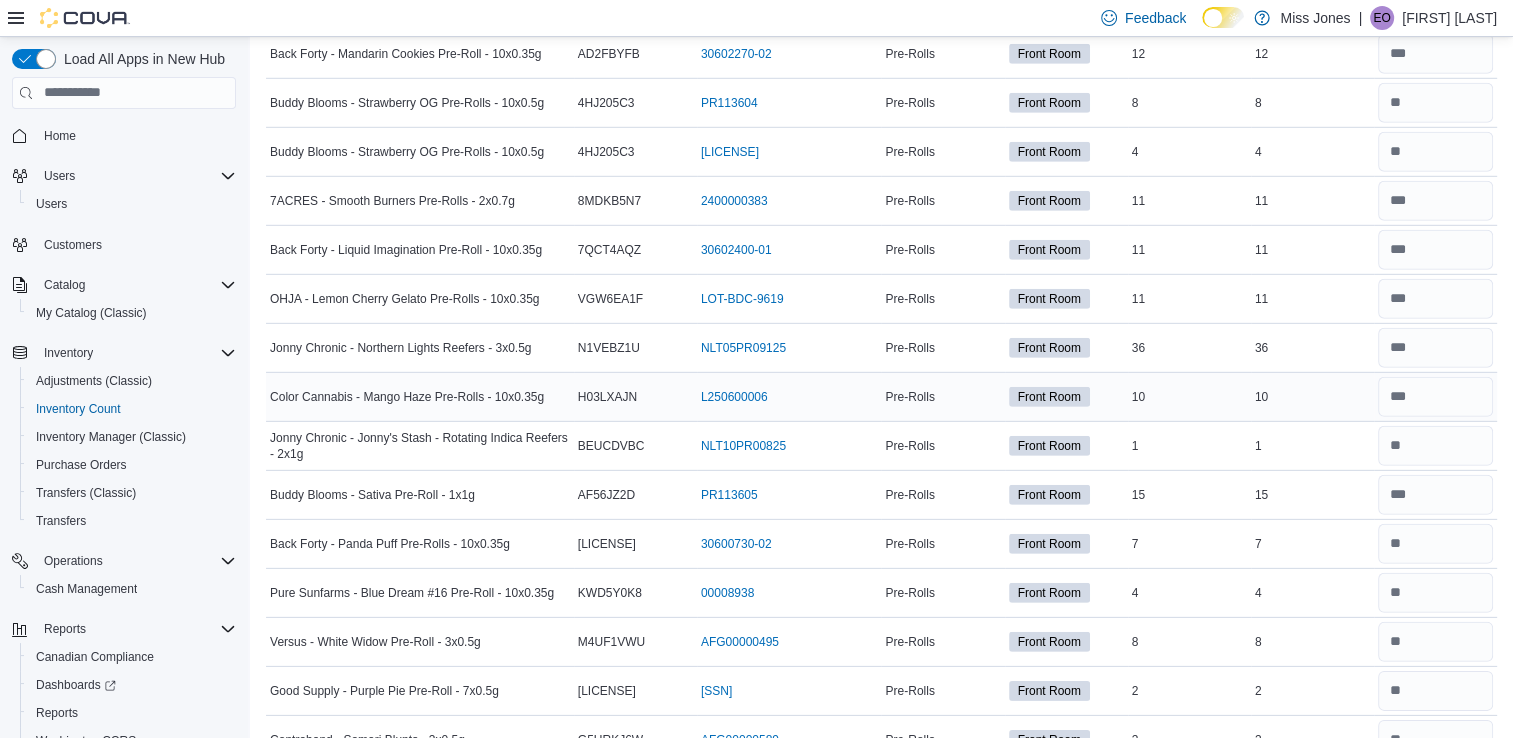 click on "10" at bounding box center (1312, 397) 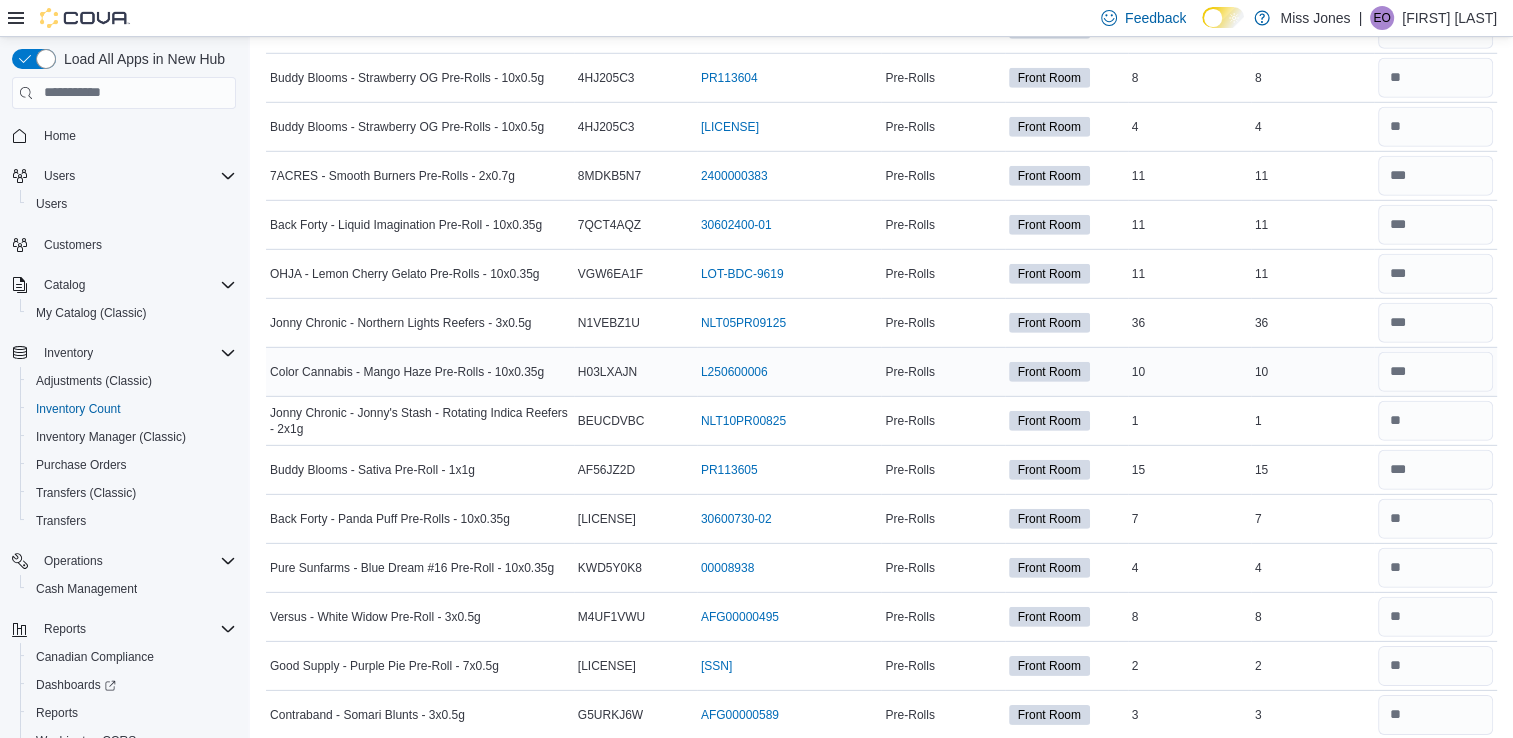 scroll, scrollTop: 6014, scrollLeft: 0, axis: vertical 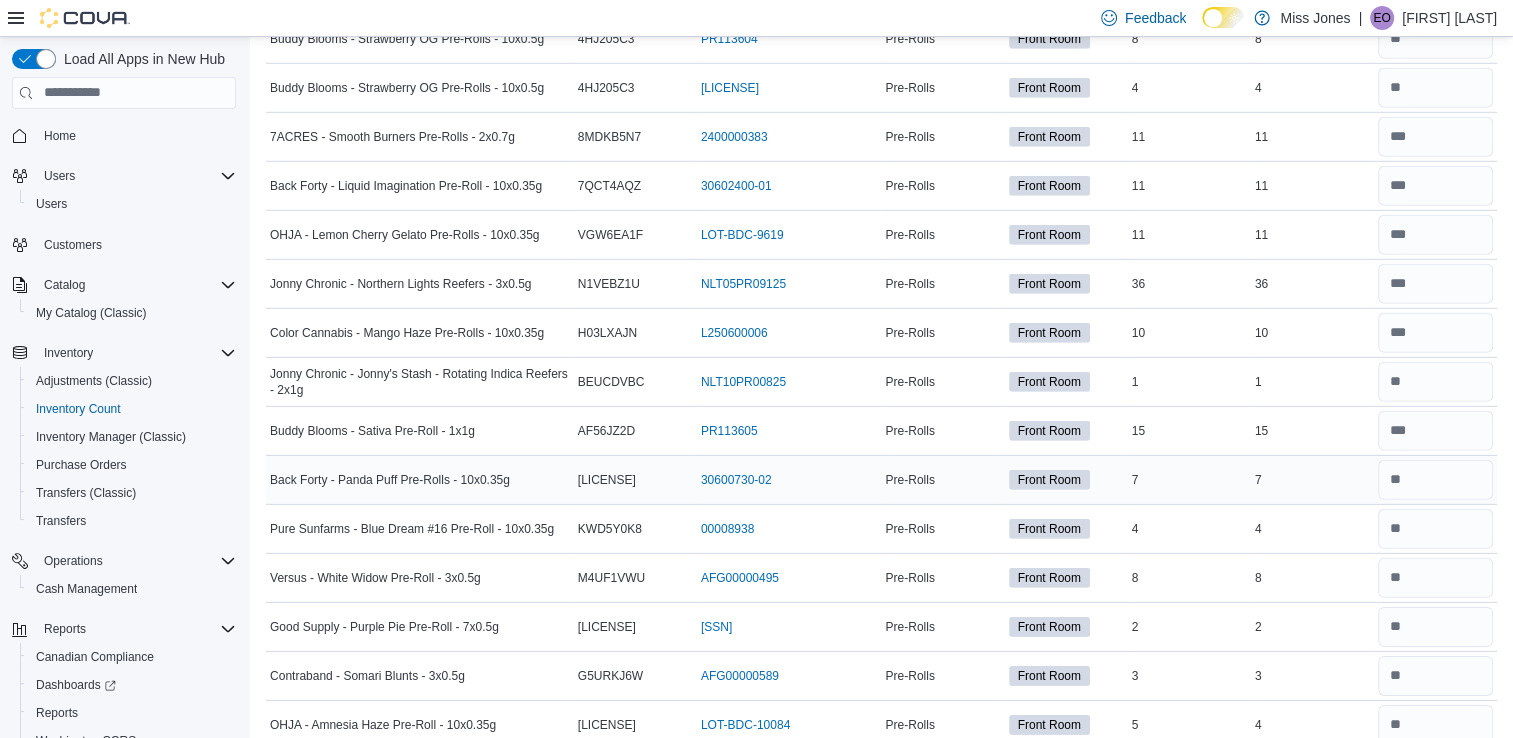 click on "7" at bounding box center [1312, 480] 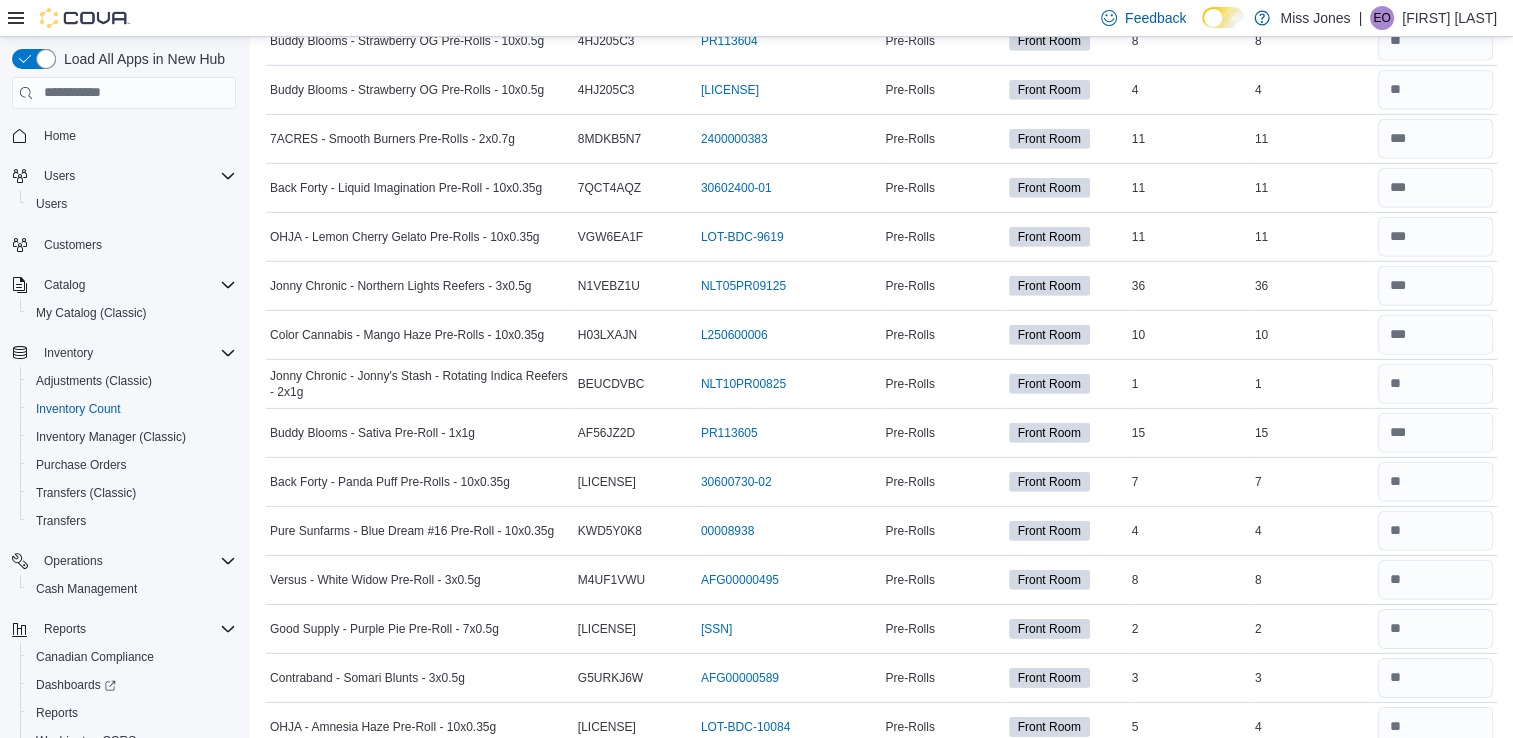 scroll, scrollTop: 6014, scrollLeft: 0, axis: vertical 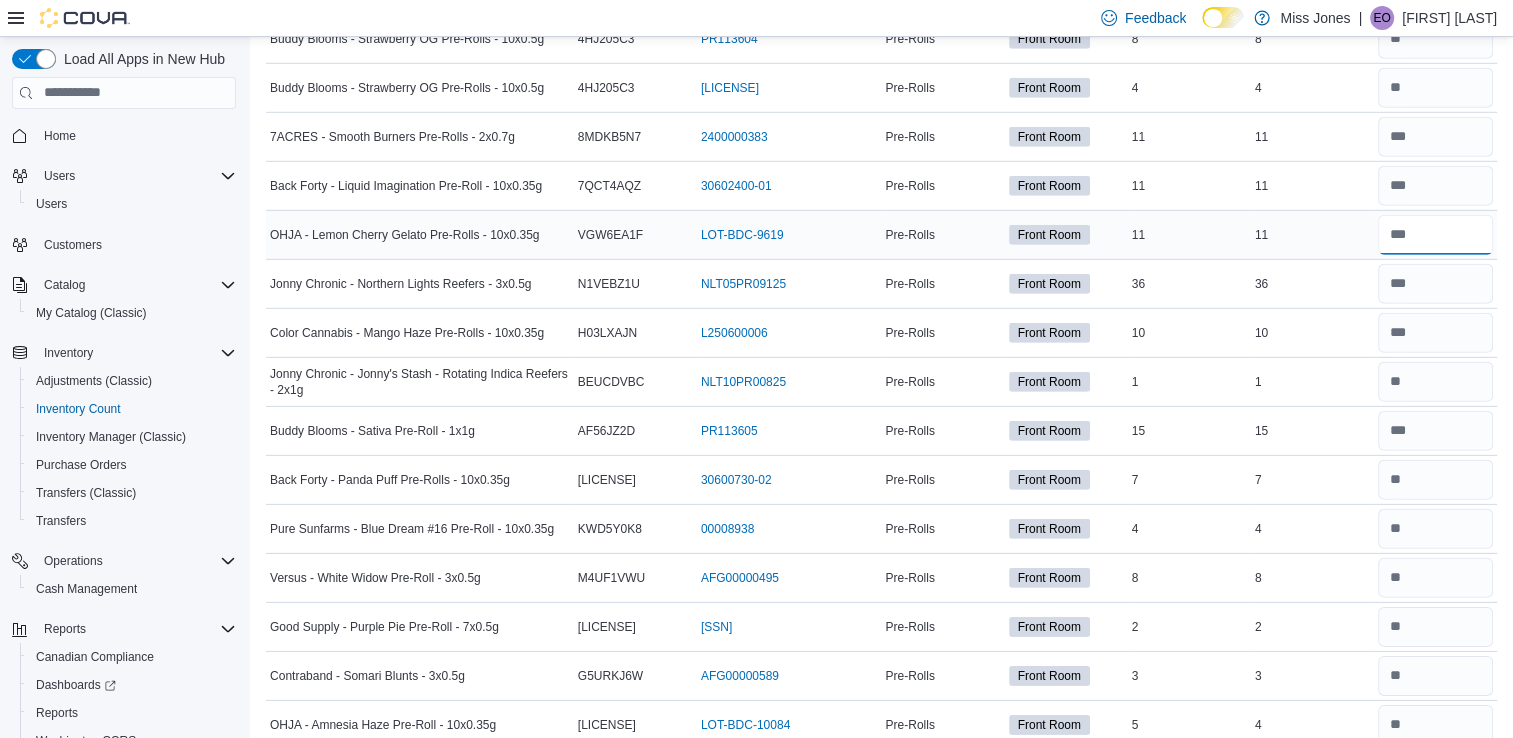 click at bounding box center (1435, 235) 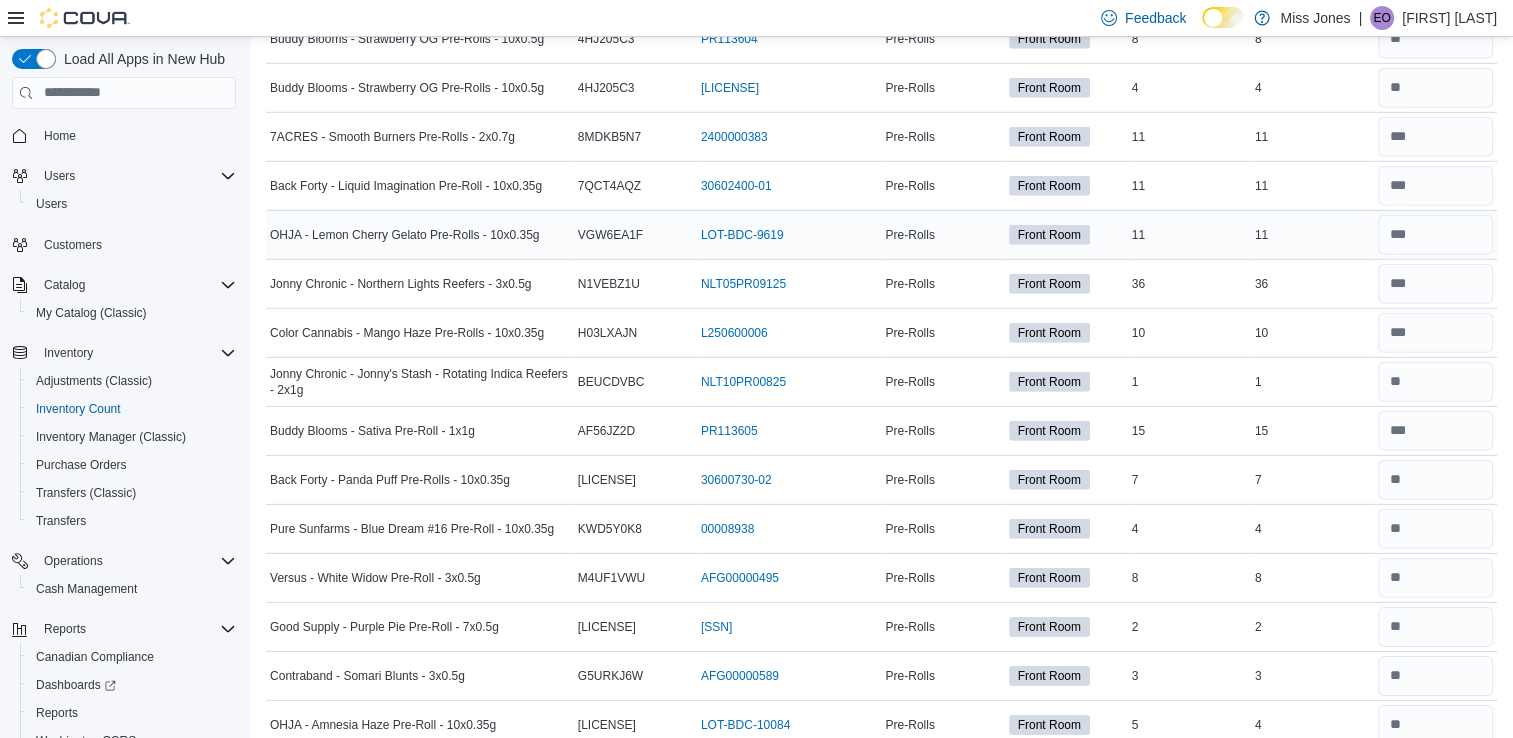 click on "11" at bounding box center [1312, 235] 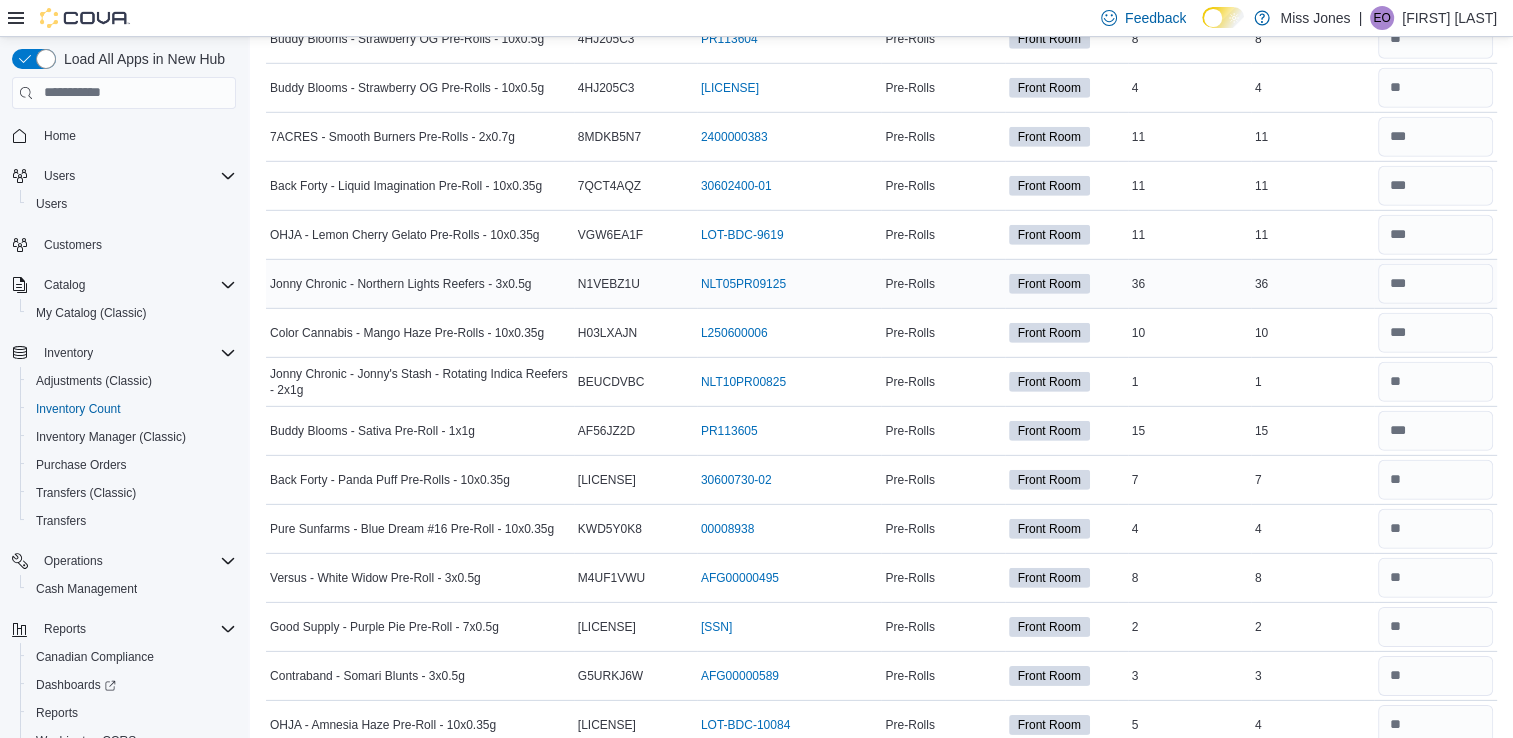click on "Real Time Stock 36" at bounding box center (1312, 283) 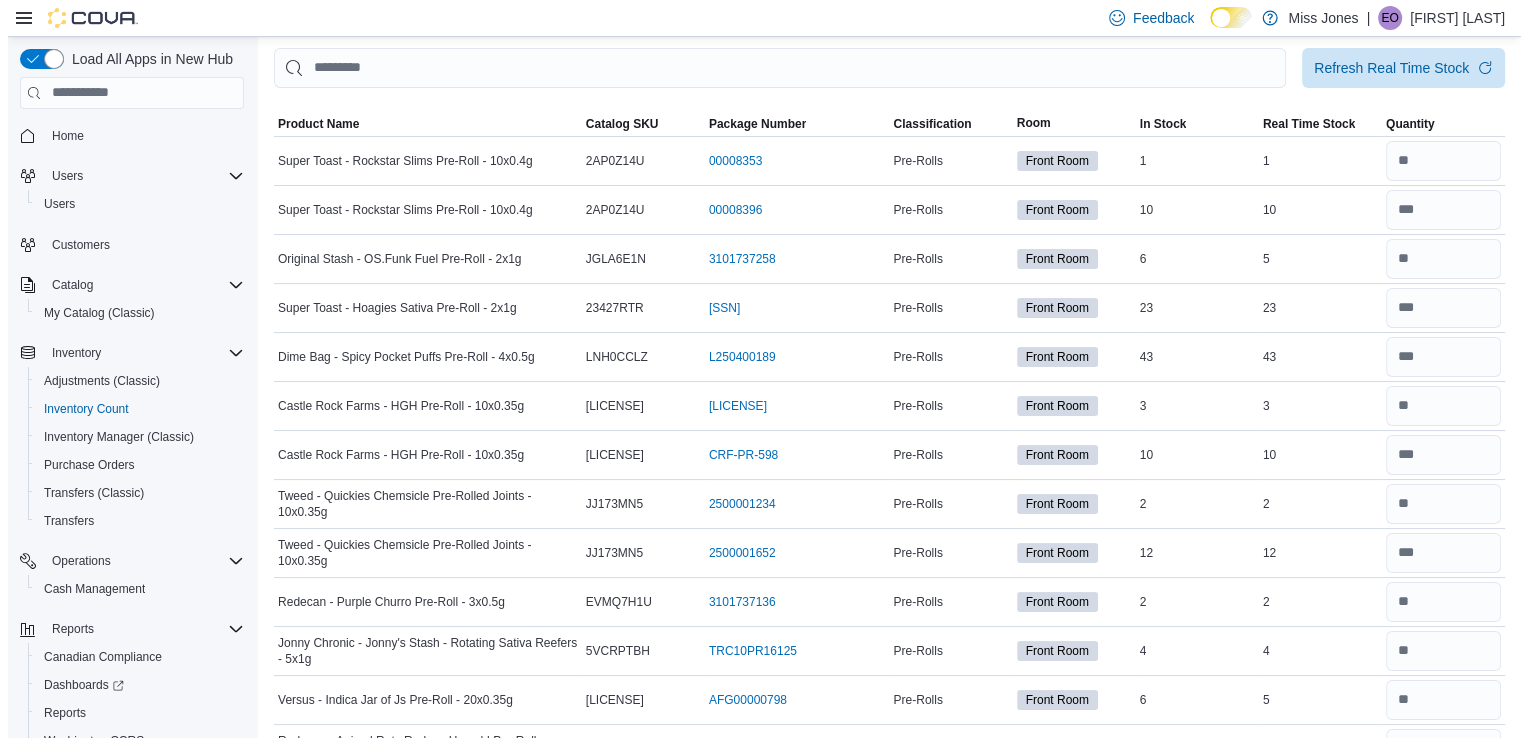 scroll, scrollTop: 0, scrollLeft: 0, axis: both 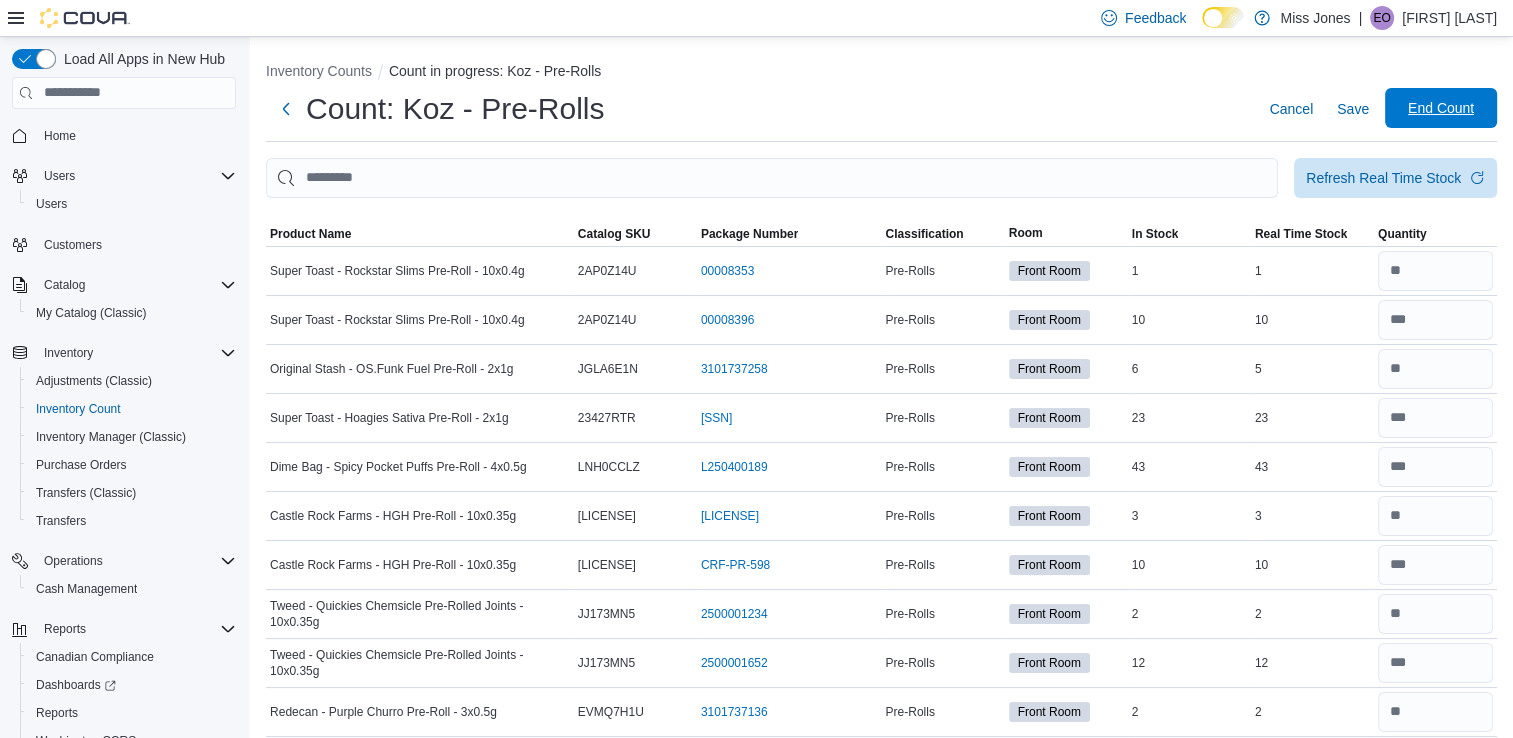 click on "End Count" at bounding box center (1441, 108) 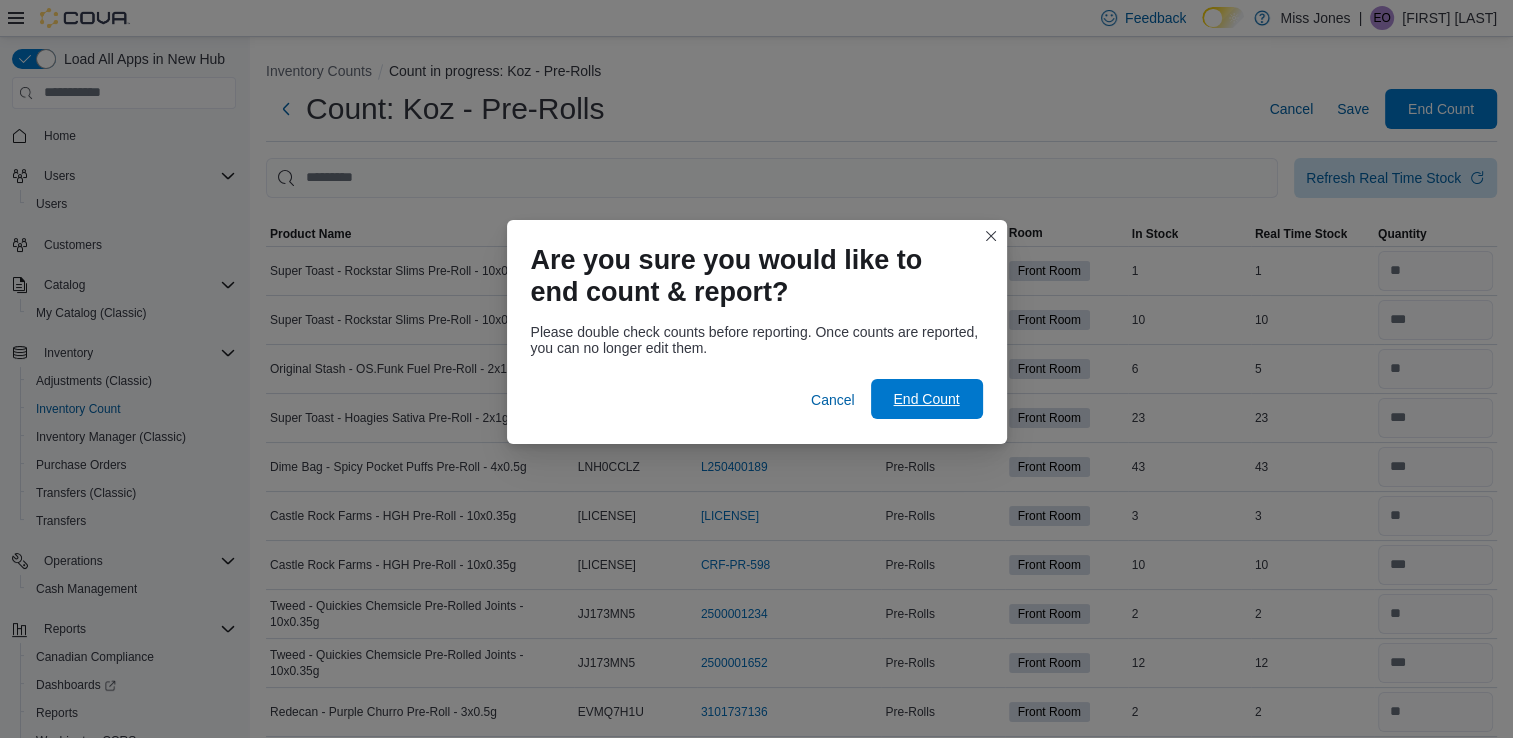 click on "End Count" at bounding box center (926, 399) 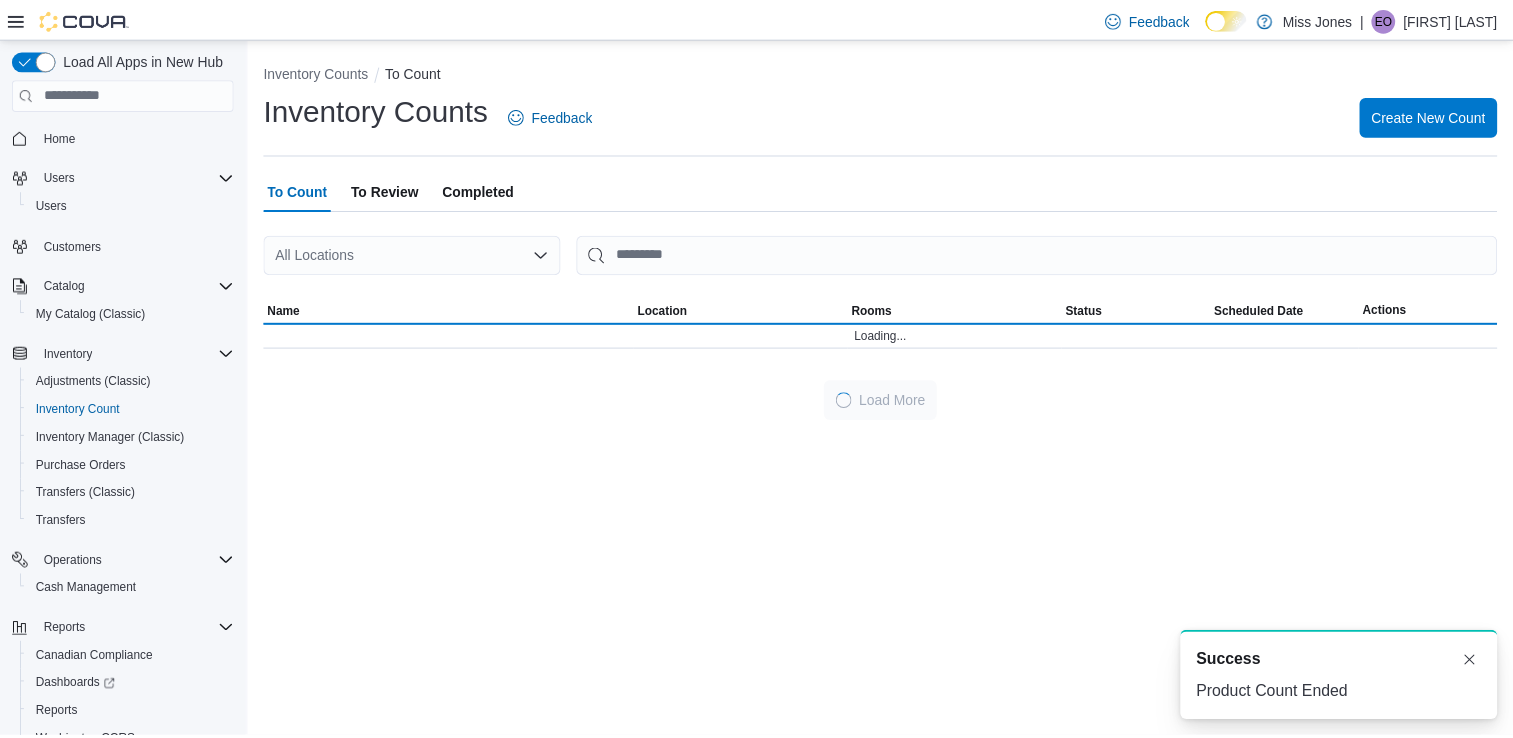 scroll, scrollTop: 0, scrollLeft: 0, axis: both 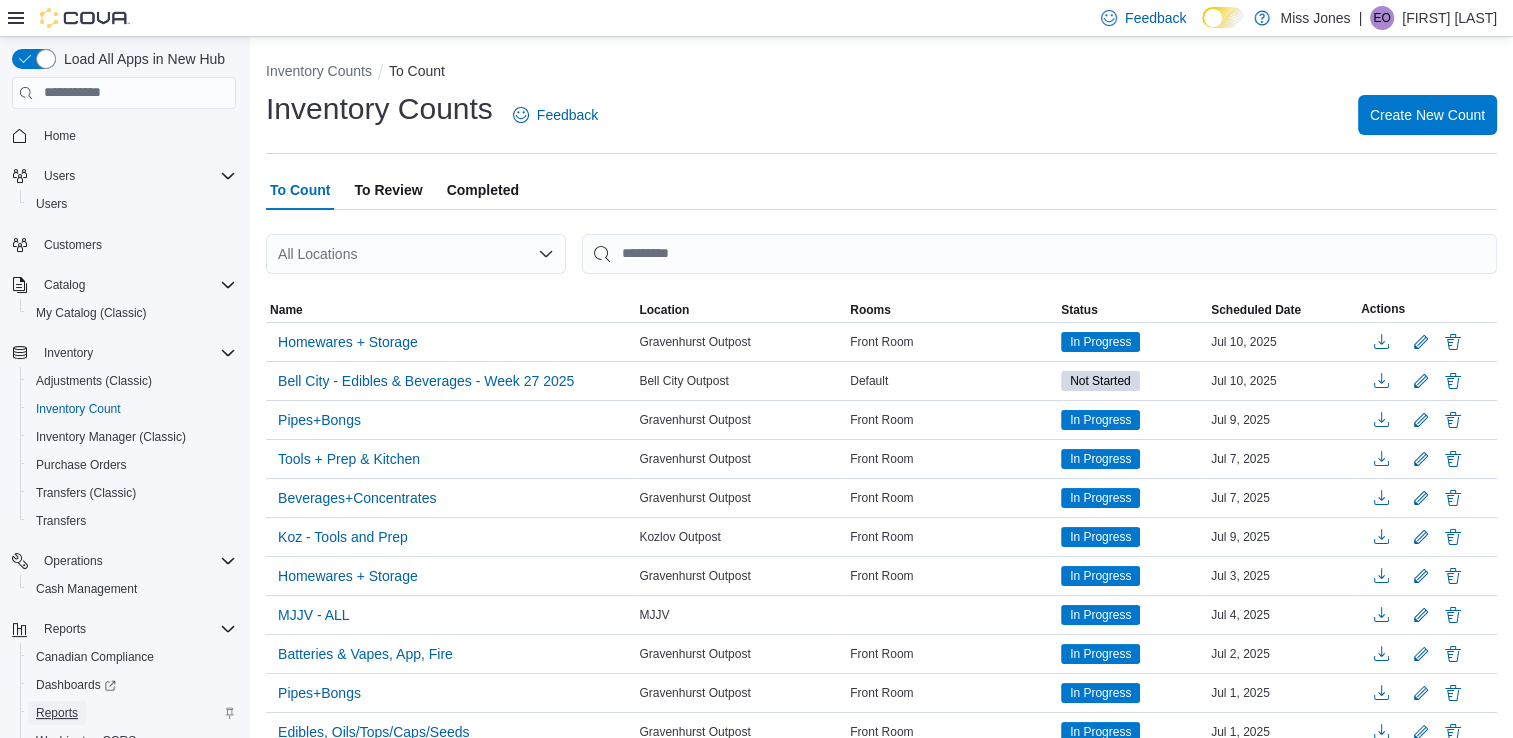 click on "Reports" at bounding box center (57, 713) 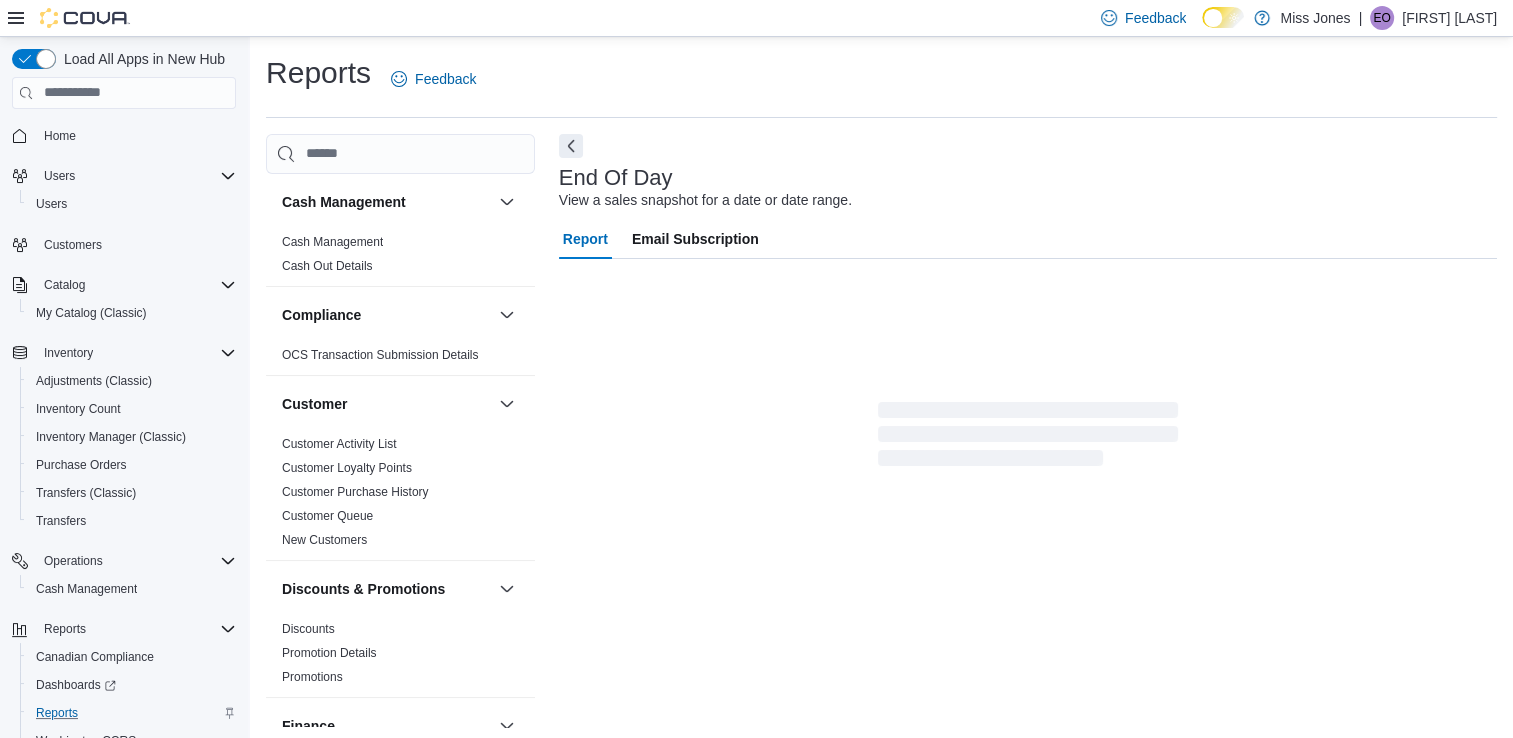 scroll, scrollTop: 5, scrollLeft: 0, axis: vertical 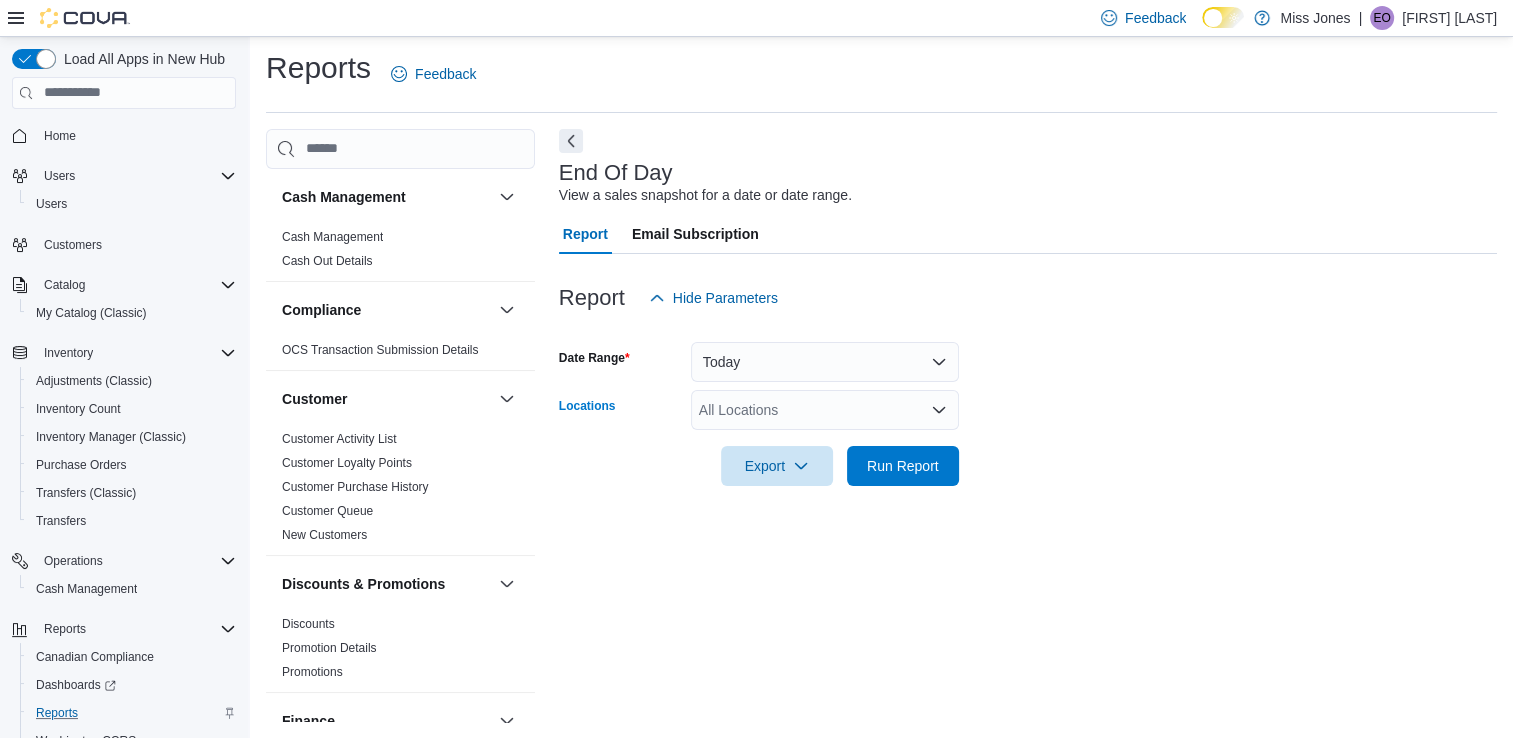 click on "All Locations" at bounding box center [825, 410] 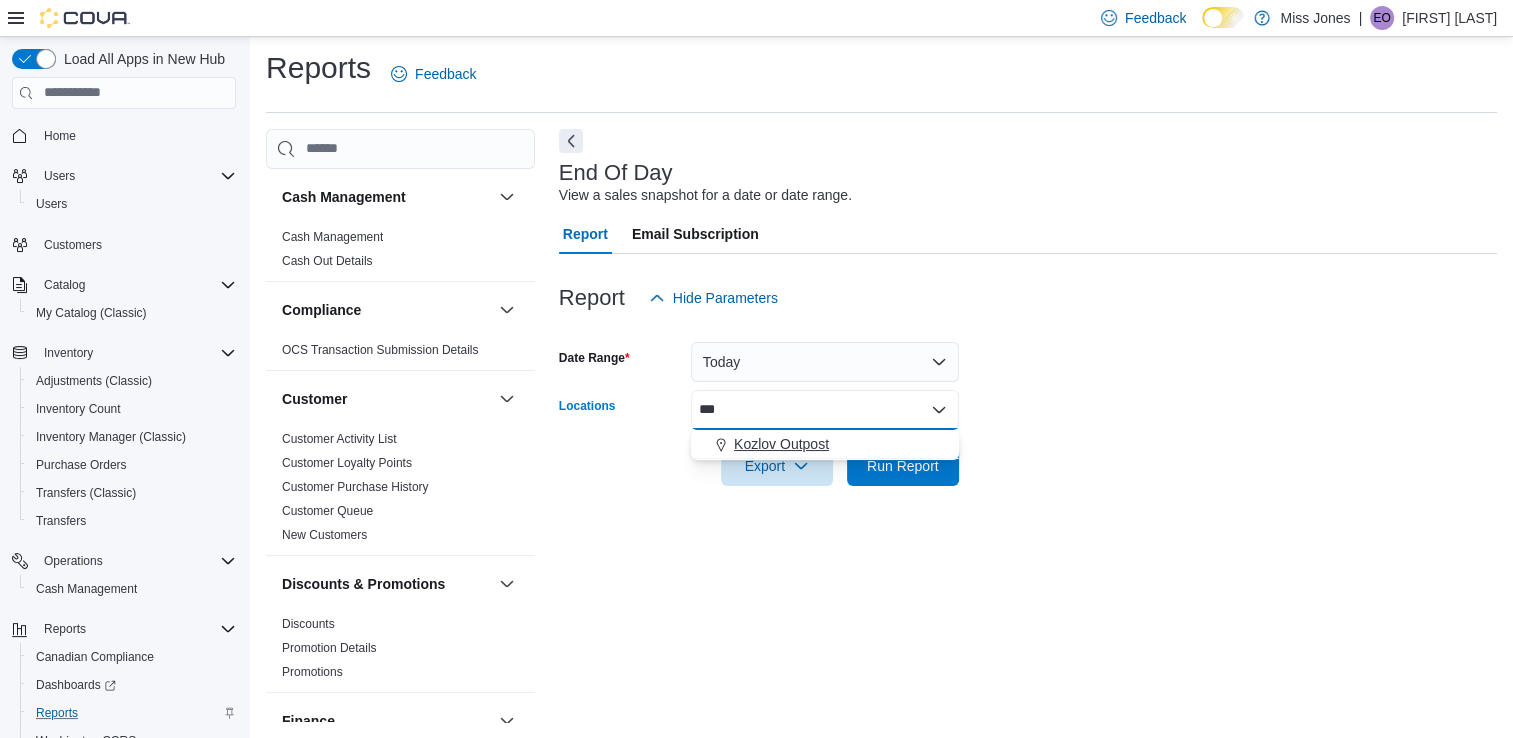 click on "Kozlov Outpost" at bounding box center [781, 444] 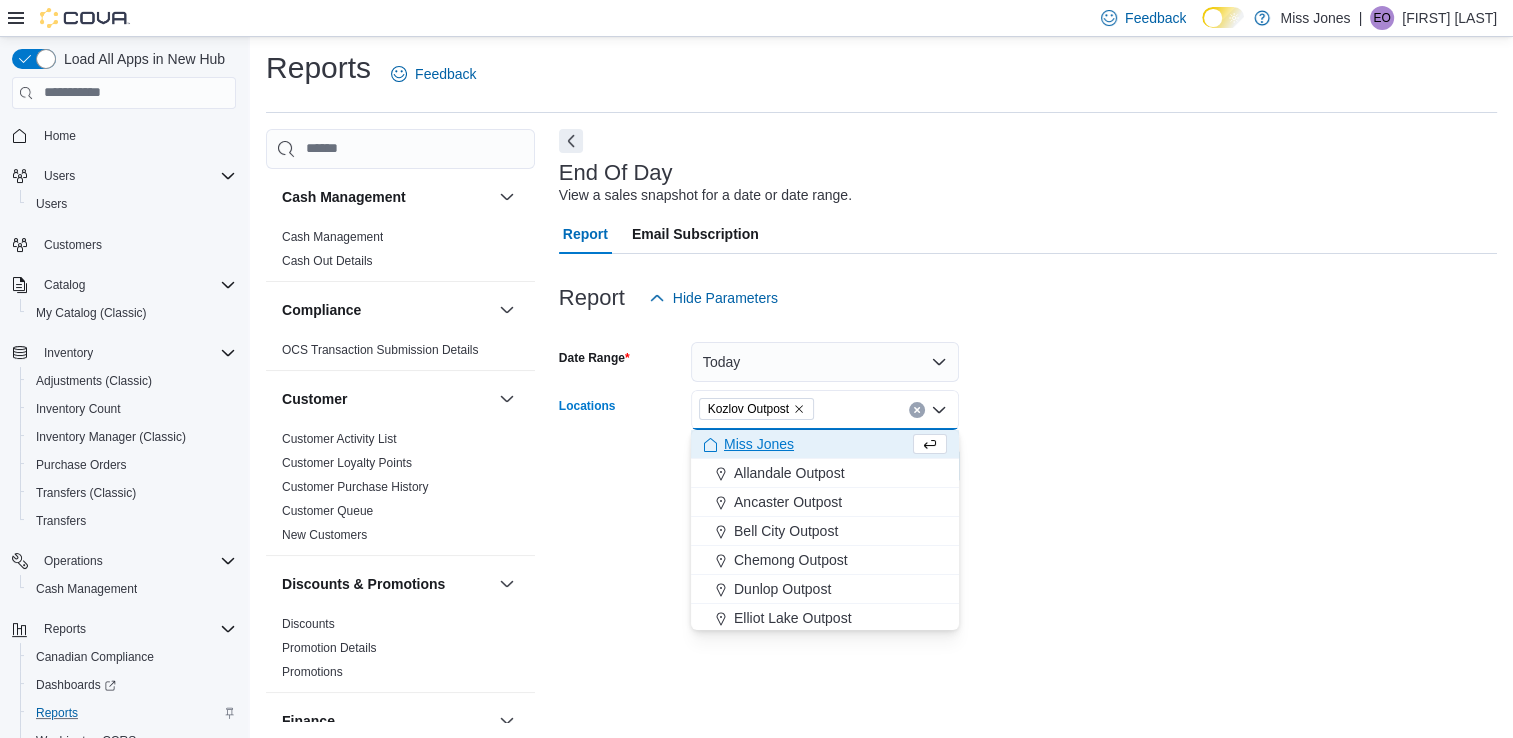 click at bounding box center [1028, 438] 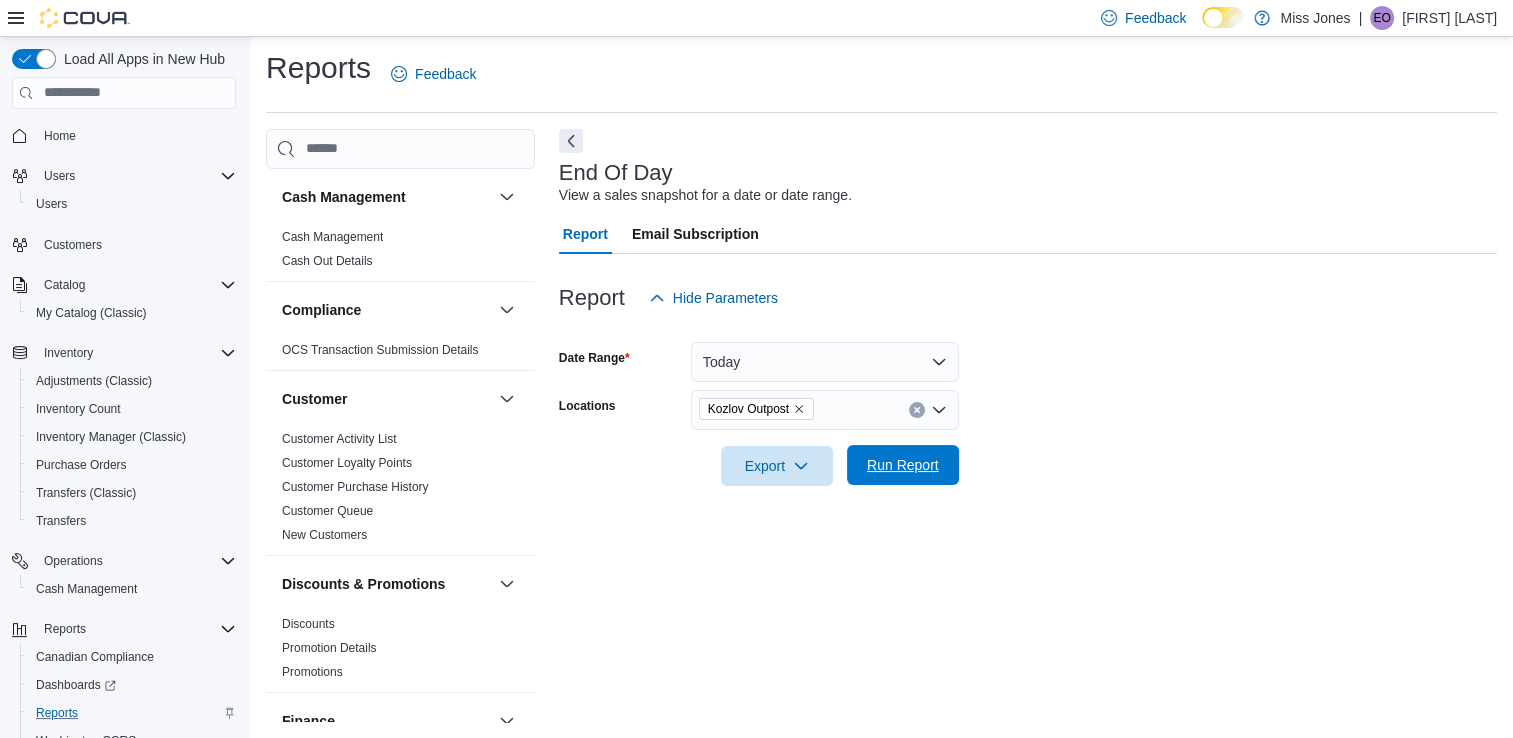 click on "Run Report" at bounding box center [903, 465] 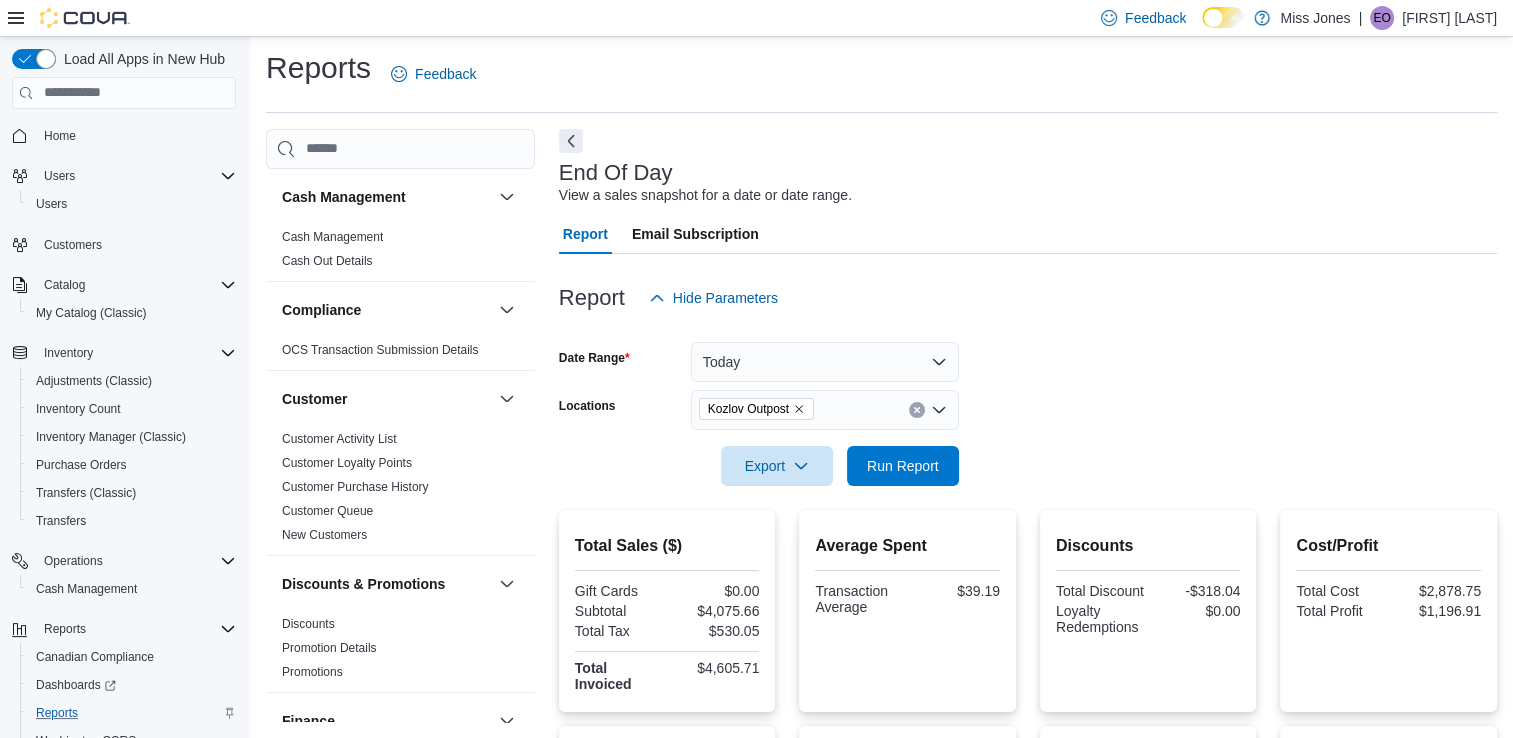 scroll, scrollTop: 172, scrollLeft: 0, axis: vertical 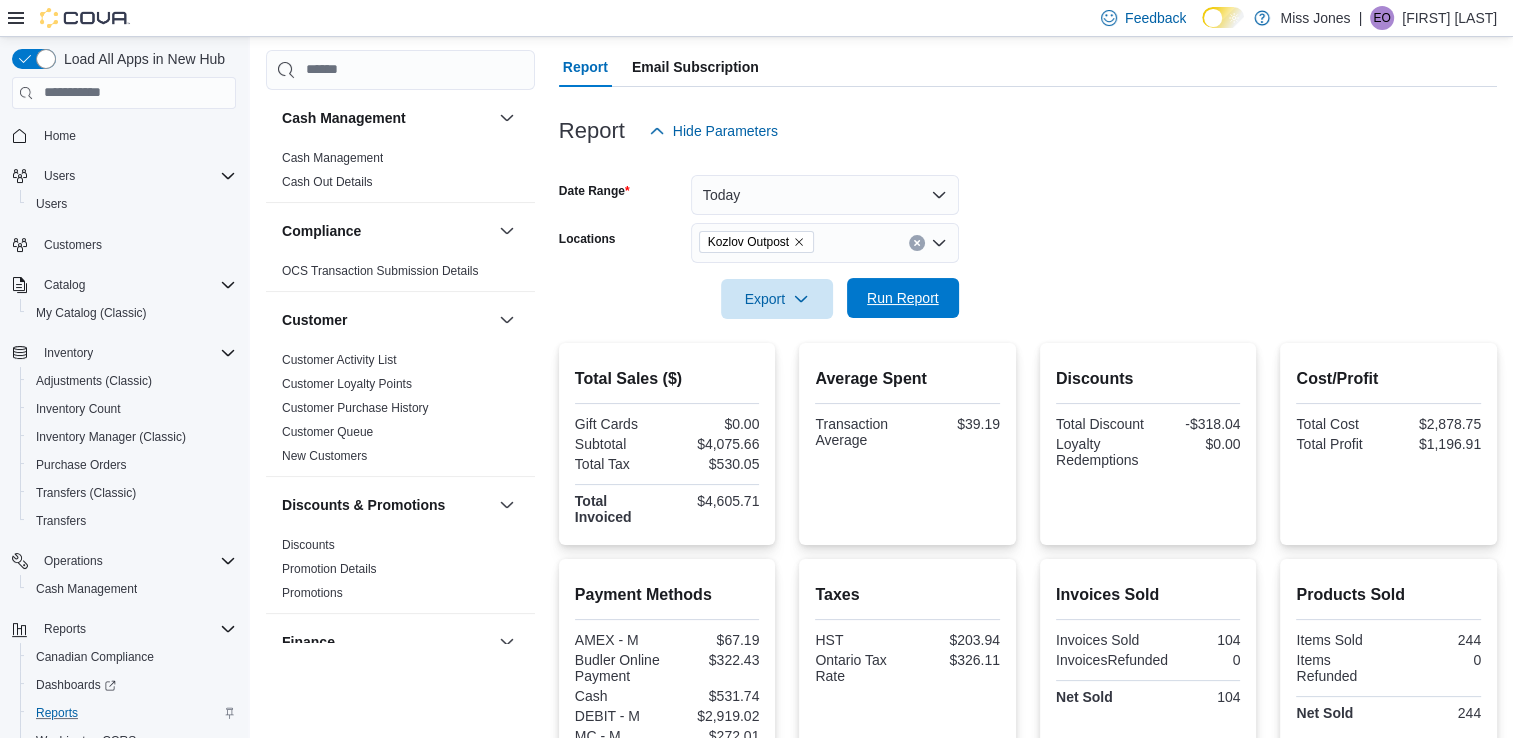 click on "Run Report" at bounding box center [903, 298] 